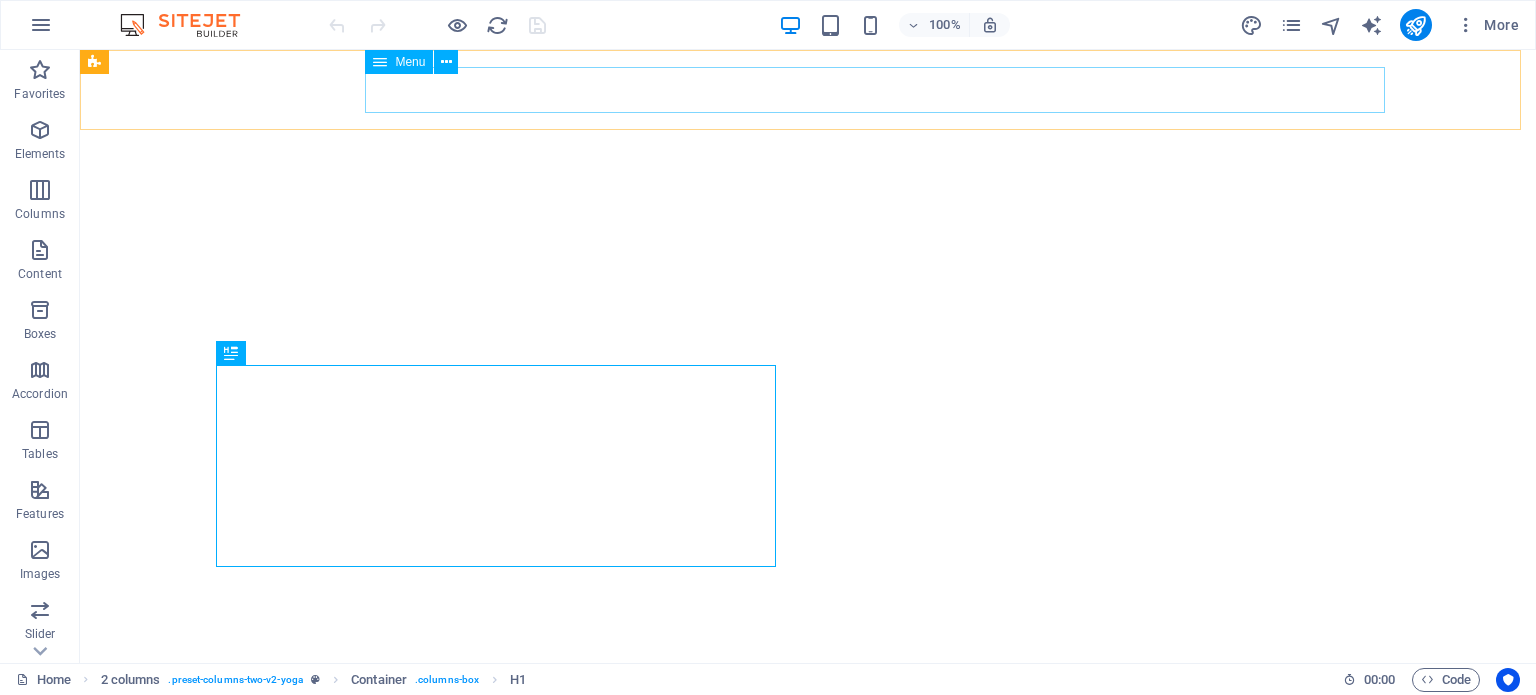 scroll, scrollTop: 0, scrollLeft: 0, axis: both 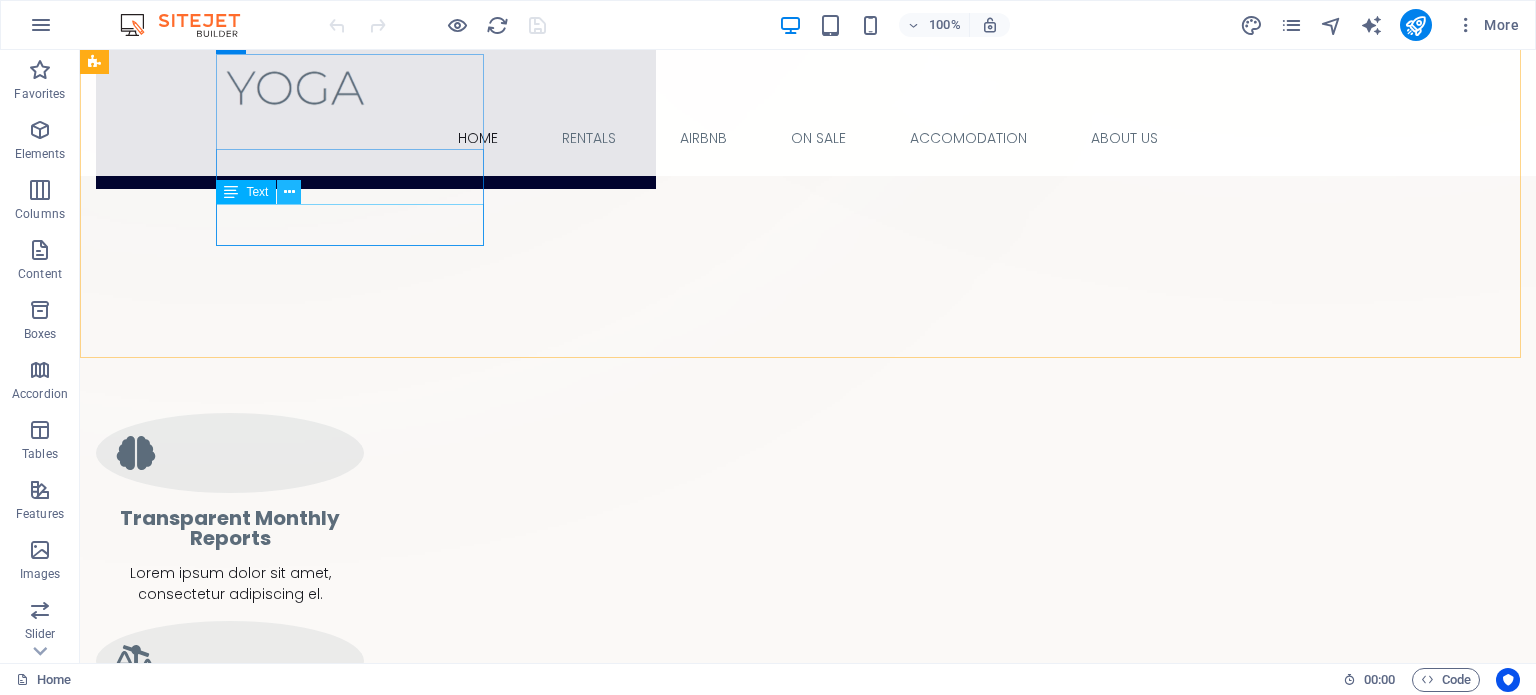 click at bounding box center (289, 192) 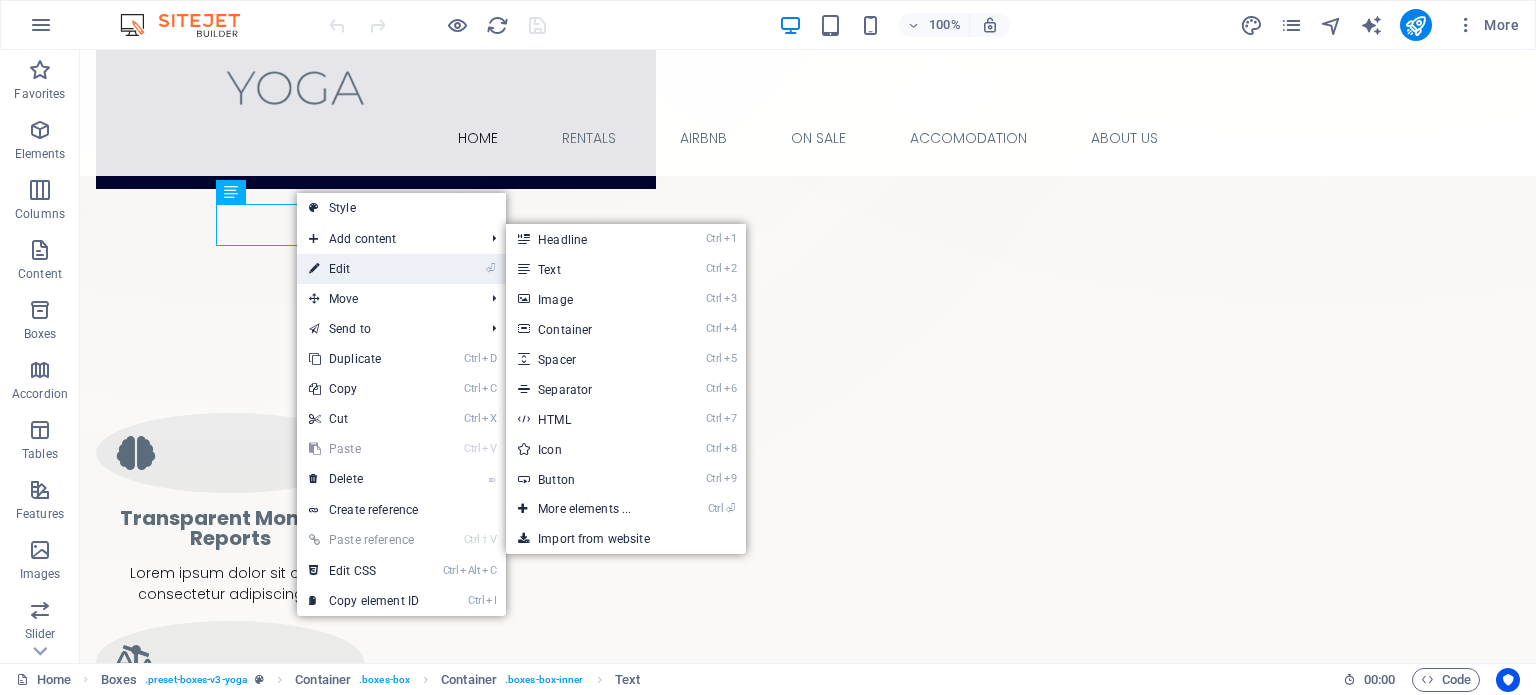 click on "⏎  Edit" at bounding box center (364, 269) 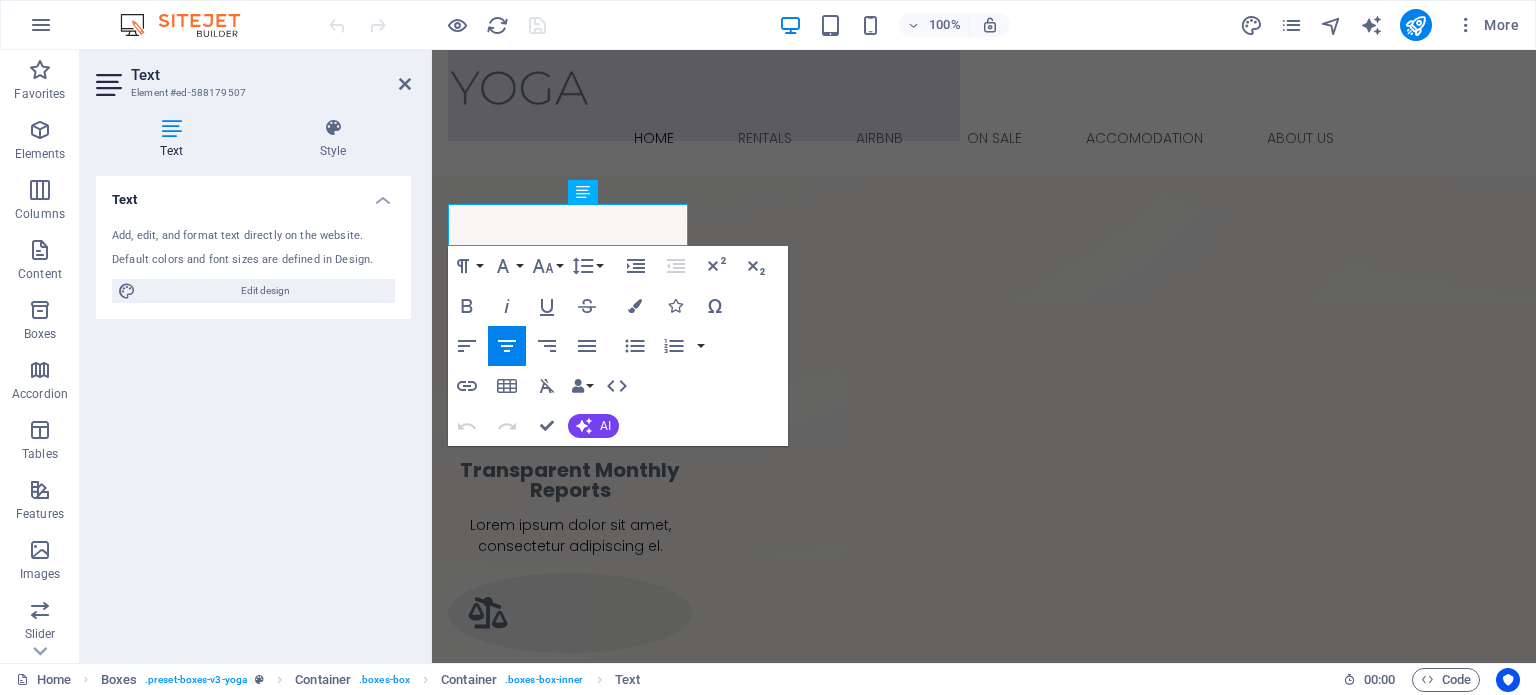 scroll, scrollTop: 916, scrollLeft: 0, axis: vertical 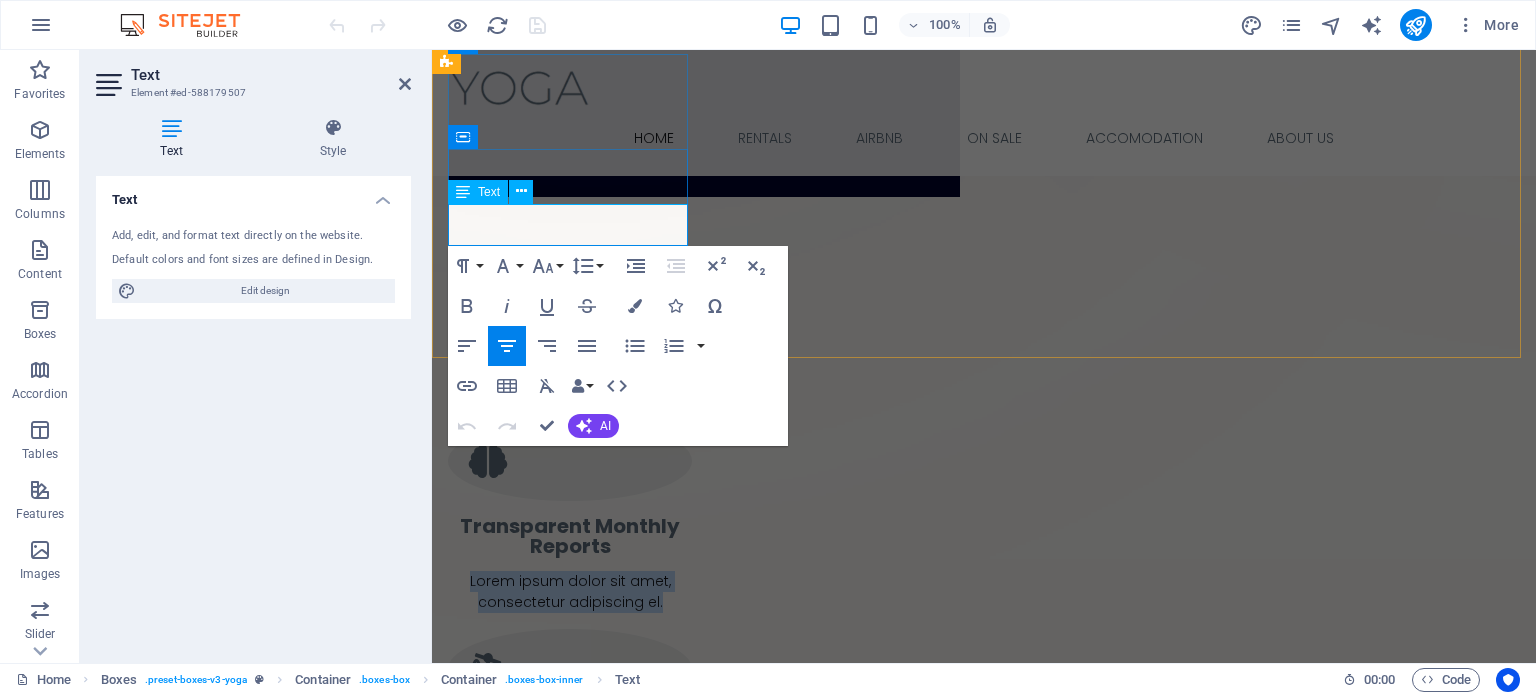 drag, startPoint x: 660, startPoint y: 237, endPoint x: 455, endPoint y: 207, distance: 207.18349 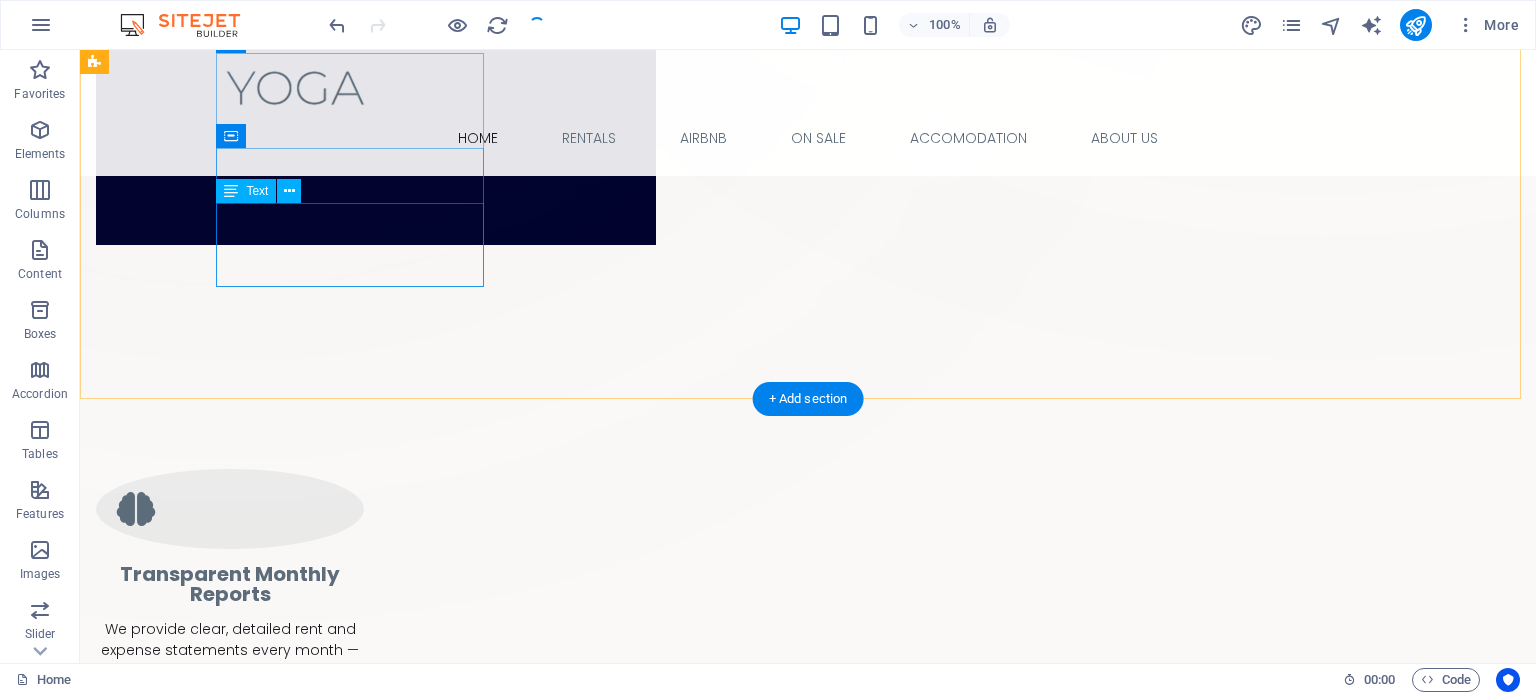 scroll, scrollTop: 972, scrollLeft: 0, axis: vertical 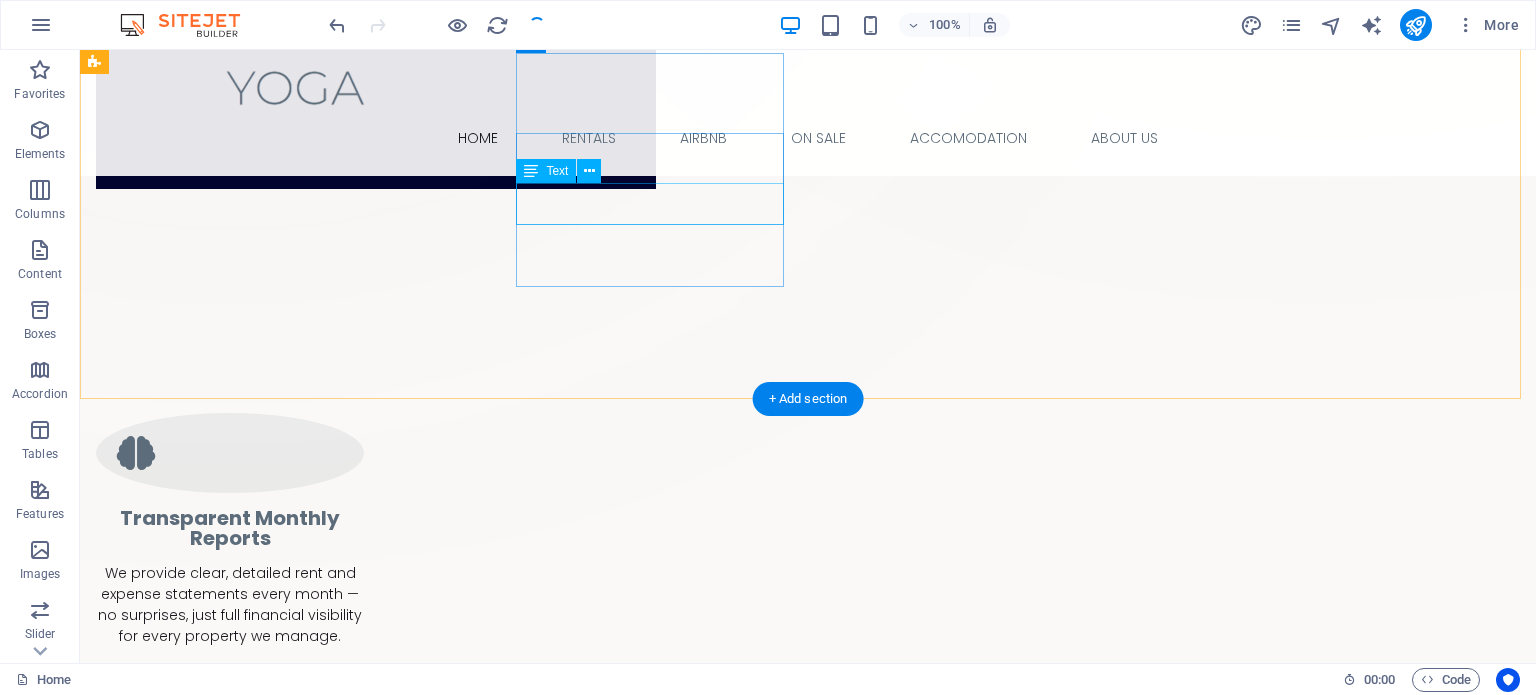 click on "Lorem ipsum dolor sit amet, consectetur adipiscing el." at bounding box center (230, 814) 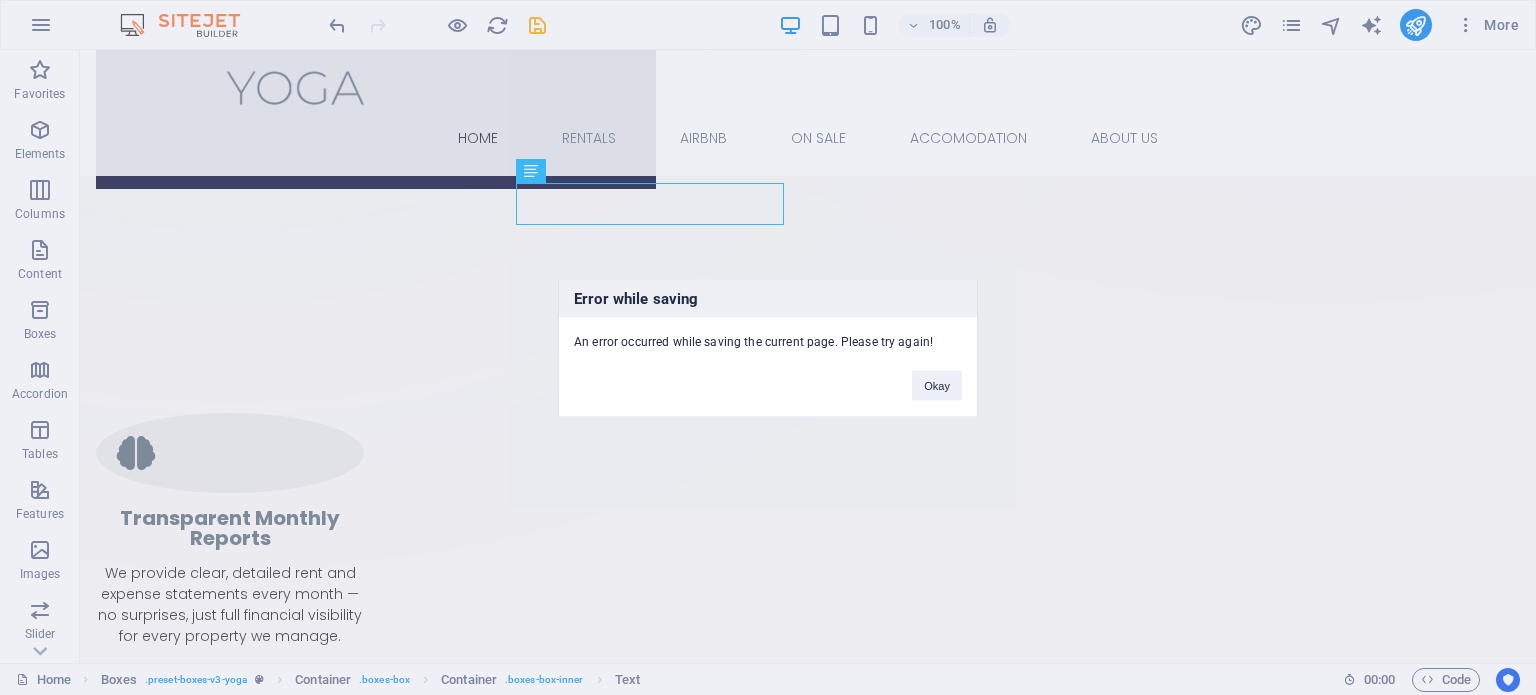 click on "Error while saving" at bounding box center [768, 298] 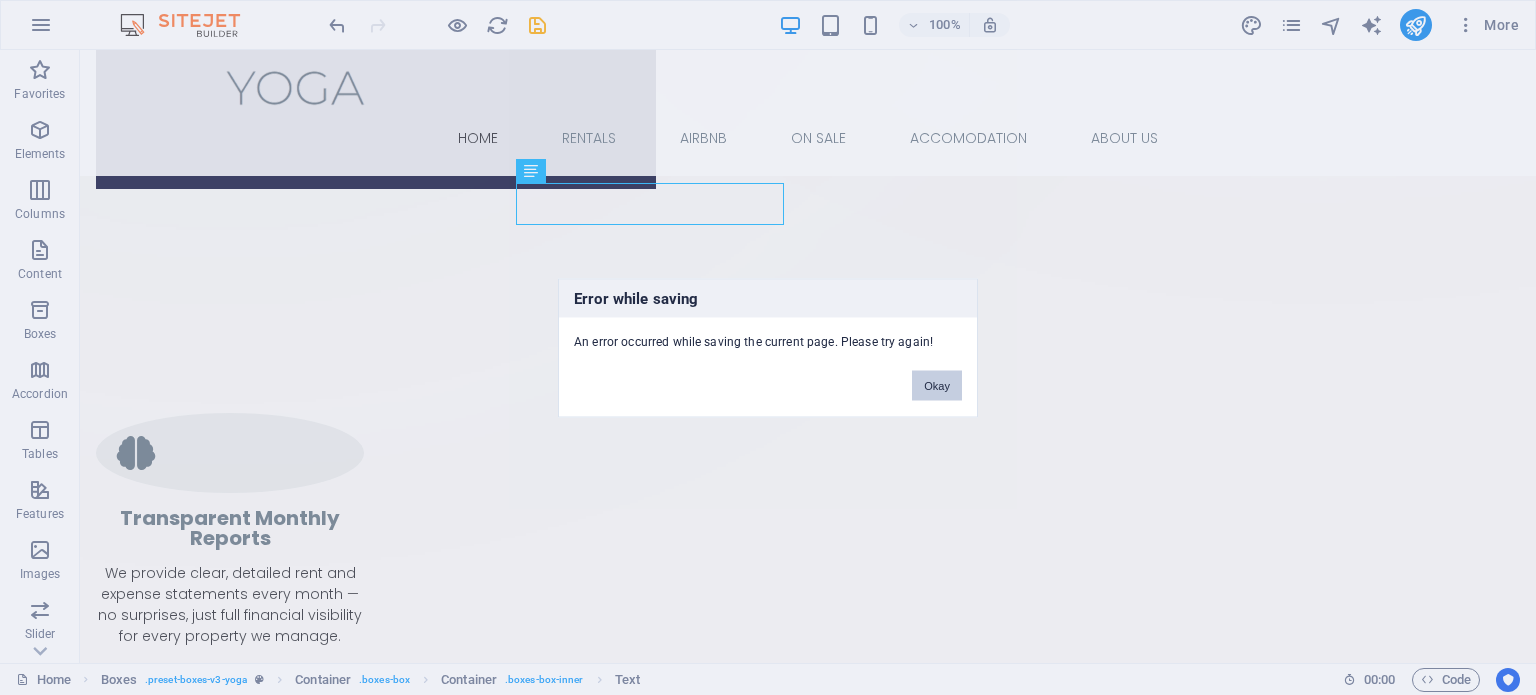 click on "Okay" at bounding box center (937, 385) 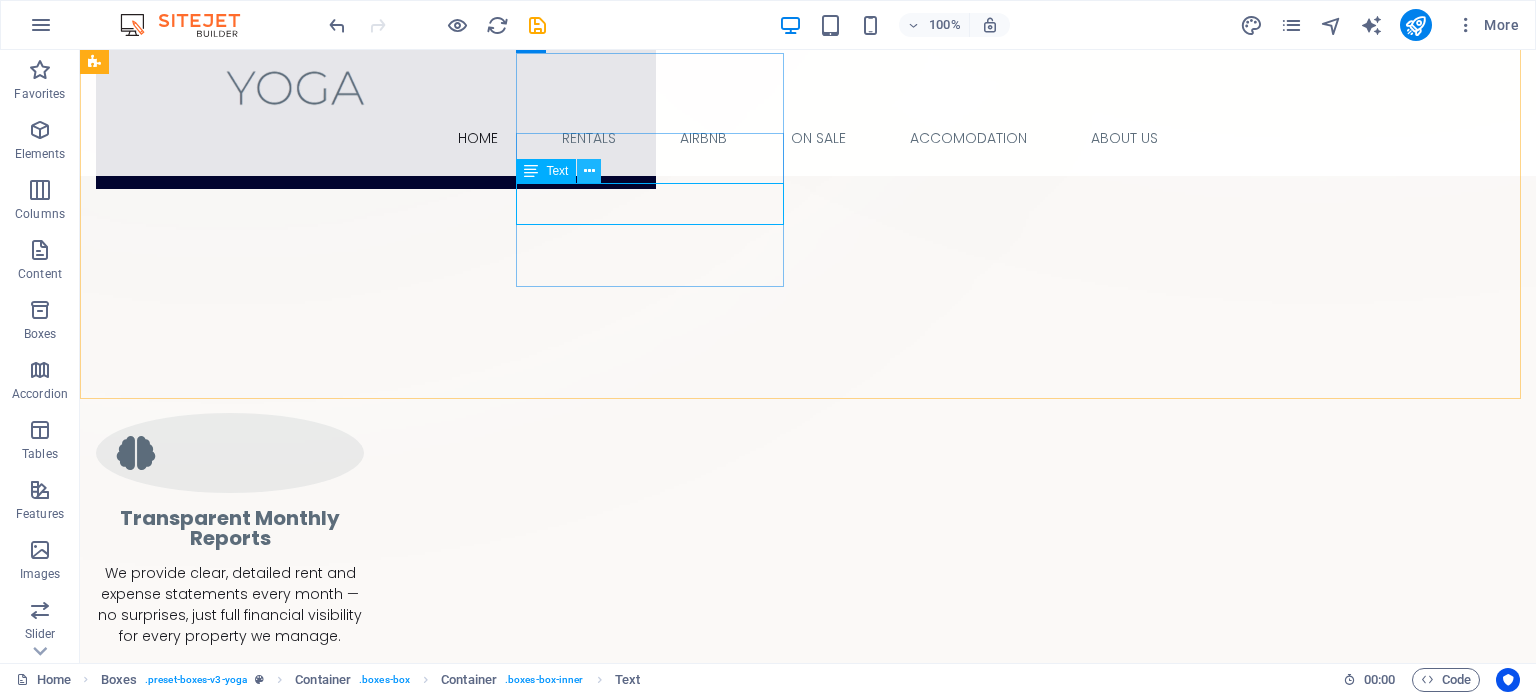 click at bounding box center [589, 171] 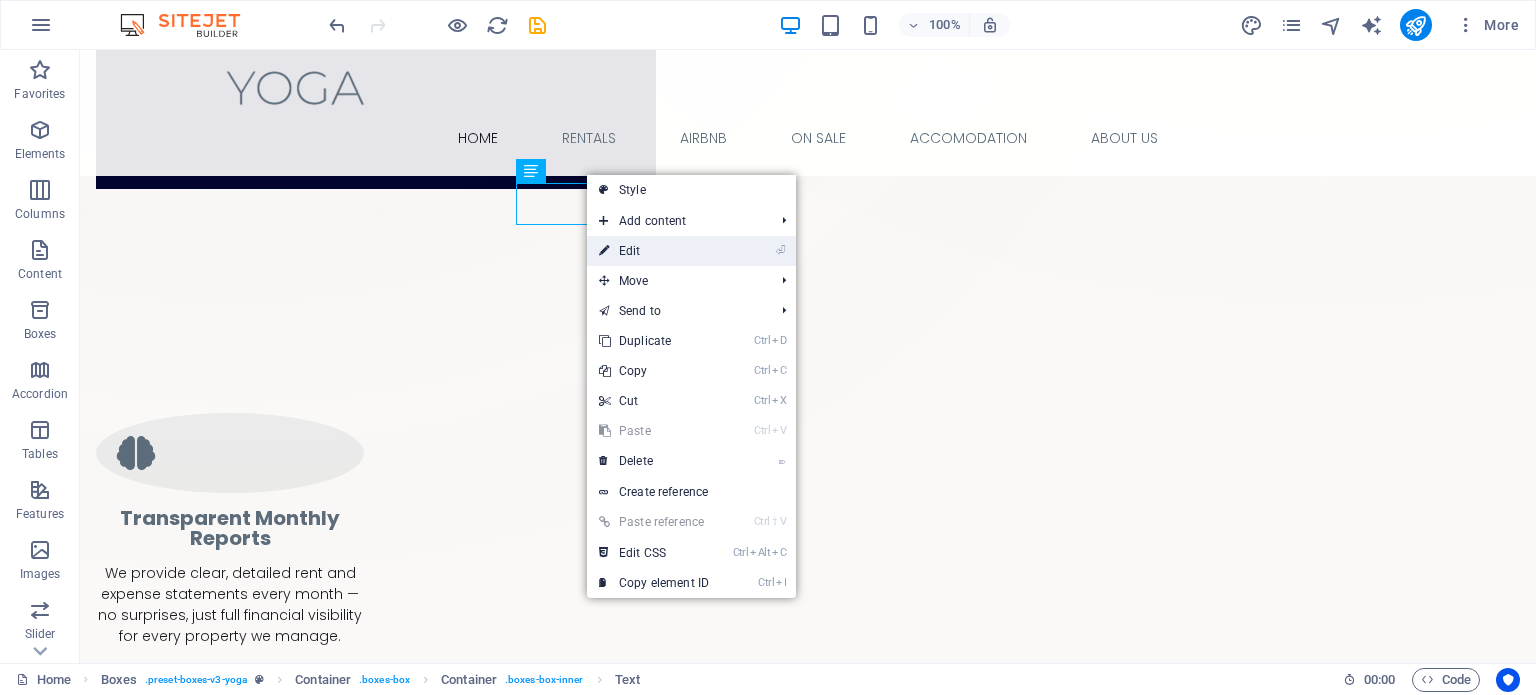 click on "⏎  Edit" at bounding box center [654, 251] 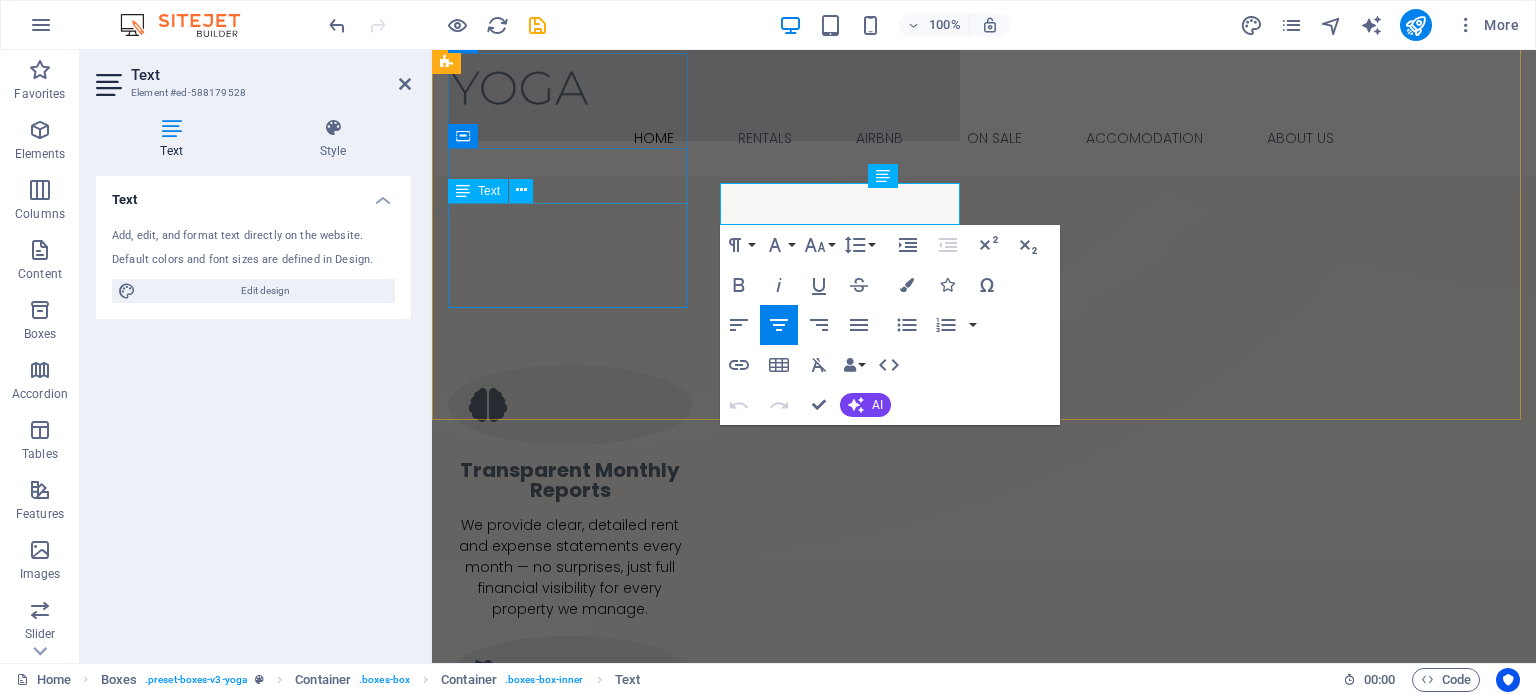 scroll, scrollTop: 917, scrollLeft: 0, axis: vertical 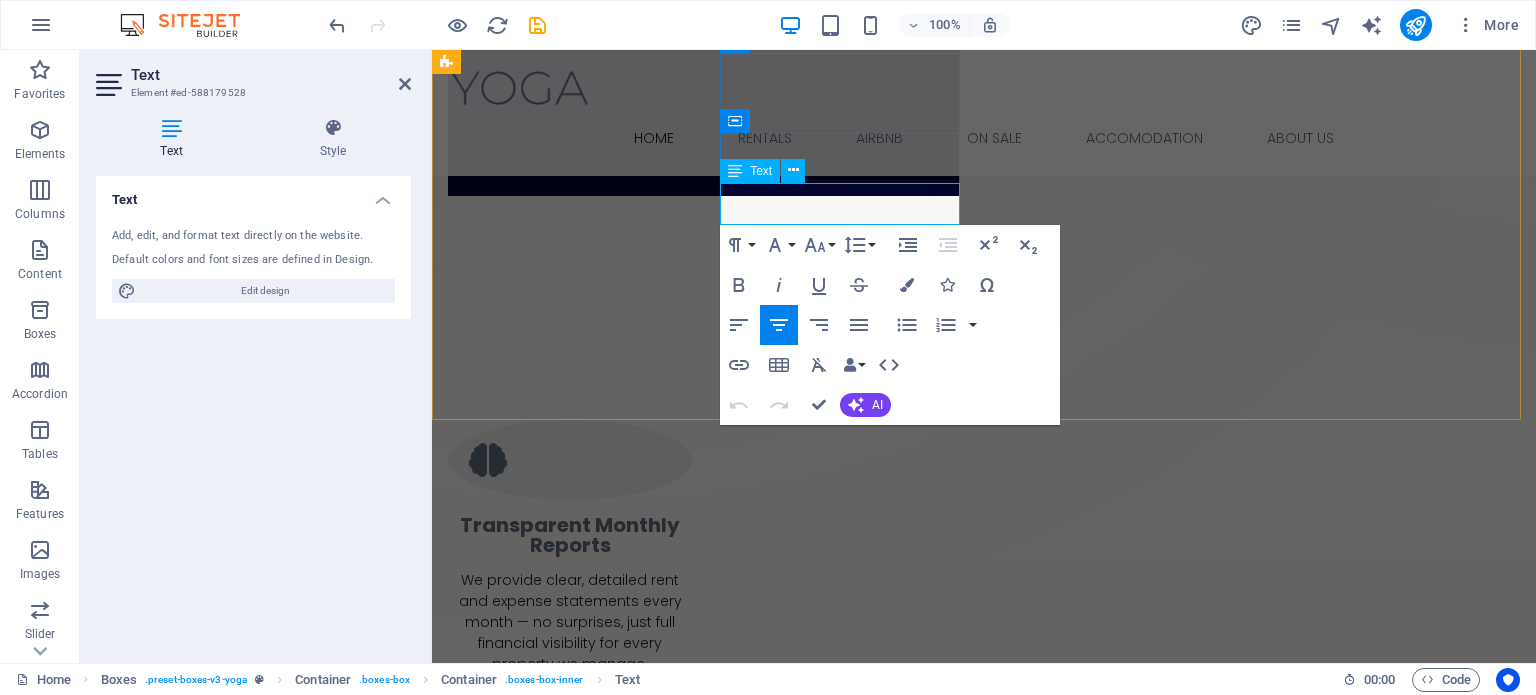 drag, startPoint x: 943, startPoint y: 205, endPoint x: 736, endPoint y: 189, distance: 207.61743 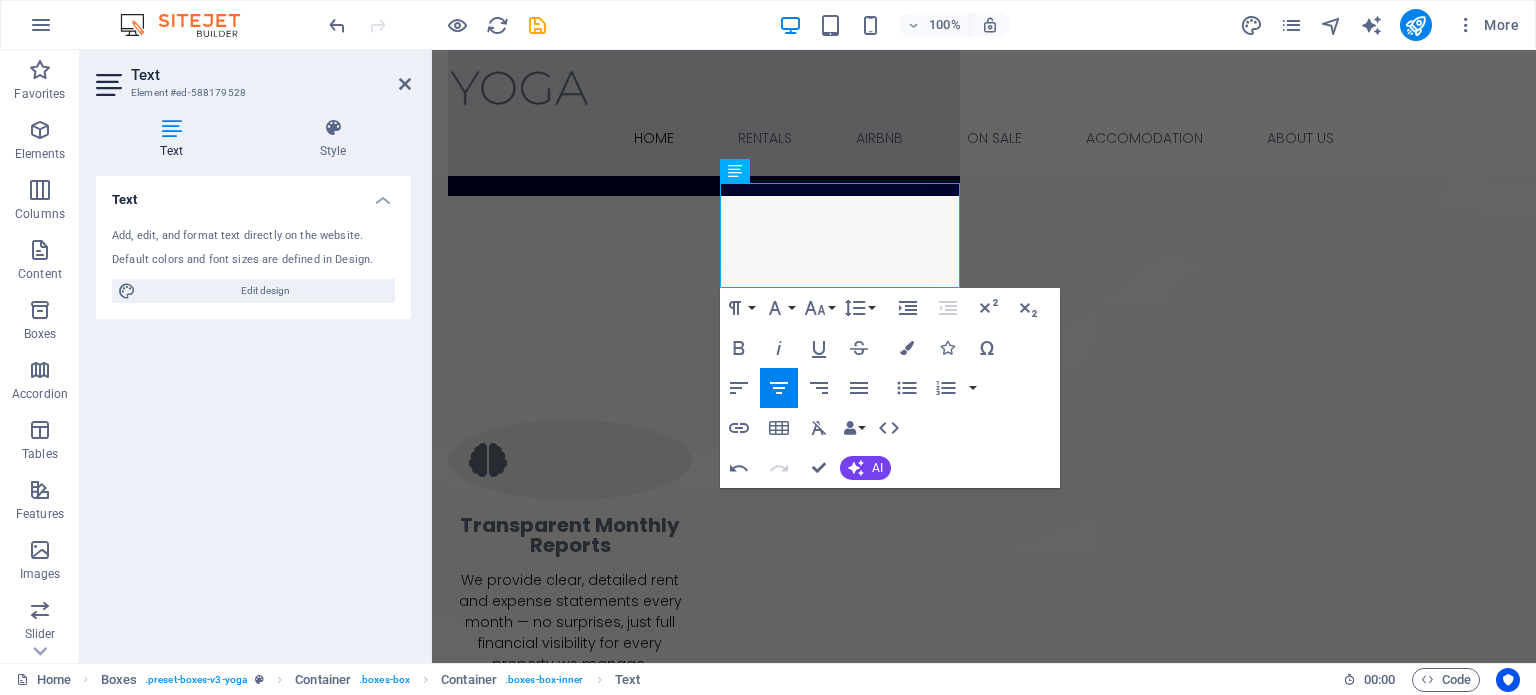 scroll, scrollTop: 973, scrollLeft: 0, axis: vertical 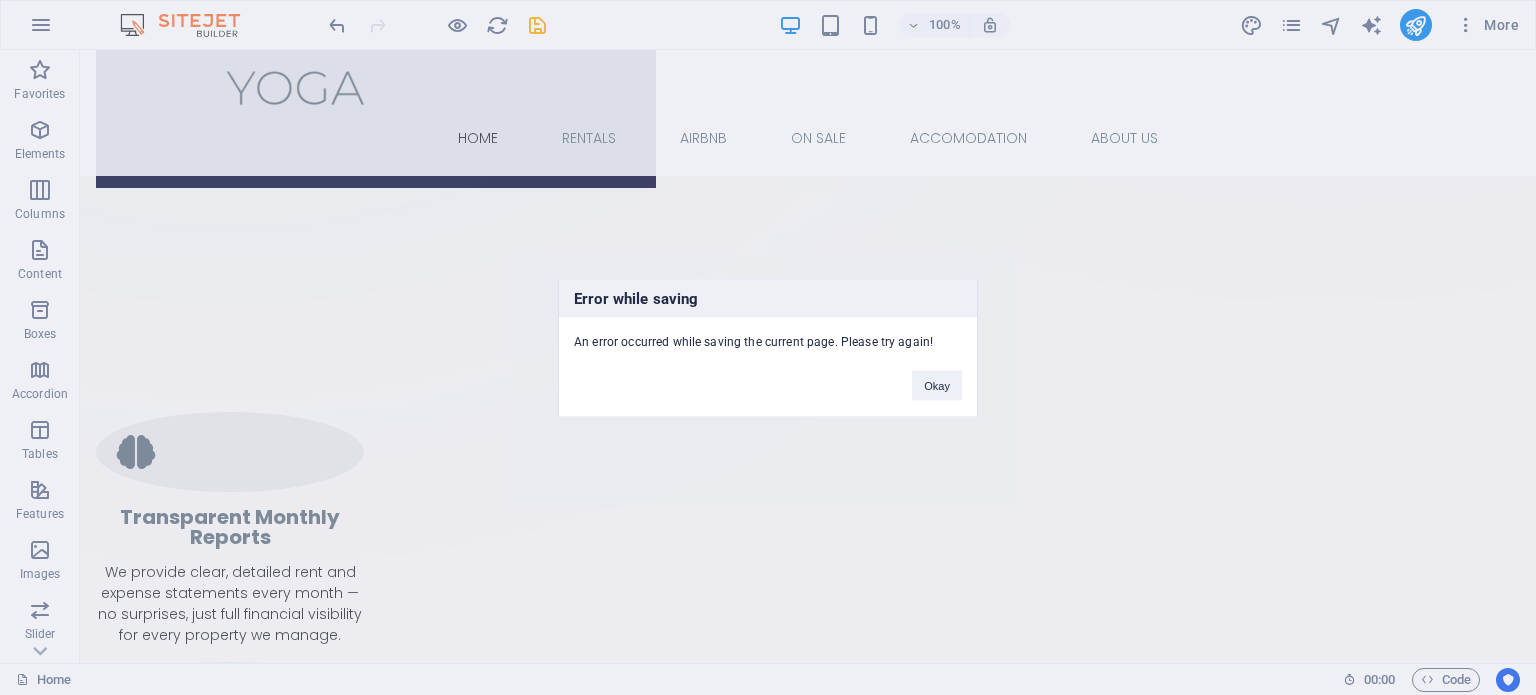 click on "Error while saving An error occurred while saving the current page. Please try again! Okay" at bounding box center [768, 347] 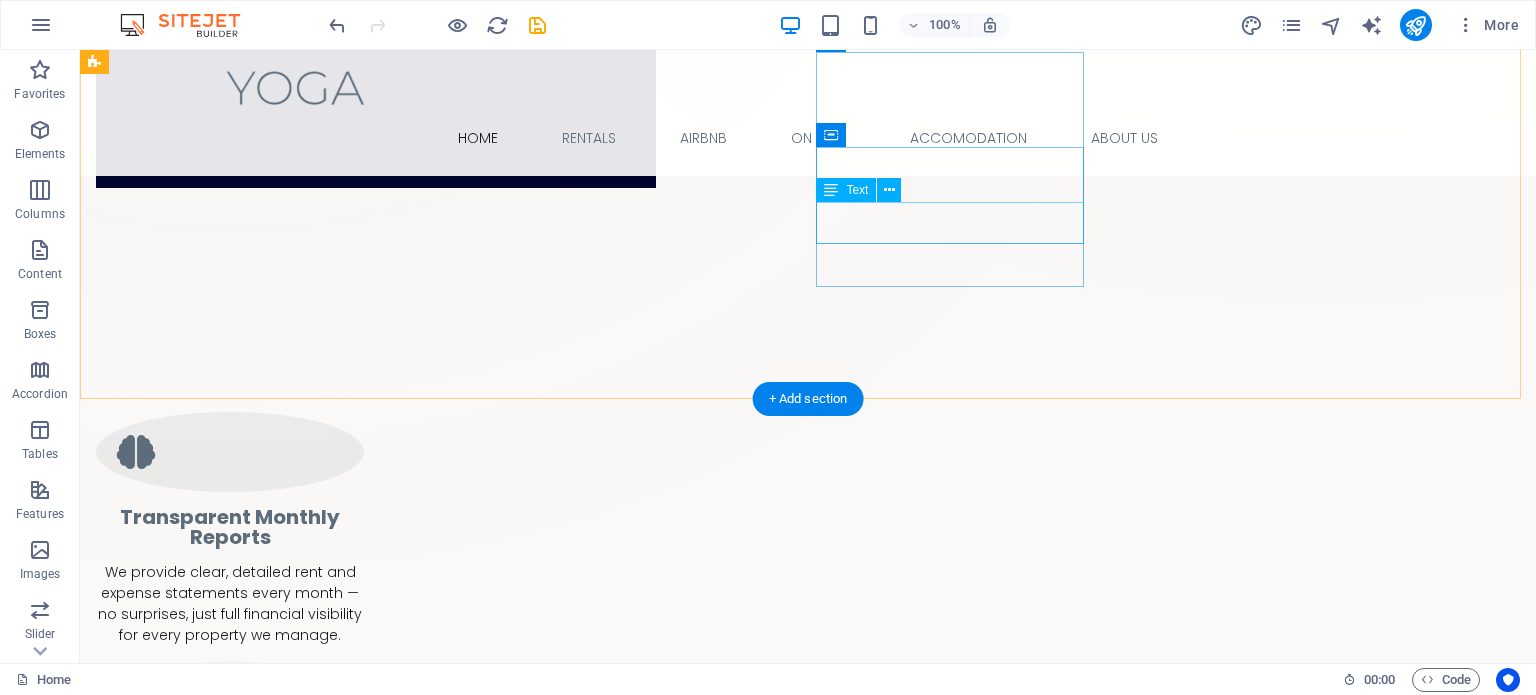 click on "Lorem ipsum dolor sit amet, consectetur adipiscing el." at bounding box center [230, 1084] 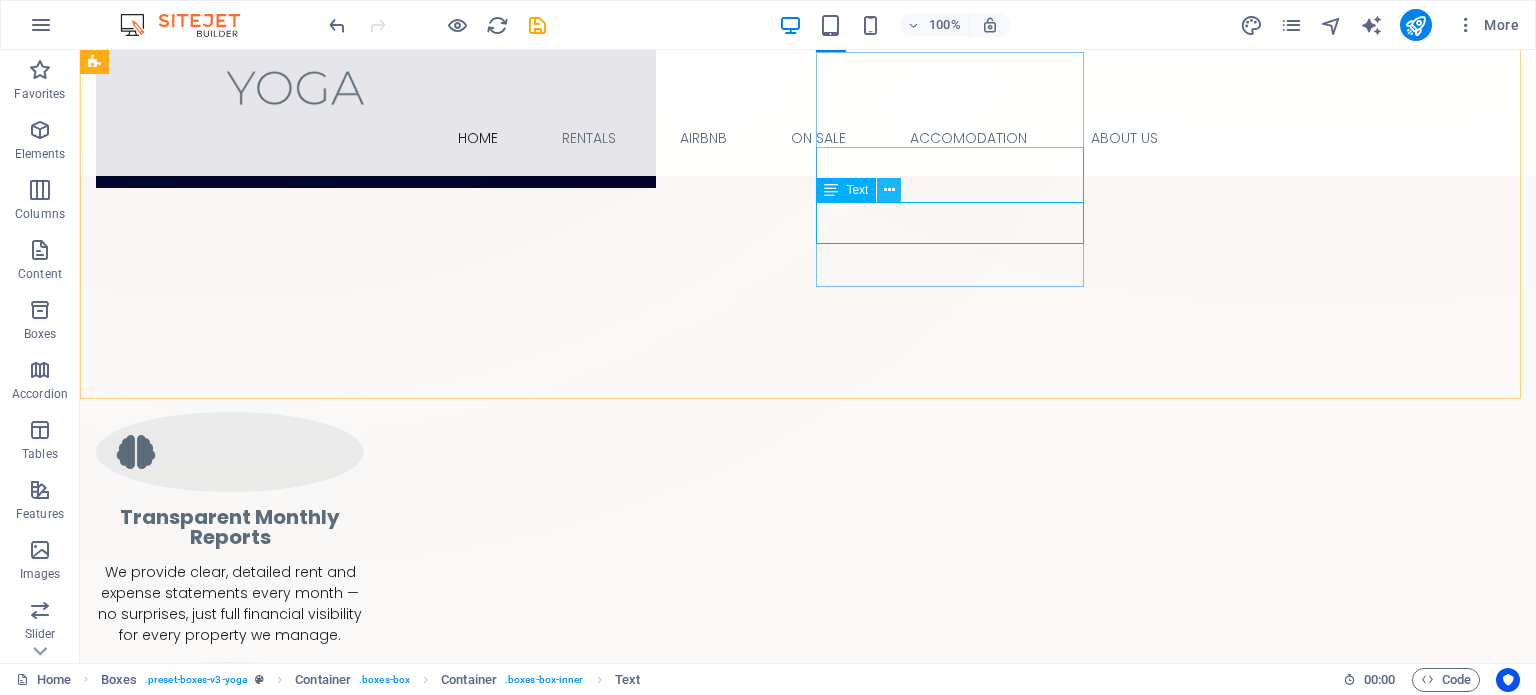 click at bounding box center [889, 190] 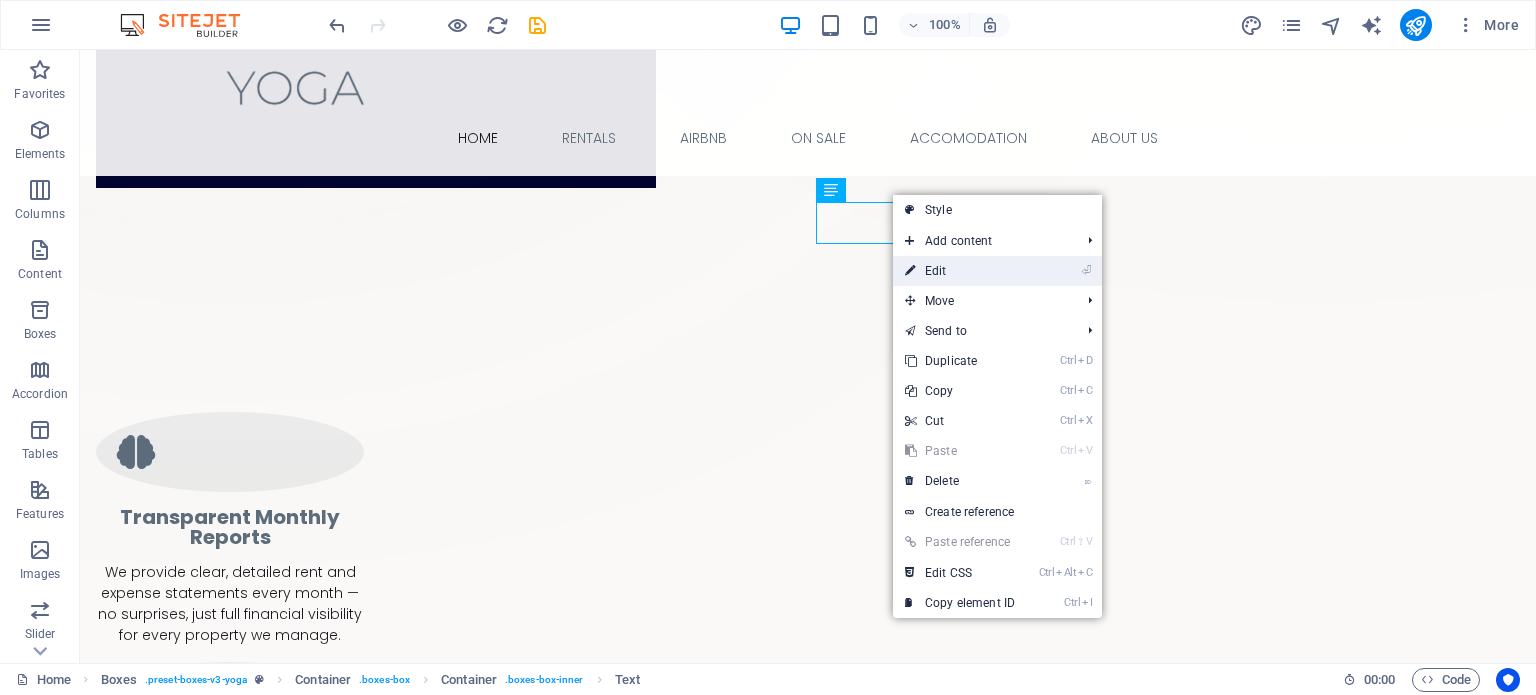 click on "⏎  Edit" at bounding box center [960, 271] 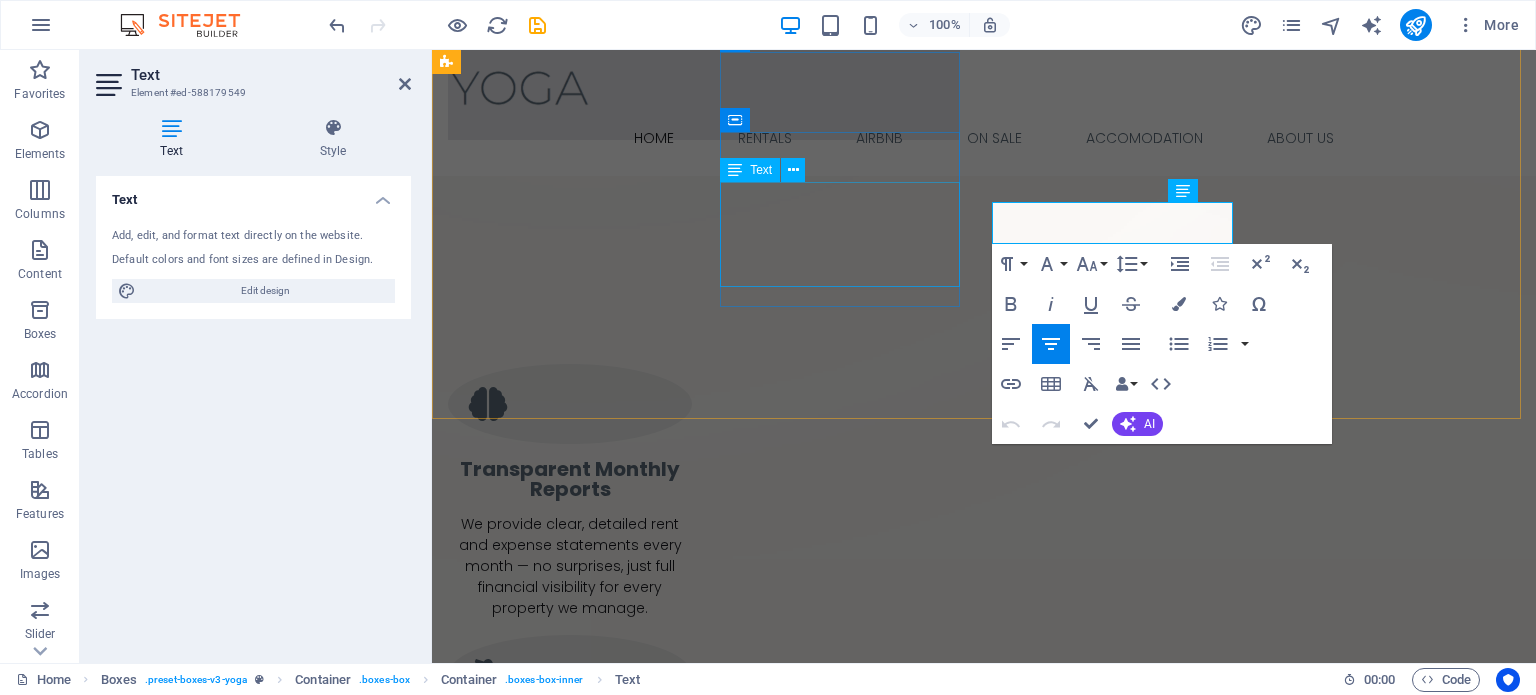 scroll, scrollTop: 918, scrollLeft: 0, axis: vertical 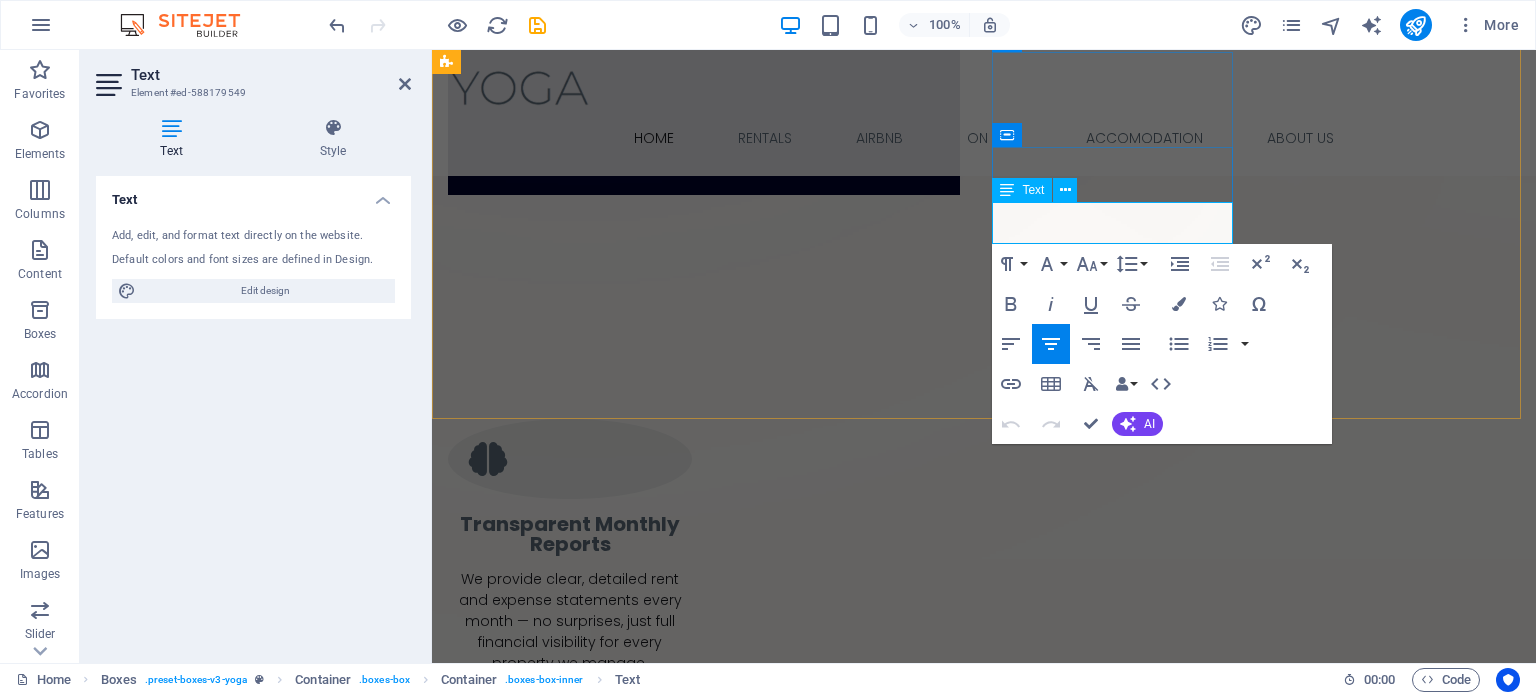 drag, startPoint x: 1212, startPoint y: 234, endPoint x: 1012, endPoint y: 212, distance: 201.20636 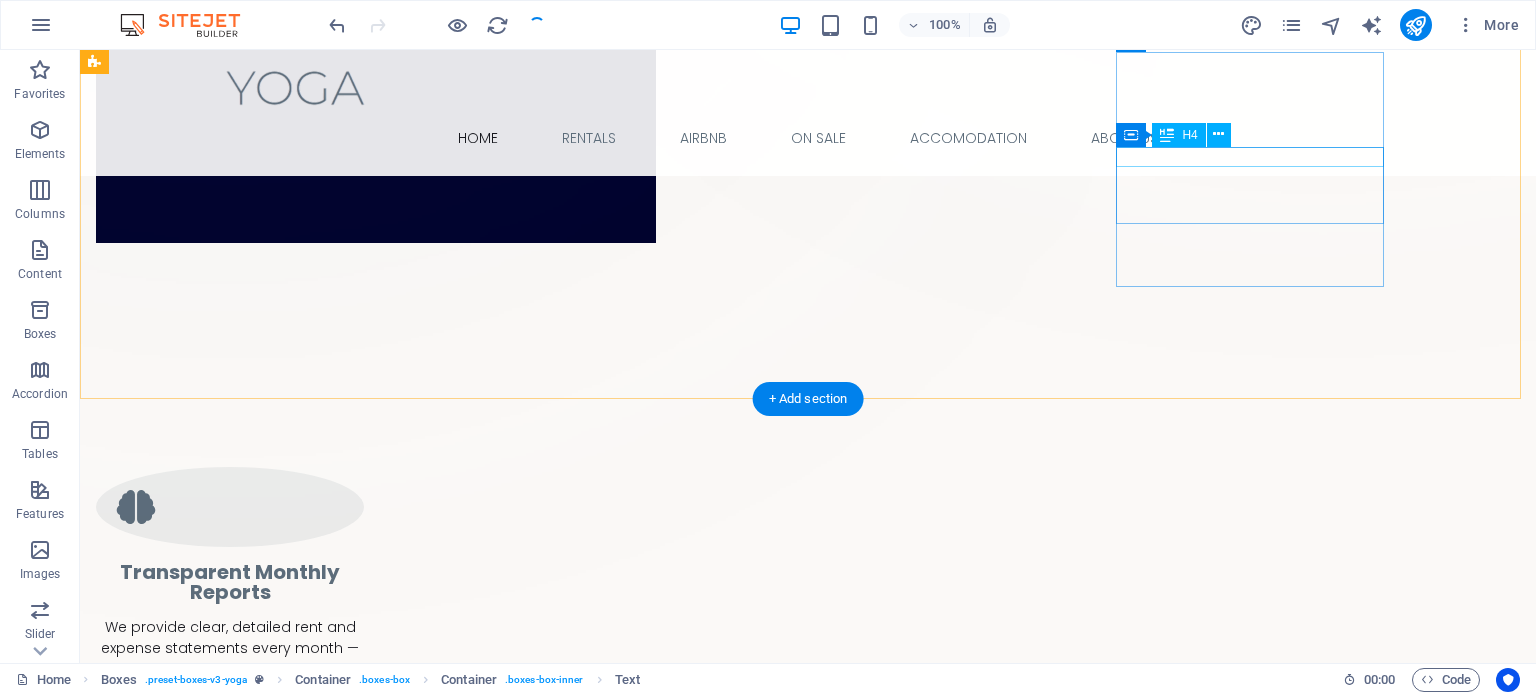 scroll, scrollTop: 974, scrollLeft: 0, axis: vertical 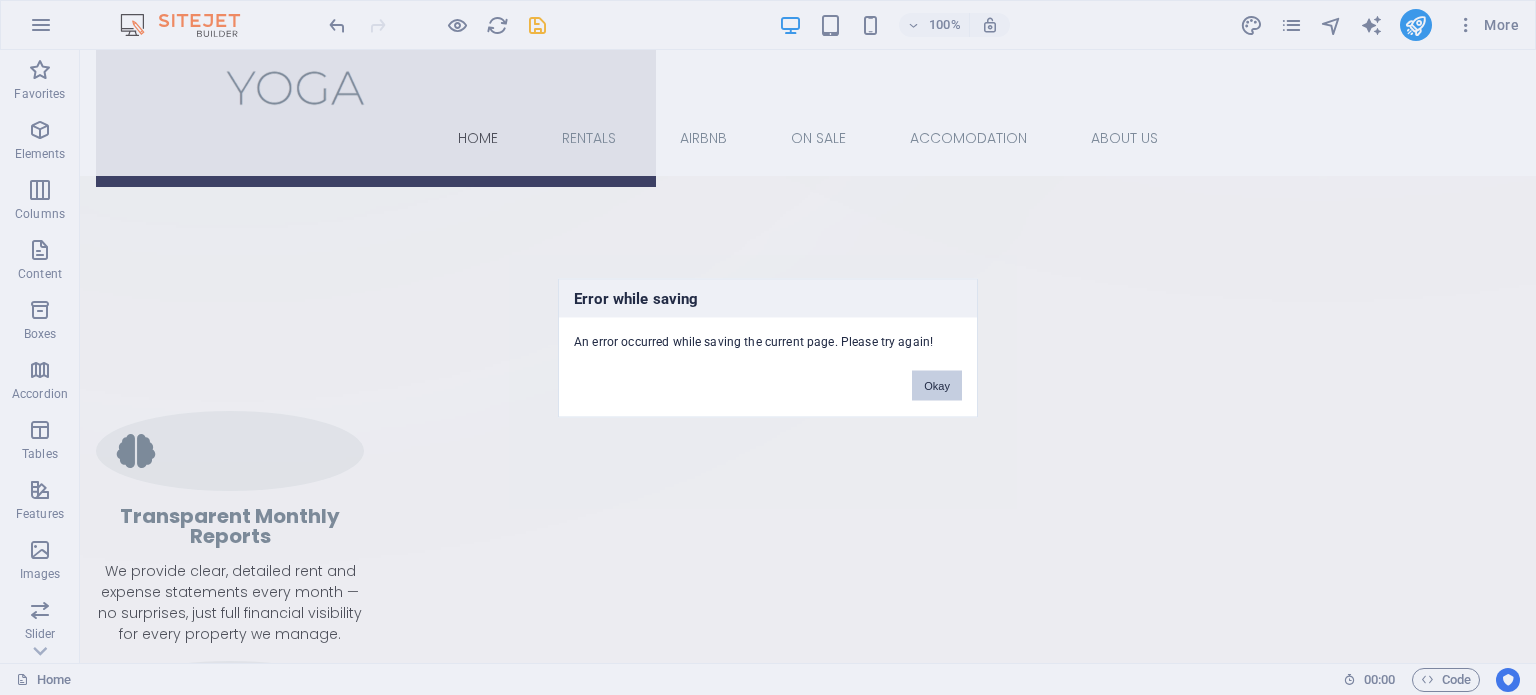 click on "Okay" at bounding box center [937, 385] 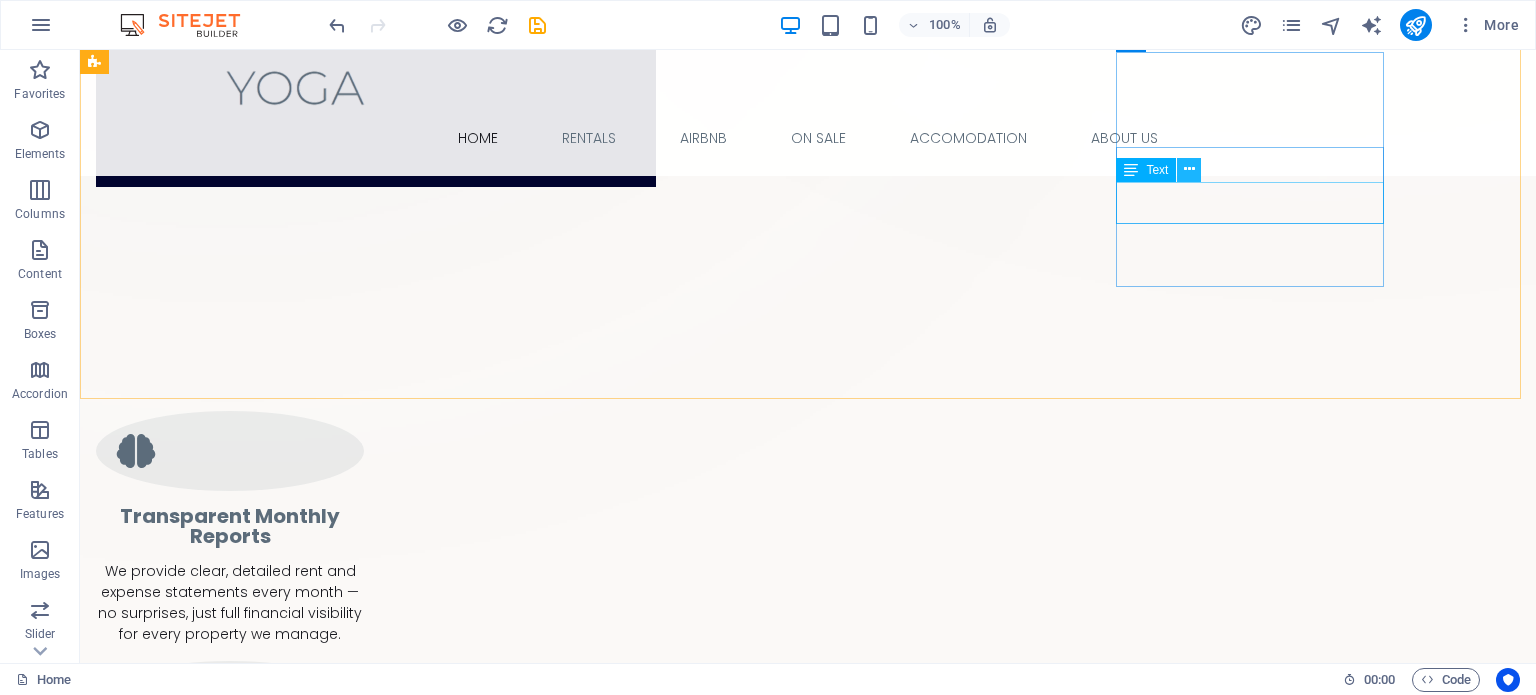 click at bounding box center (1189, 169) 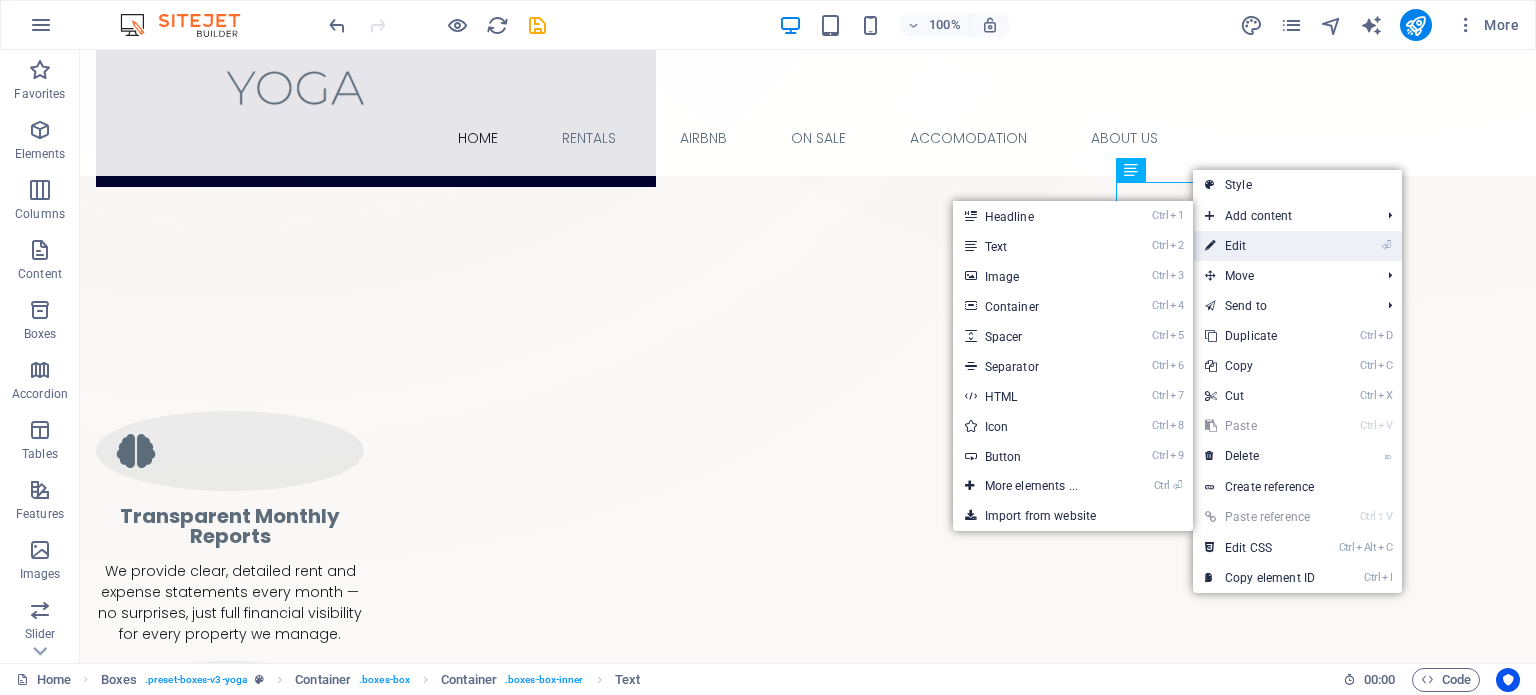 click on "⏎  Edit" at bounding box center (1260, 246) 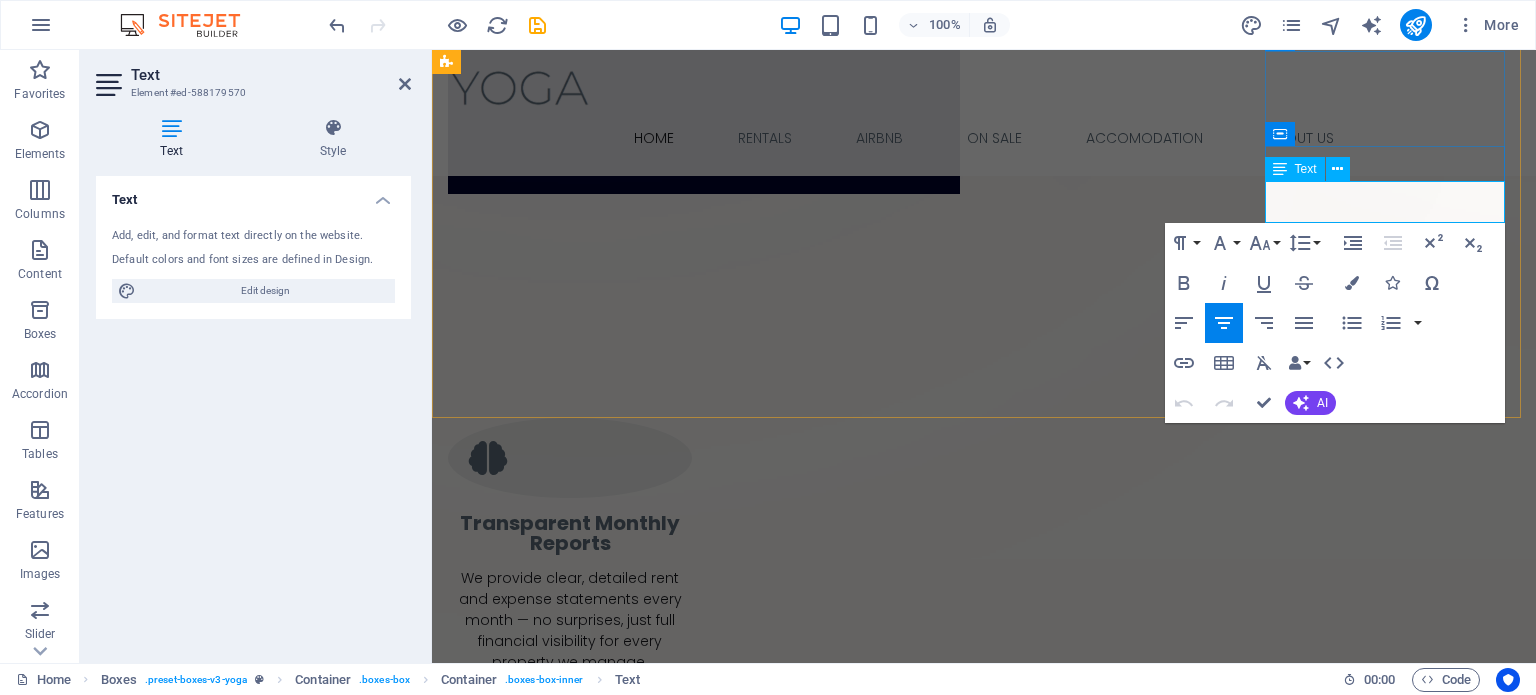 drag, startPoint x: 1476, startPoint y: 213, endPoint x: 1275, endPoint y: 188, distance: 202.54877 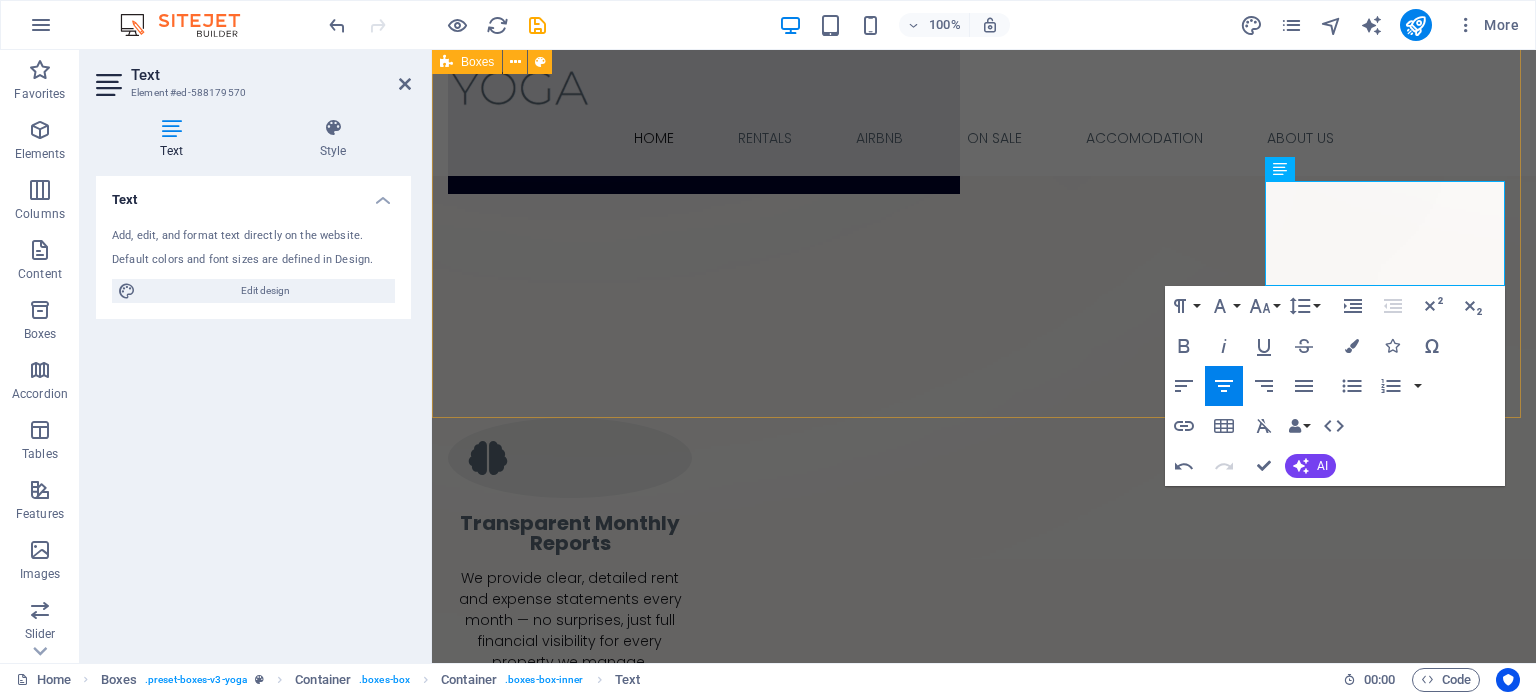 click on "Transparent Monthly Reports We provide clear, detailed rent and expense statements every month — no surprises, just full financial visibility for every property we manage.
Expert Tenant Vetting We carefully screen and vet all prospective tenants to ensure your property is occupied by reliable, responsible, and rent-worthy individuals.
Professional Legal & Lease Oversight From drafting to reviewing lease agreements, our team works closely with legal professionals to ensure every clause protects your investment.
24/7 Property Support Day or night, we're always just a call away — ensuring quick response to tenant issues and uninterrupted peace of mind for landlords." at bounding box center (984, 932) 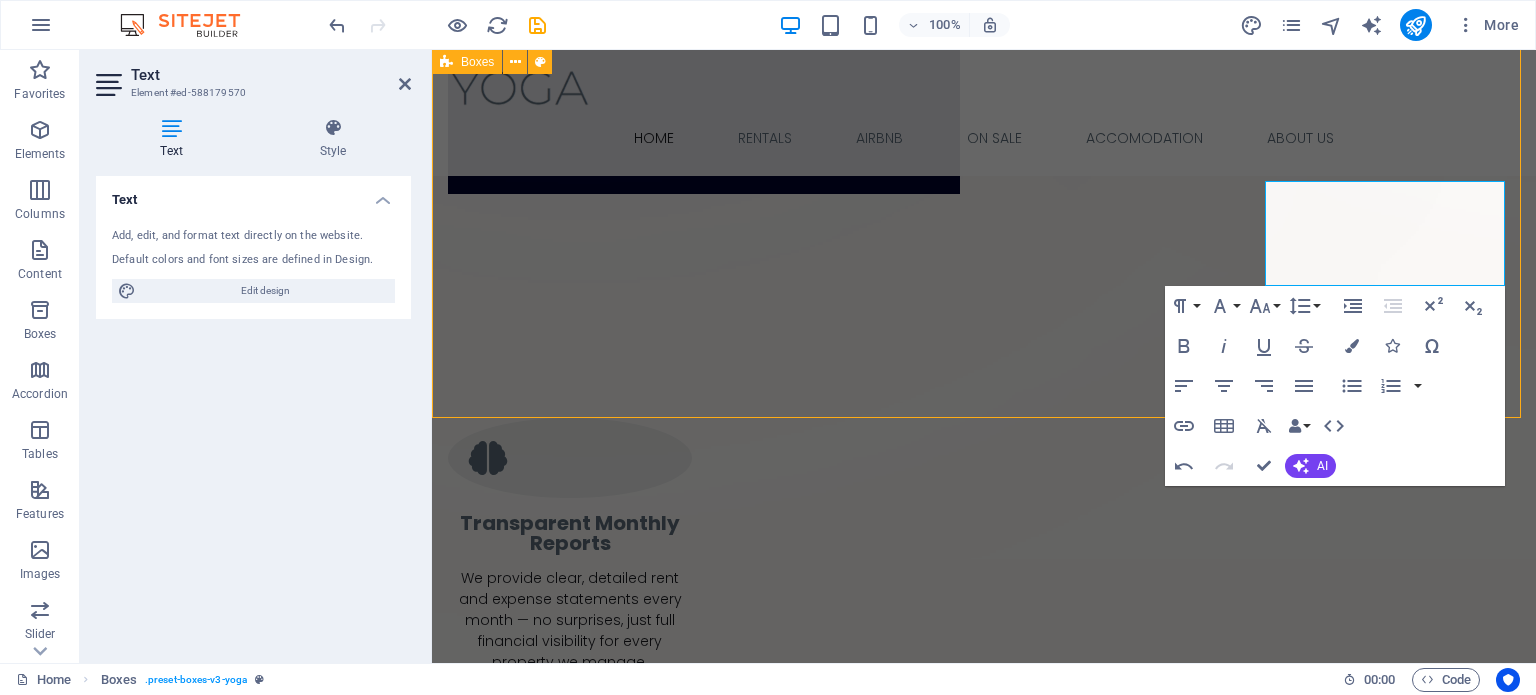 scroll, scrollTop: 974, scrollLeft: 0, axis: vertical 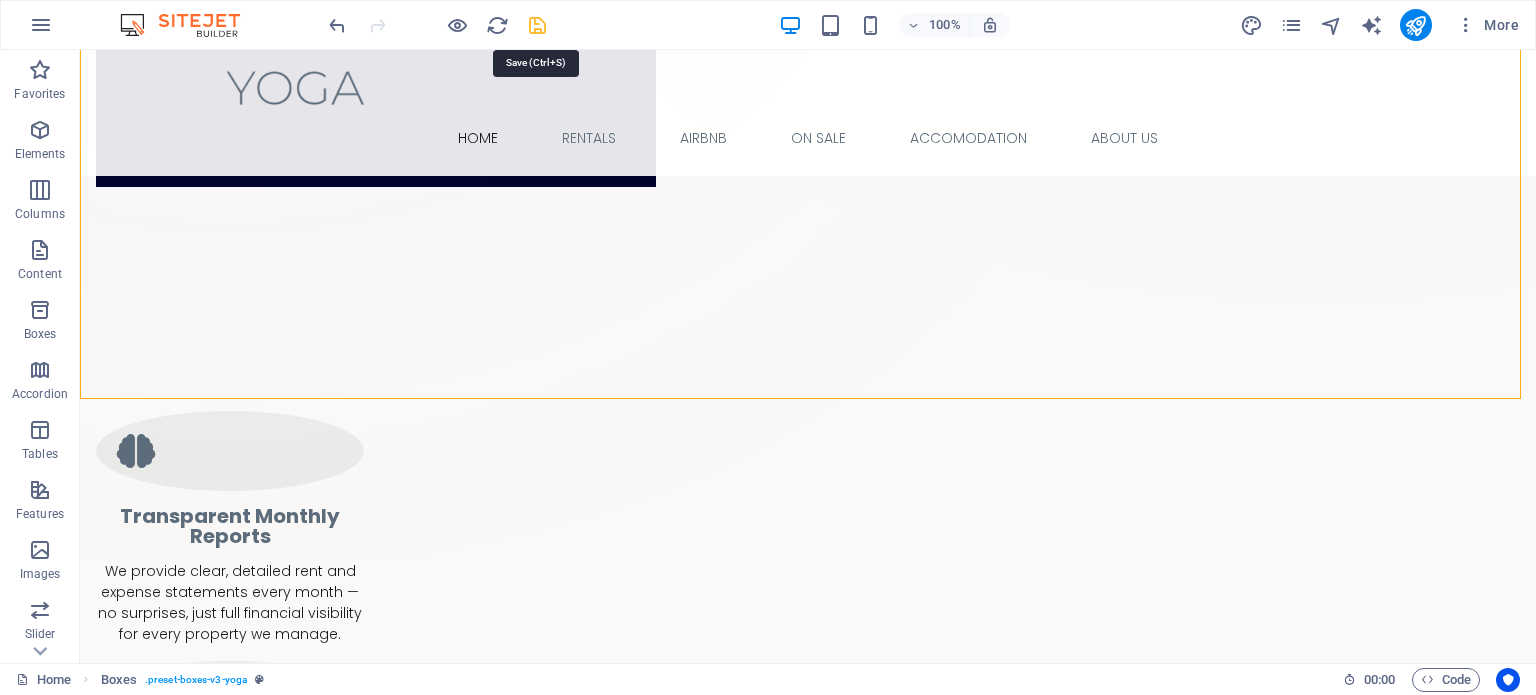 click at bounding box center [537, 25] 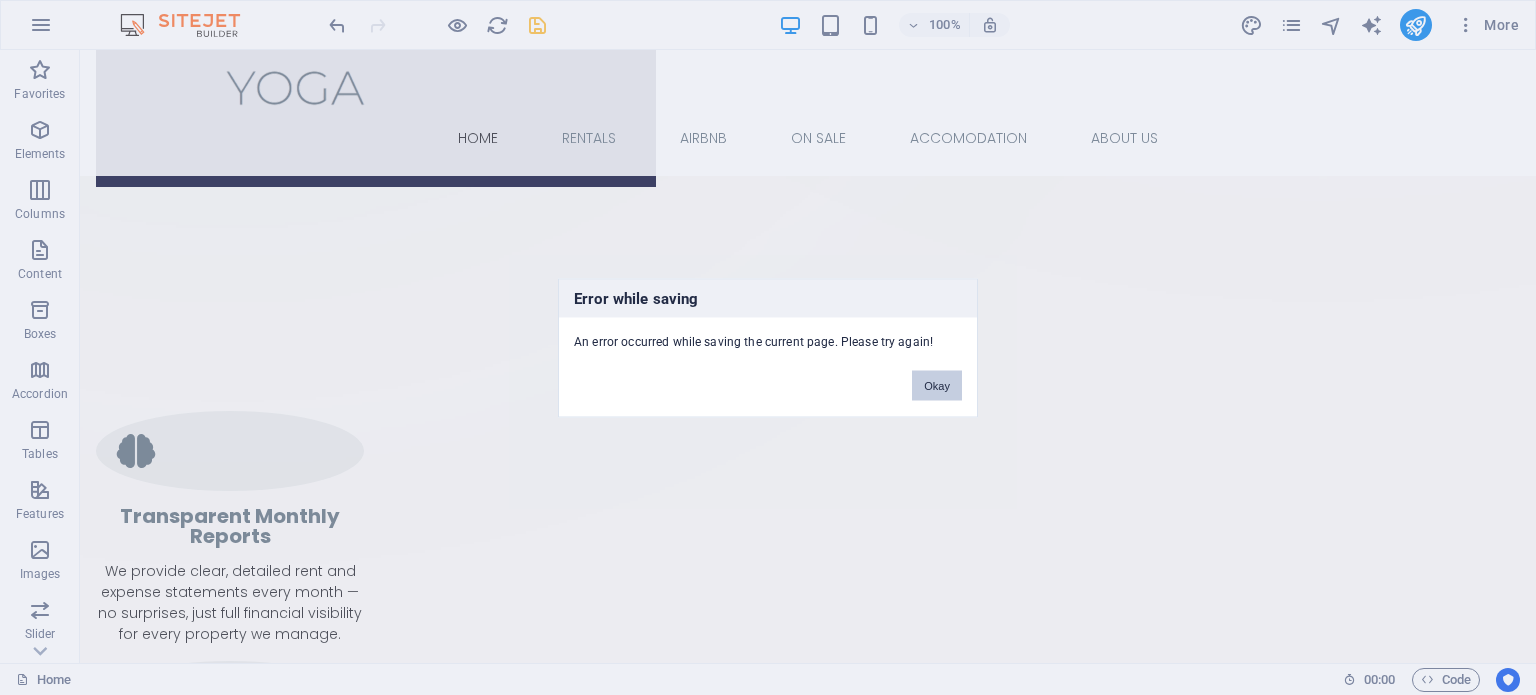 click on "Okay" at bounding box center (937, 385) 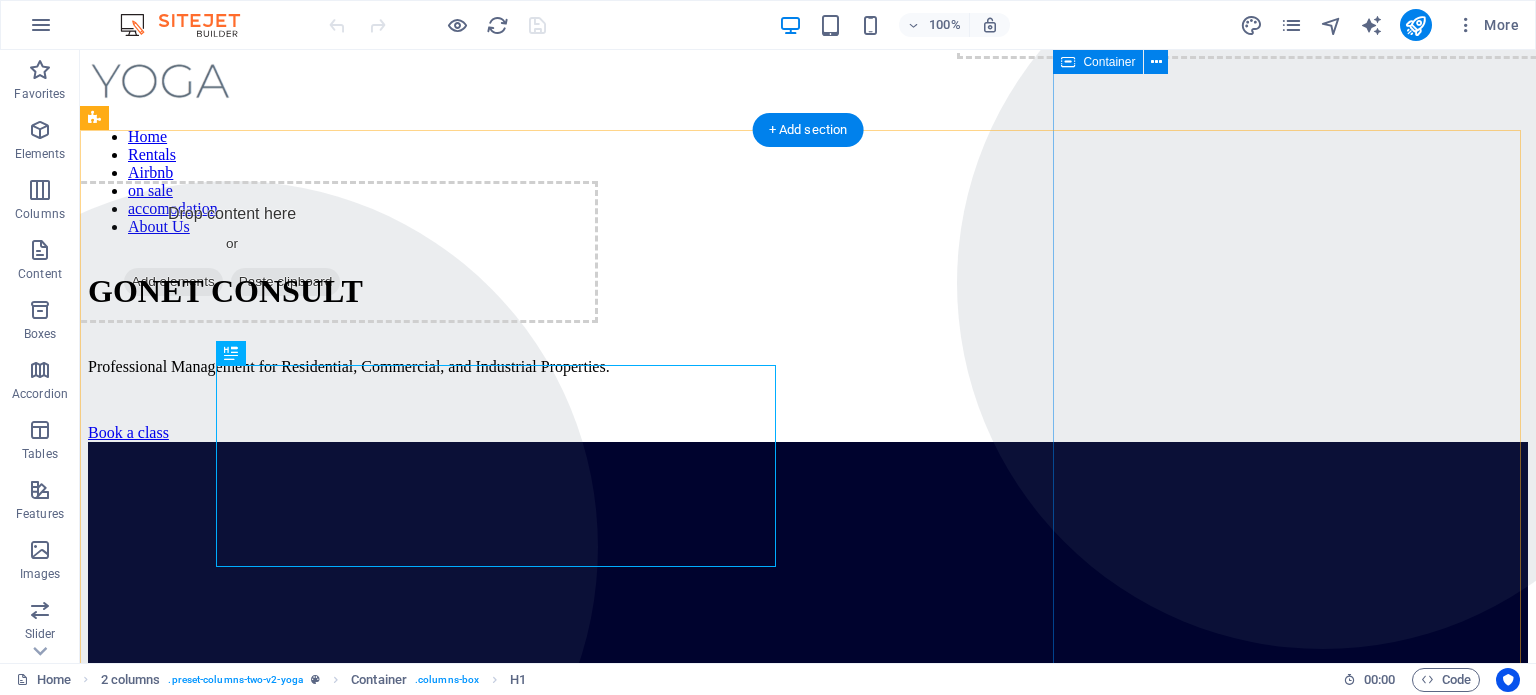 scroll, scrollTop: 0, scrollLeft: 0, axis: both 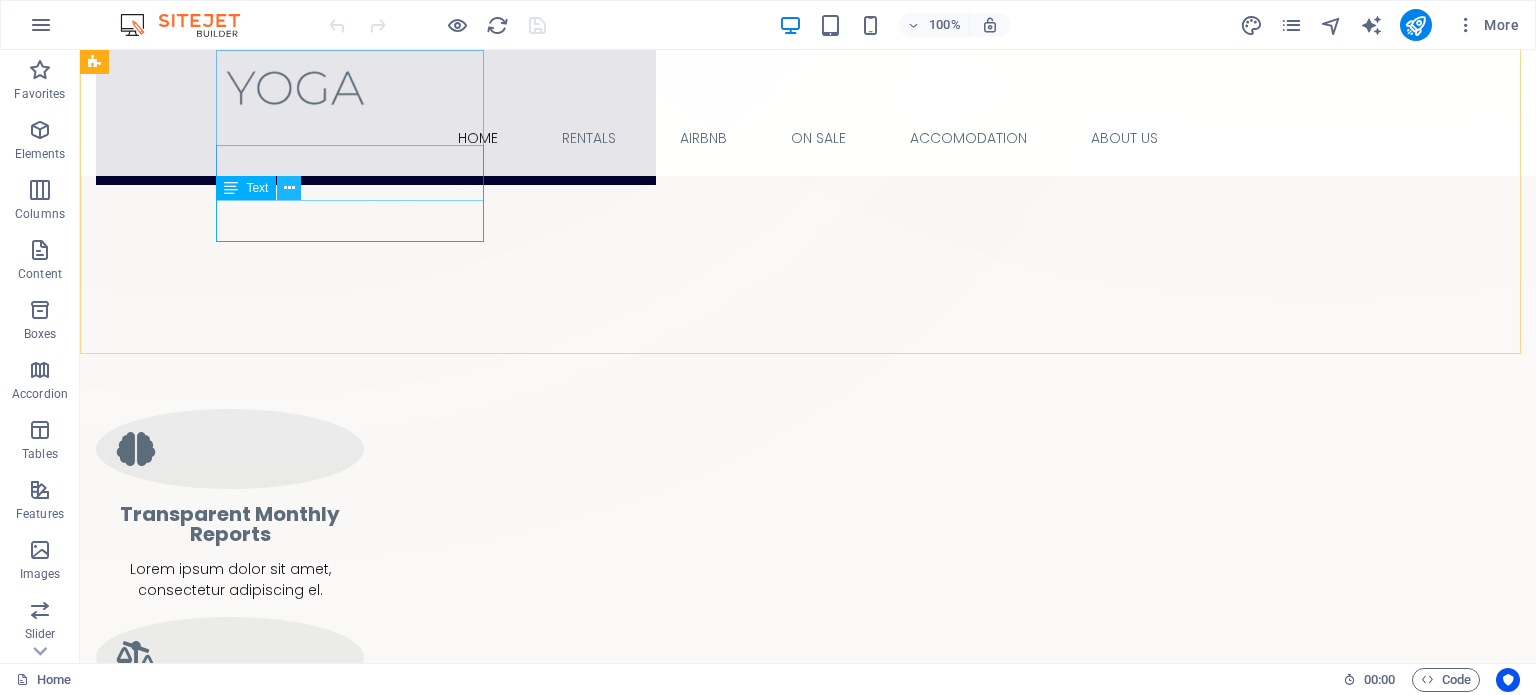 click at bounding box center [289, 188] 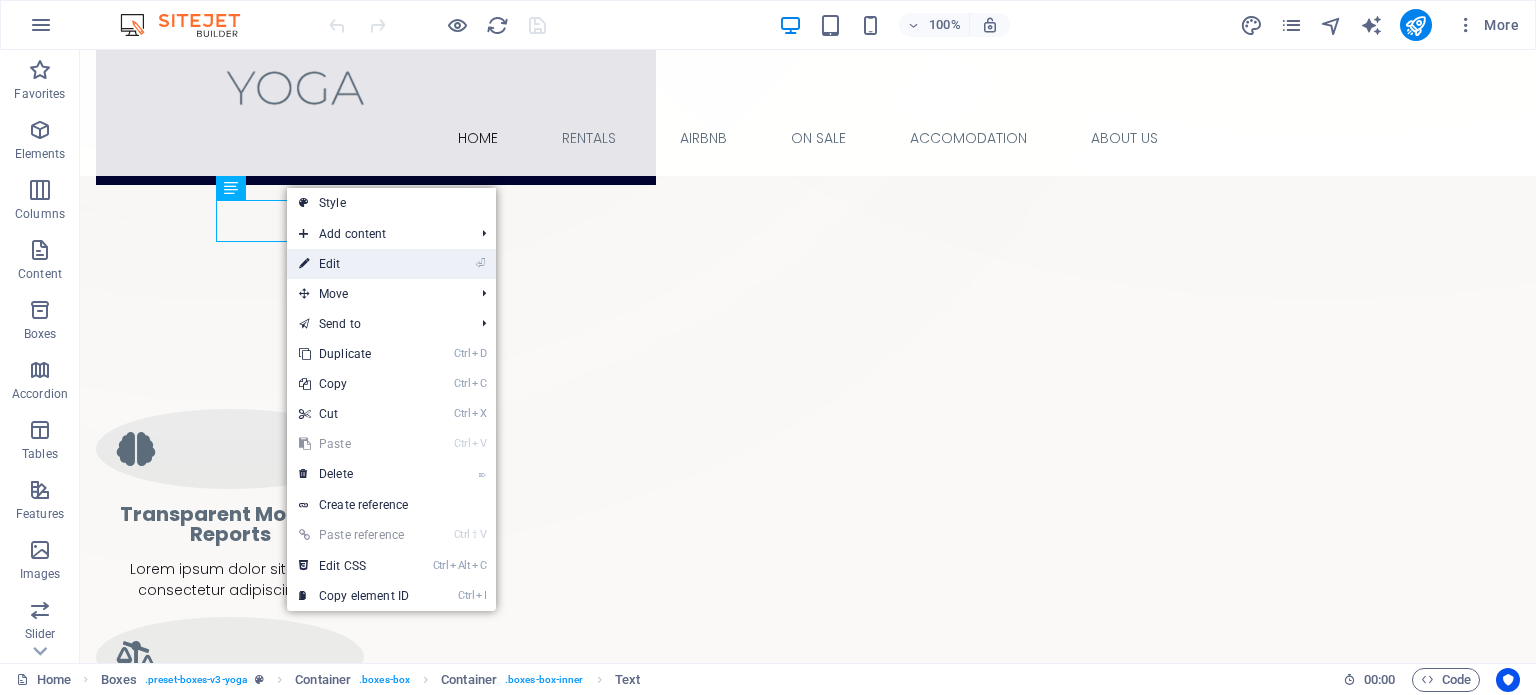 click on "⏎  Edit" at bounding box center [354, 264] 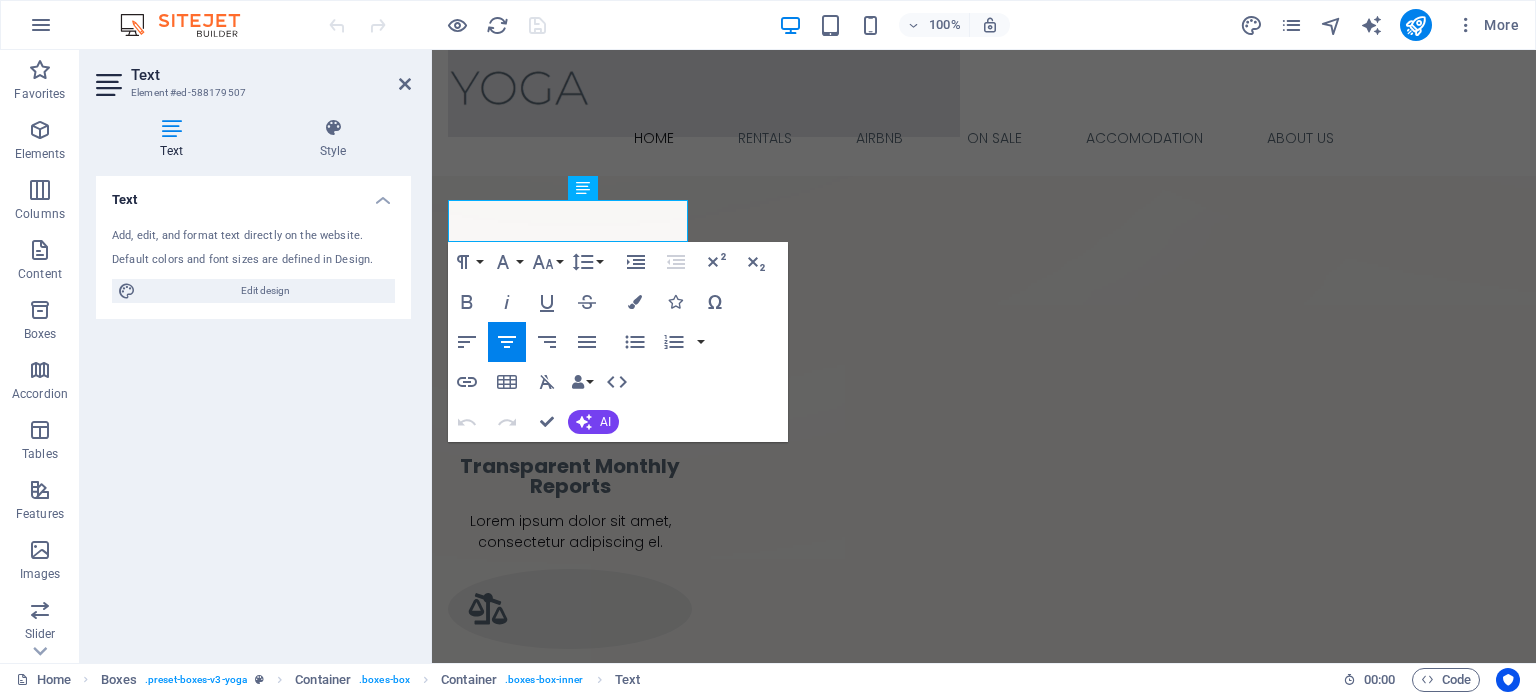 scroll, scrollTop: 920, scrollLeft: 0, axis: vertical 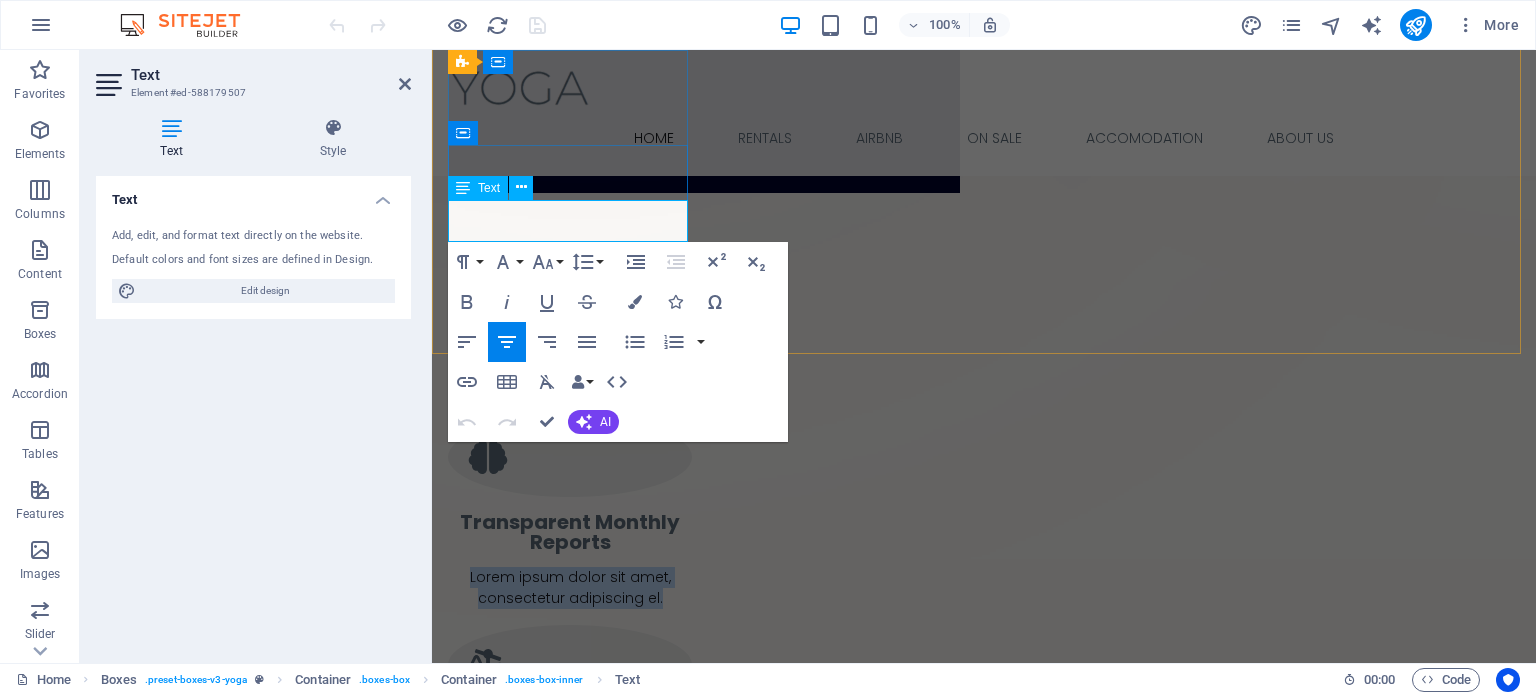 drag, startPoint x: 664, startPoint y: 228, endPoint x: 457, endPoint y: 210, distance: 207.78113 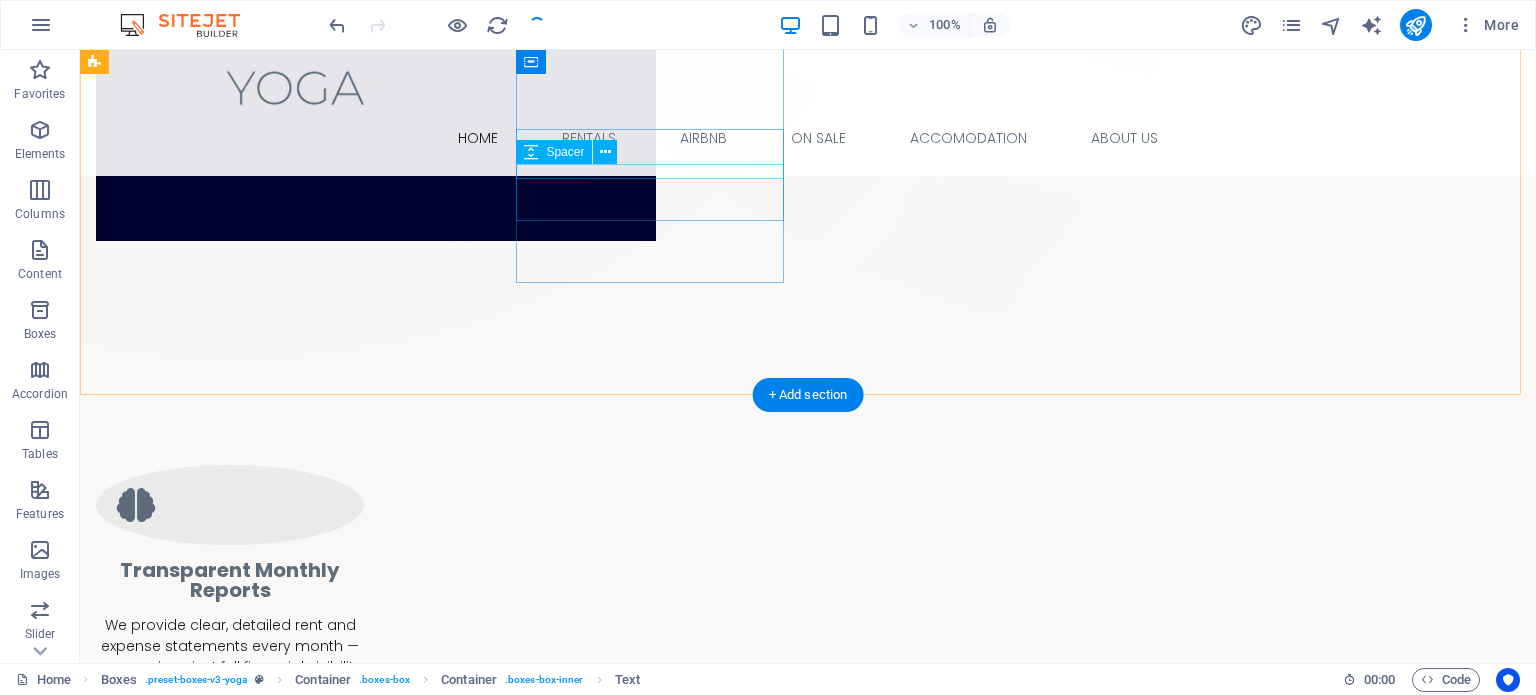 scroll, scrollTop: 976, scrollLeft: 0, axis: vertical 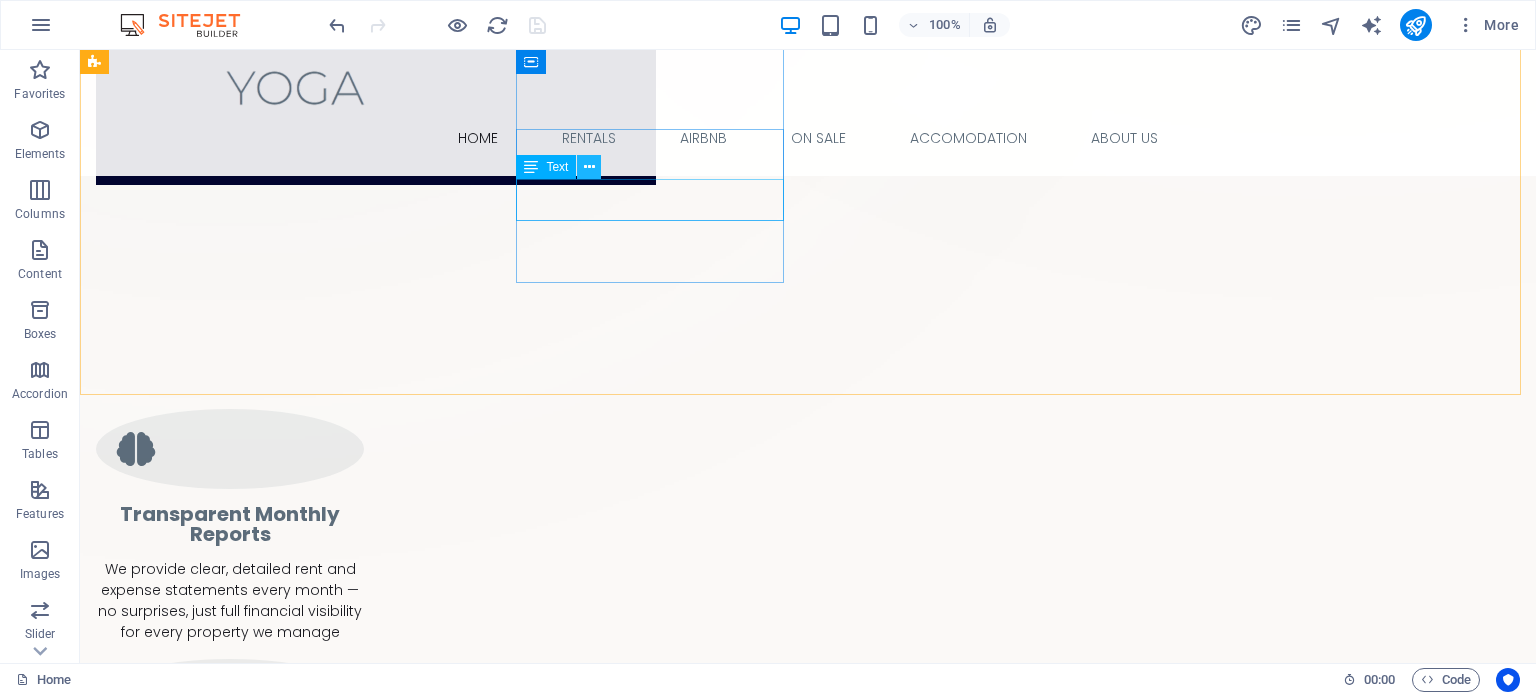 click at bounding box center [589, 167] 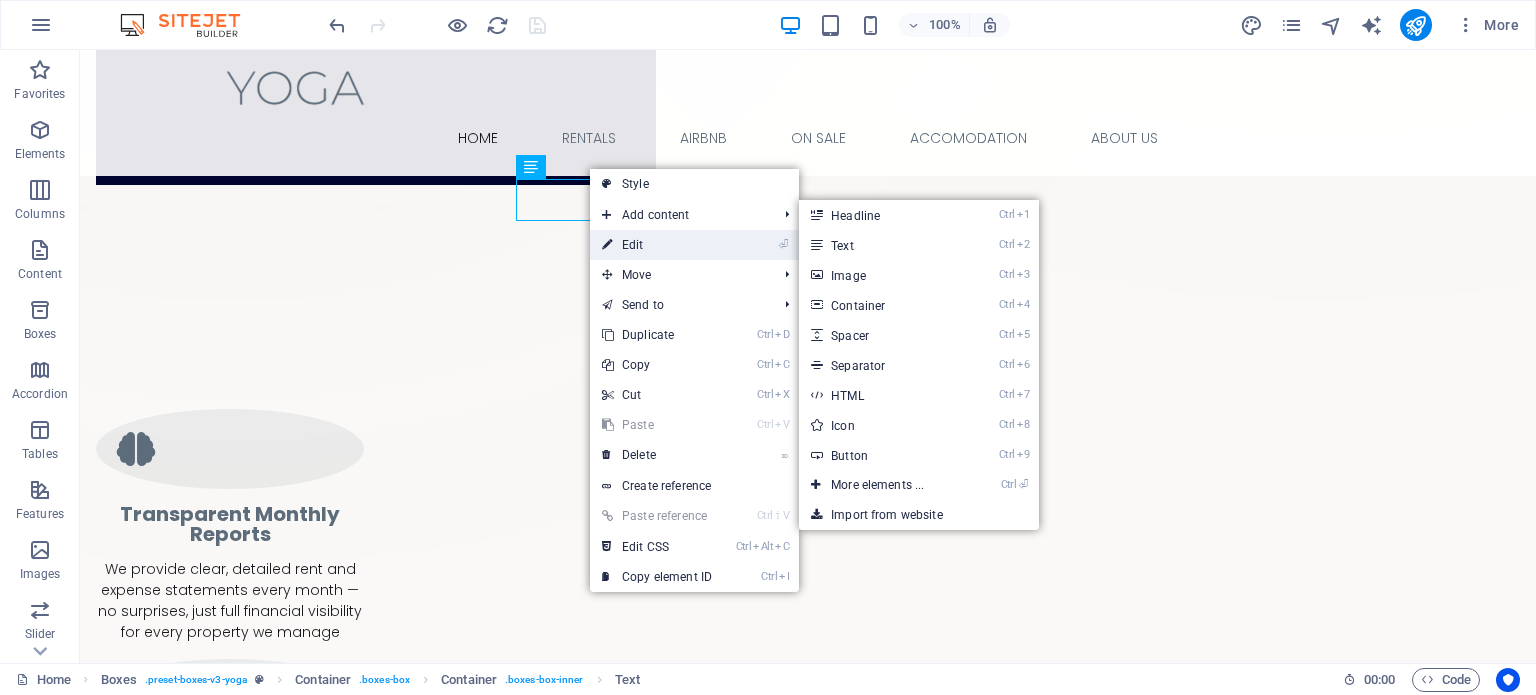 click on "⏎  Edit" at bounding box center [657, 245] 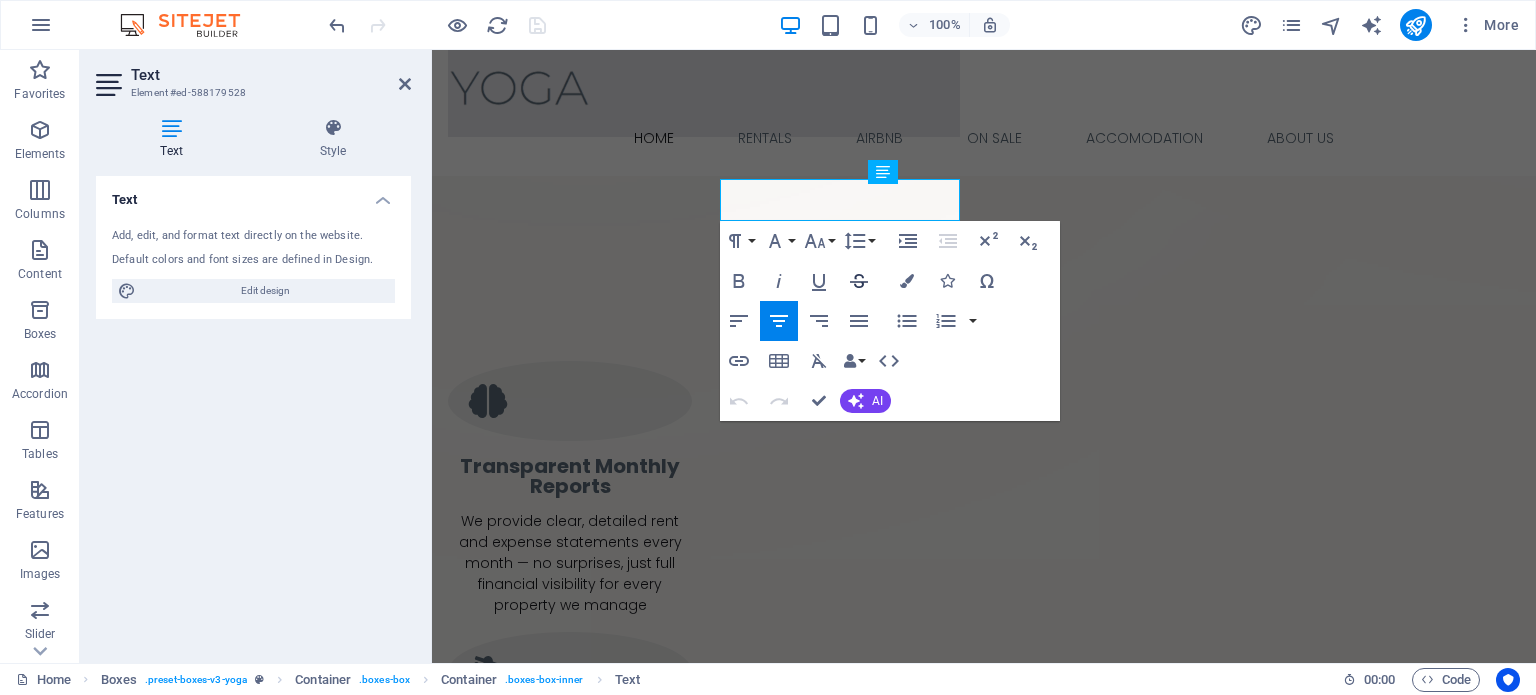 scroll, scrollTop: 921, scrollLeft: 0, axis: vertical 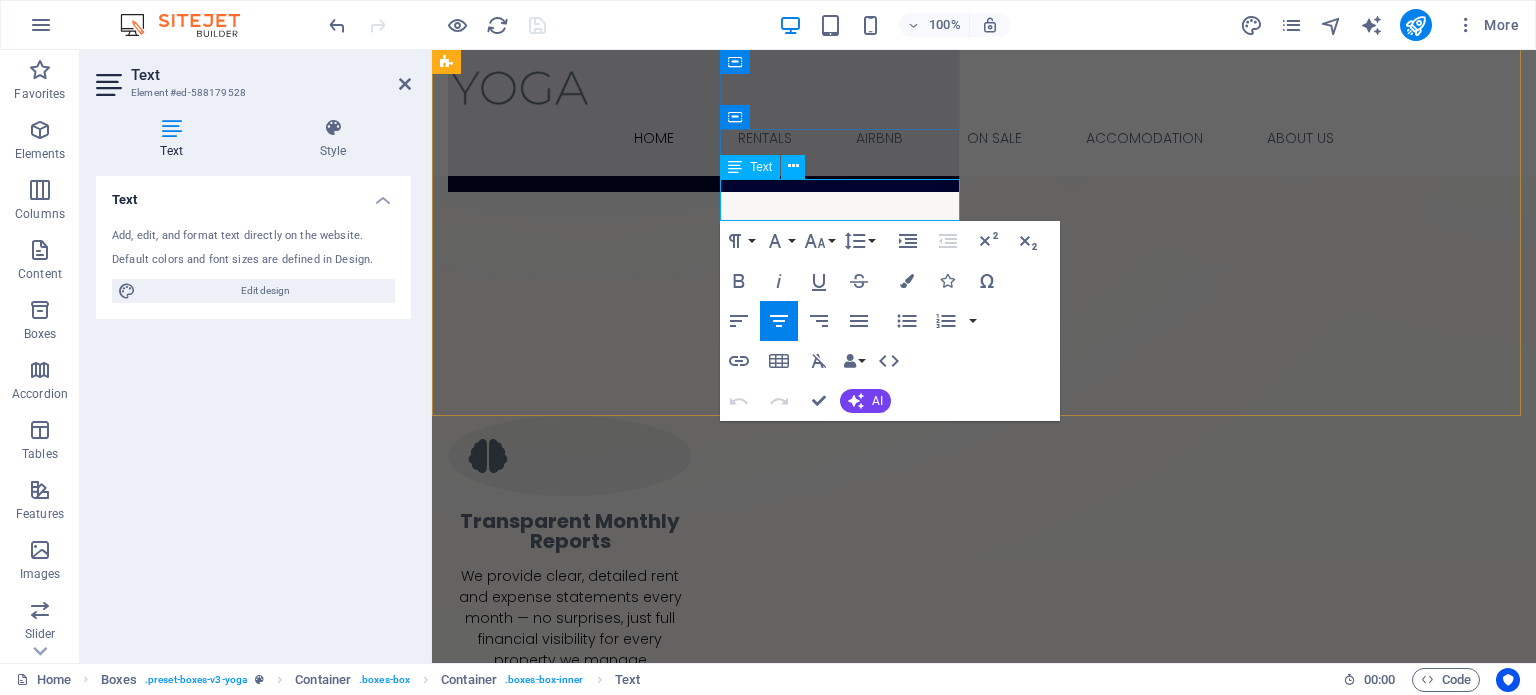 drag, startPoint x: 930, startPoint y: 205, endPoint x: 719, endPoint y: 179, distance: 212.59586 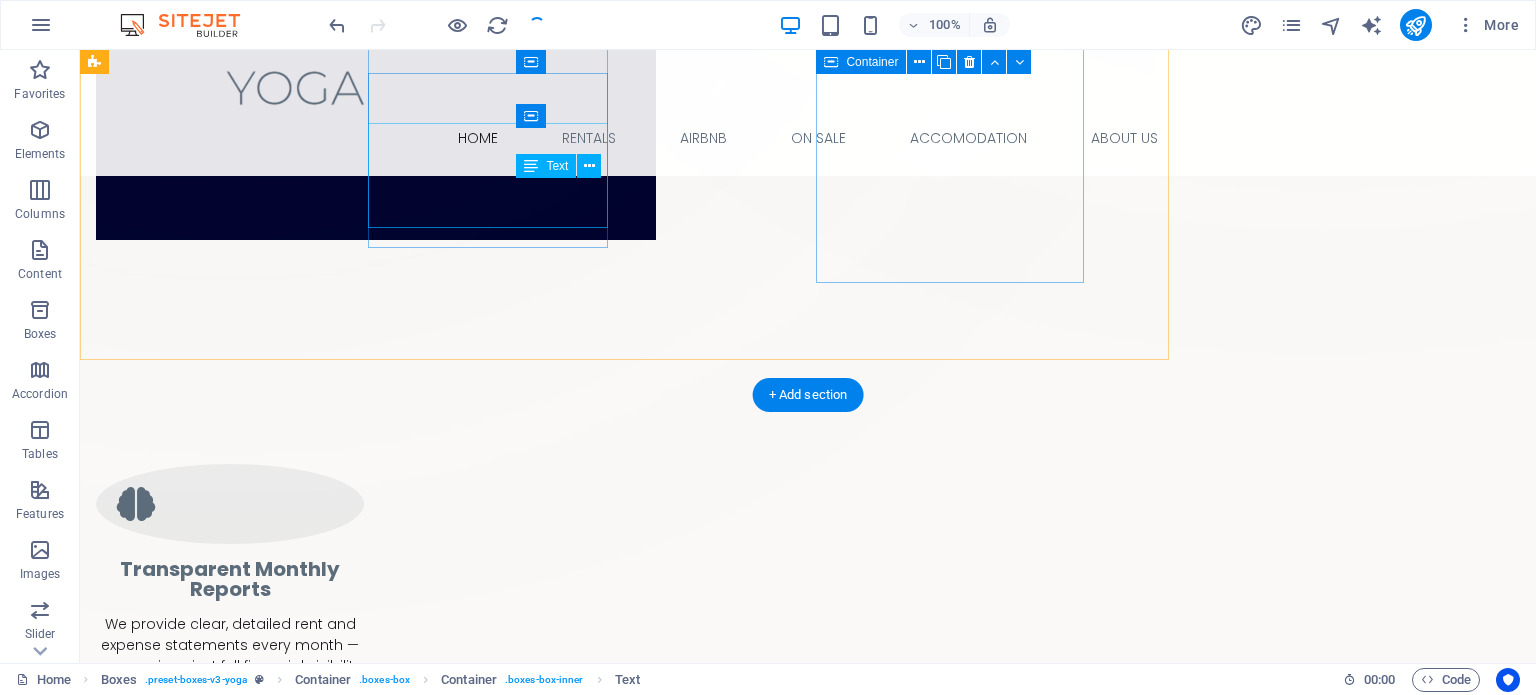 scroll, scrollTop: 977, scrollLeft: 0, axis: vertical 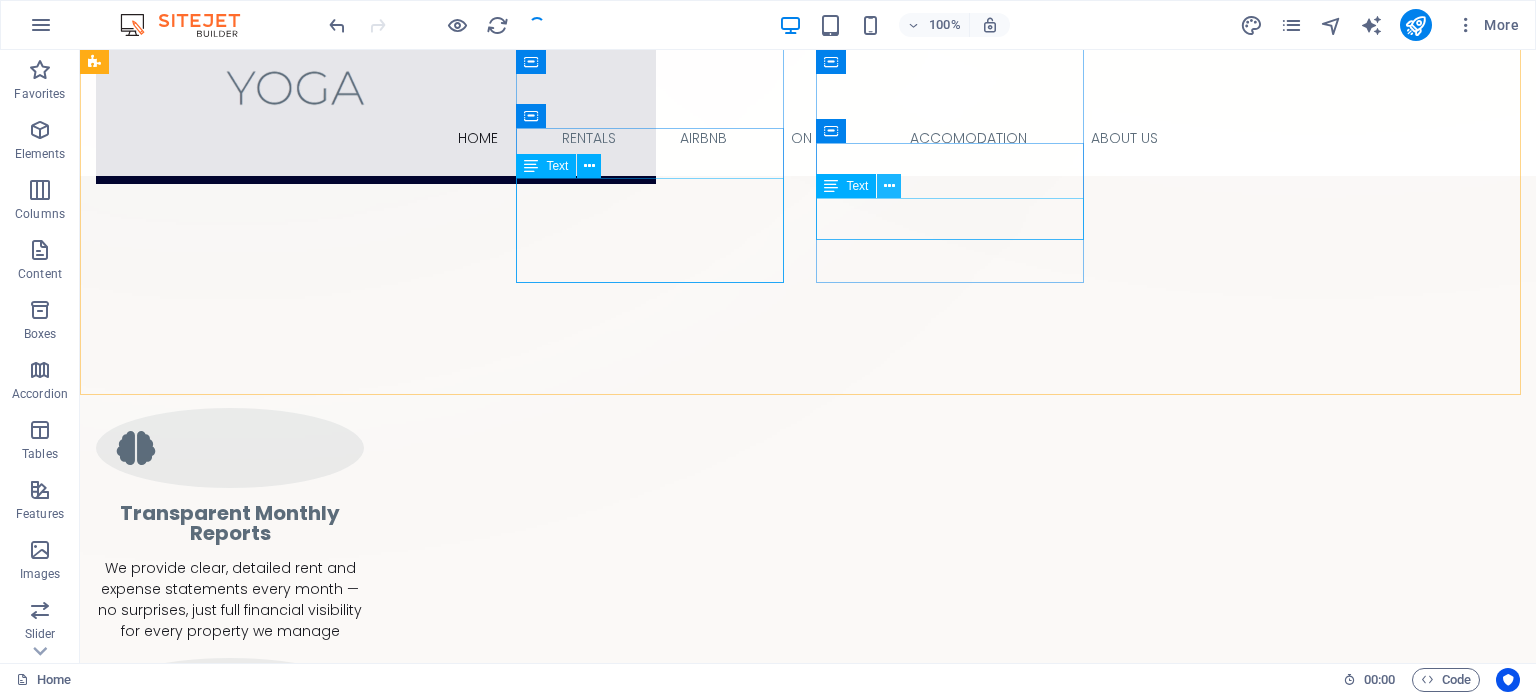 click at bounding box center (889, 186) 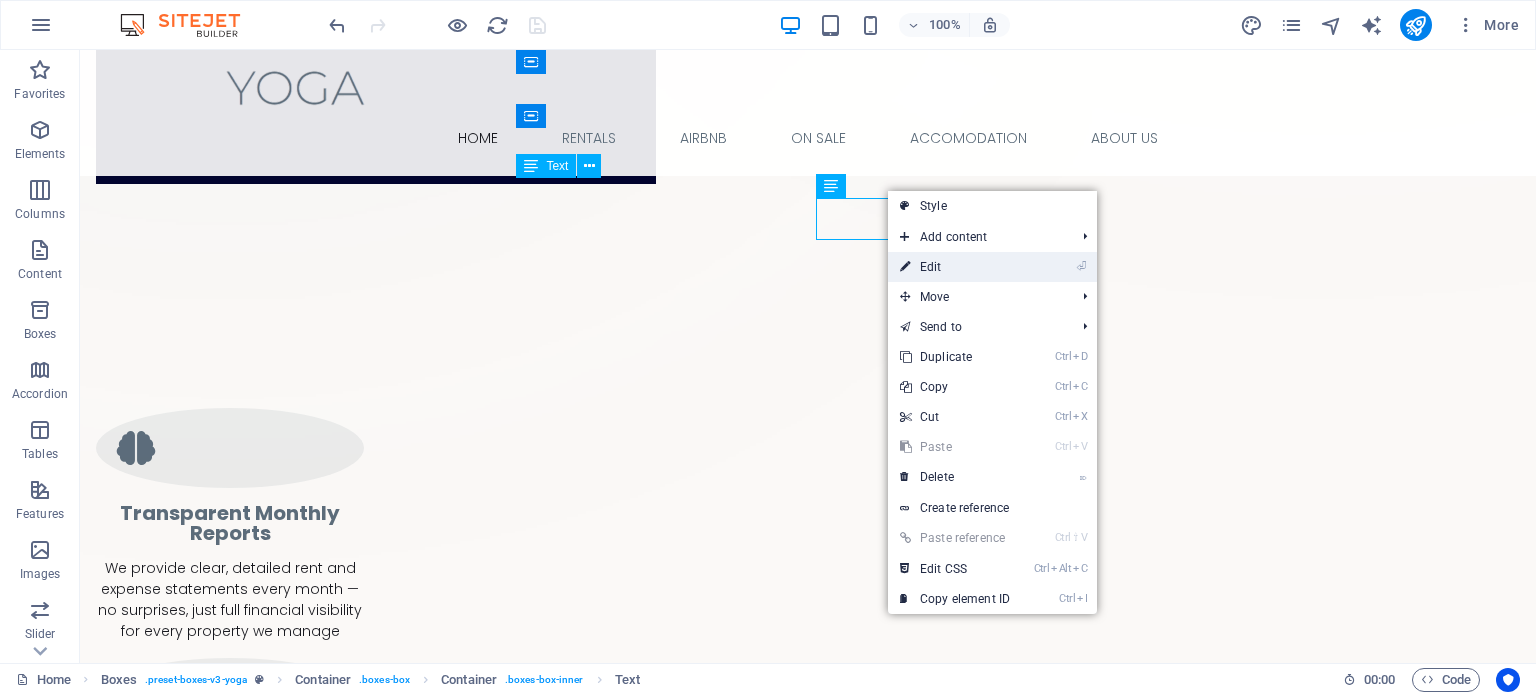 click on "⏎  Edit" at bounding box center [955, 267] 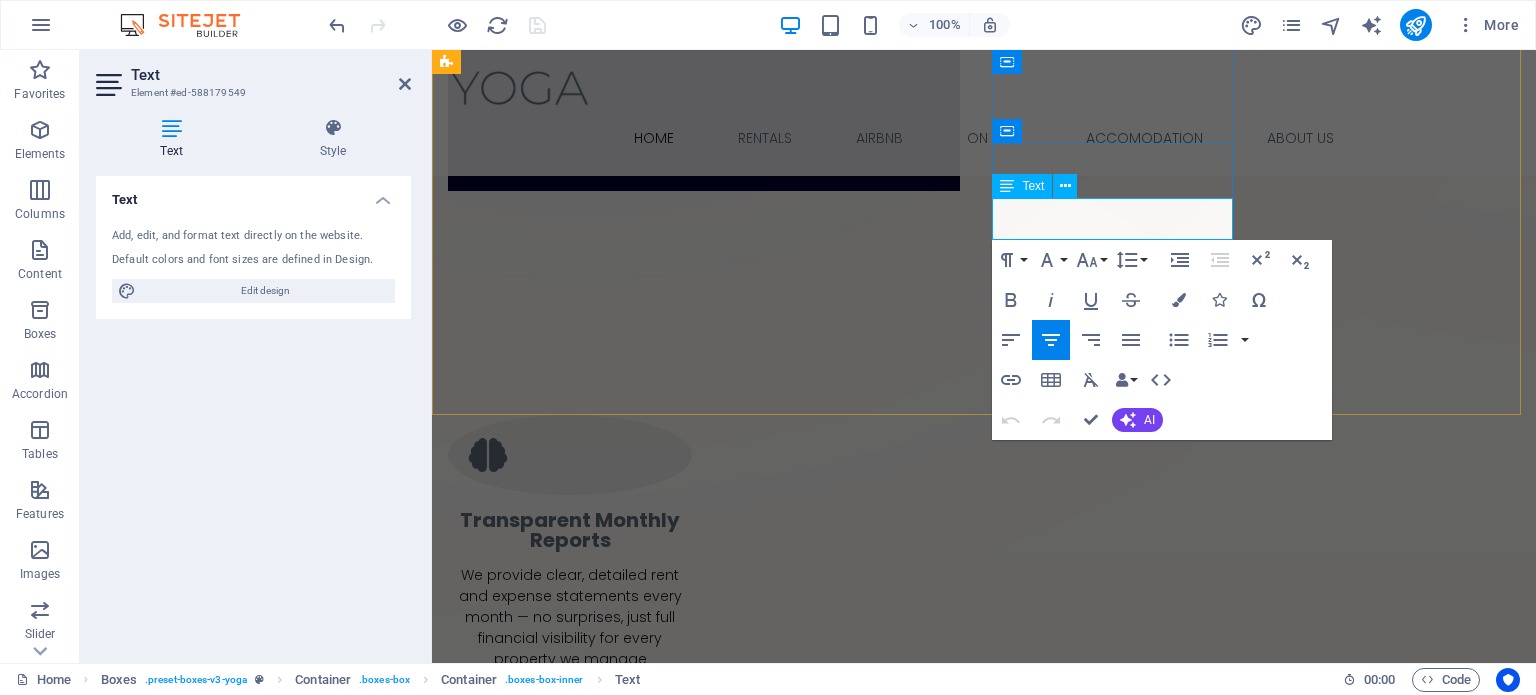 drag, startPoint x: 1208, startPoint y: 228, endPoint x: 996, endPoint y: 207, distance: 213.03755 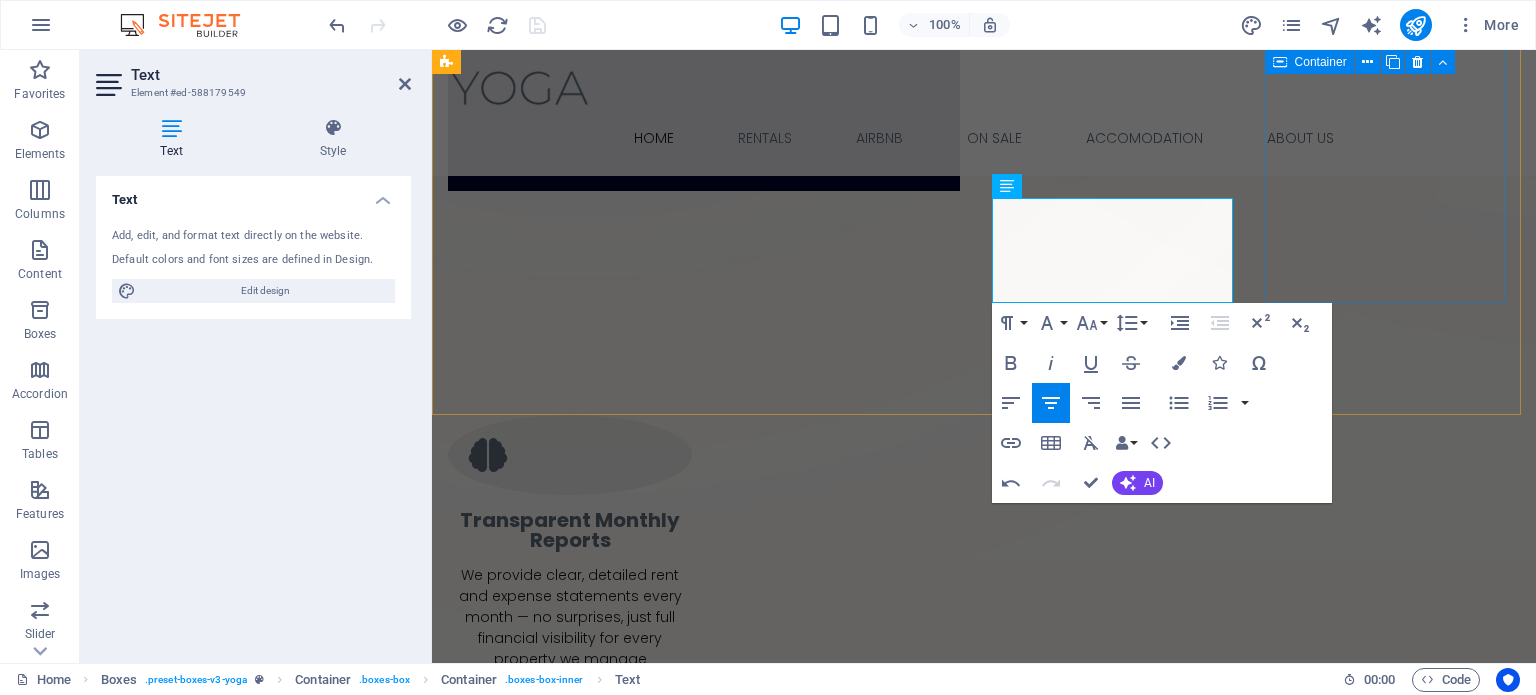 scroll, scrollTop: 978, scrollLeft: 0, axis: vertical 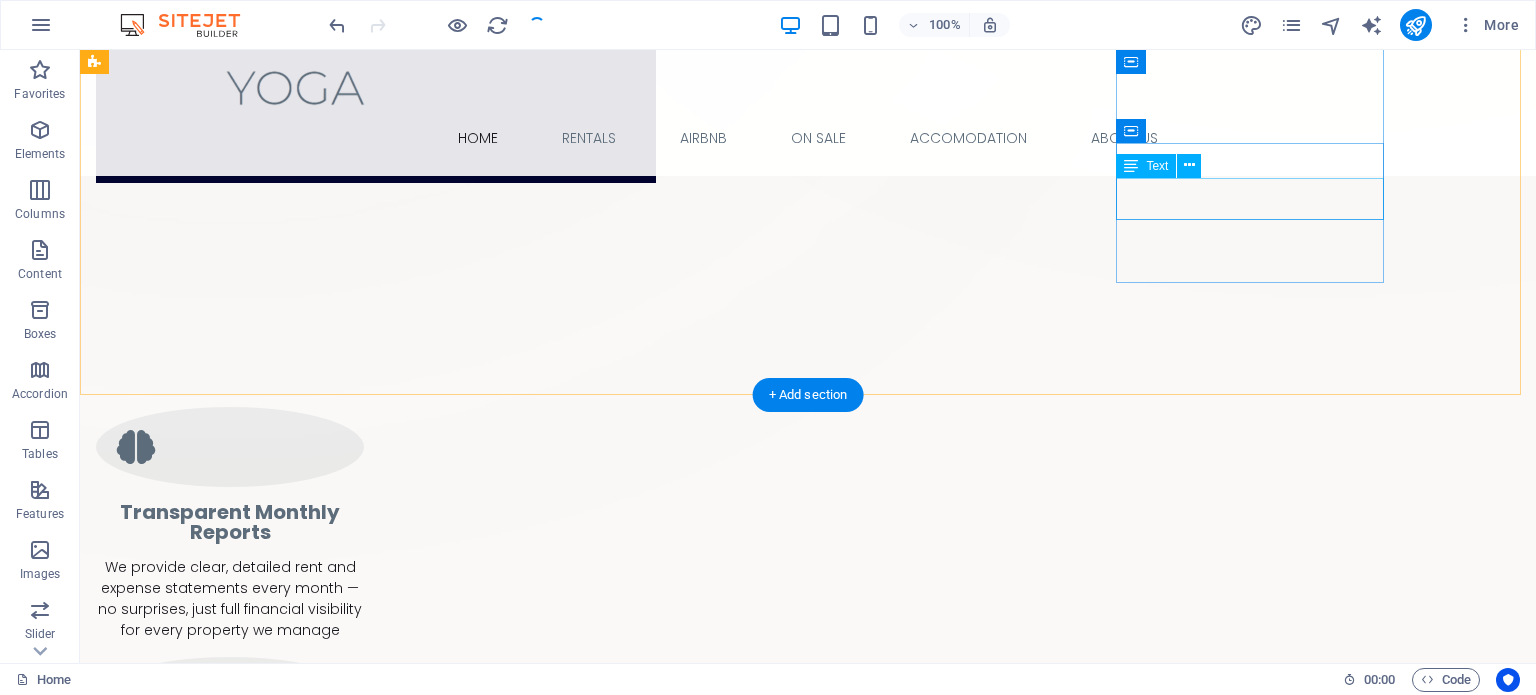 click on "Lorem ipsum dolor sit amet, consectetur adipiscing el." at bounding box center (230, 1330) 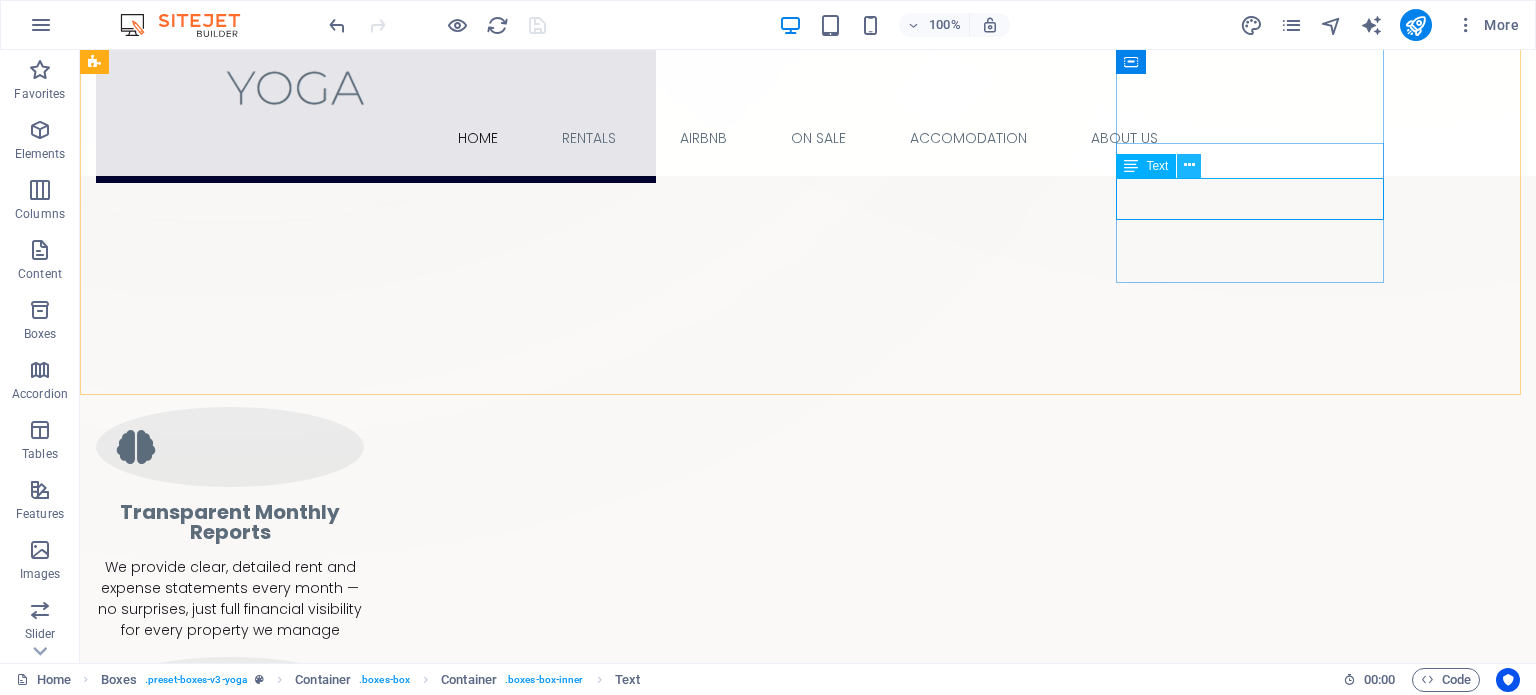 click at bounding box center (1189, 165) 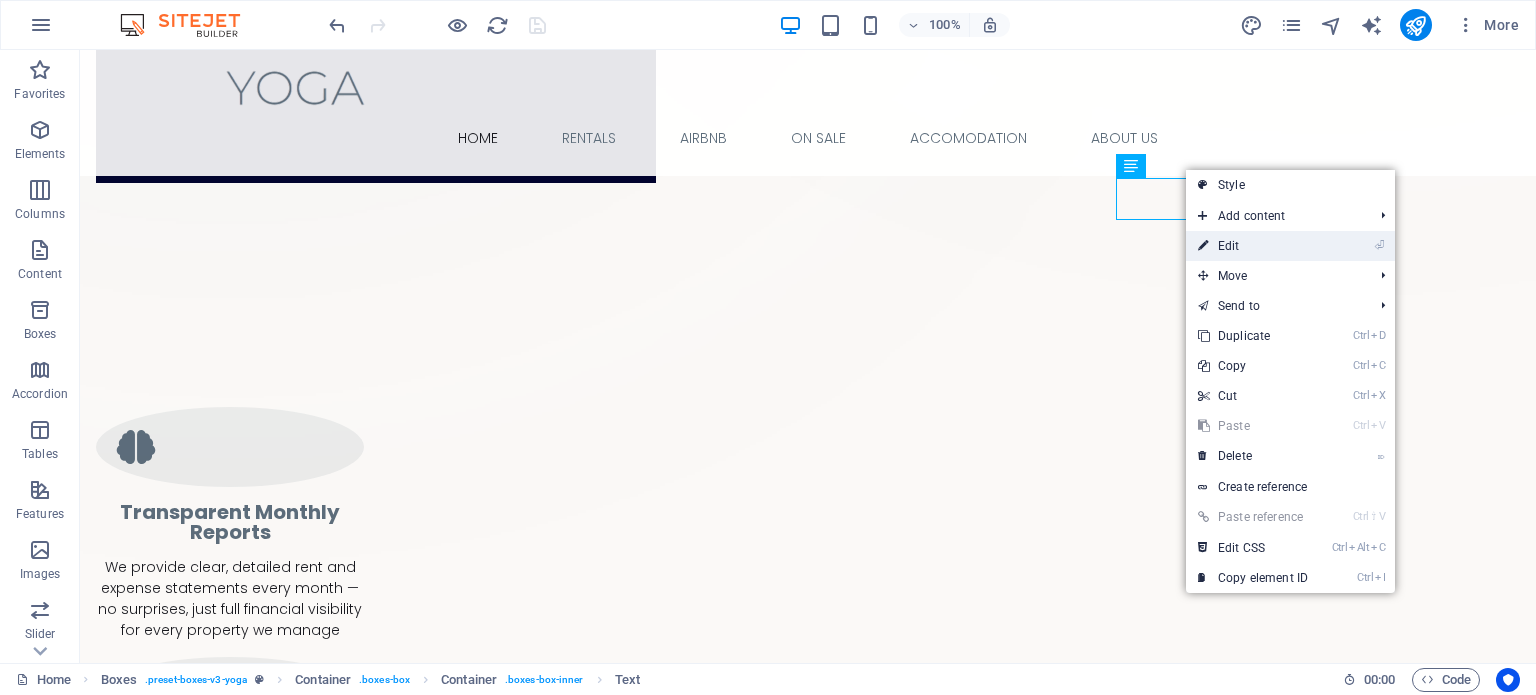 click on "⏎  Edit" at bounding box center (1253, 246) 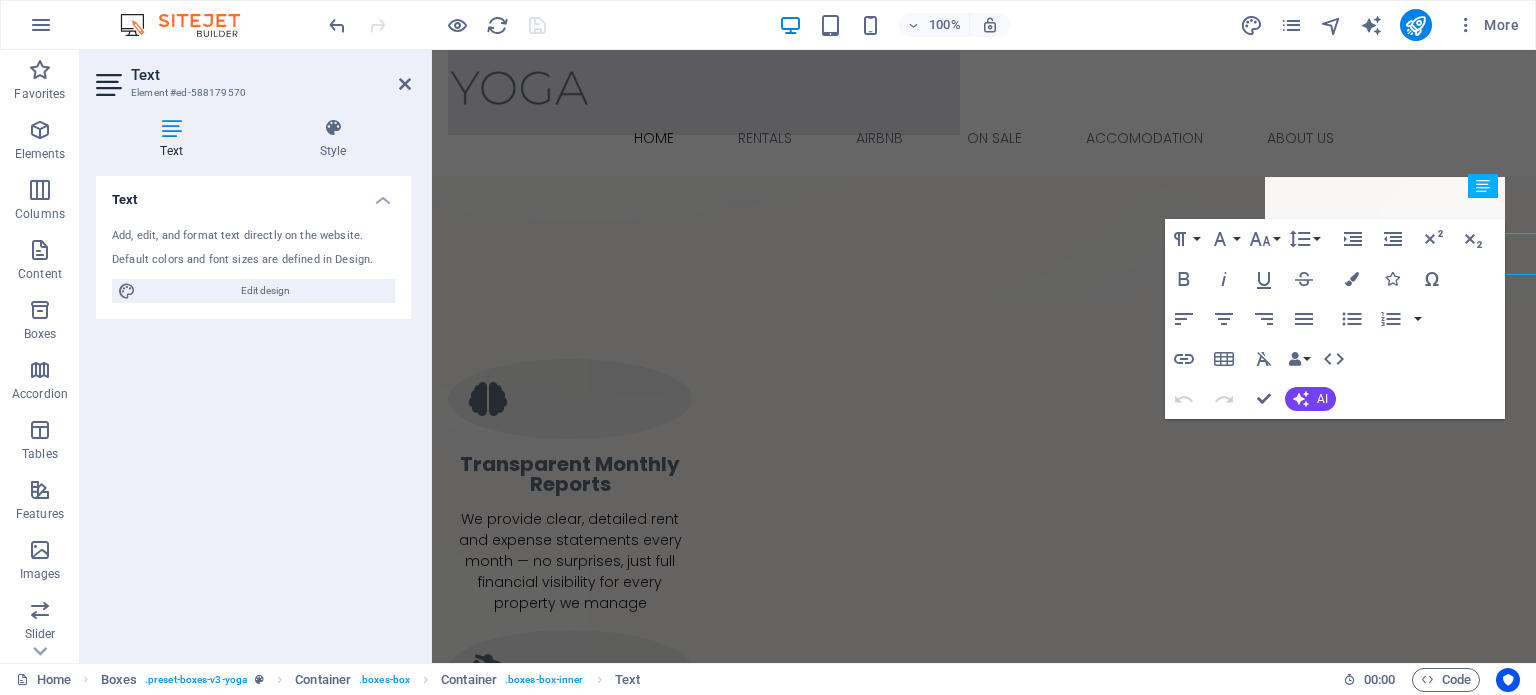 scroll, scrollTop: 923, scrollLeft: 0, axis: vertical 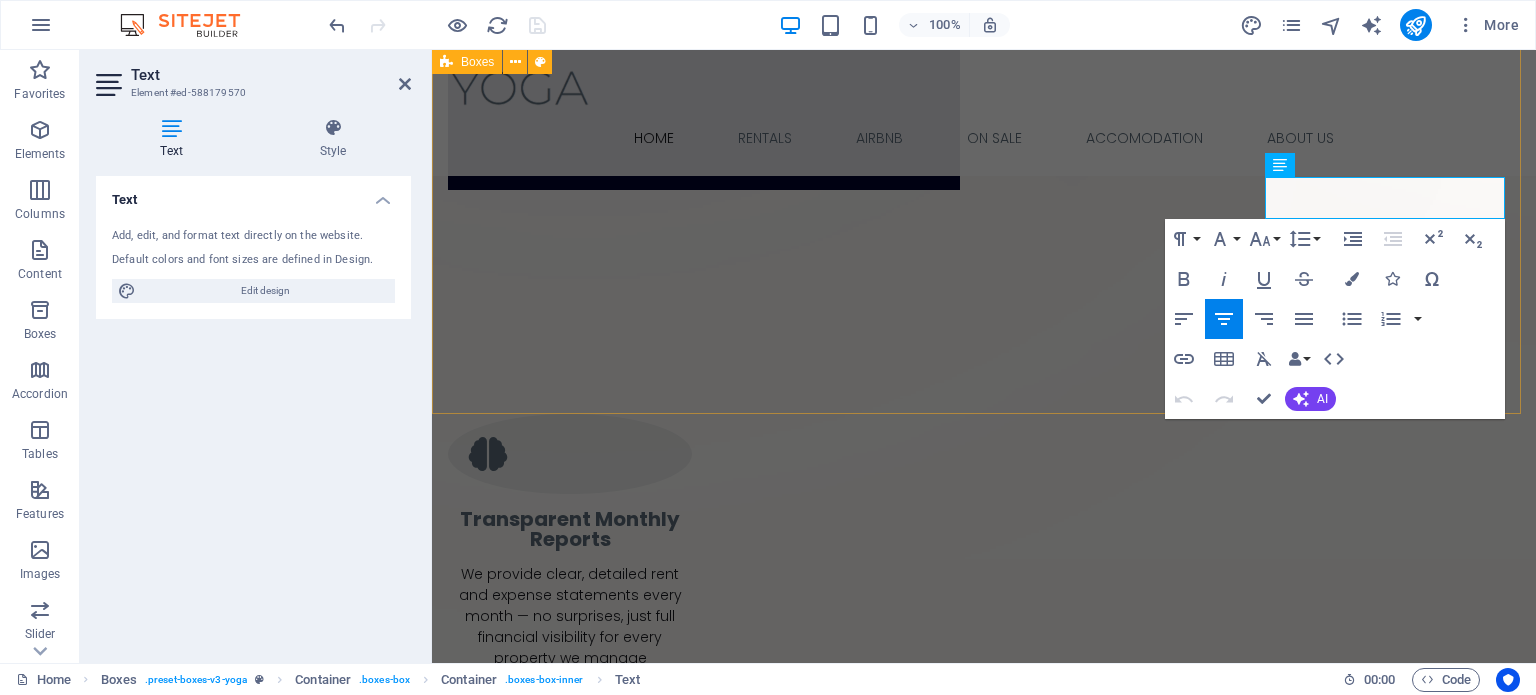drag, startPoint x: 1478, startPoint y: 209, endPoint x: 1247, endPoint y: 196, distance: 231.36551 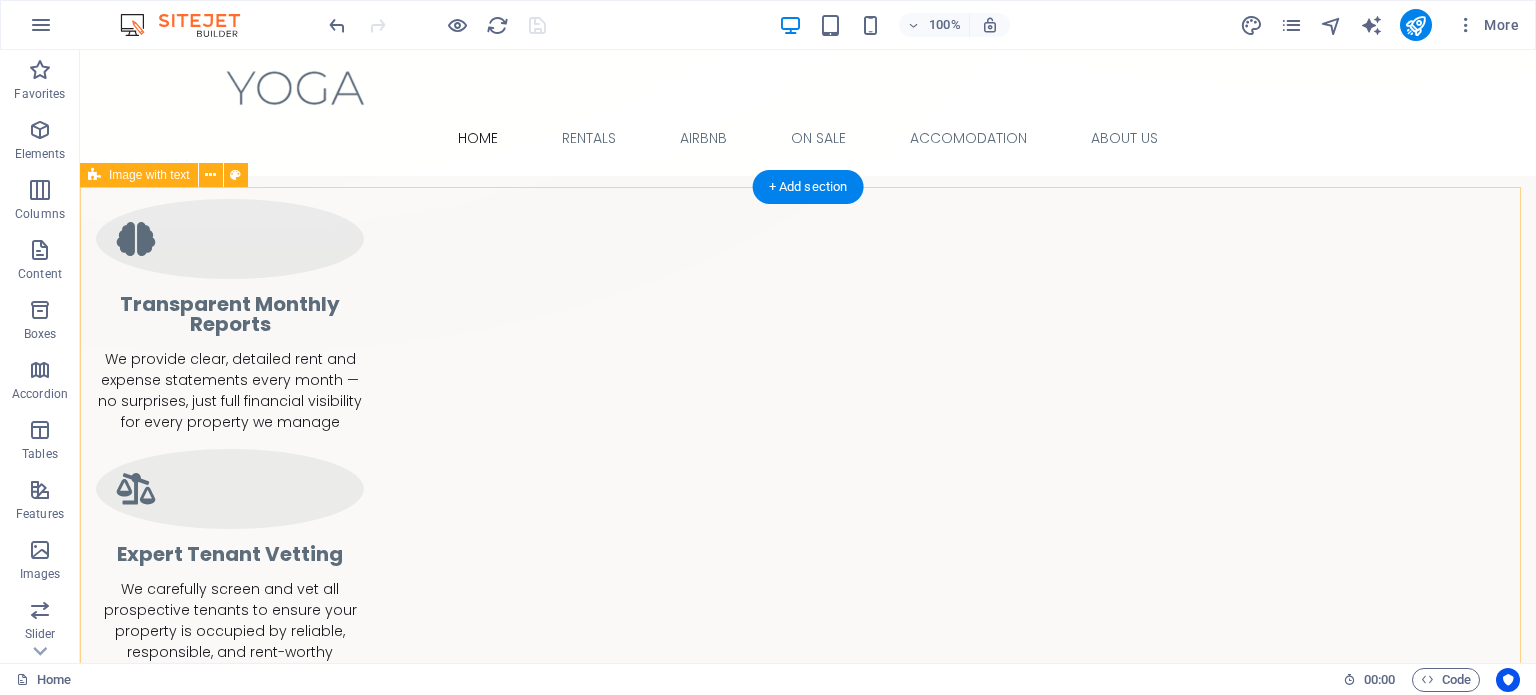 scroll, scrollTop: 1184, scrollLeft: 0, axis: vertical 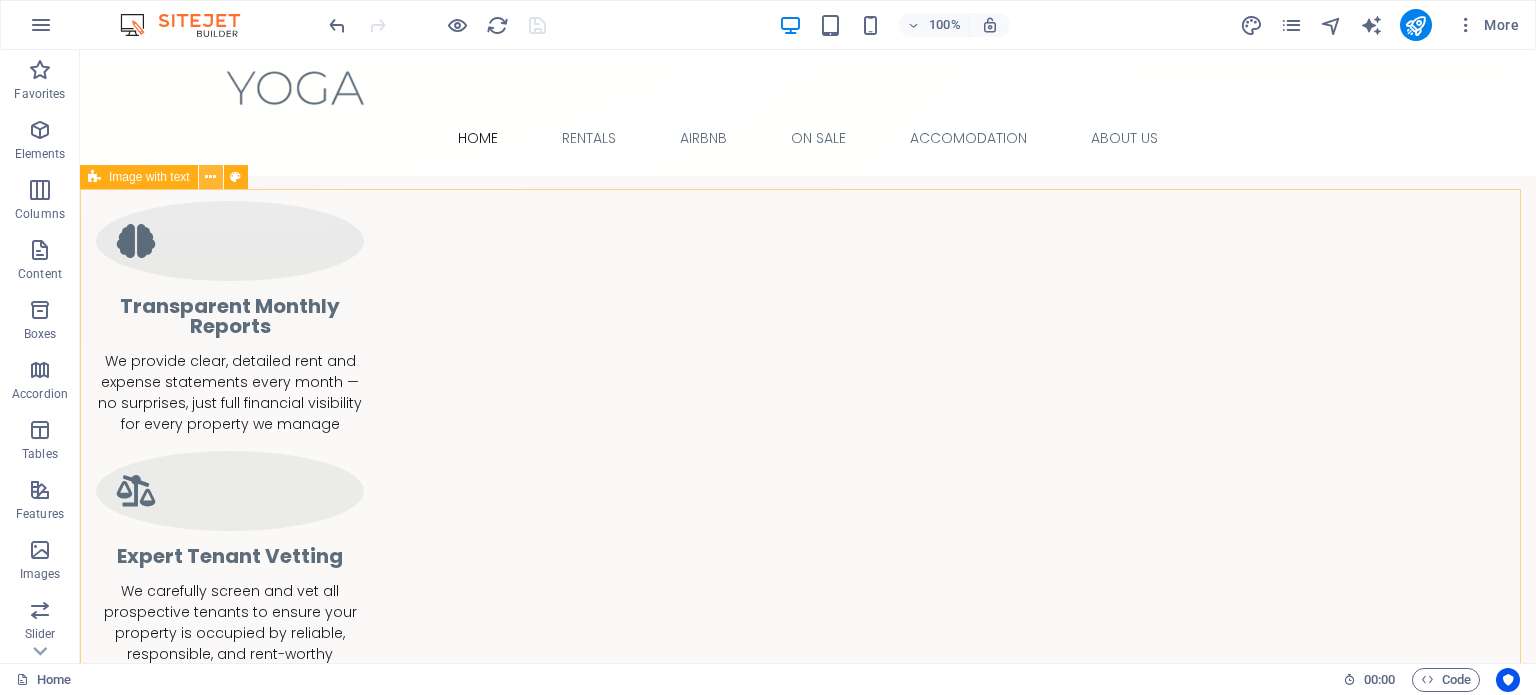 click at bounding box center (210, 177) 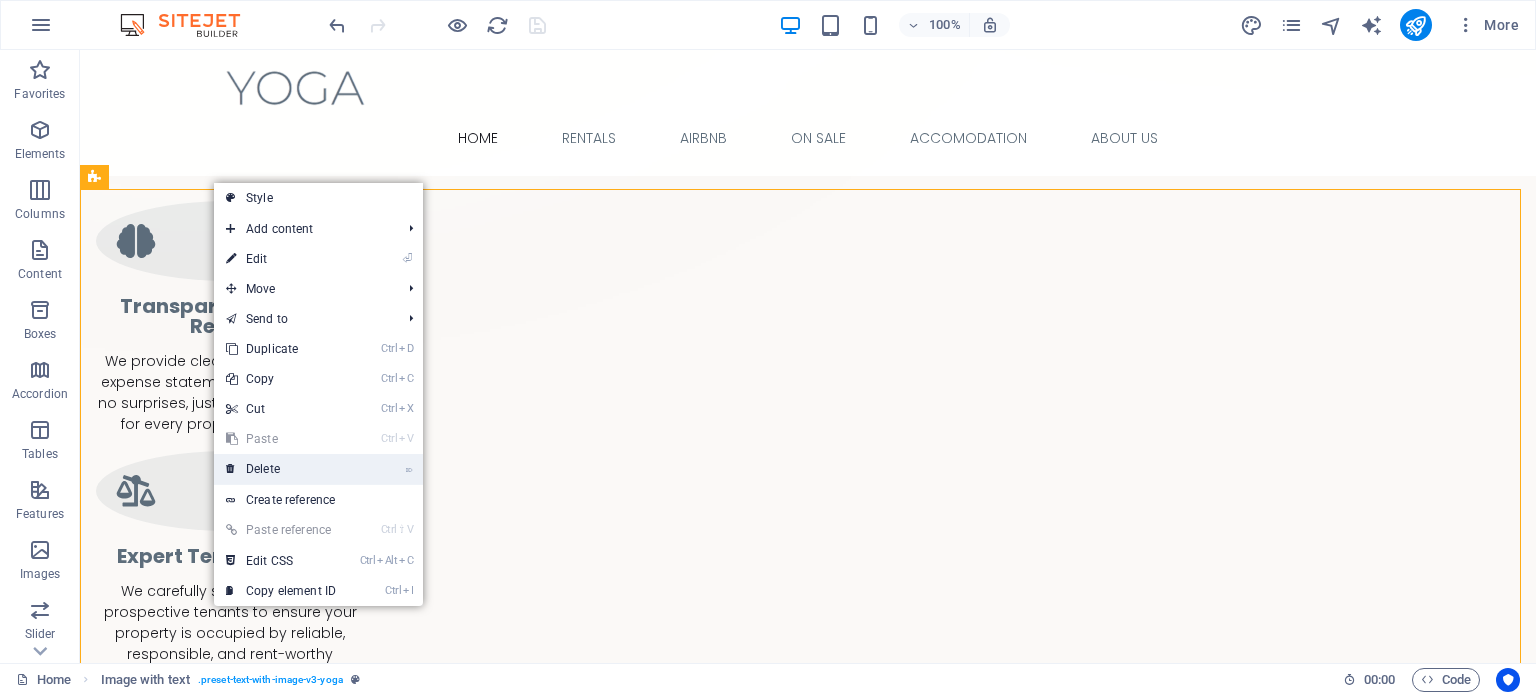 click on "⌦  Delete" at bounding box center [281, 469] 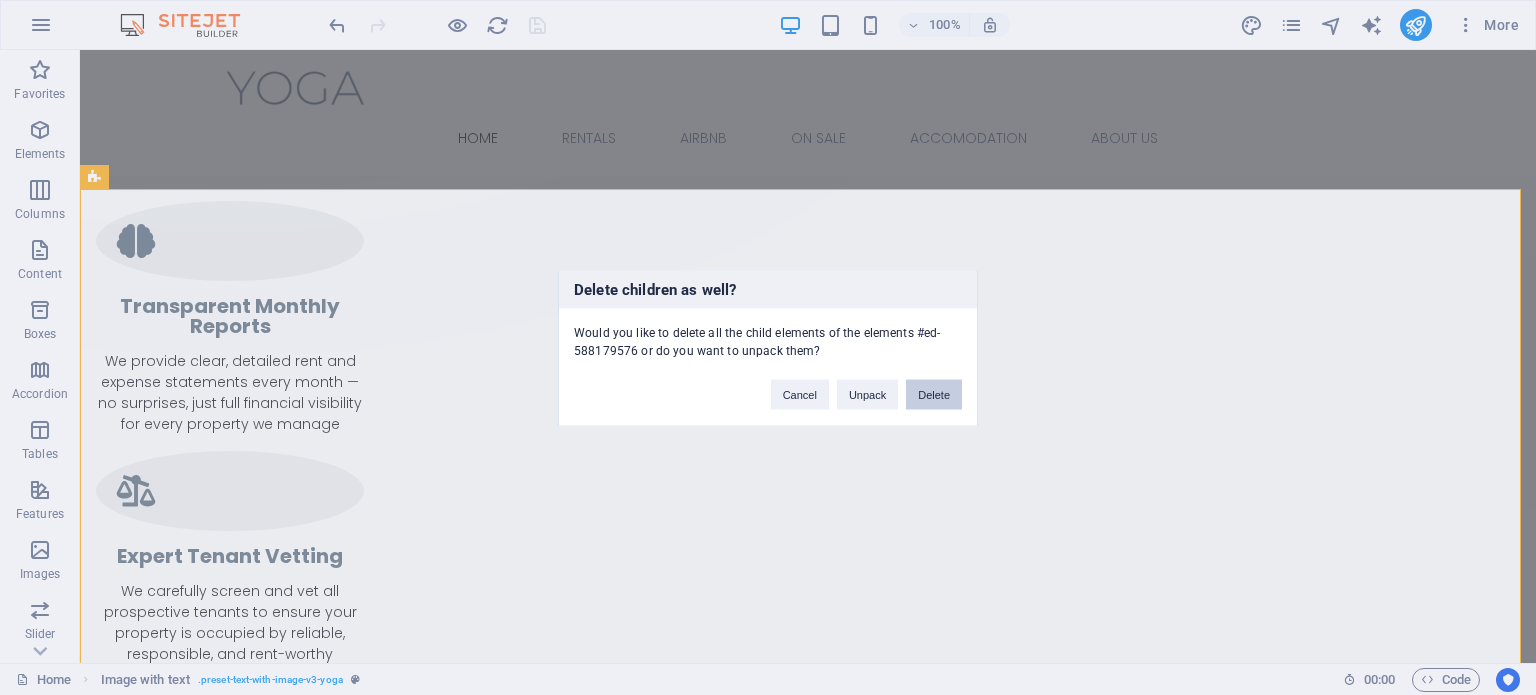 click on "Delete" at bounding box center [934, 394] 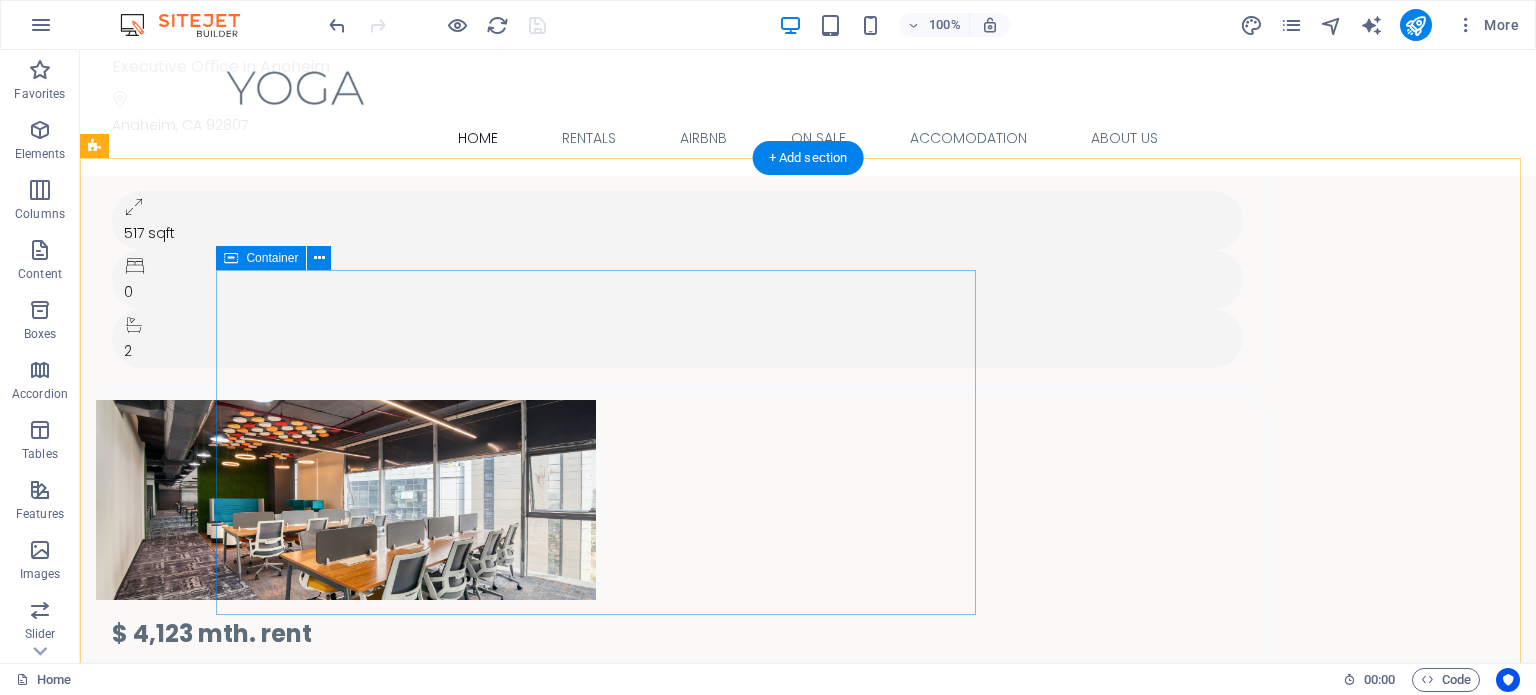 scroll, scrollTop: 3415, scrollLeft: 0, axis: vertical 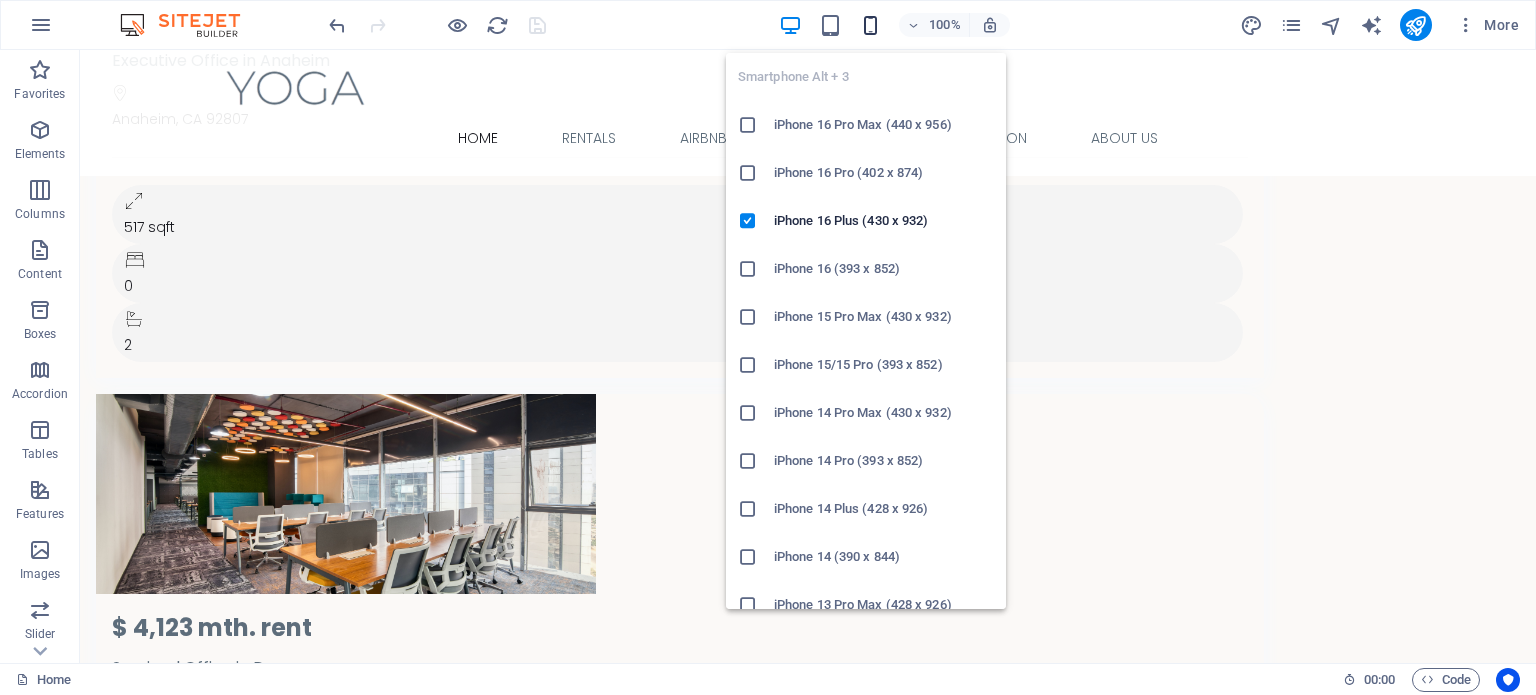 click at bounding box center (870, 25) 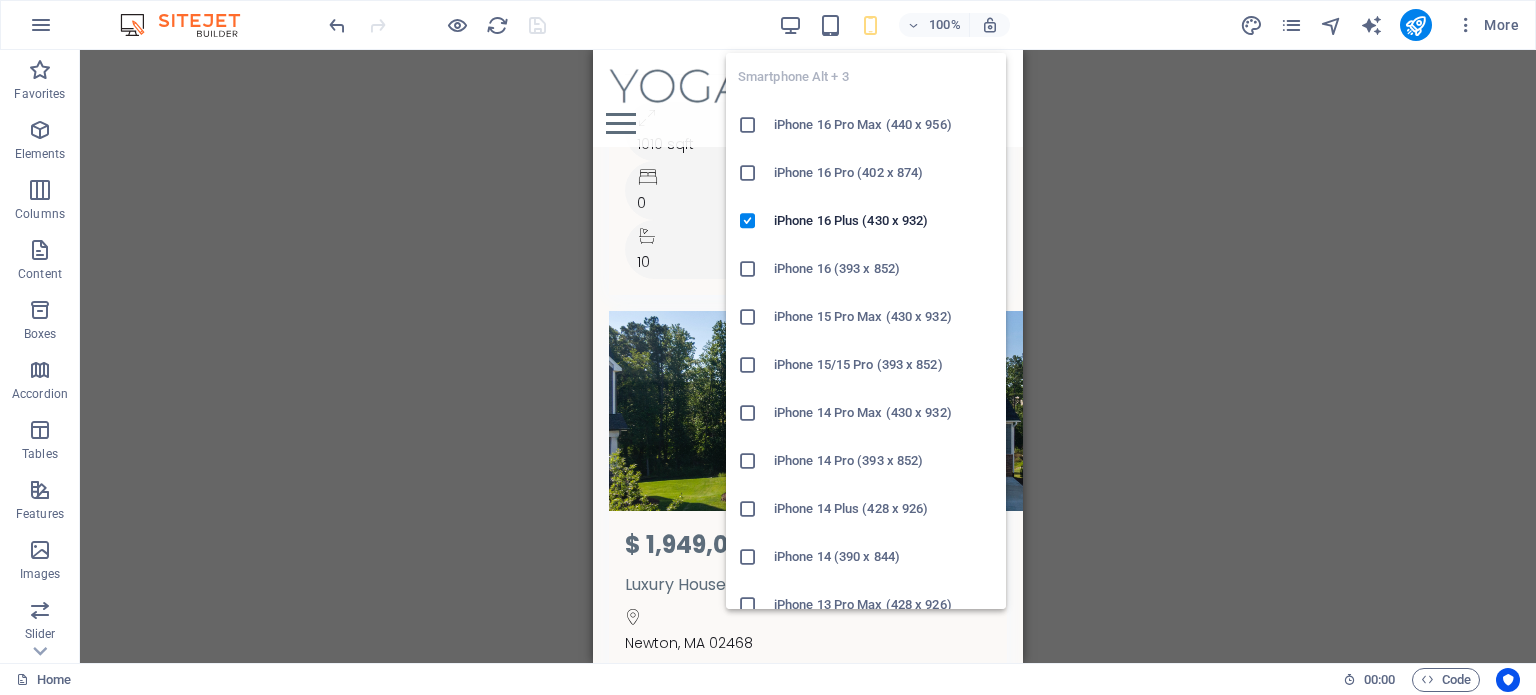 scroll, scrollTop: 3411, scrollLeft: 0, axis: vertical 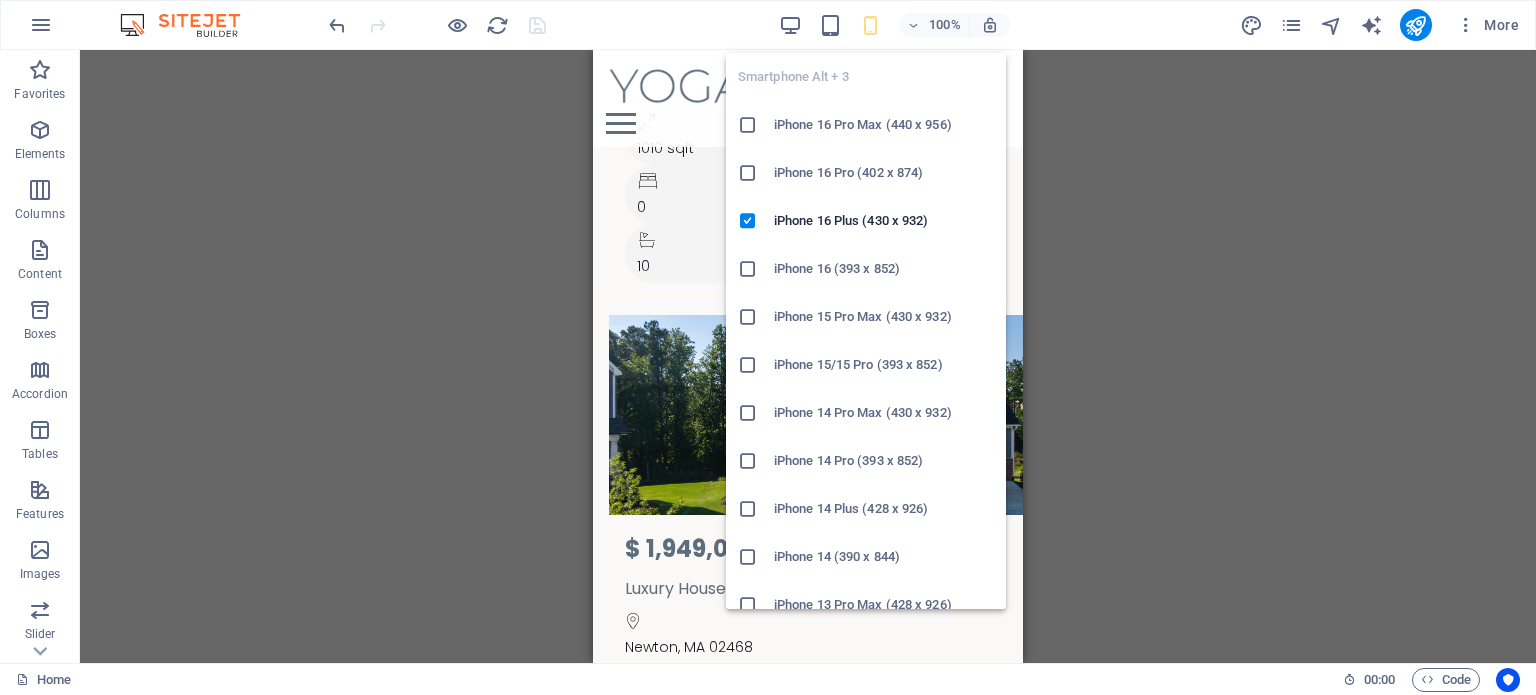 click on "iPhone 16 Pro Max (440 x 956)" at bounding box center (884, 125) 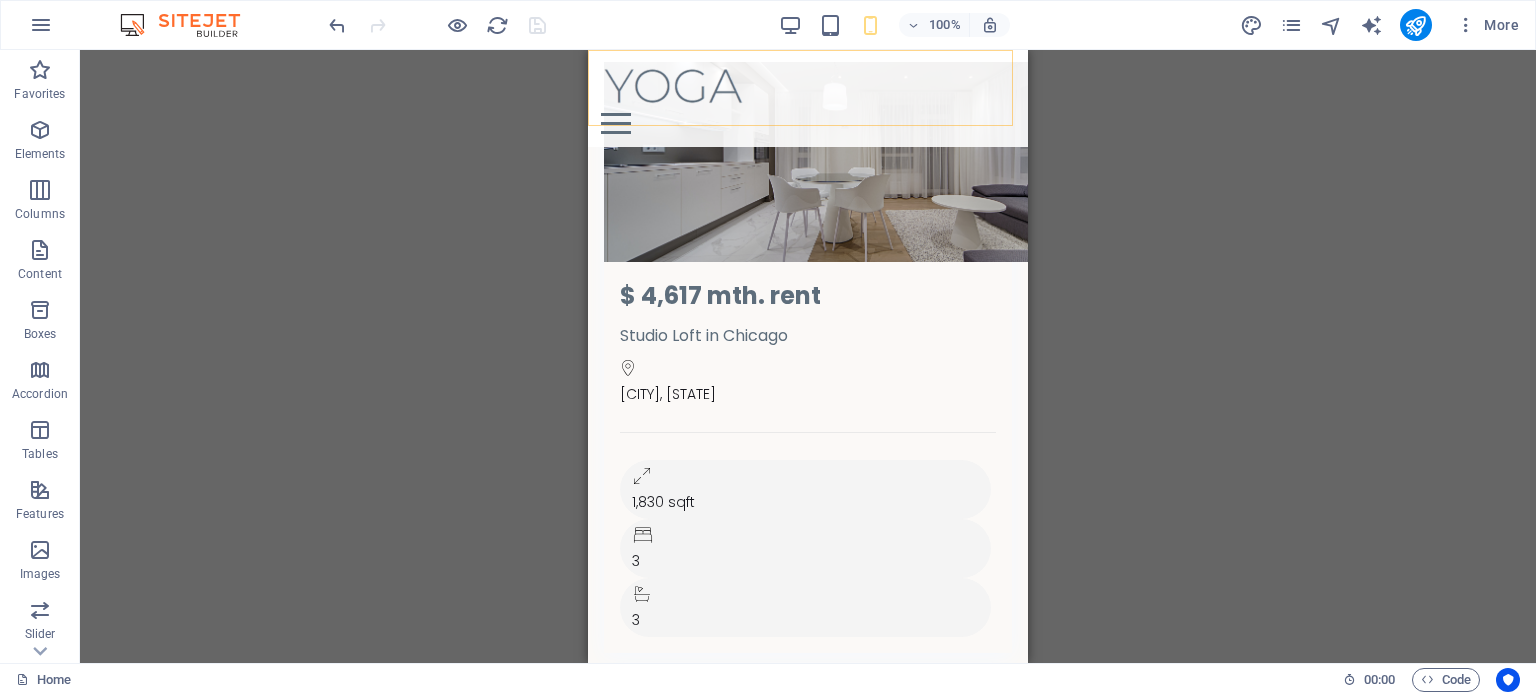 scroll, scrollTop: 6068, scrollLeft: 0, axis: vertical 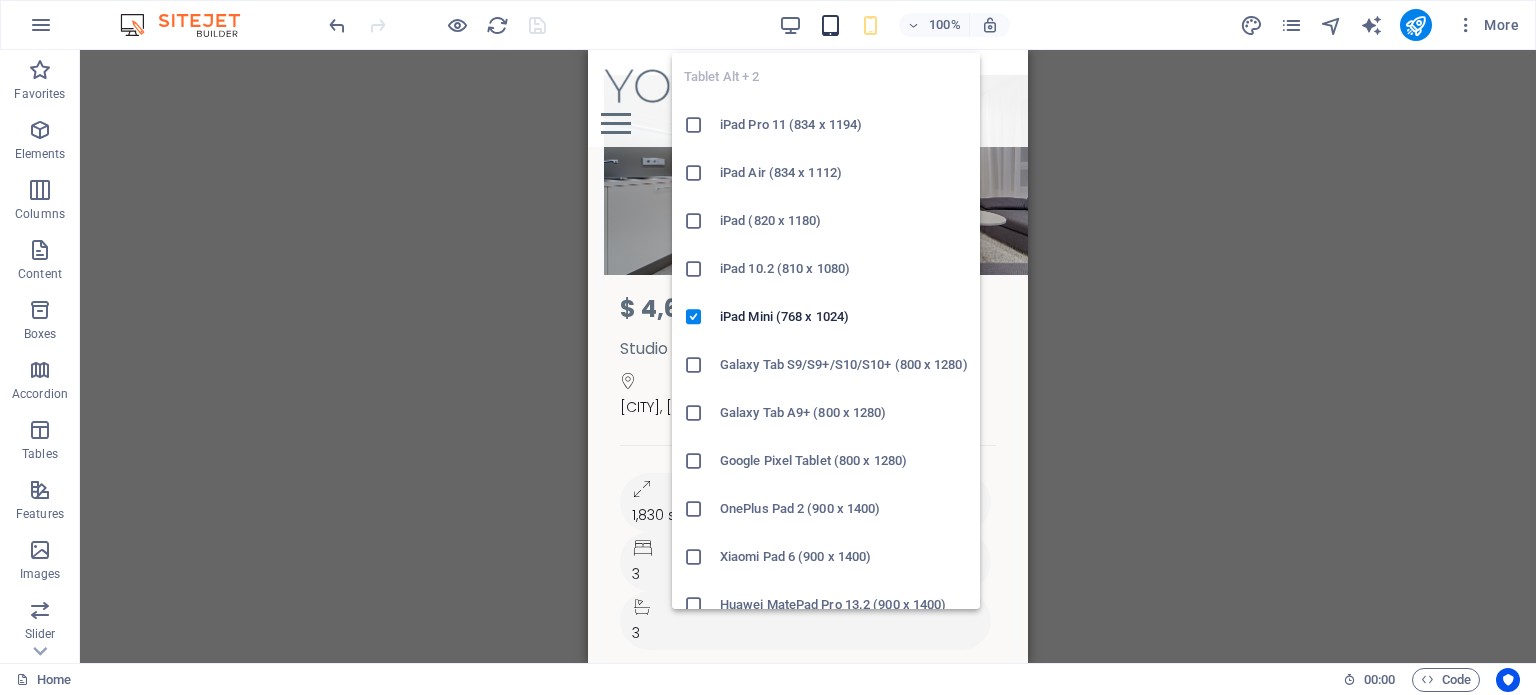 click at bounding box center [830, 25] 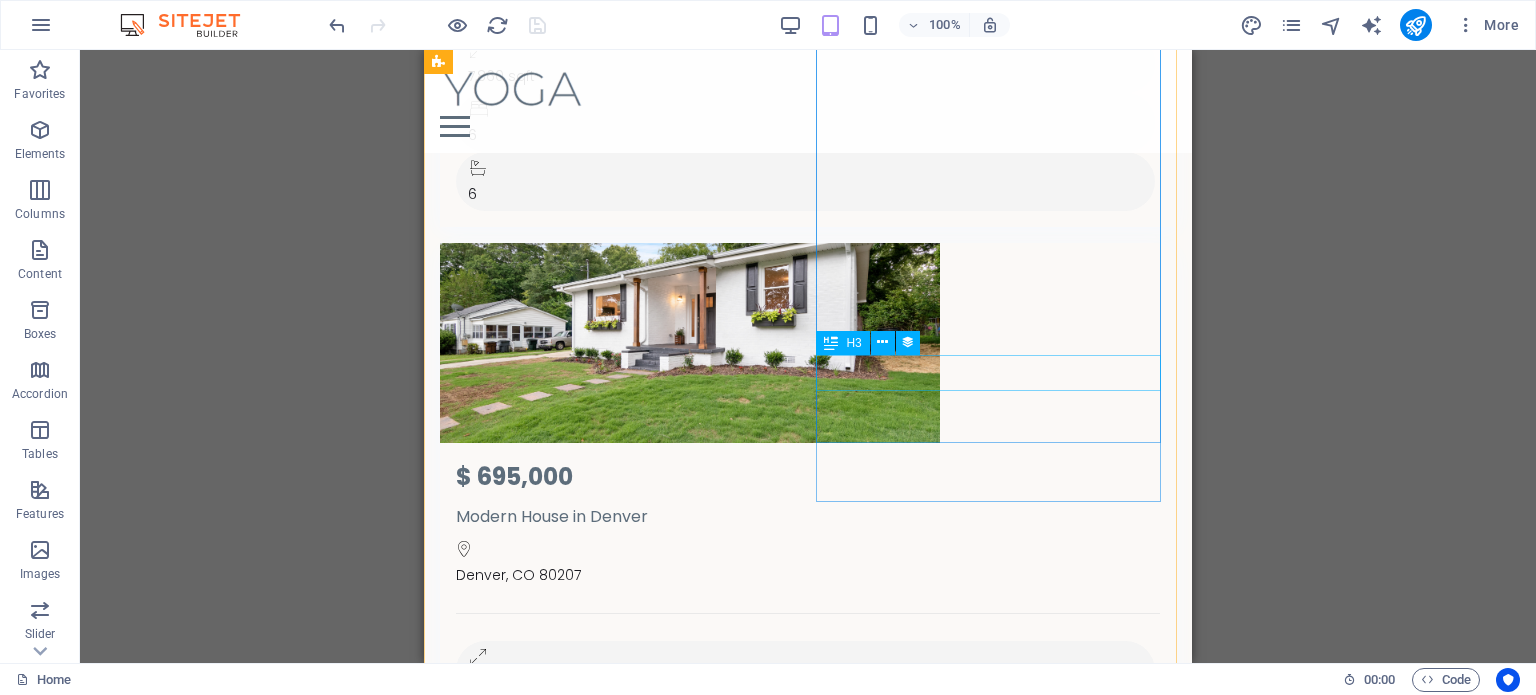 scroll, scrollTop: 4727, scrollLeft: 0, axis: vertical 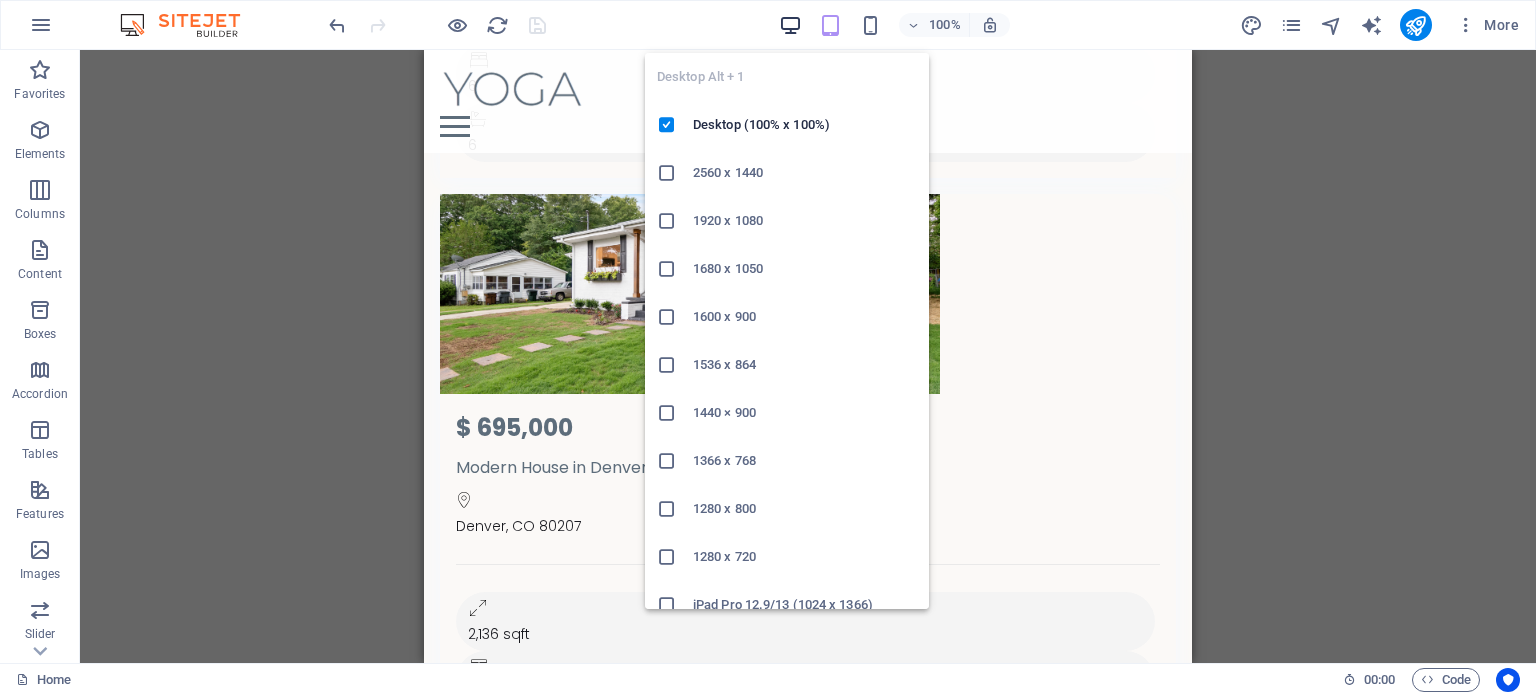 click at bounding box center (790, 25) 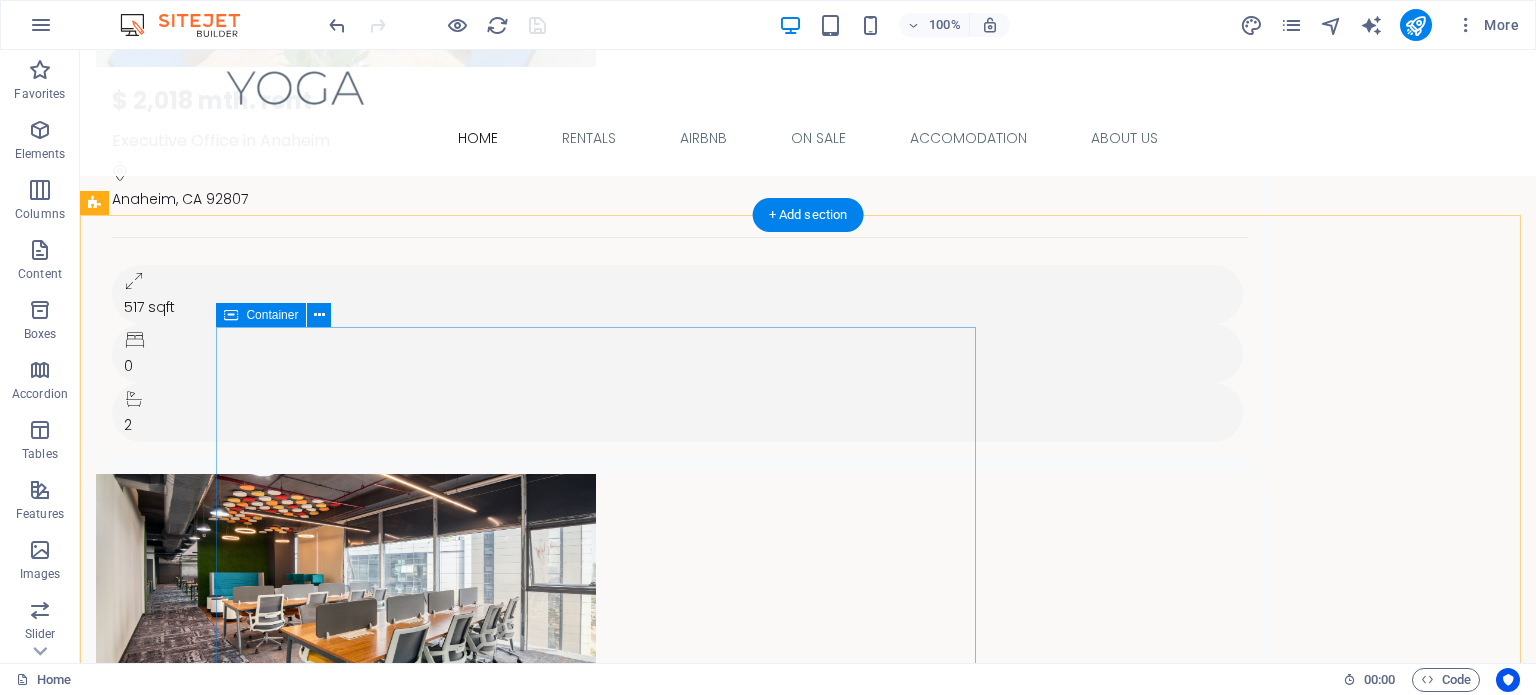scroll, scrollTop: 3334, scrollLeft: 0, axis: vertical 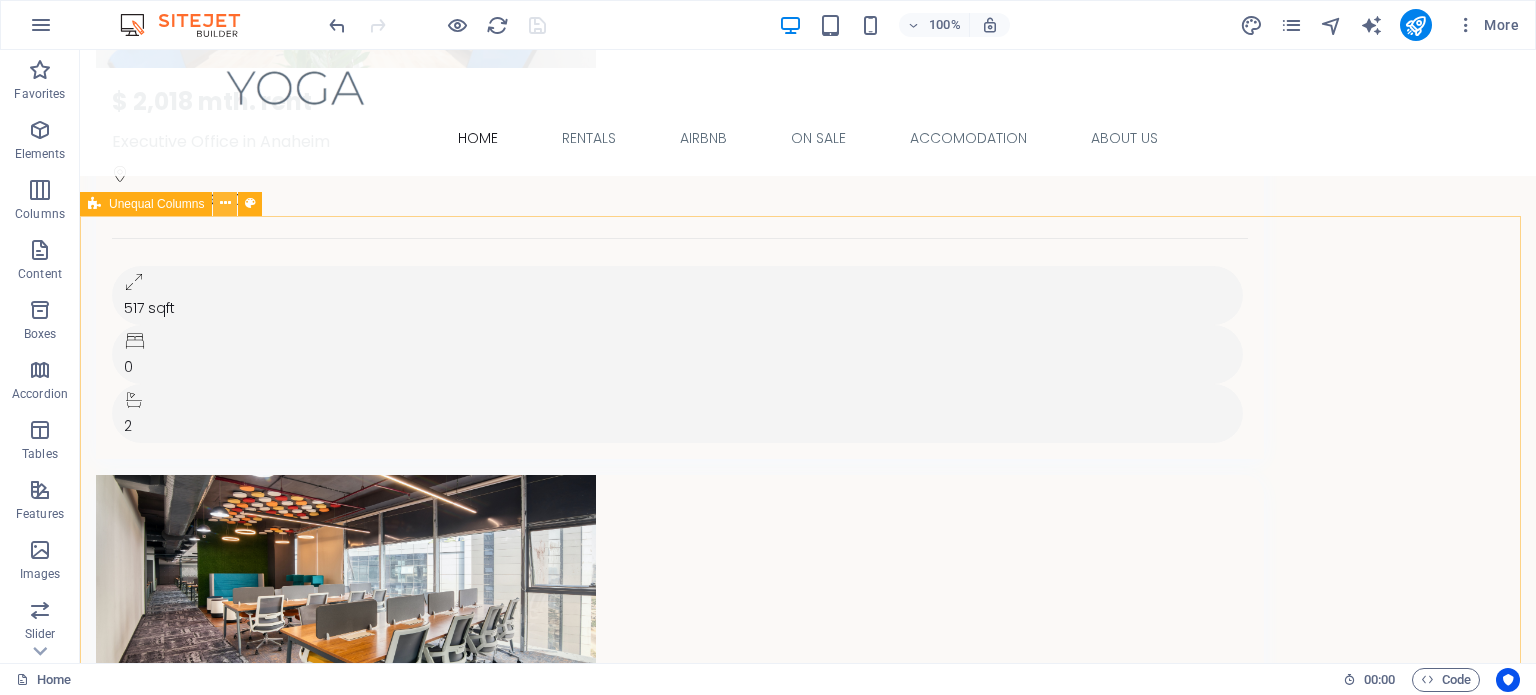 click at bounding box center [225, 203] 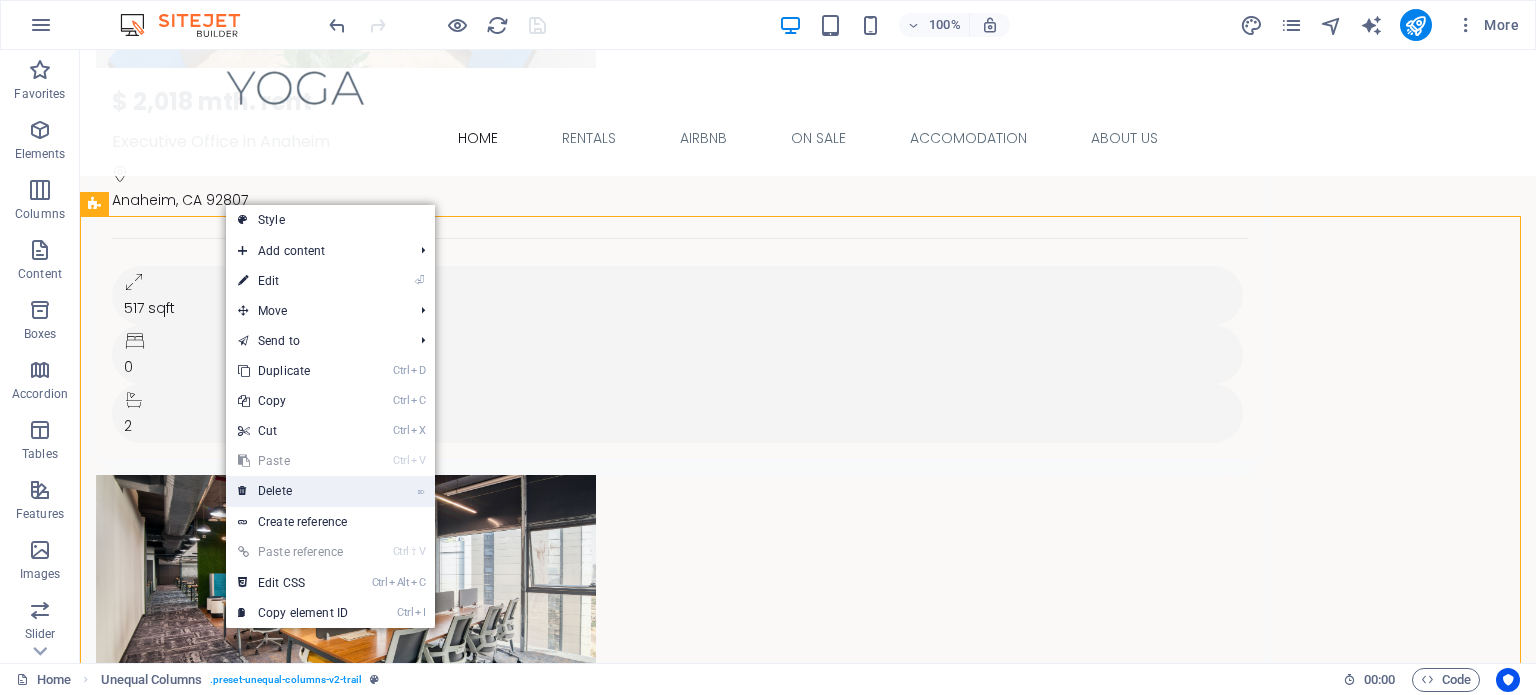 click on "⌦  Delete" at bounding box center [293, 491] 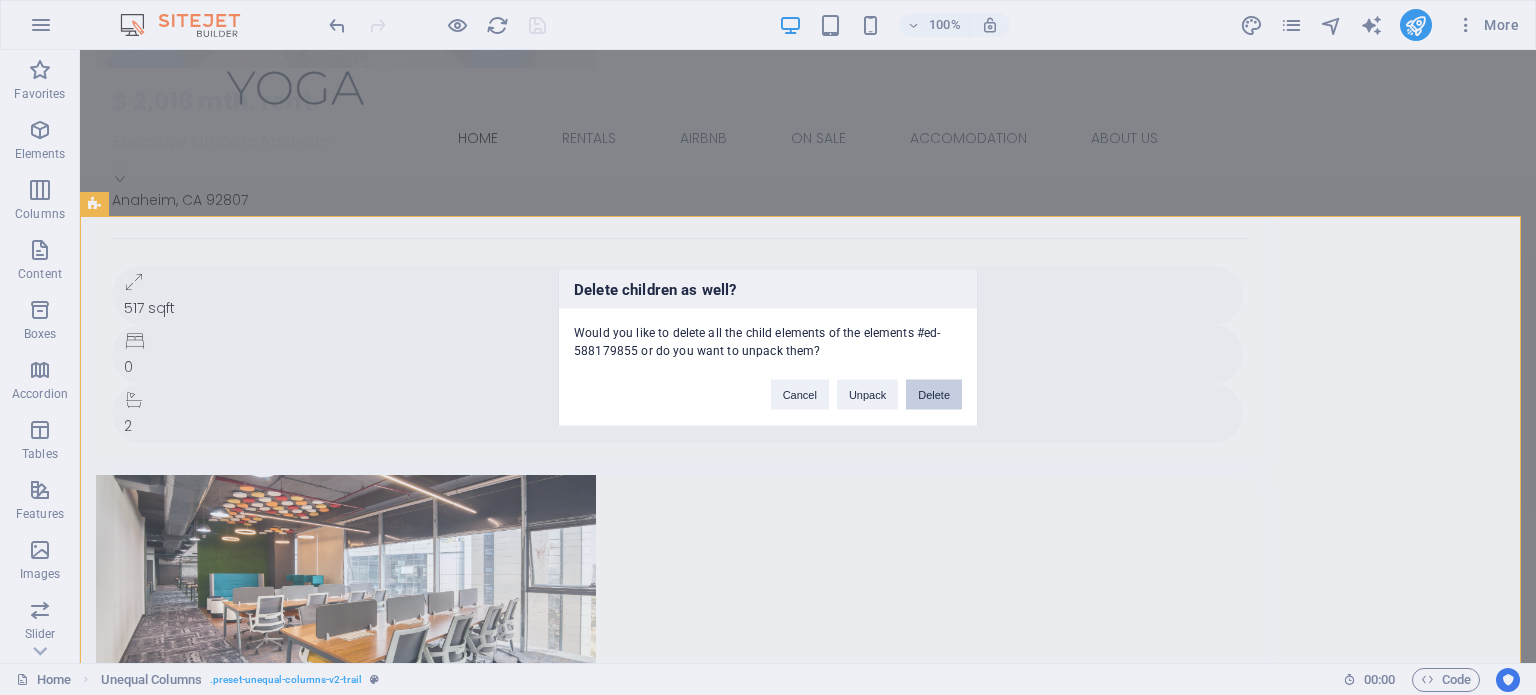 click on "Delete" at bounding box center [934, 394] 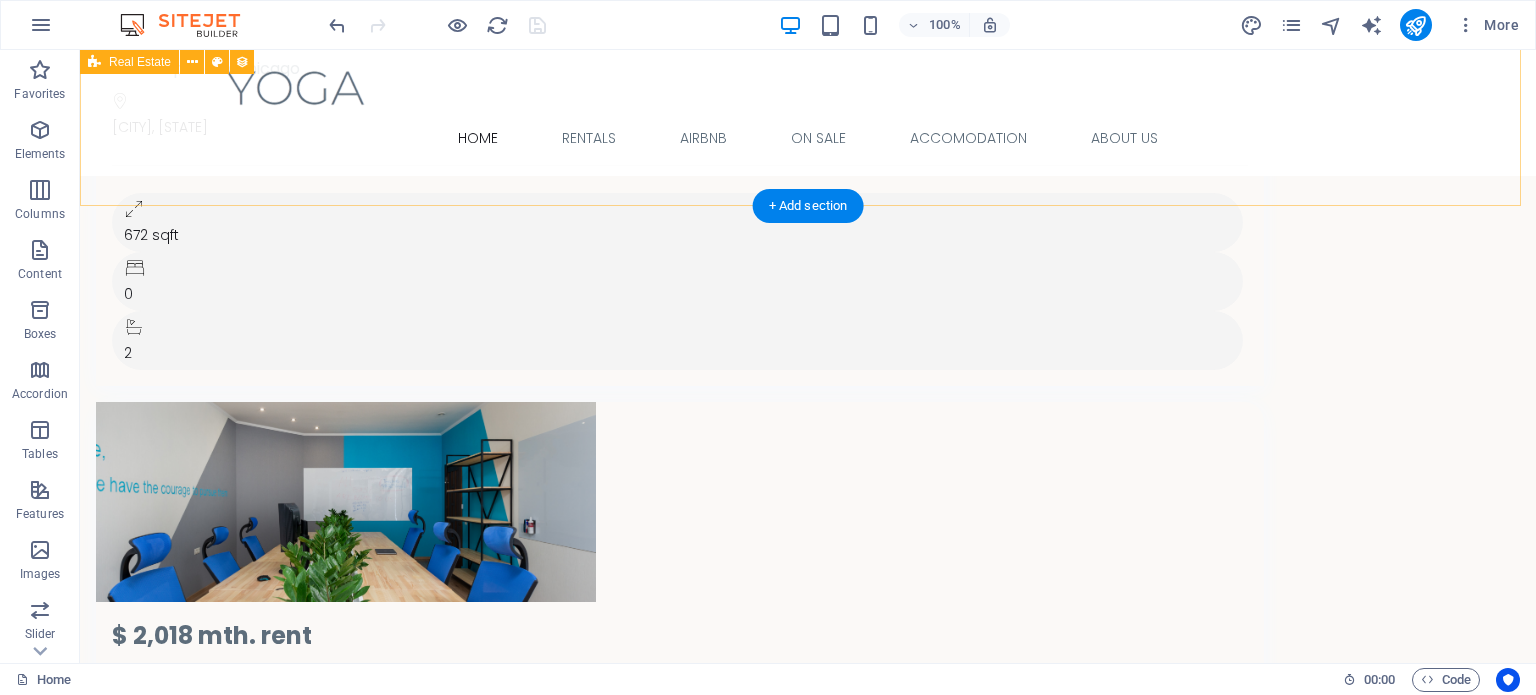 scroll, scrollTop: 2799, scrollLeft: 0, axis: vertical 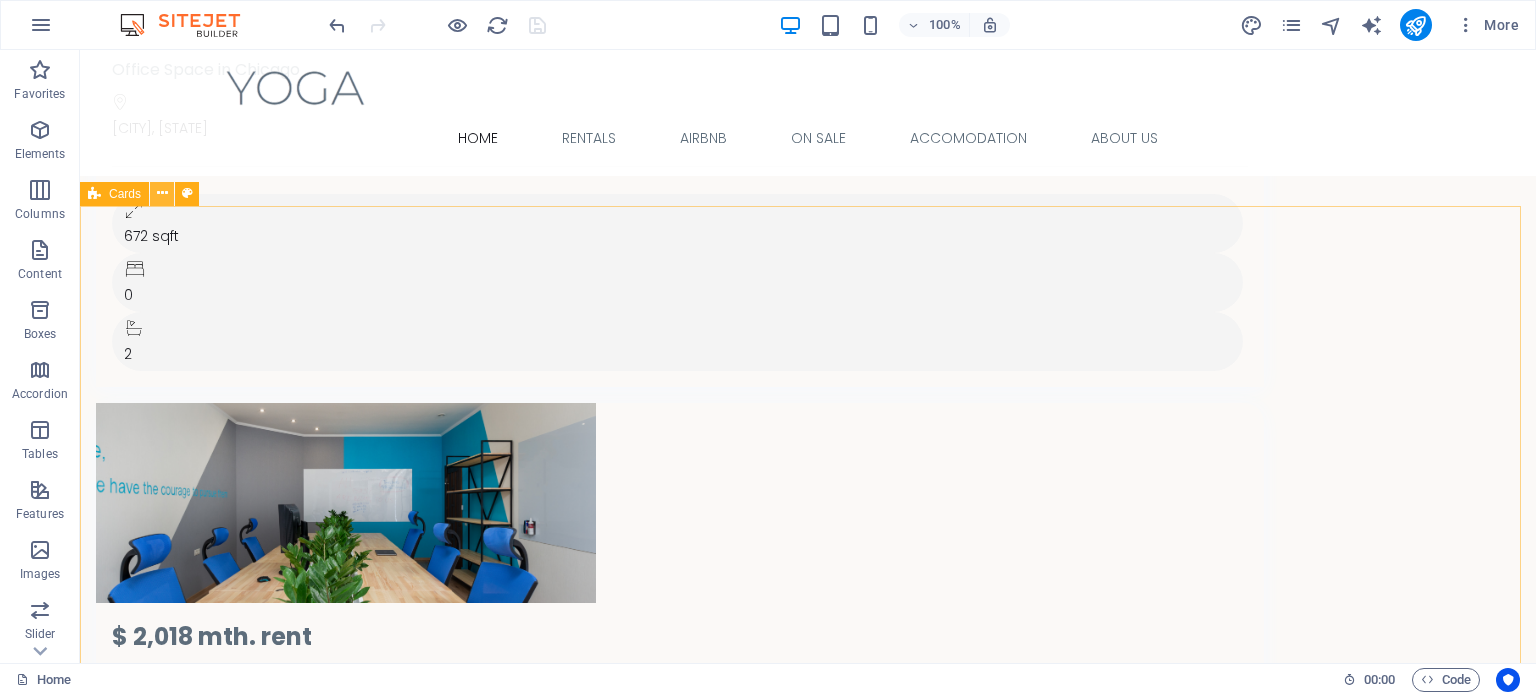 click at bounding box center (162, 193) 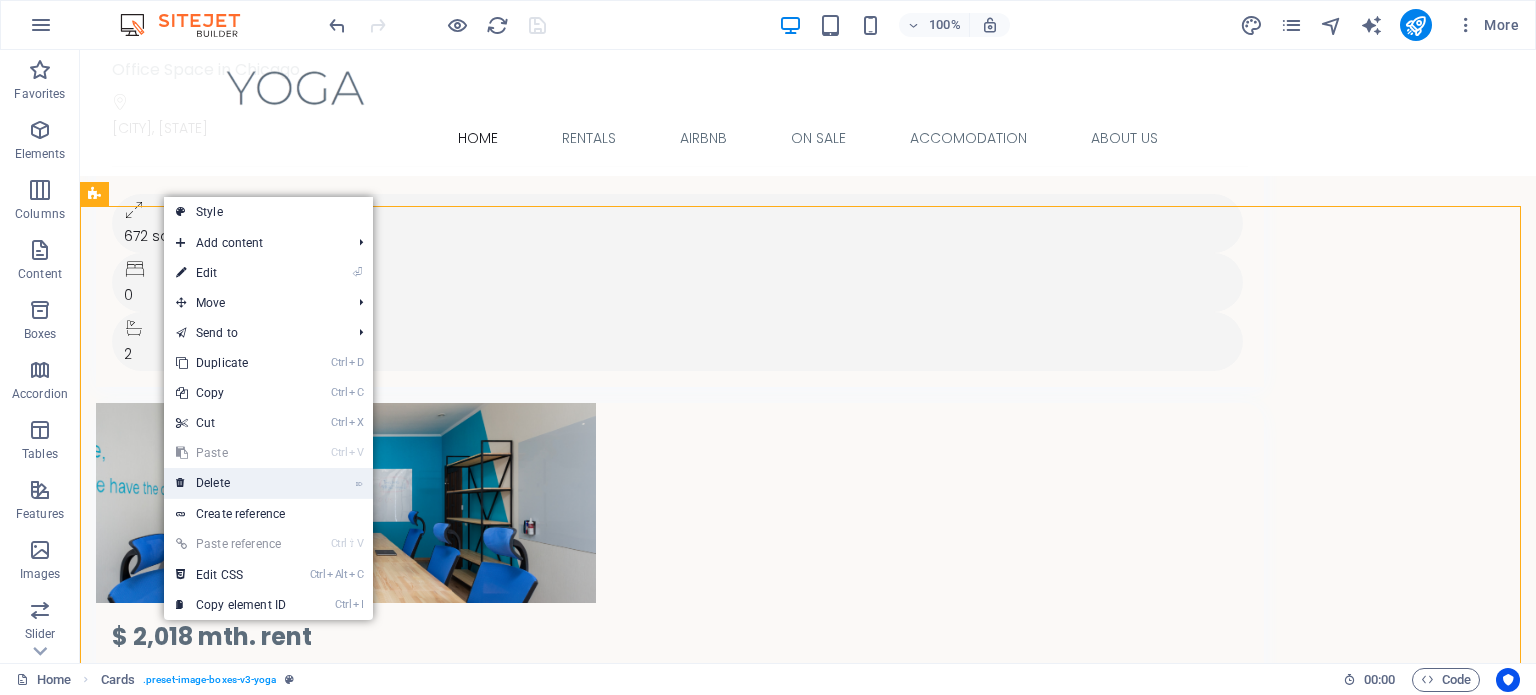 click on "⌦  Delete" at bounding box center (231, 483) 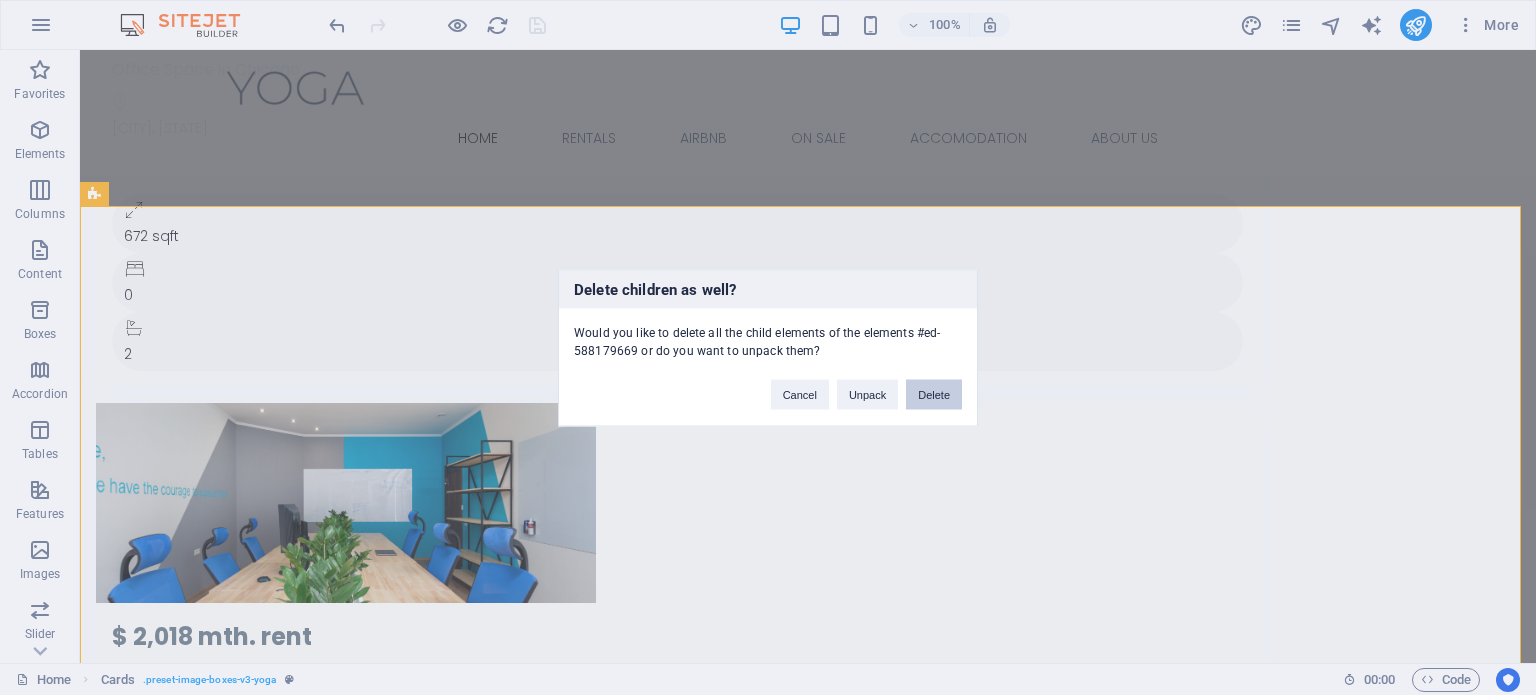 click on "Delete" at bounding box center (934, 394) 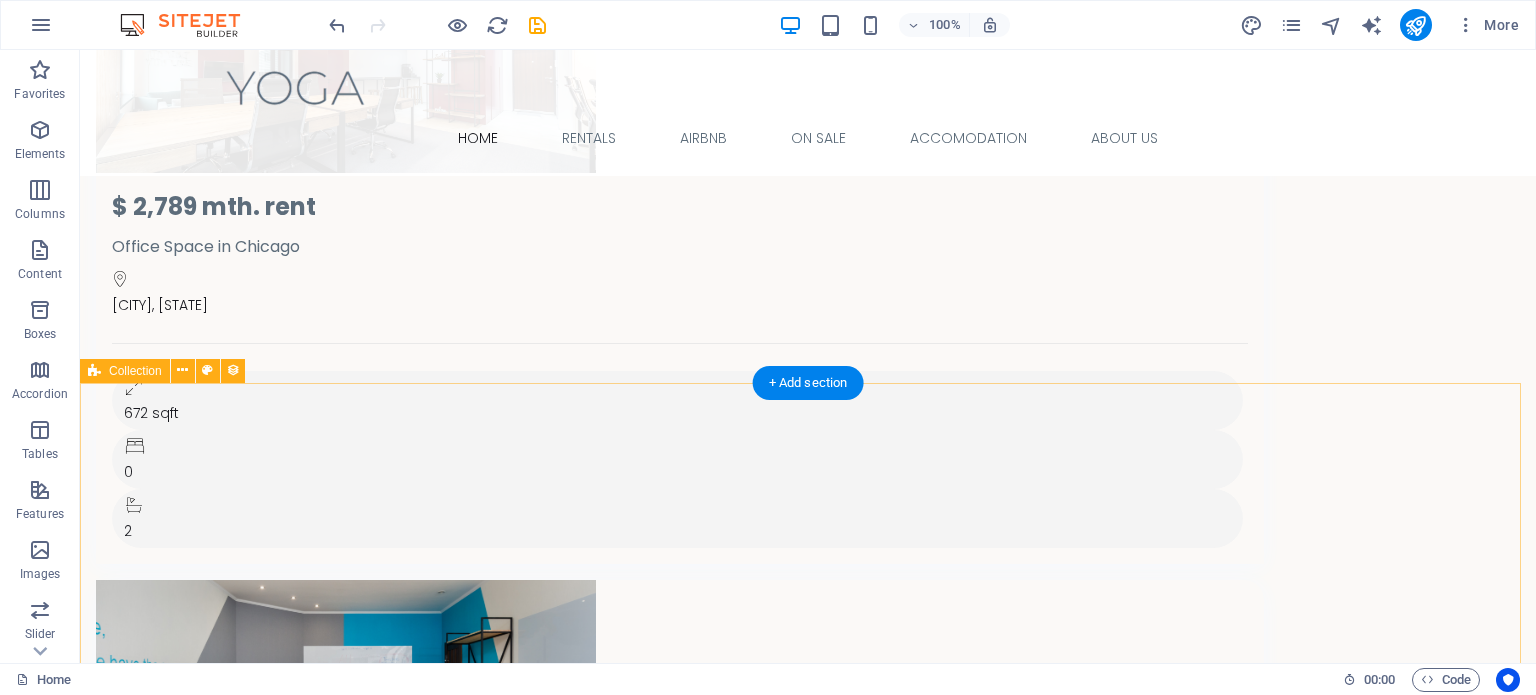 scroll, scrollTop: 2623, scrollLeft: 0, axis: vertical 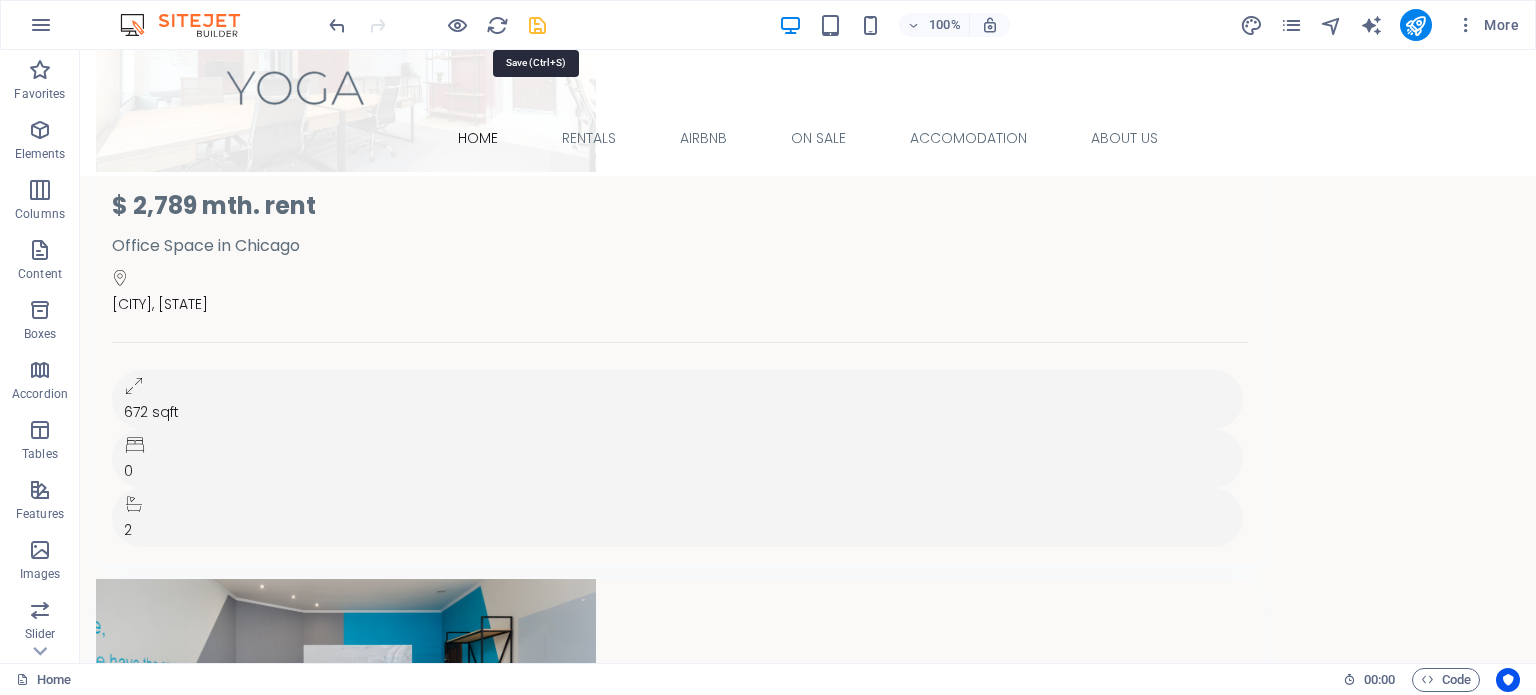 click at bounding box center (537, 25) 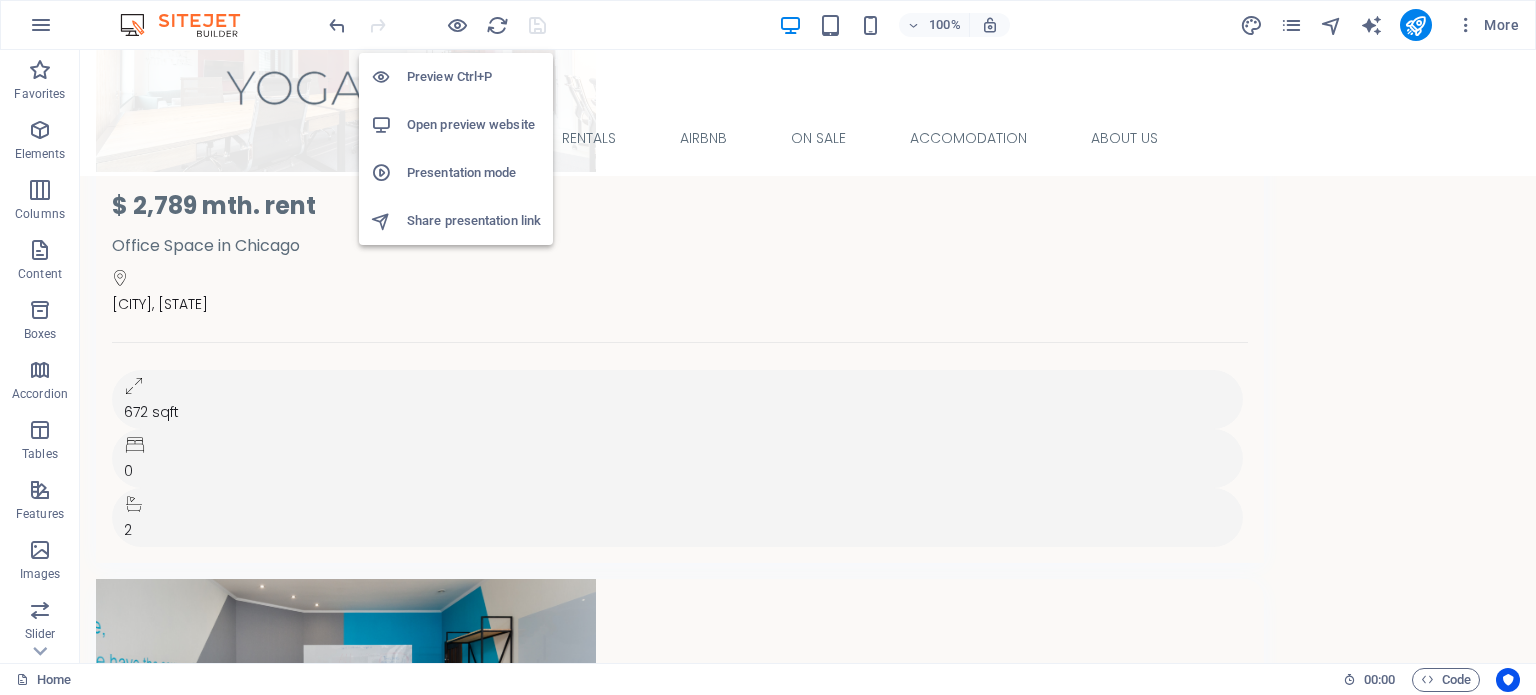 drag, startPoint x: 532, startPoint y: 164, endPoint x: 339, endPoint y: 357, distance: 272.9432 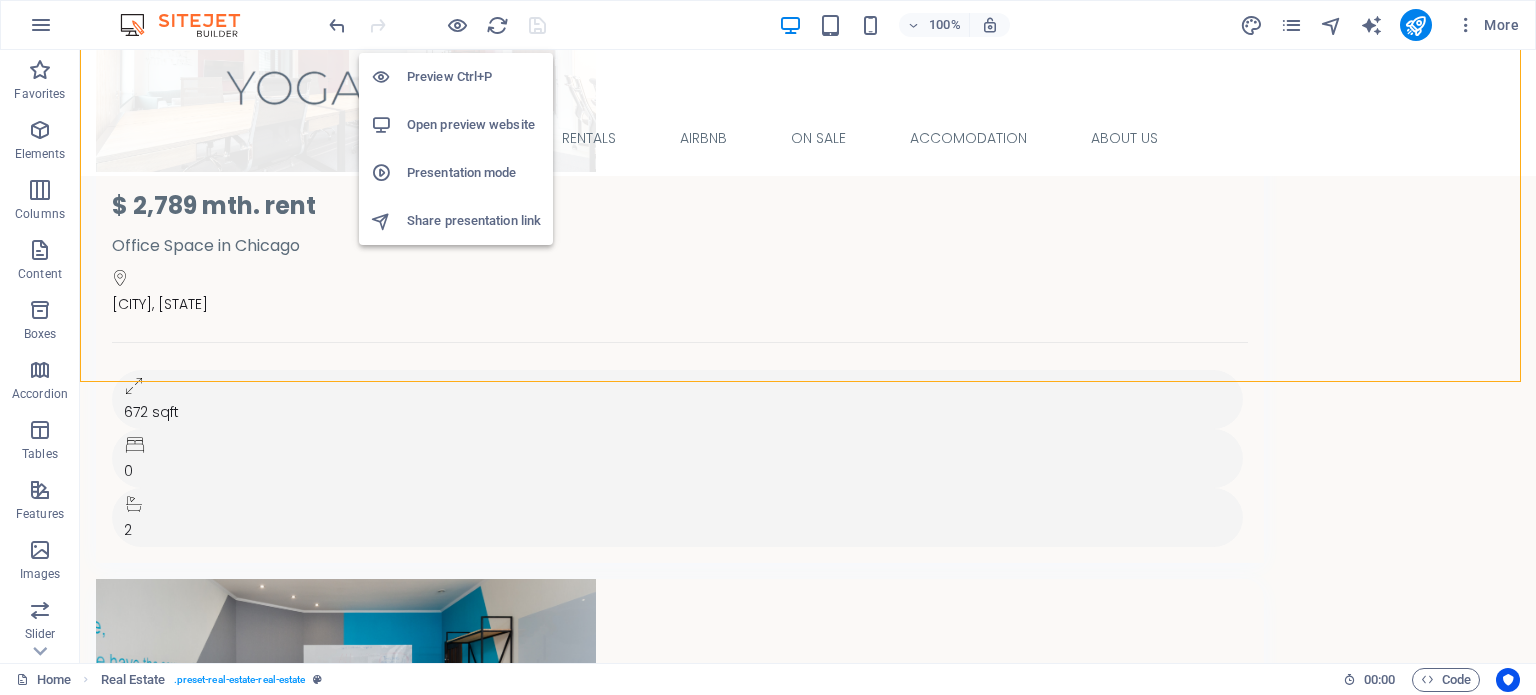 click on "Open preview website" at bounding box center (474, 125) 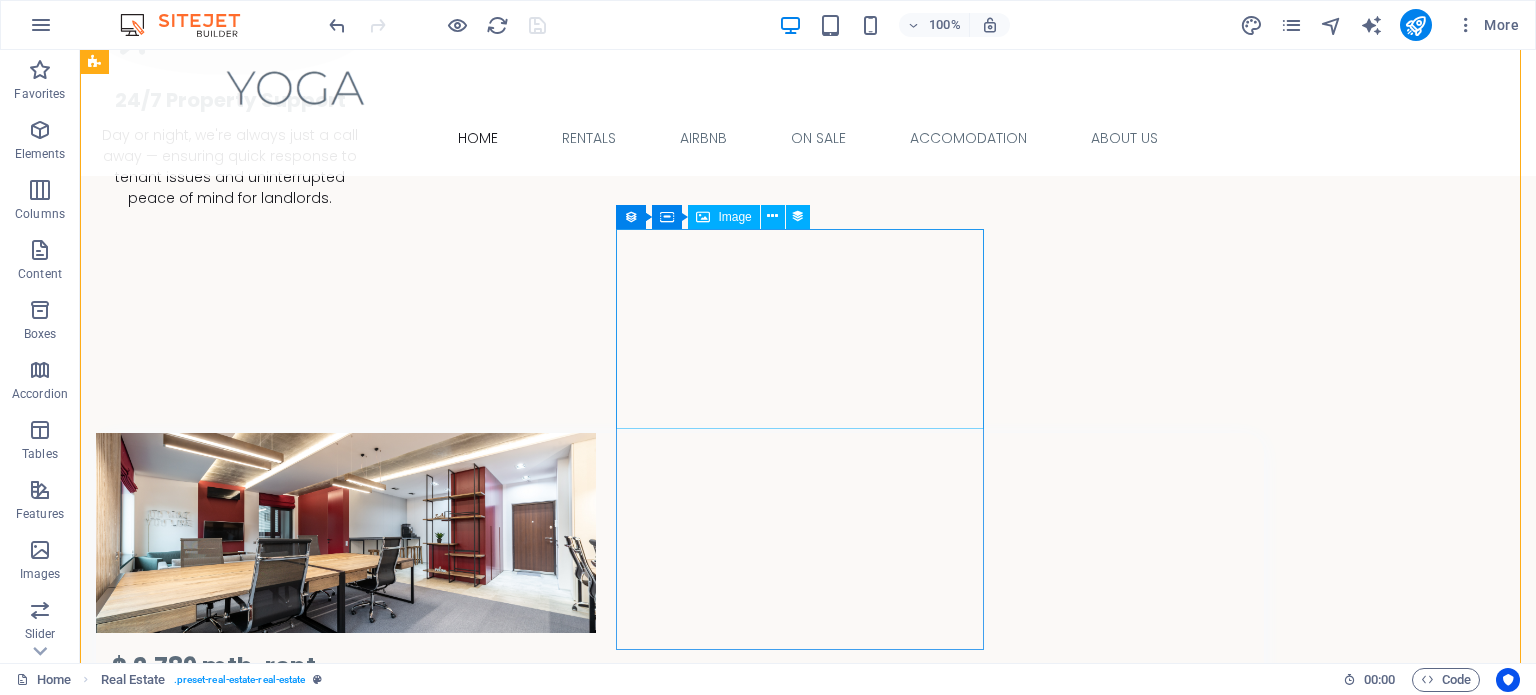 scroll, scrollTop: 2090, scrollLeft: 0, axis: vertical 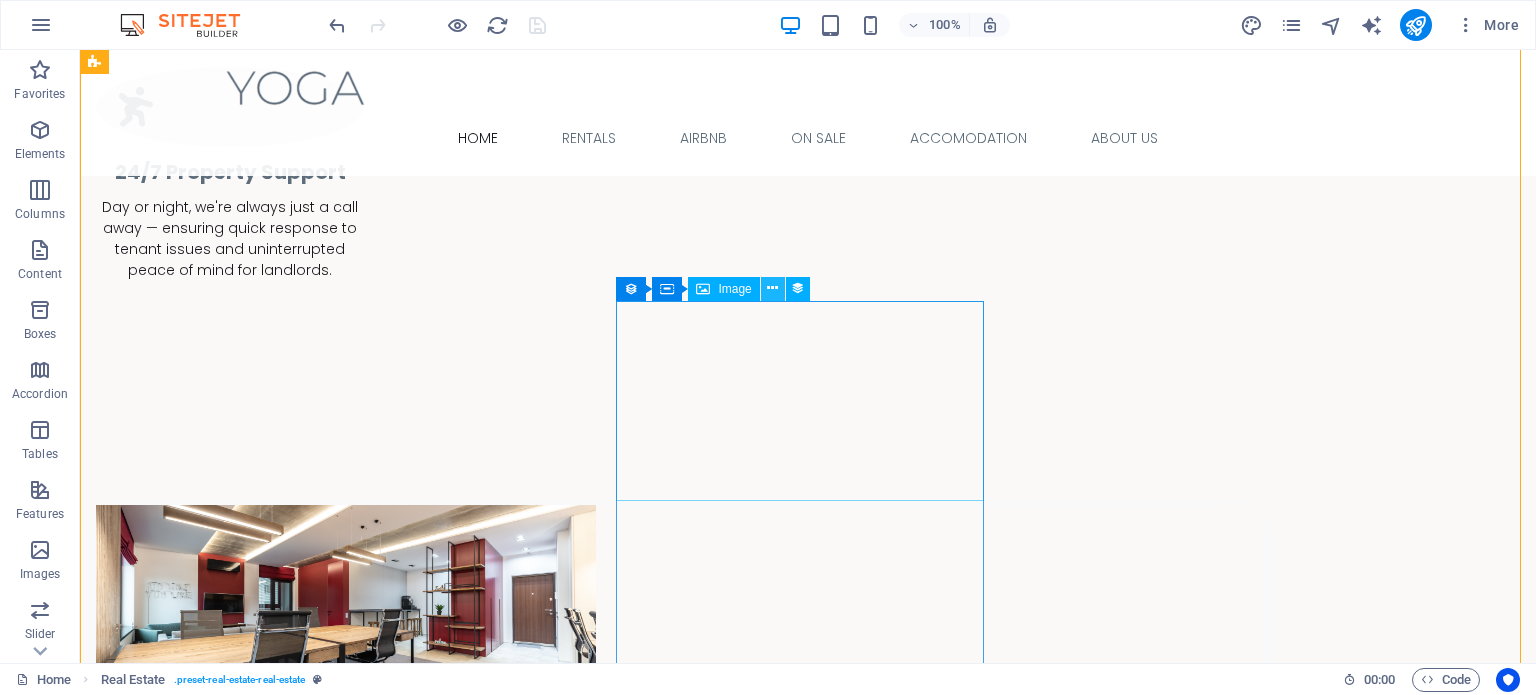 click at bounding box center [772, 288] 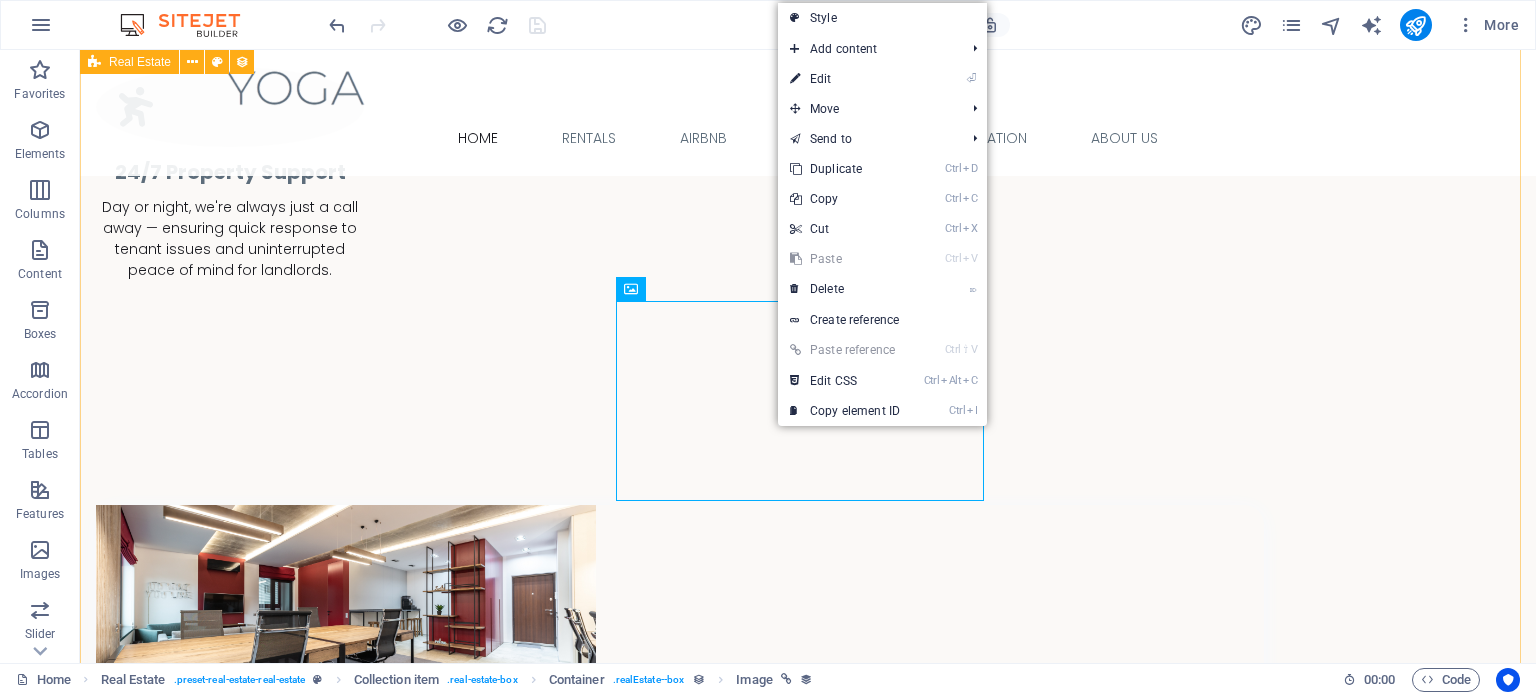 click on "For Rent $ 2,789 mth. rent Office Space in Chicago Chicago, IL 60605 672 sqft 0 2 For Rent $ 2,018 mth. rent Executive Office in Anaheim Anaheim, CA 92807 517 sqft 0 2 For Rent $ 4,123 mth. rent Serviced Office in Denver Denver, CO 80207 1010 sqft 0 10 For Rent $ 1,949,000 Luxury House in Newton Newton, MA 02468 3,354 sqft 4 4 For Rent $ 4,900,000 Beautiful House in Anaheim Anaheim, CA 92807 7,860 sqft 6 6 For Rent $ 695,000 Modern House in Denver Denver, CO 80207 2,136 sqft 3 2 For Rent $ 1,690 mth. rent Apartment in Denver Denver, CO 80207 560 sqft 1 1 For Rent $ 4,617 mth. rent Studio Loft in Chicago Chicago, IL 60605 1,830 sqft 3 3 For Rent $ 2,560 mth. rent 2-Bedroom Apartment in Chicago Chicago, IL 60605 751 sqft 2 2  Previous Next" at bounding box center (808, 3285) 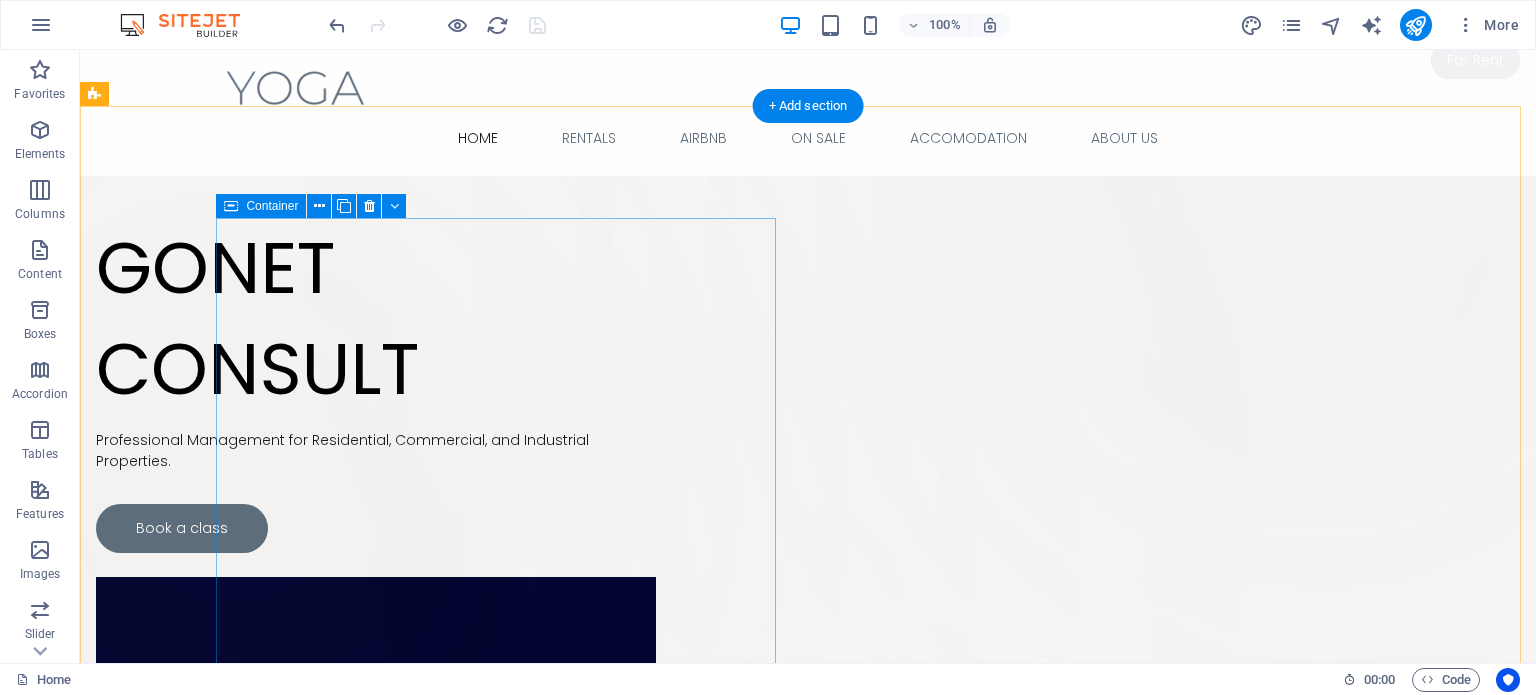 scroll, scrollTop: 31, scrollLeft: 0, axis: vertical 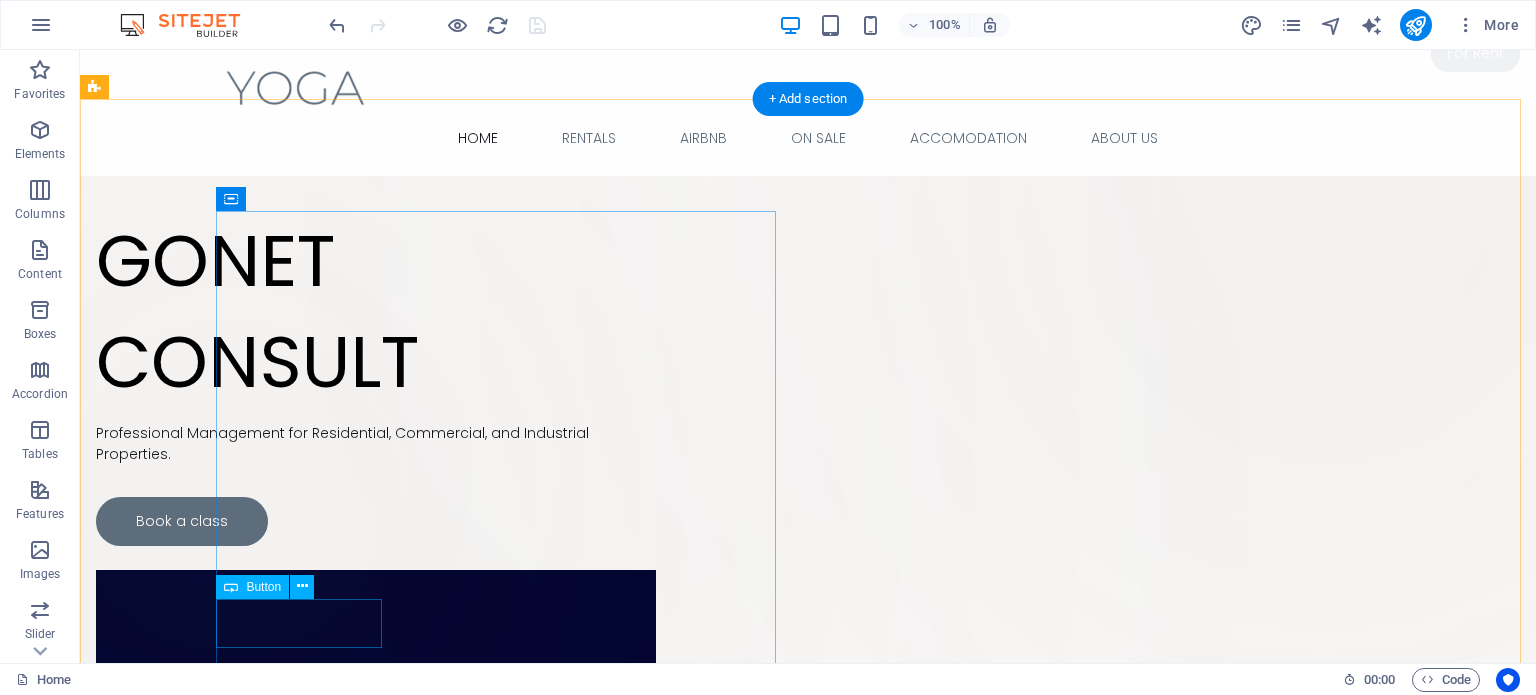 click on "Book a class" at bounding box center [376, 521] 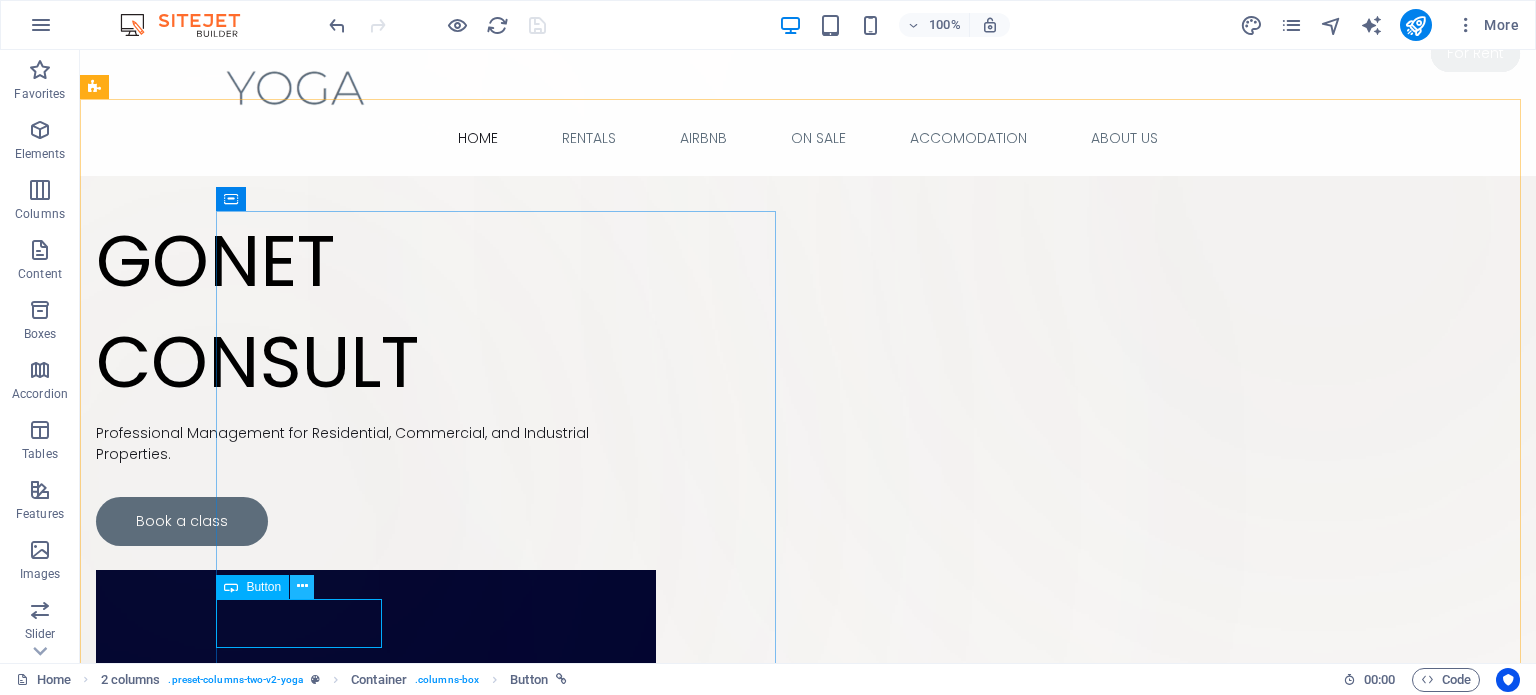click at bounding box center (302, 586) 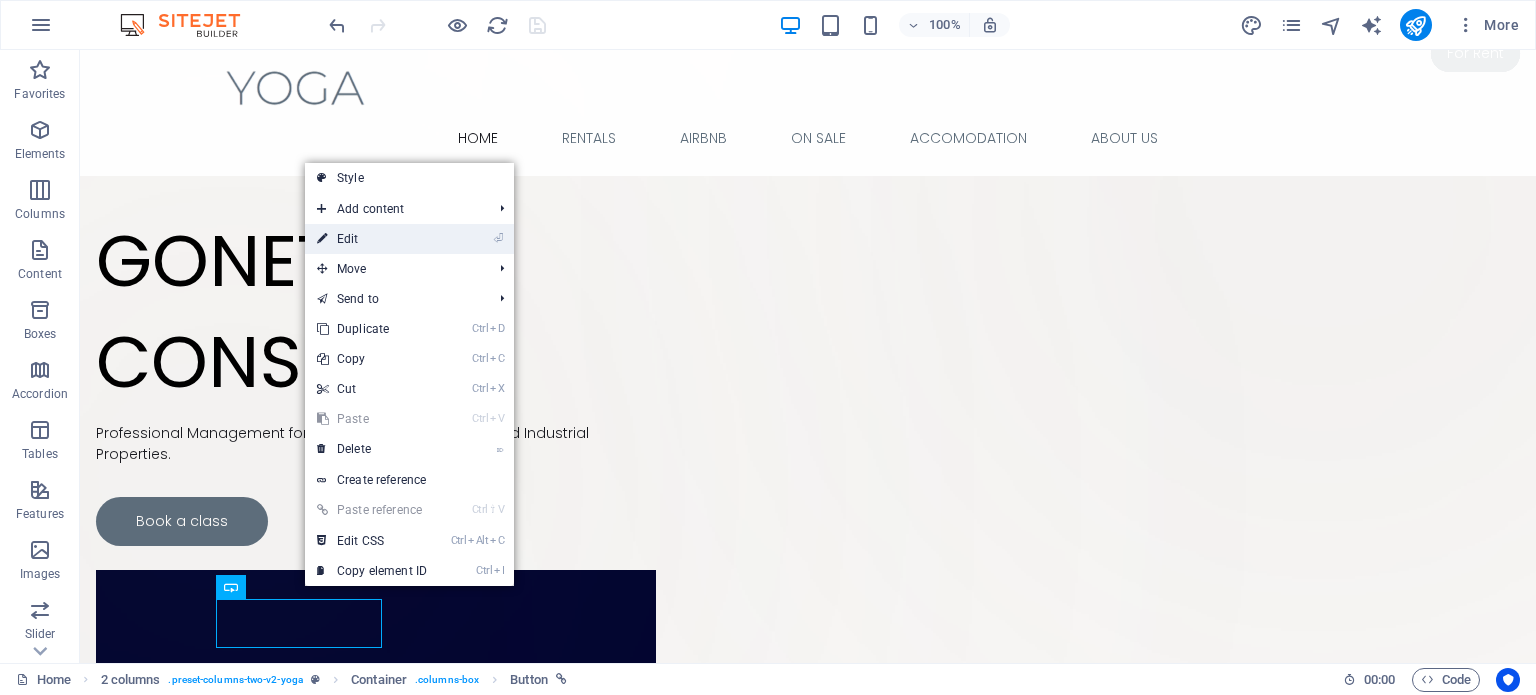 click on "⏎  Edit" at bounding box center (372, 239) 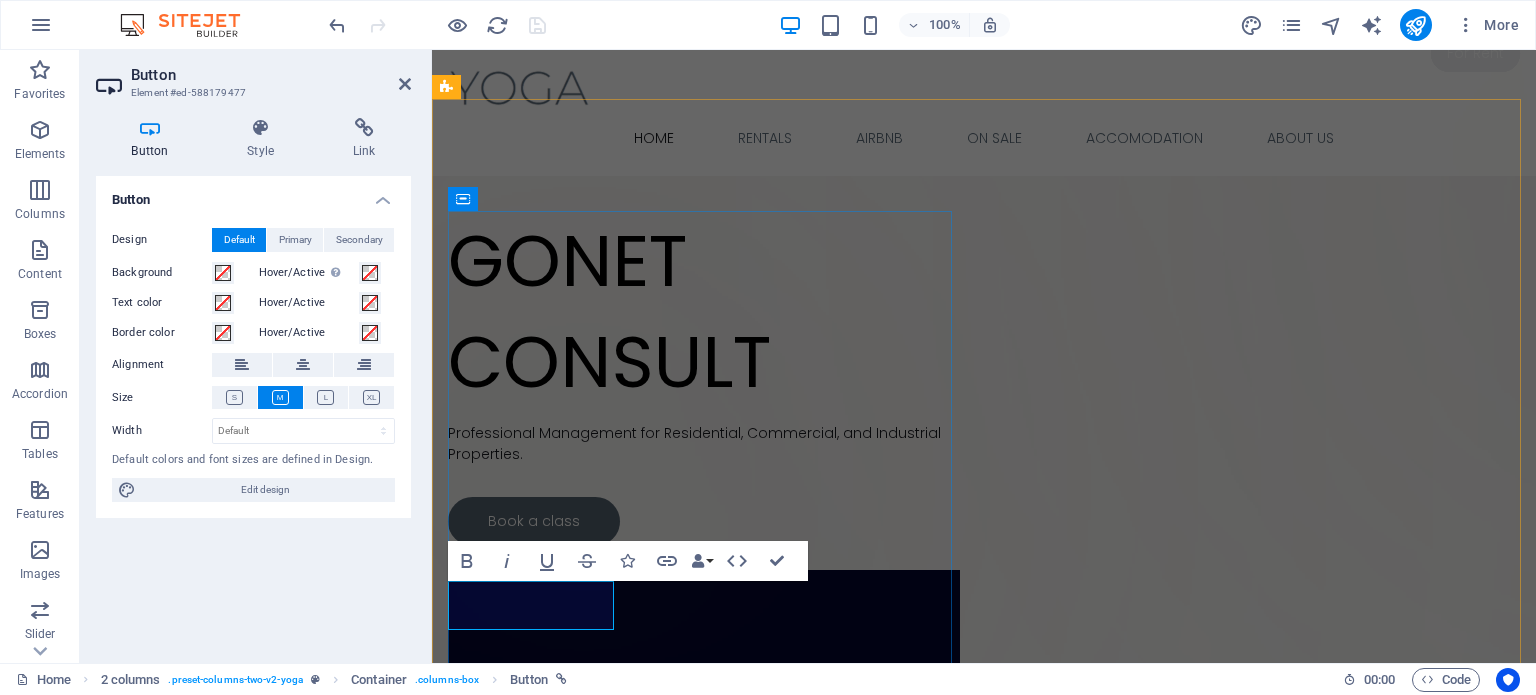 click on "Book a class" at bounding box center (534, 521) 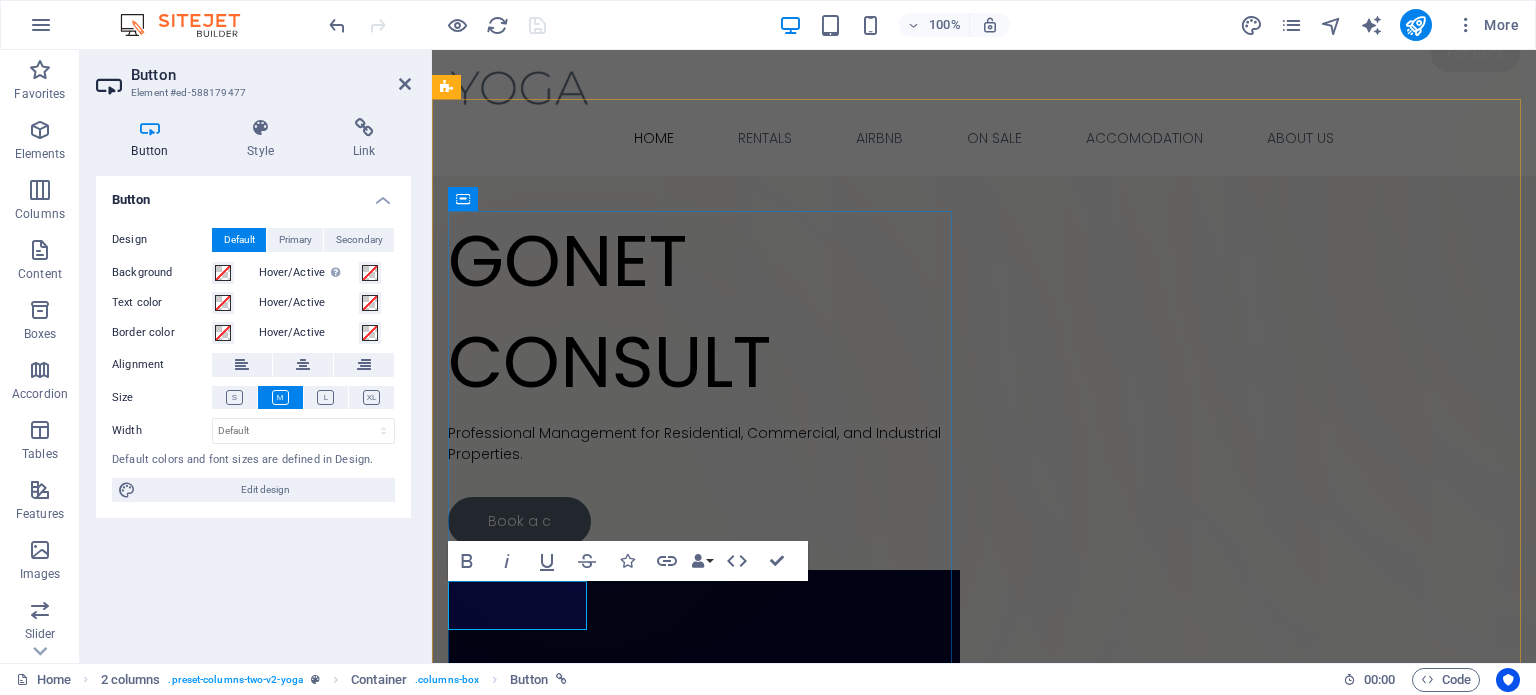 type 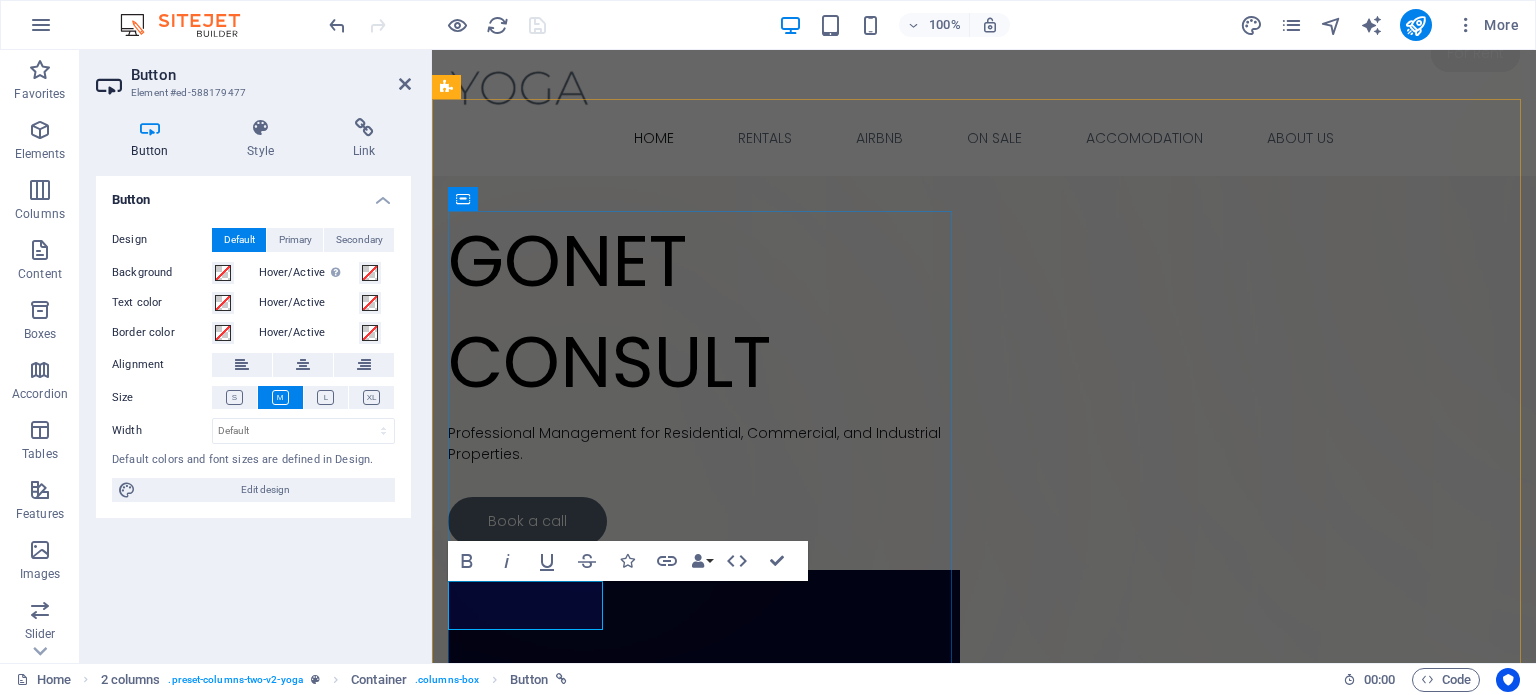 scroll, scrollTop: 48, scrollLeft: 0, axis: vertical 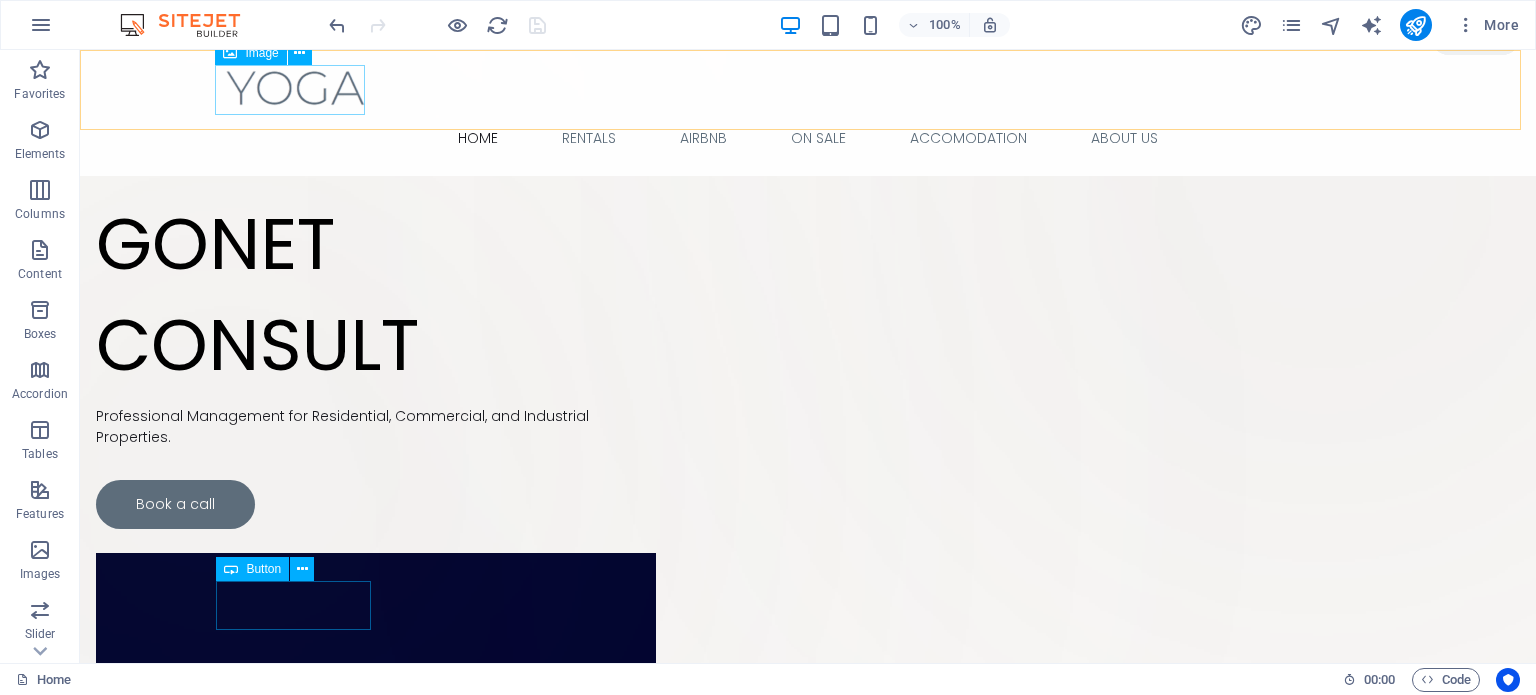 click at bounding box center (808, 90) 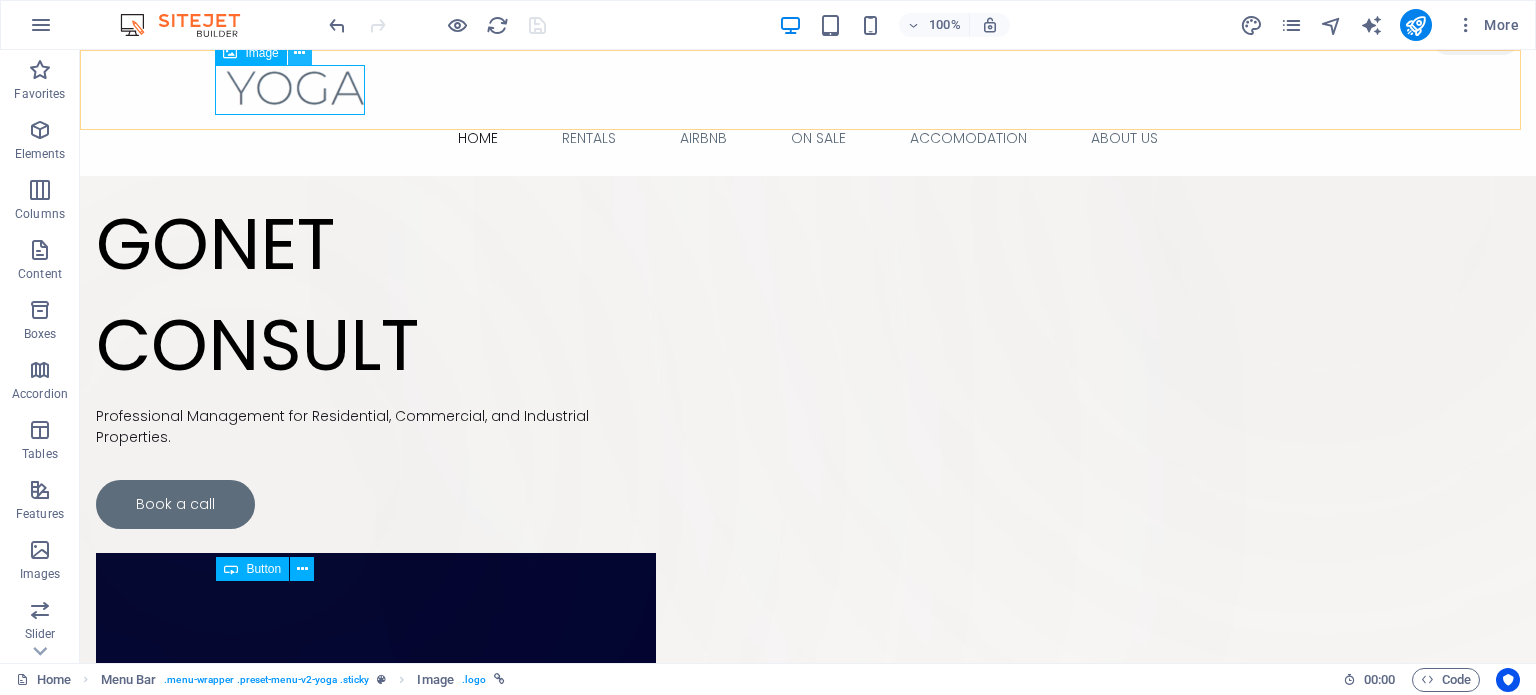 click at bounding box center (299, 53) 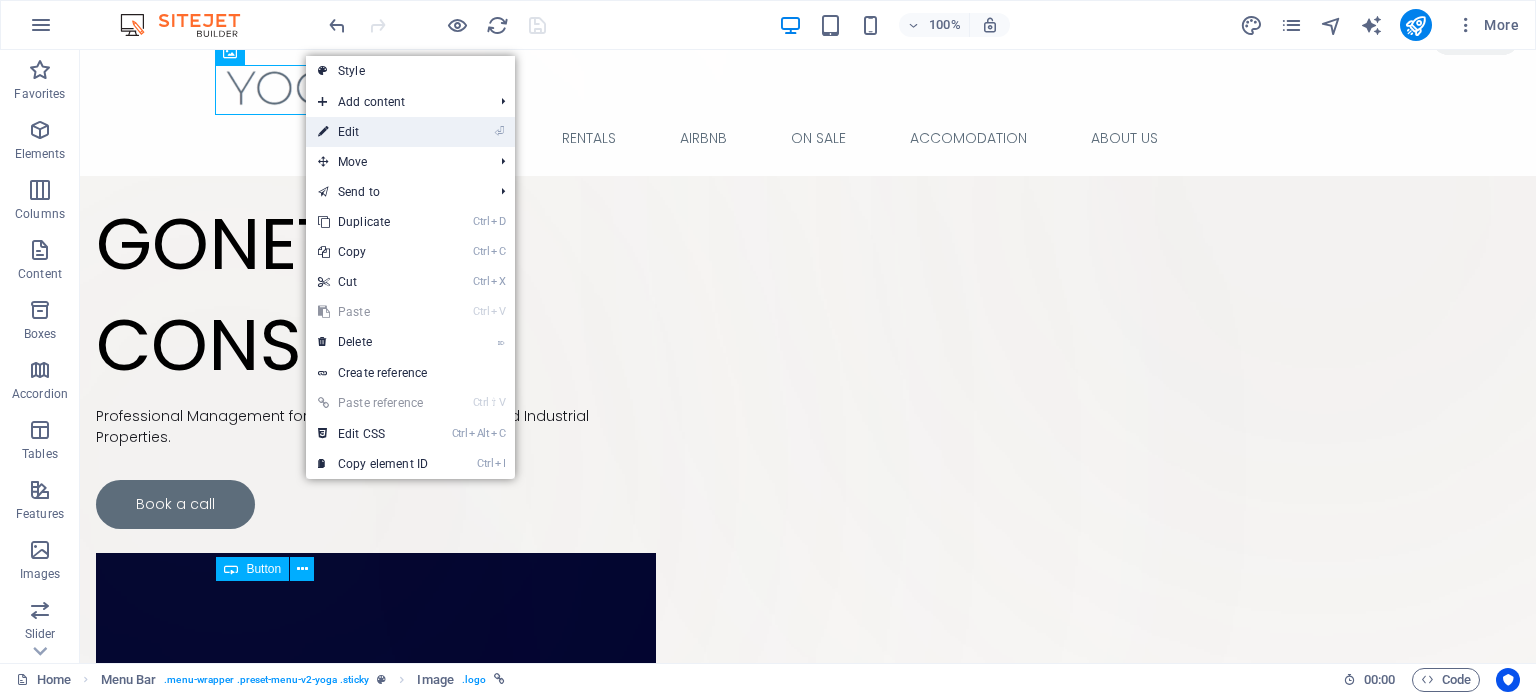 click on "⏎  Edit" at bounding box center [373, 132] 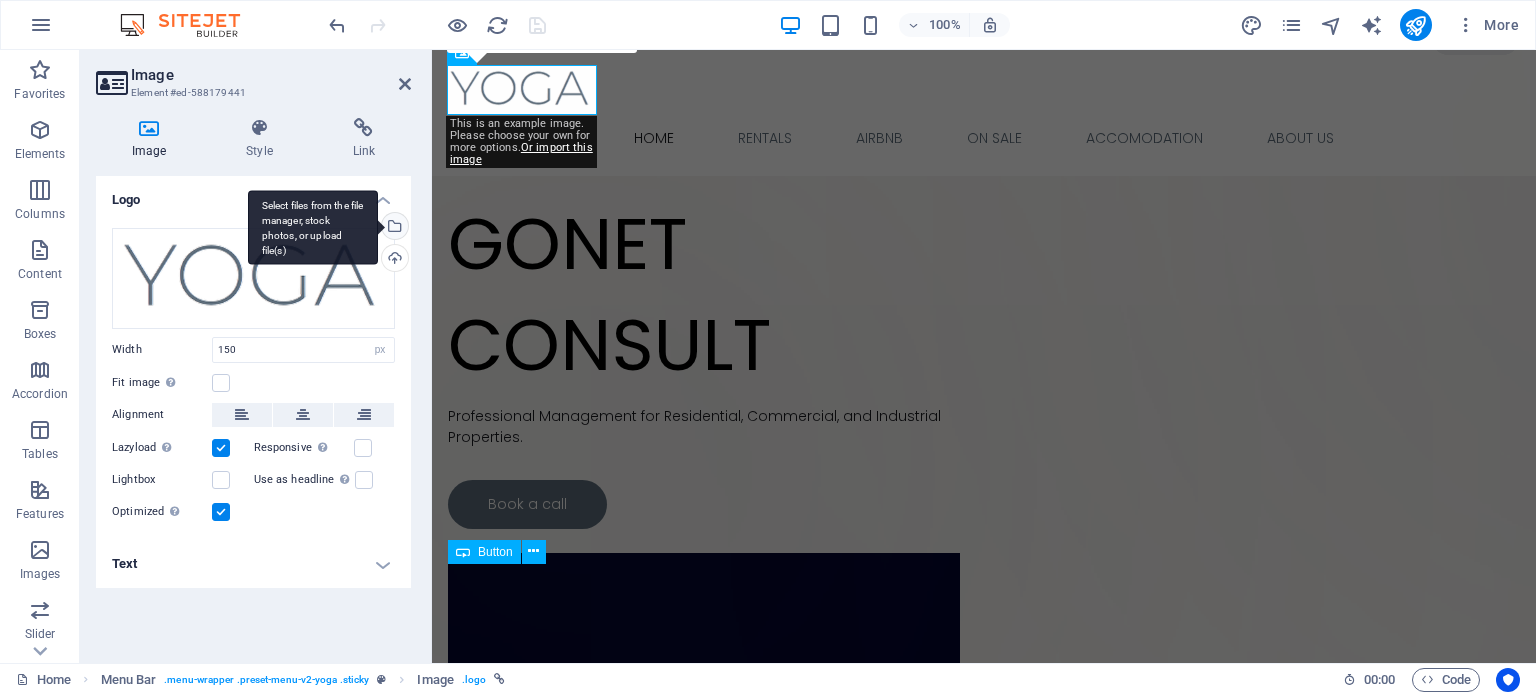 click on "Select files from the file manager, stock photos, or upload file(s)" at bounding box center [393, 228] 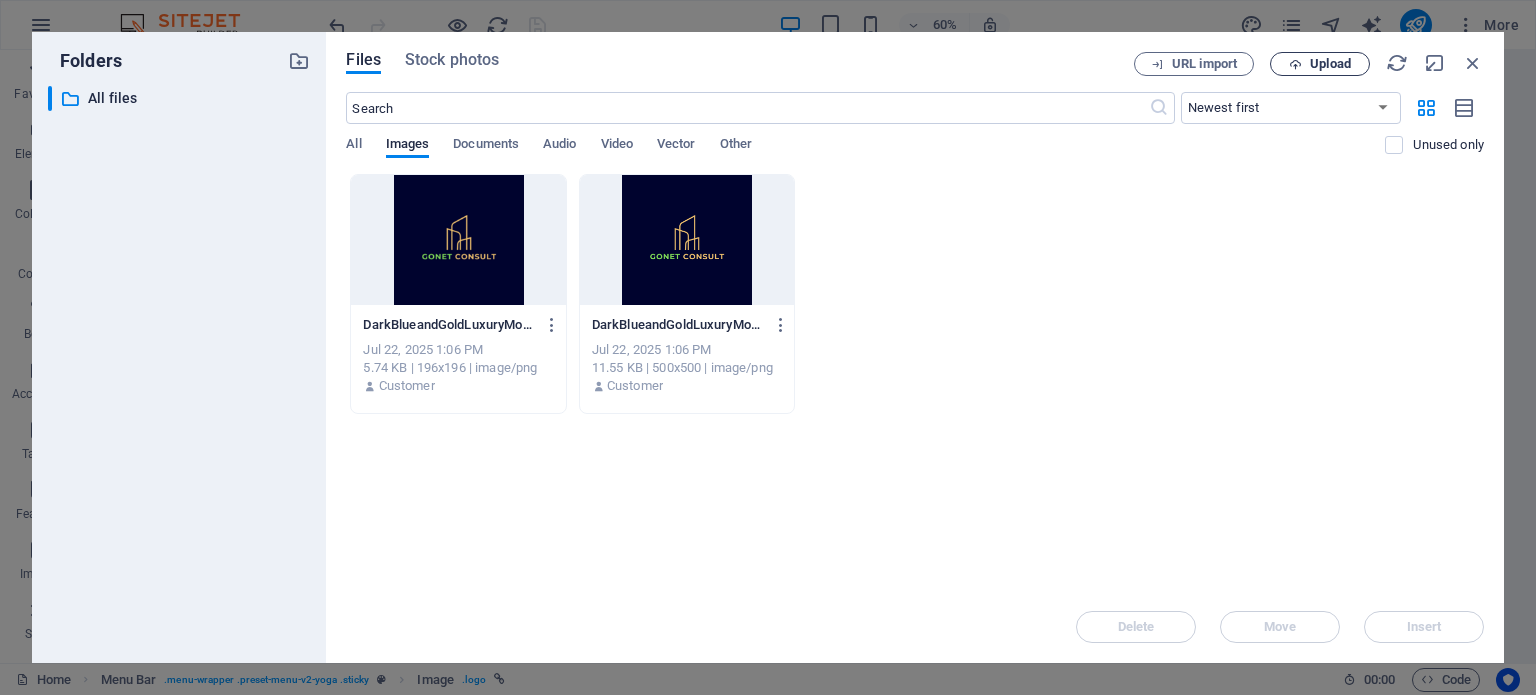 click at bounding box center [1295, 64] 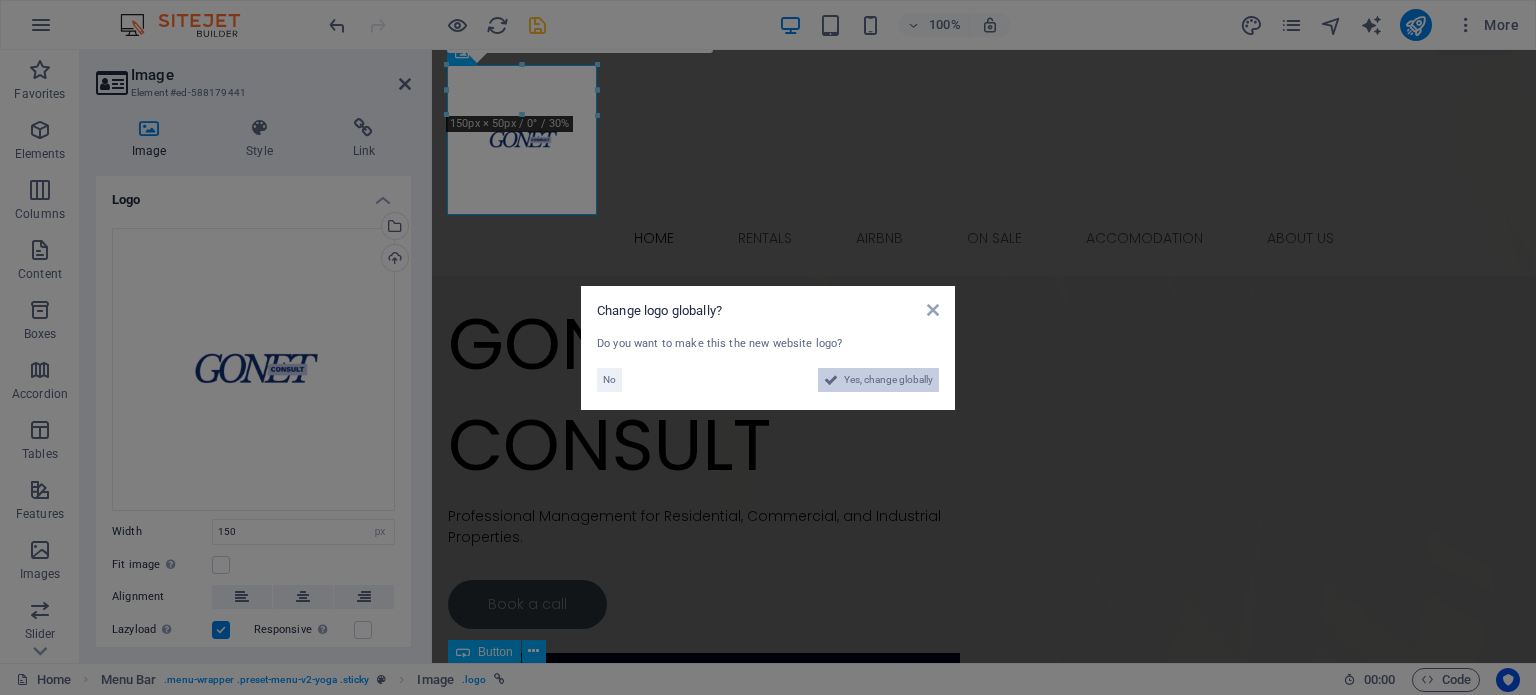 click on "Yes, change globally" at bounding box center [888, 380] 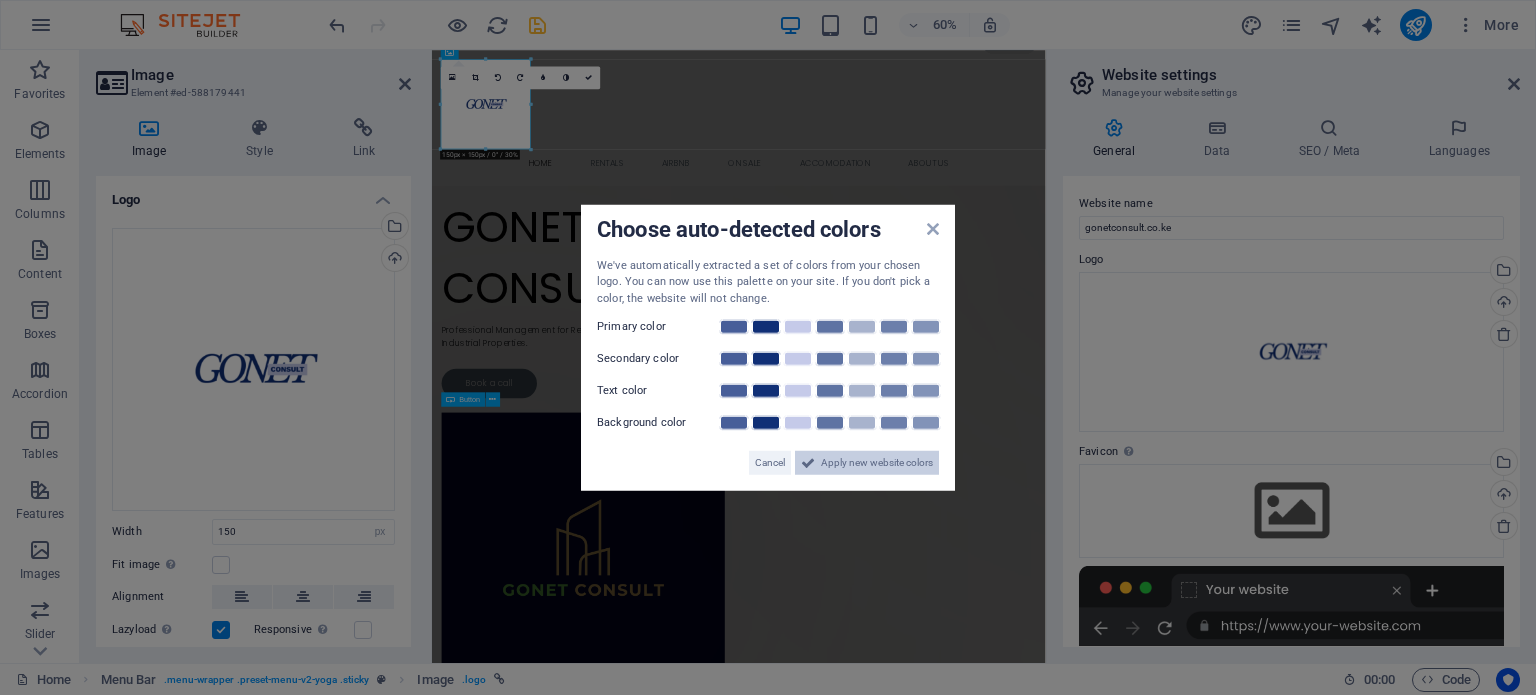 click on "Apply new website colors" at bounding box center [877, 463] 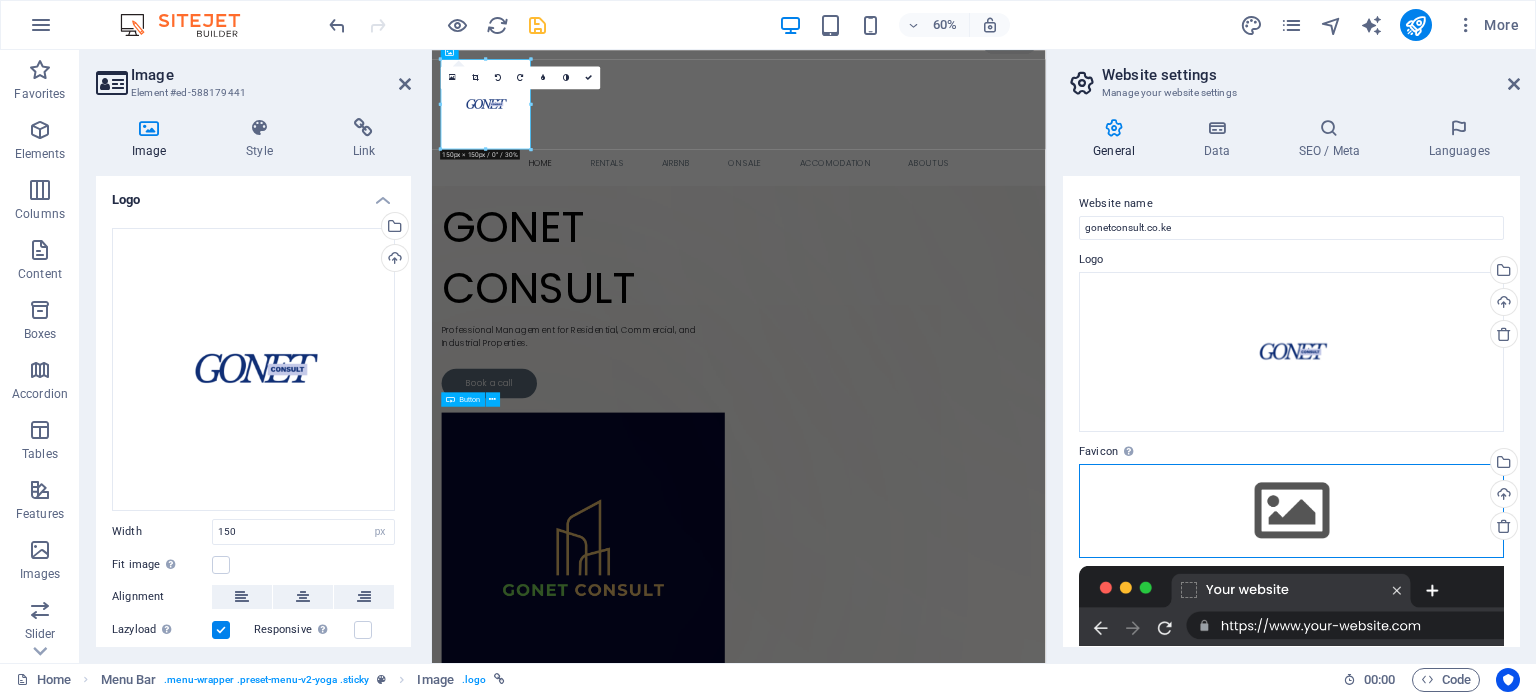 click on "Drag files here, click to choose files or select files from Files or our free stock photos & videos" at bounding box center (1291, 511) 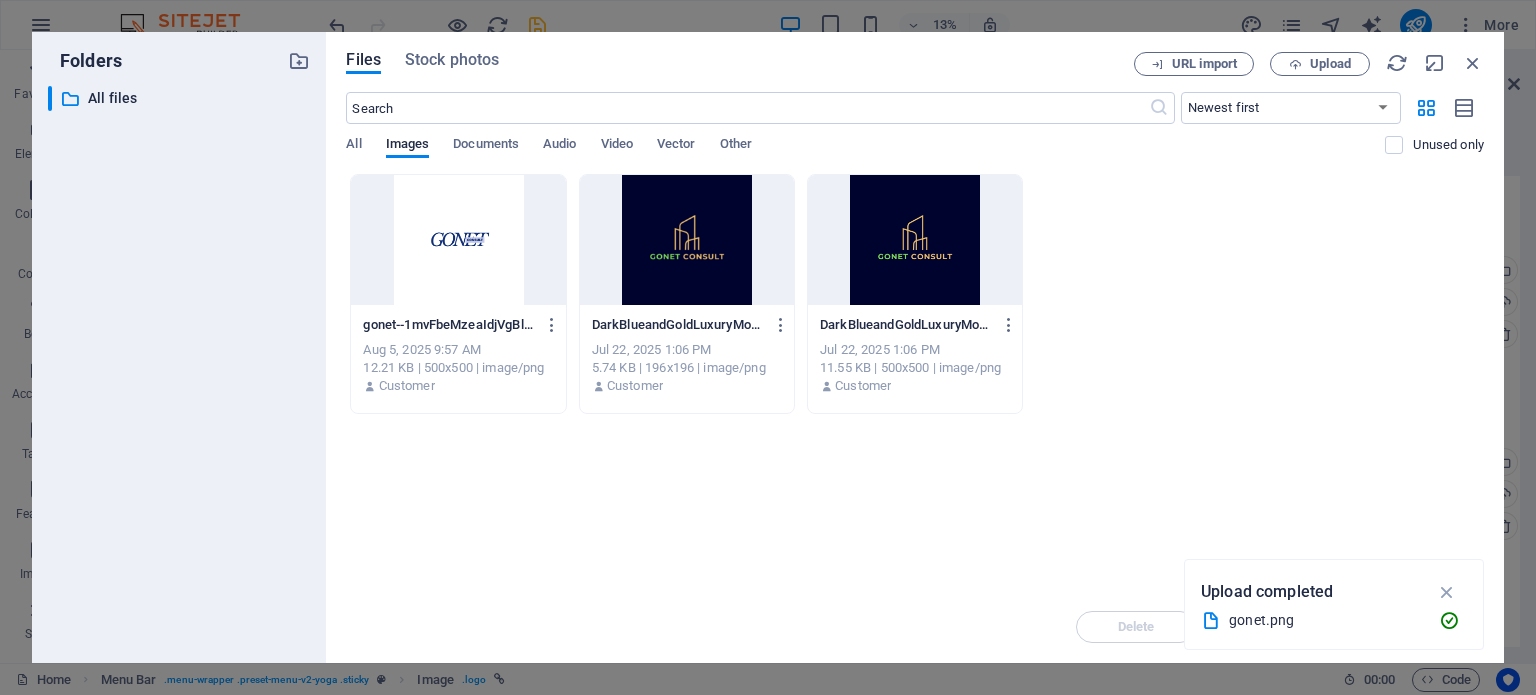 click at bounding box center [458, 240] 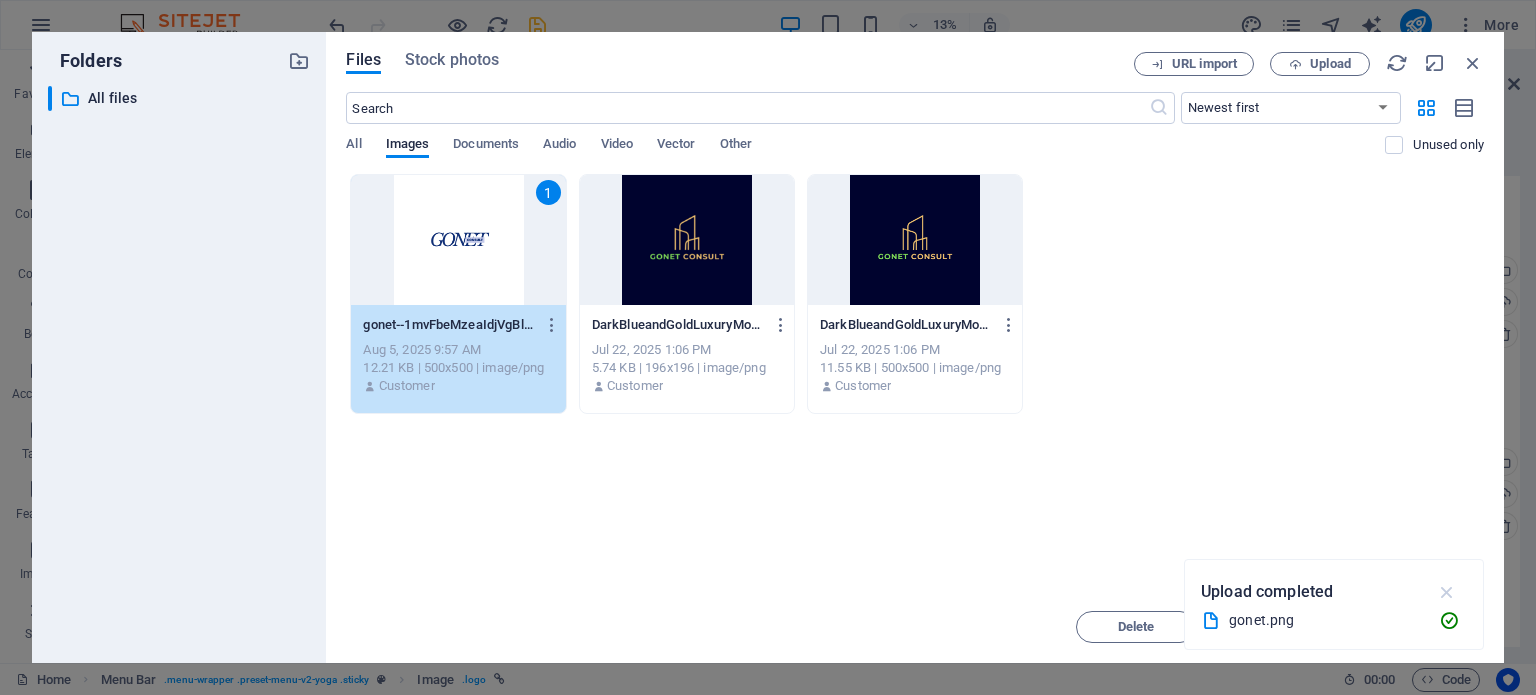 click at bounding box center (1447, 592) 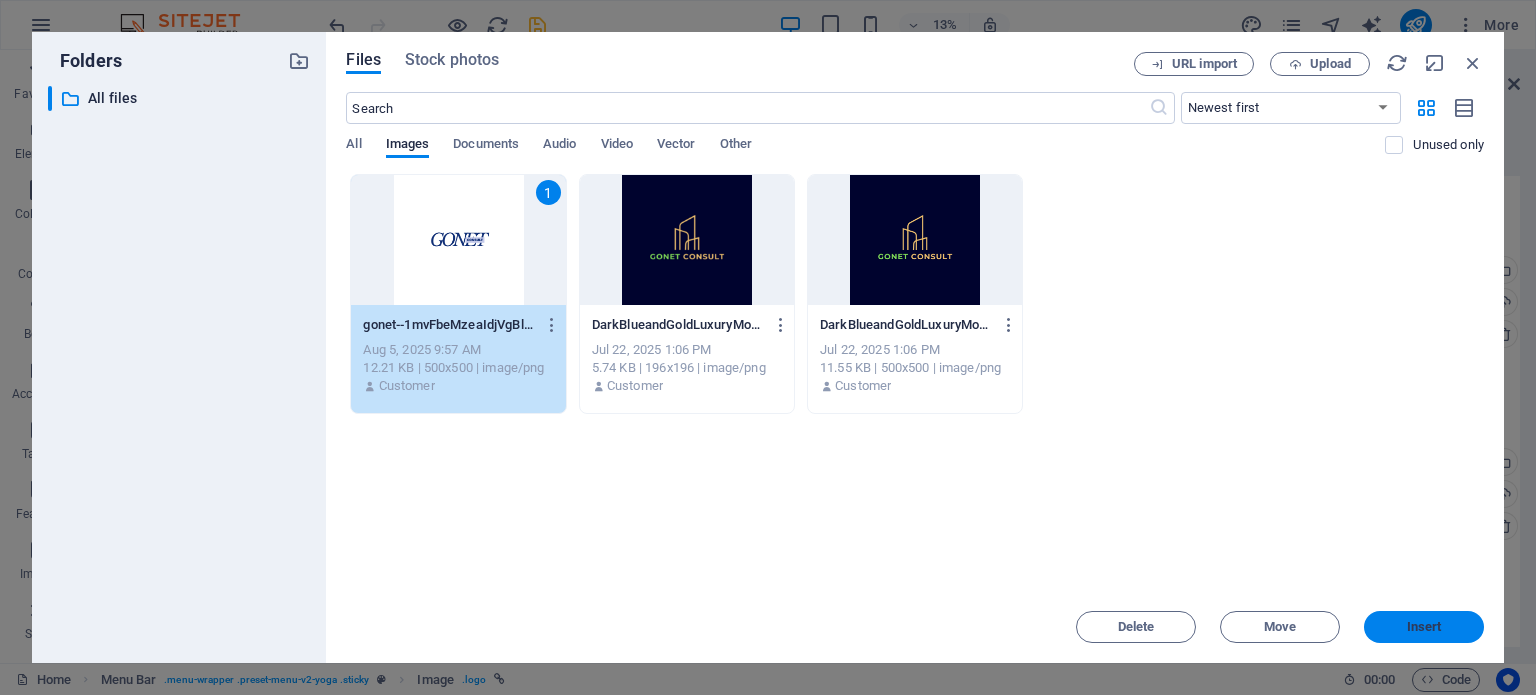 click on "Insert" at bounding box center [1424, 627] 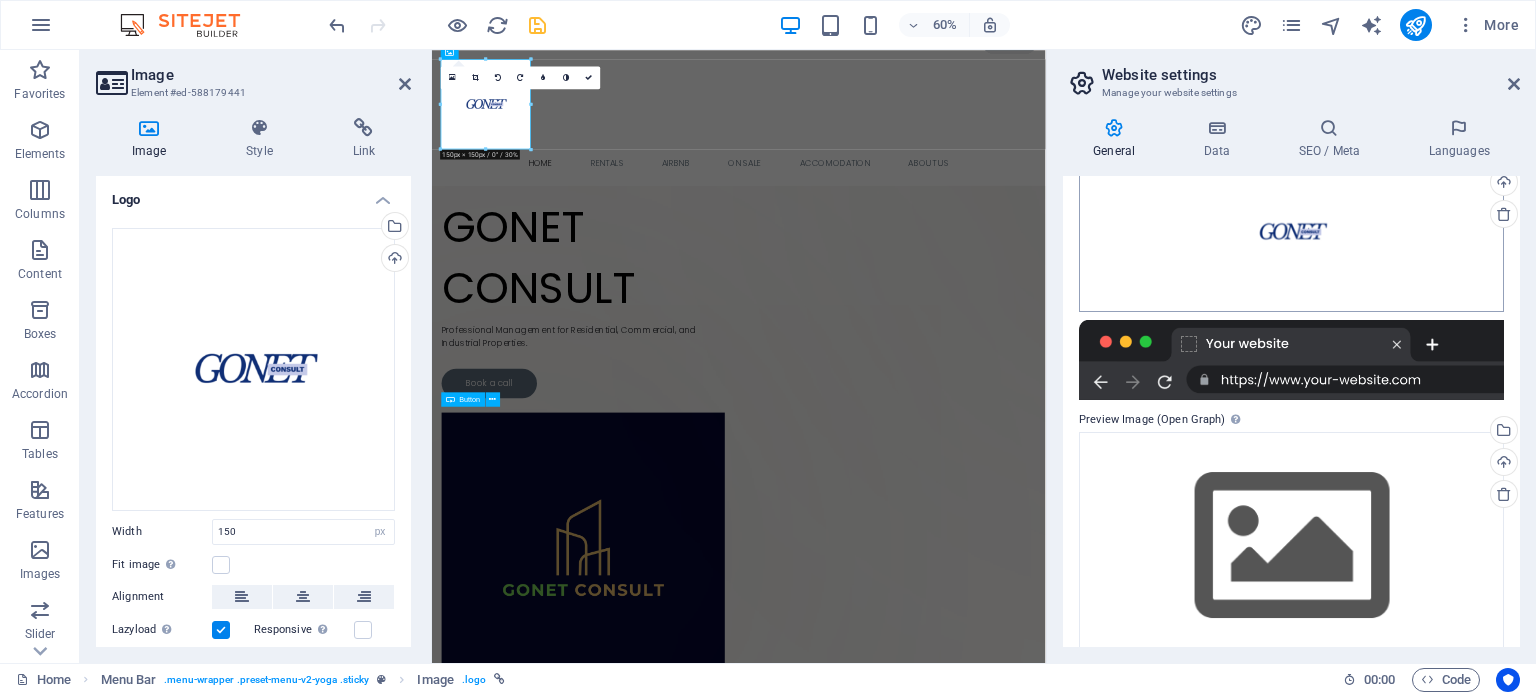 scroll, scrollTop: 312, scrollLeft: 0, axis: vertical 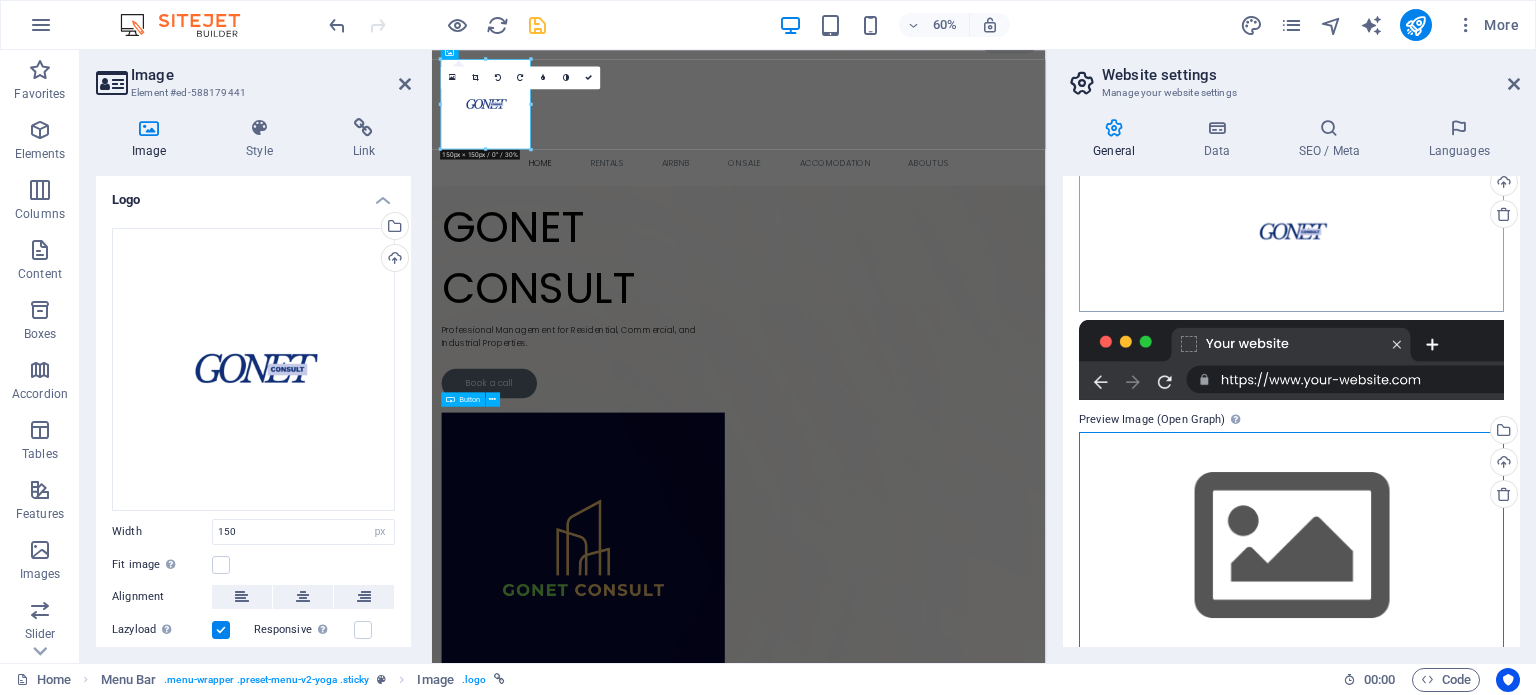 click on "Drag files here, click to choose files or select files from Files or our free stock photos & videos" at bounding box center [1291, 546] 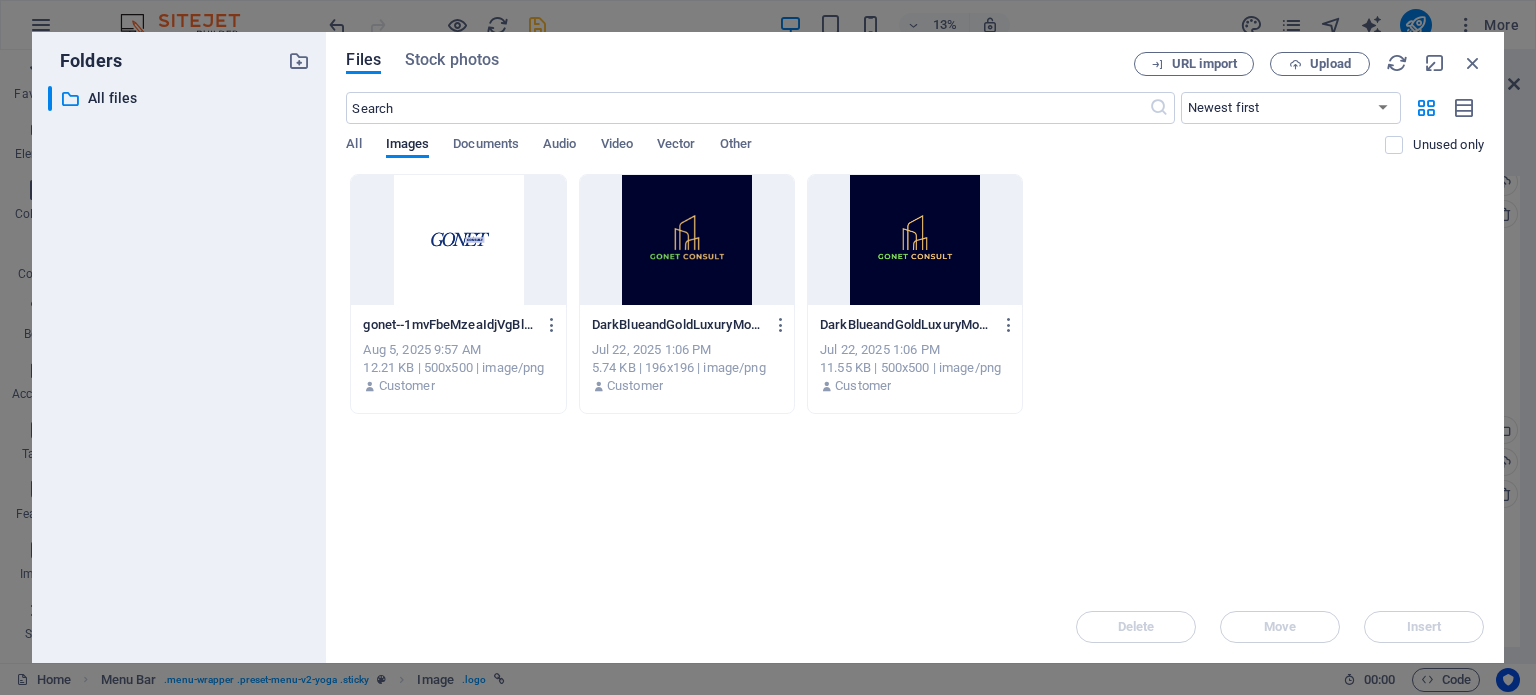 click on "gonet--1mvFbeMzeaIdjVgBl3eKA.png gonet--1mvFbeMzeaIdjVgBl3eKA.png Aug 5, 2025 9:57 AM 12.21 KB | 500x500 | image/png Customer DarkBlueandGoldLuxuryModernRealEstatePropertyLogo-oThUj6oDxV1KsQBsQbcvpA-WU7UI9CyMqgFjZUo-Akpng.png DarkBlueandGoldLuxuryModernRealEstatePropertyLogo-oThUj6oDxV1KsQBsQbcvpA-WU7UI9CyMqgFjZUo-Akpng.png Jul 22, 2025 1:06 PM 5.74 KB | 196x196 | image/png Customer DarkBlueandGoldLuxuryModernRealEstatePropertyLogo-oThUj6oDxV1KsQBsQbcvpA.png DarkBlueandGoldLuxuryModernRealEstatePropertyLogo-oThUj6oDxV1KsQBsQbcvpA.png Jul 22, 2025 1:06 PM 11.55 KB | 500x500 | image/png Customer" at bounding box center [915, 294] 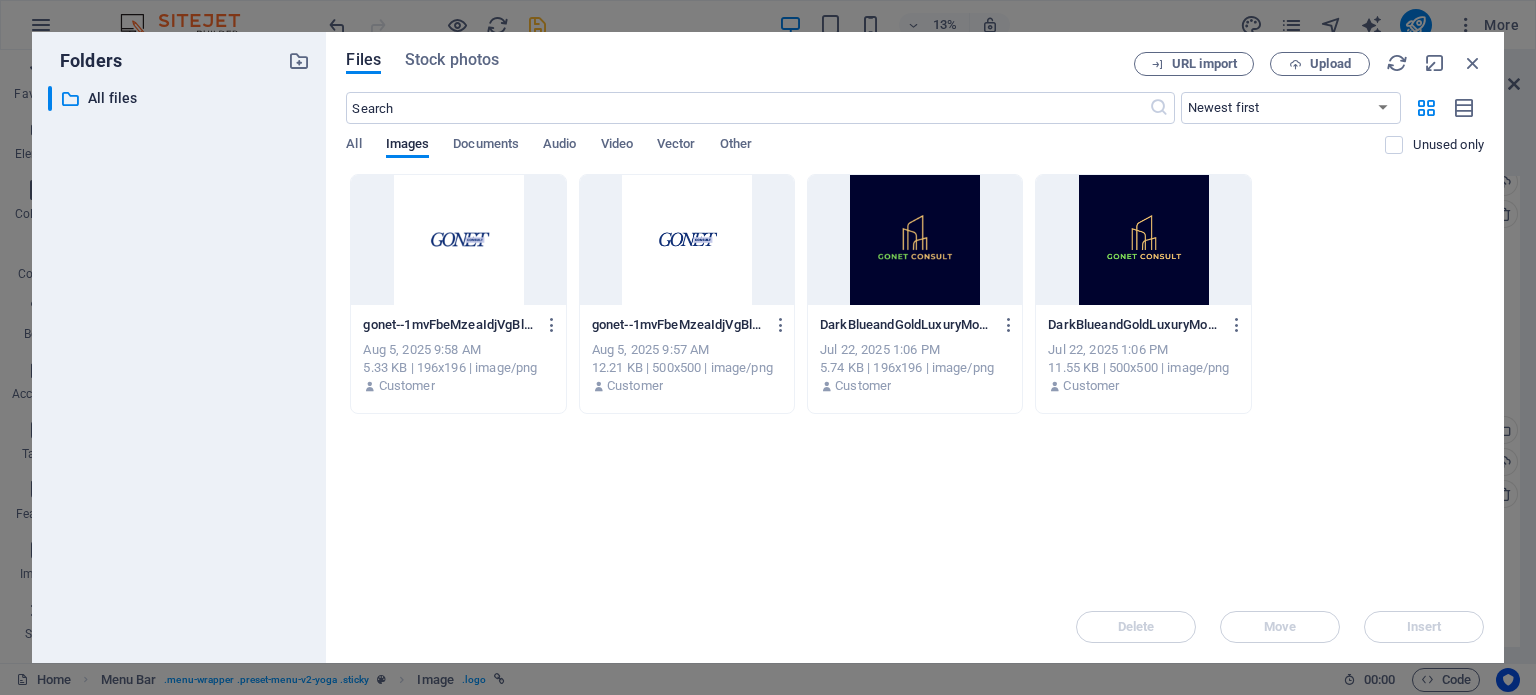 click at bounding box center [687, 240] 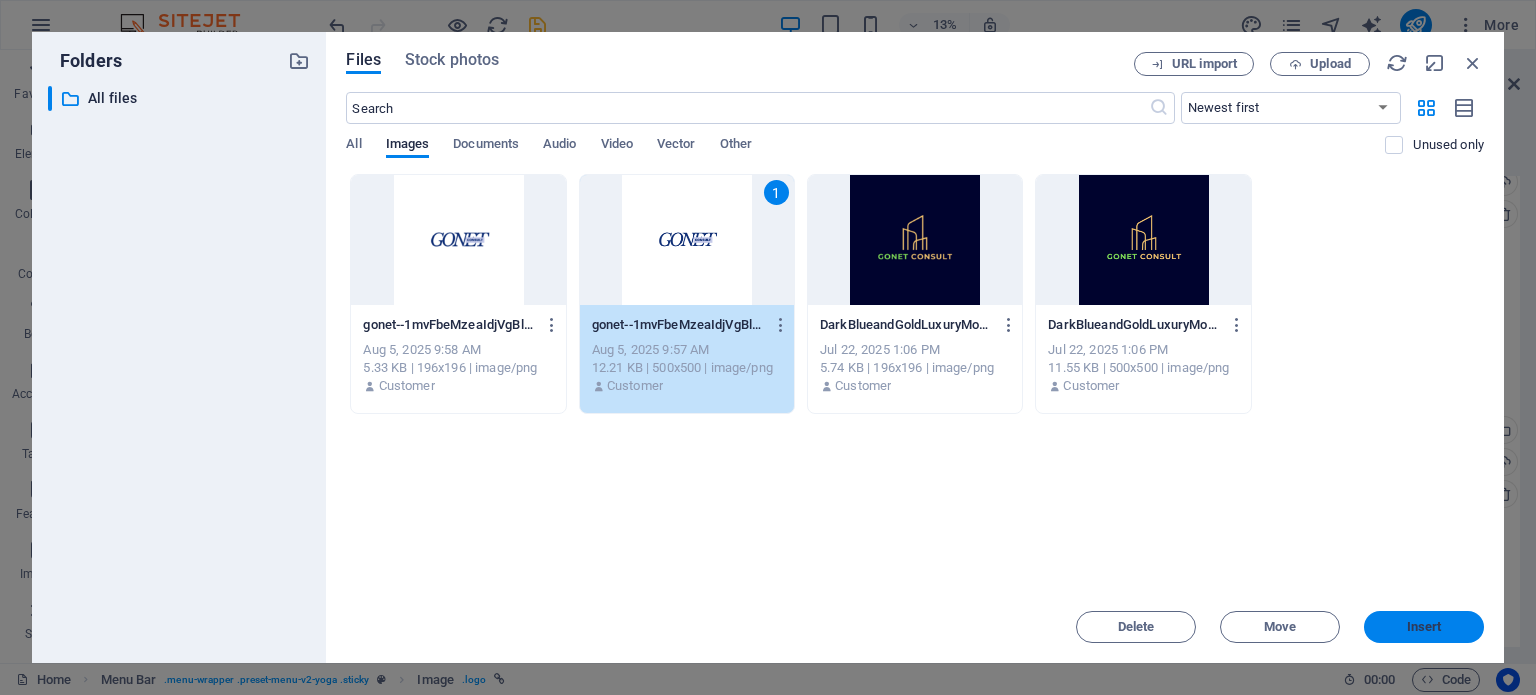 click on "Insert" at bounding box center (1424, 627) 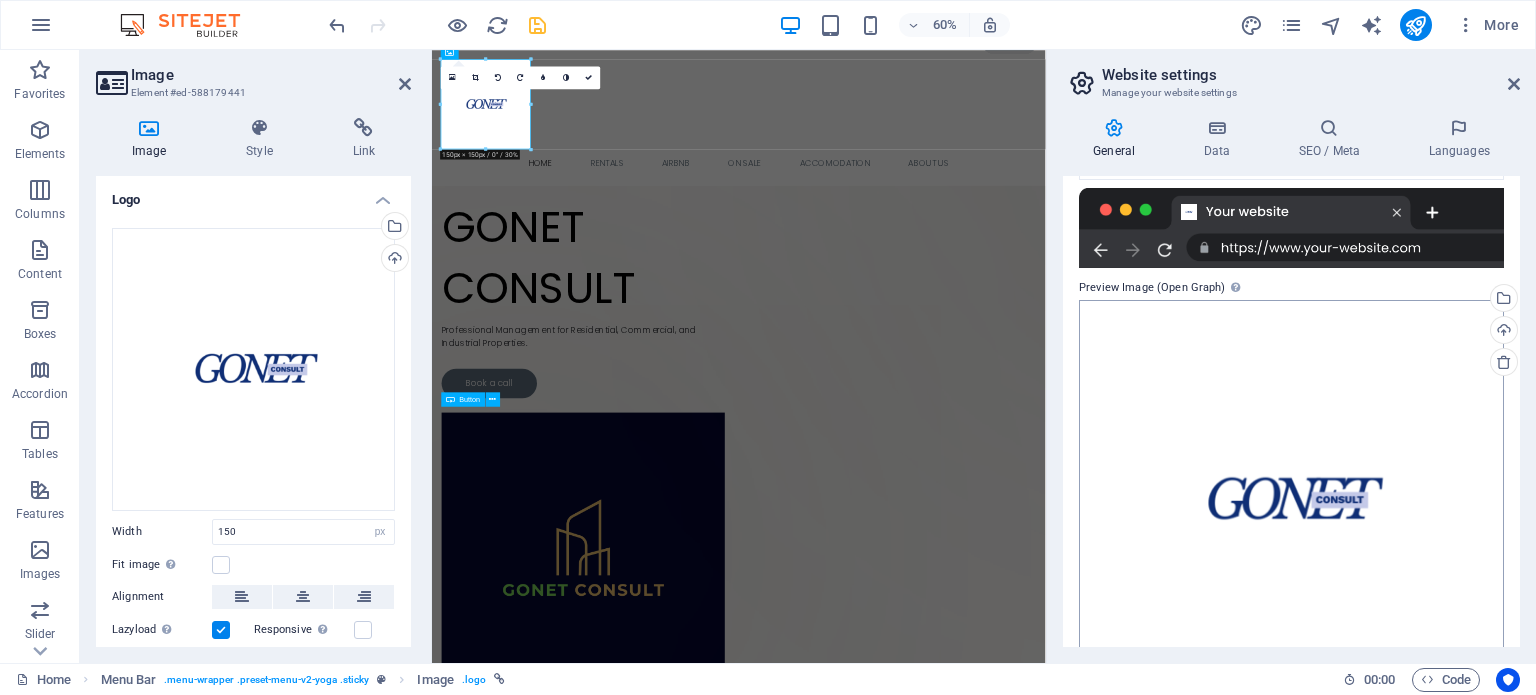 scroll, scrollTop: 512, scrollLeft: 0, axis: vertical 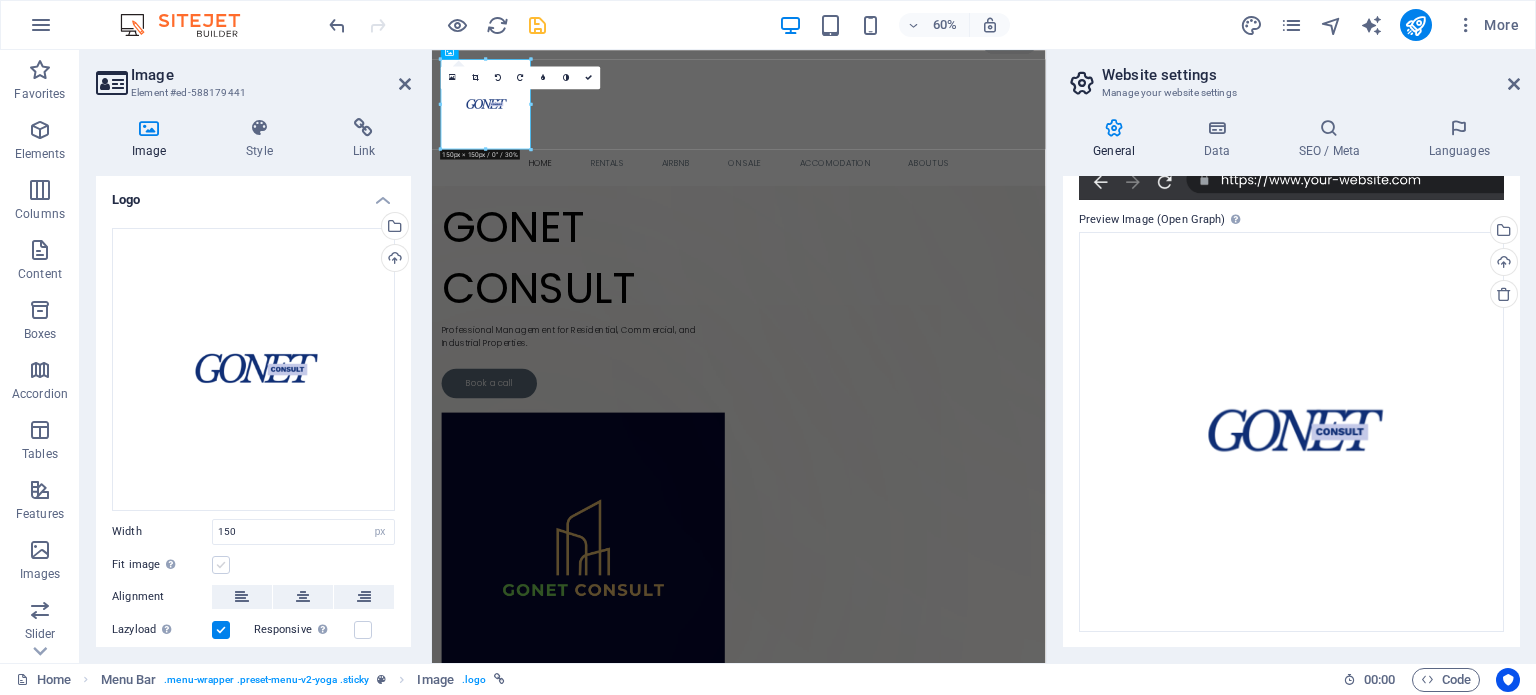 click at bounding box center (221, 565) 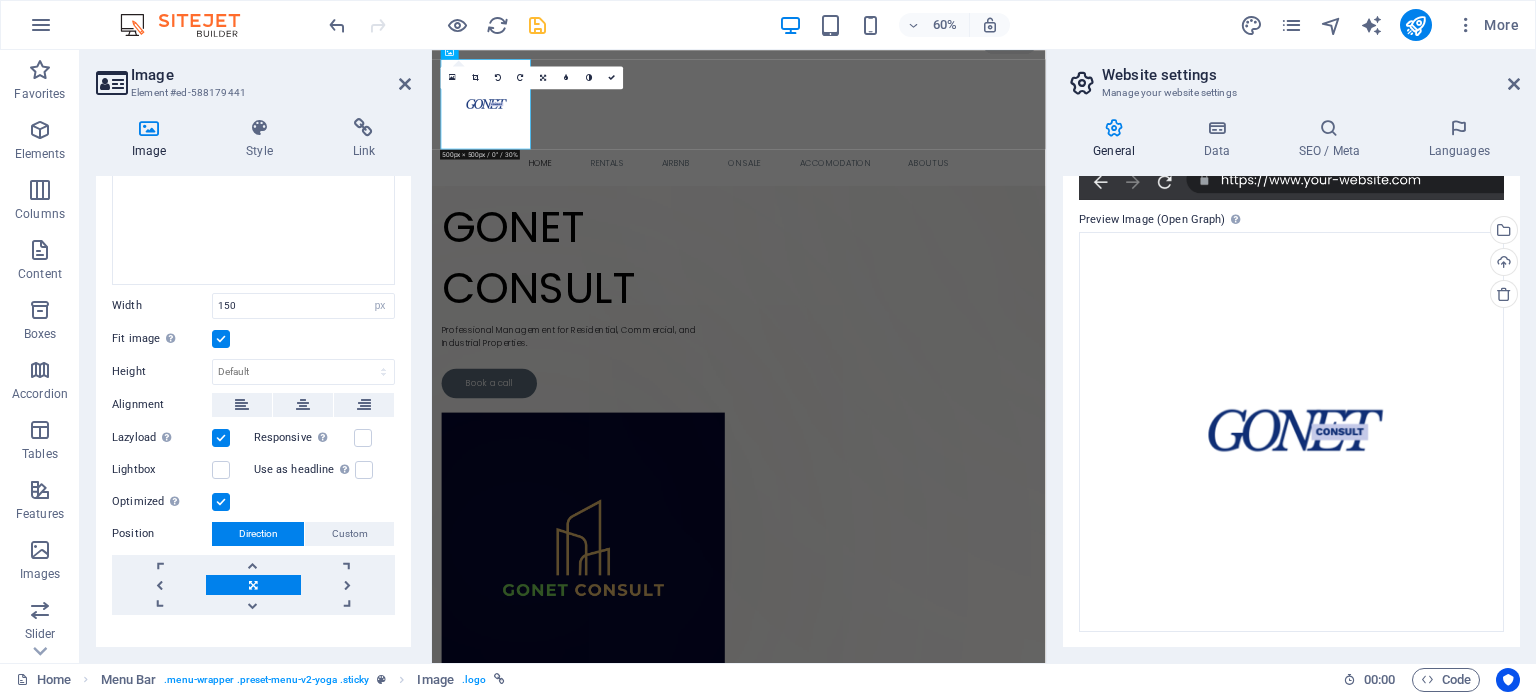 scroll, scrollTop: 252, scrollLeft: 0, axis: vertical 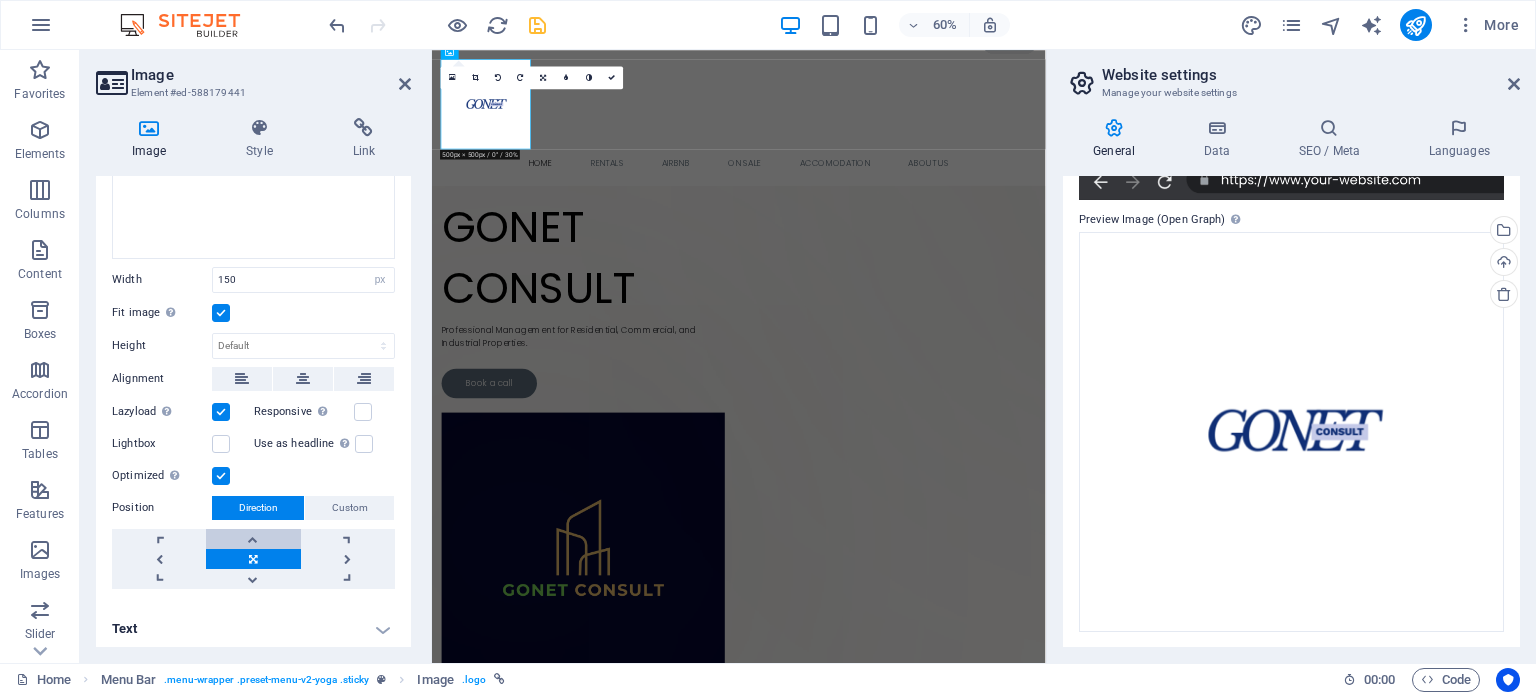 click at bounding box center [253, 539] 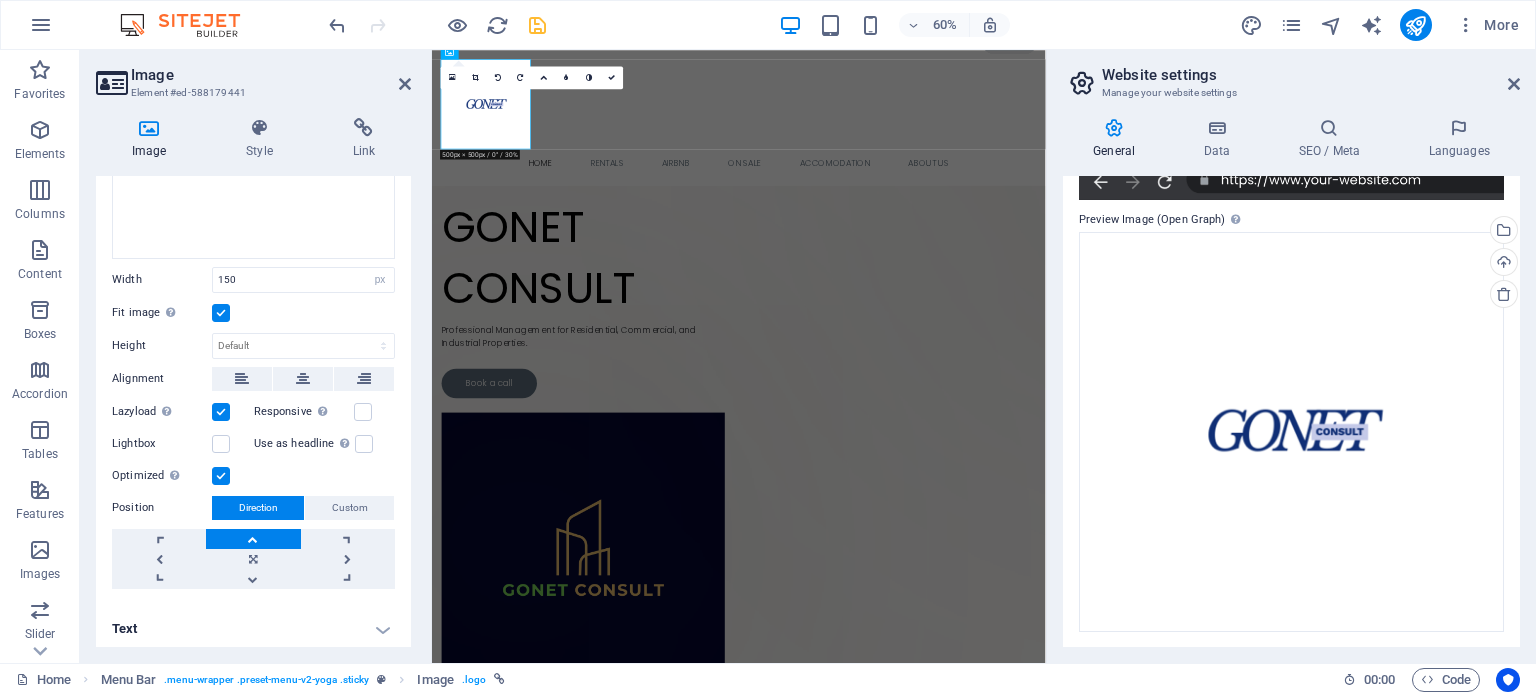 click at bounding box center (253, 539) 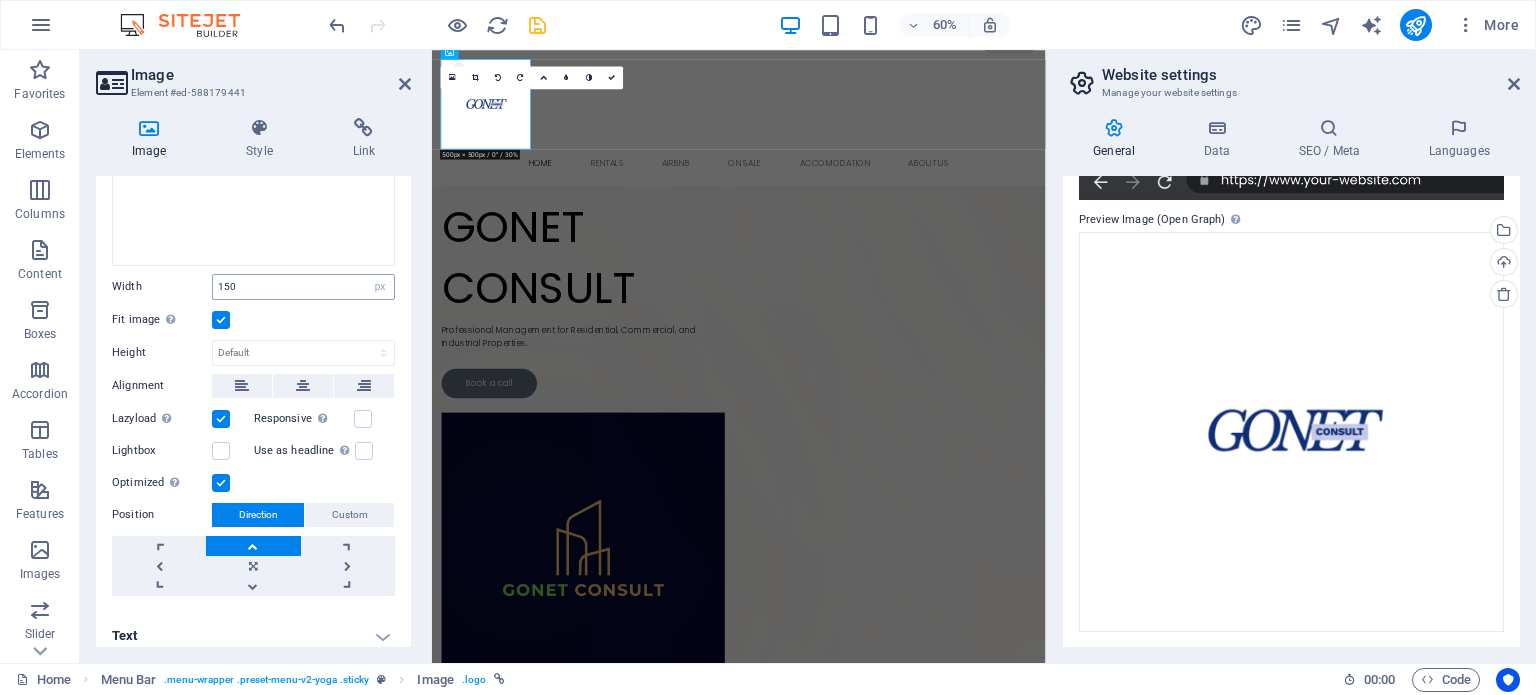 scroll, scrollTop: 252, scrollLeft: 0, axis: vertical 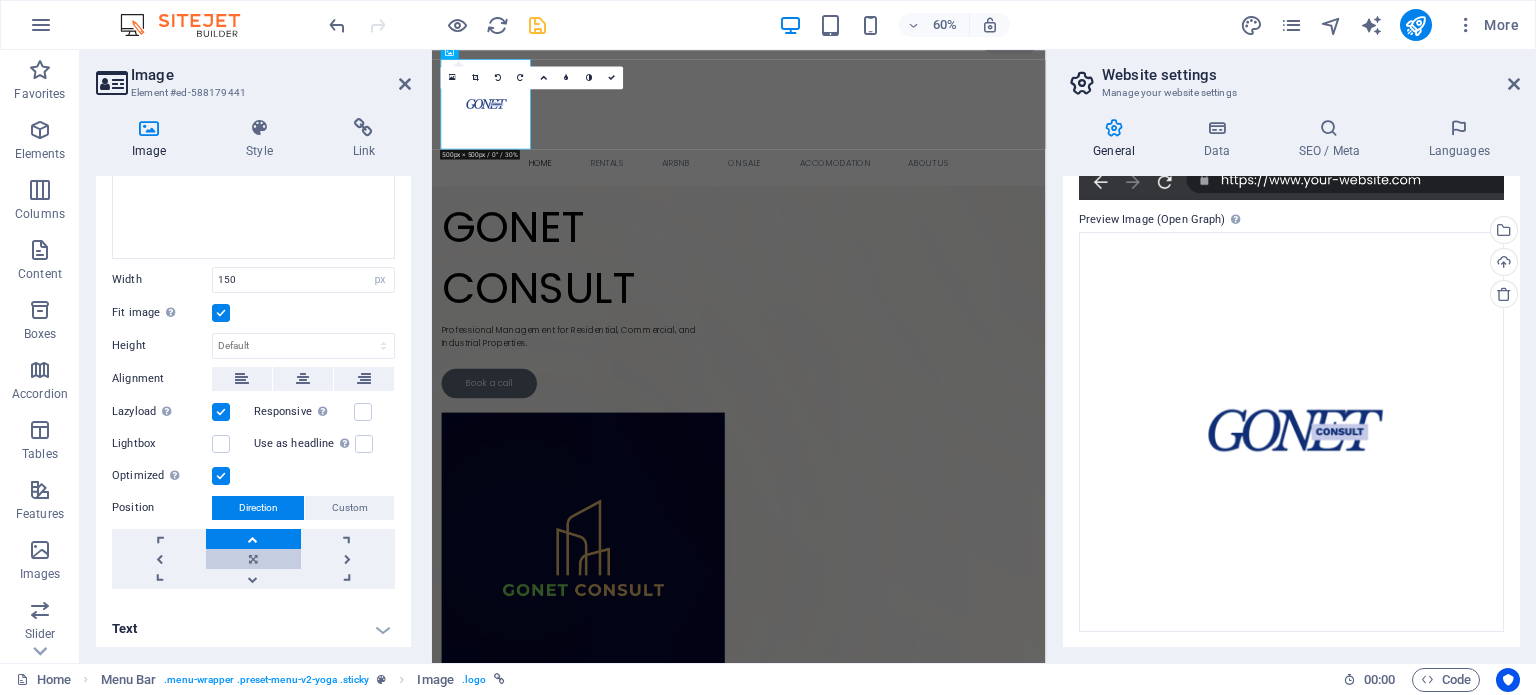 click at bounding box center [253, 559] 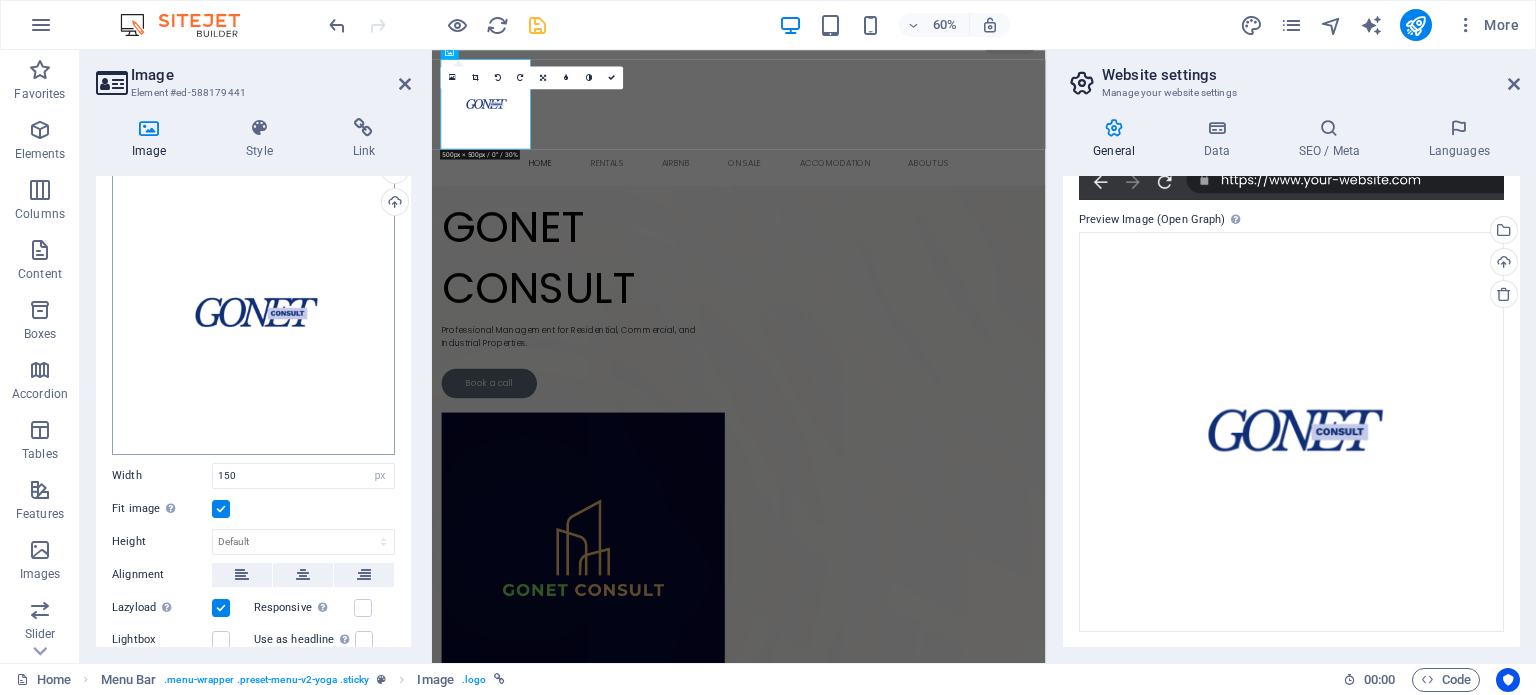 scroll, scrollTop: 53, scrollLeft: 0, axis: vertical 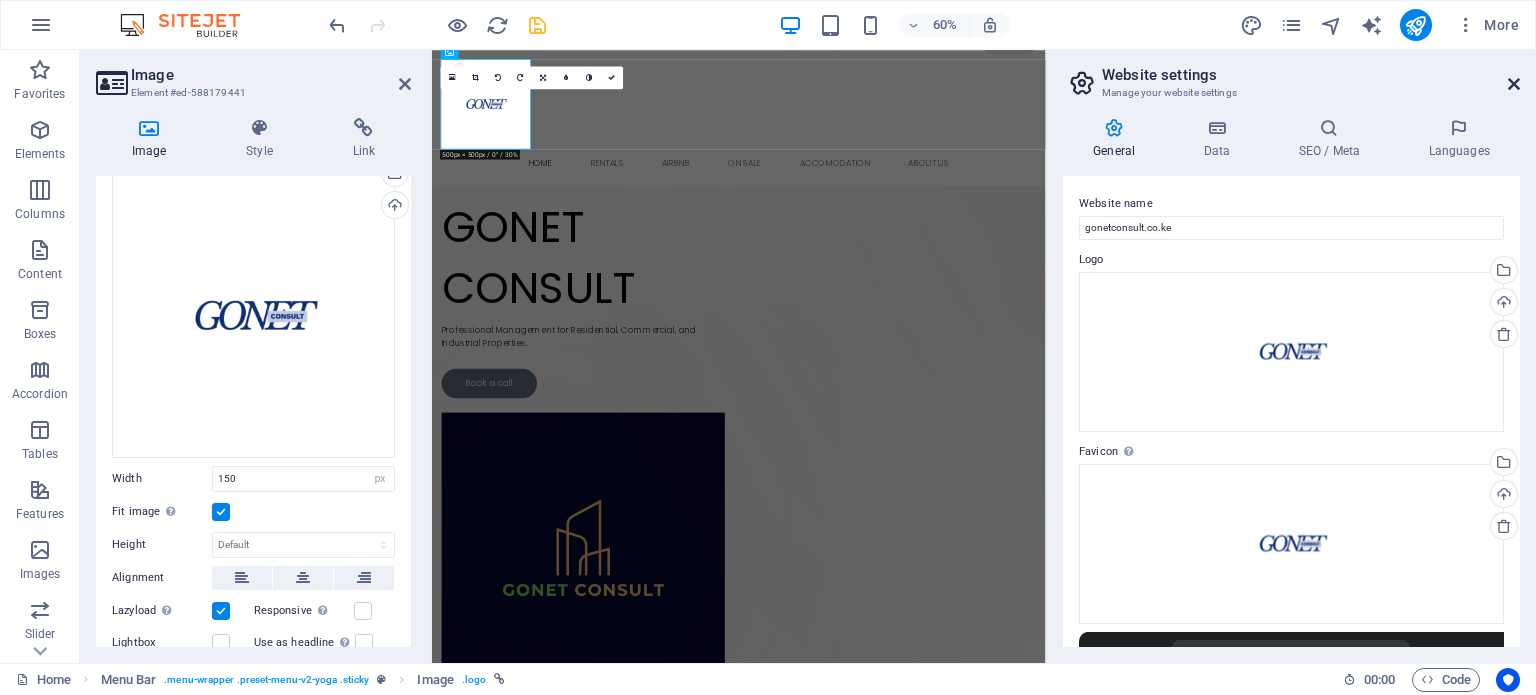 click at bounding box center [1514, 84] 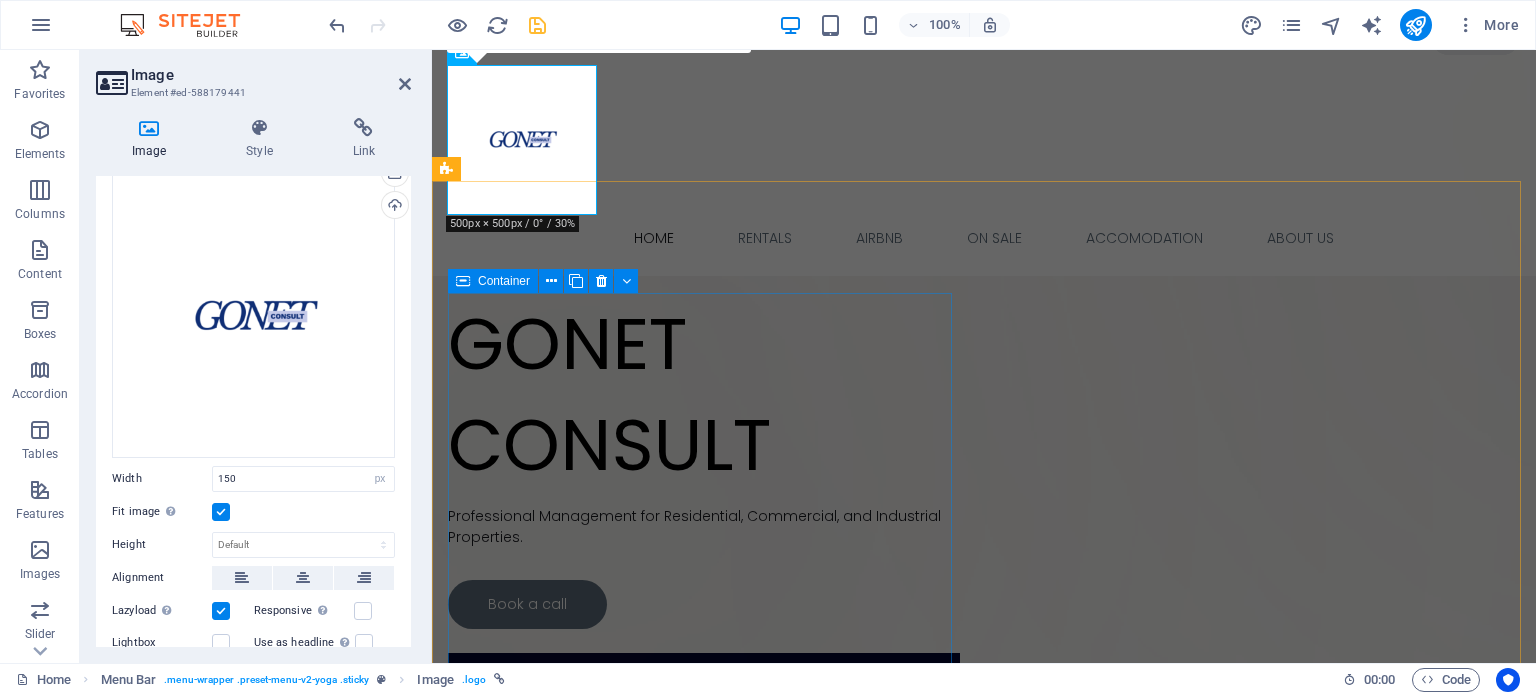 click on "GONET CONSULT Professional Management for Residential, Commercial, and Industrial Properties. Book a call" at bounding box center (704, 461) 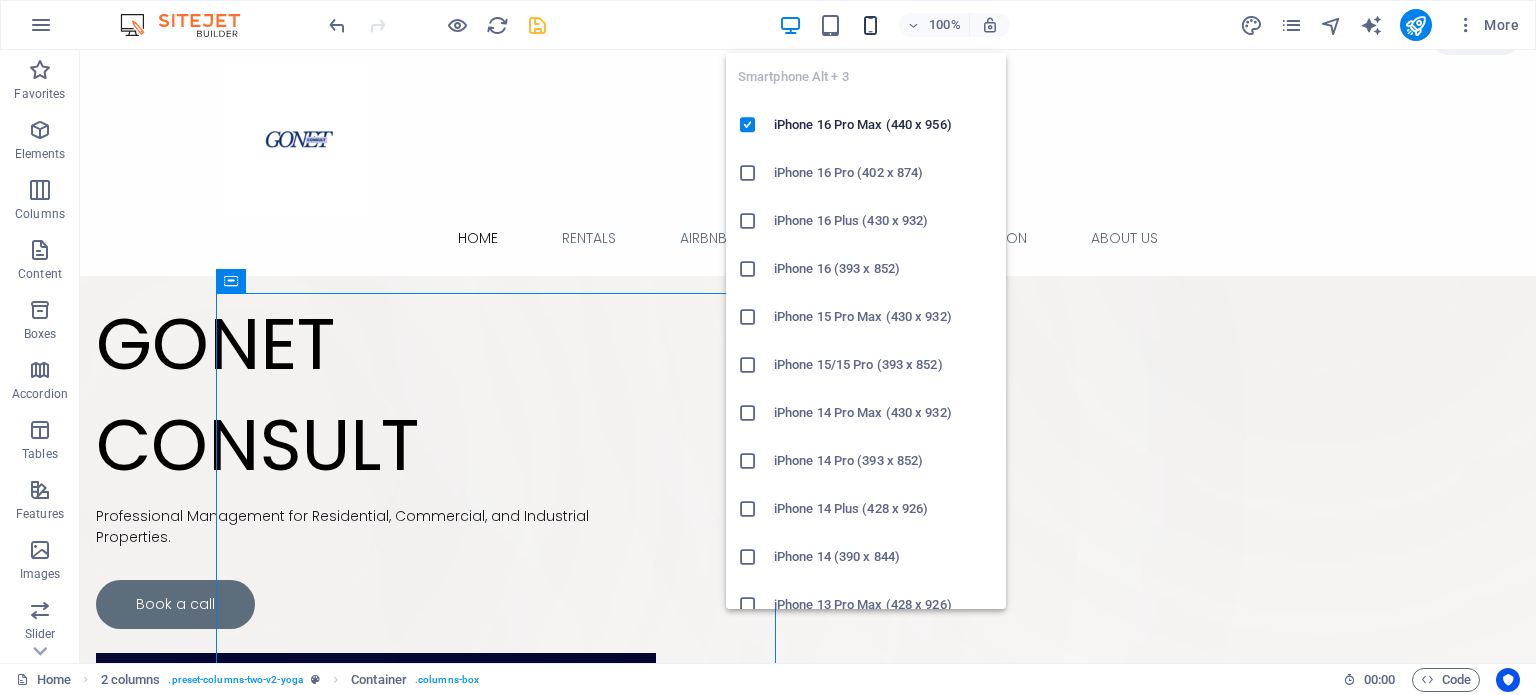 click at bounding box center (870, 25) 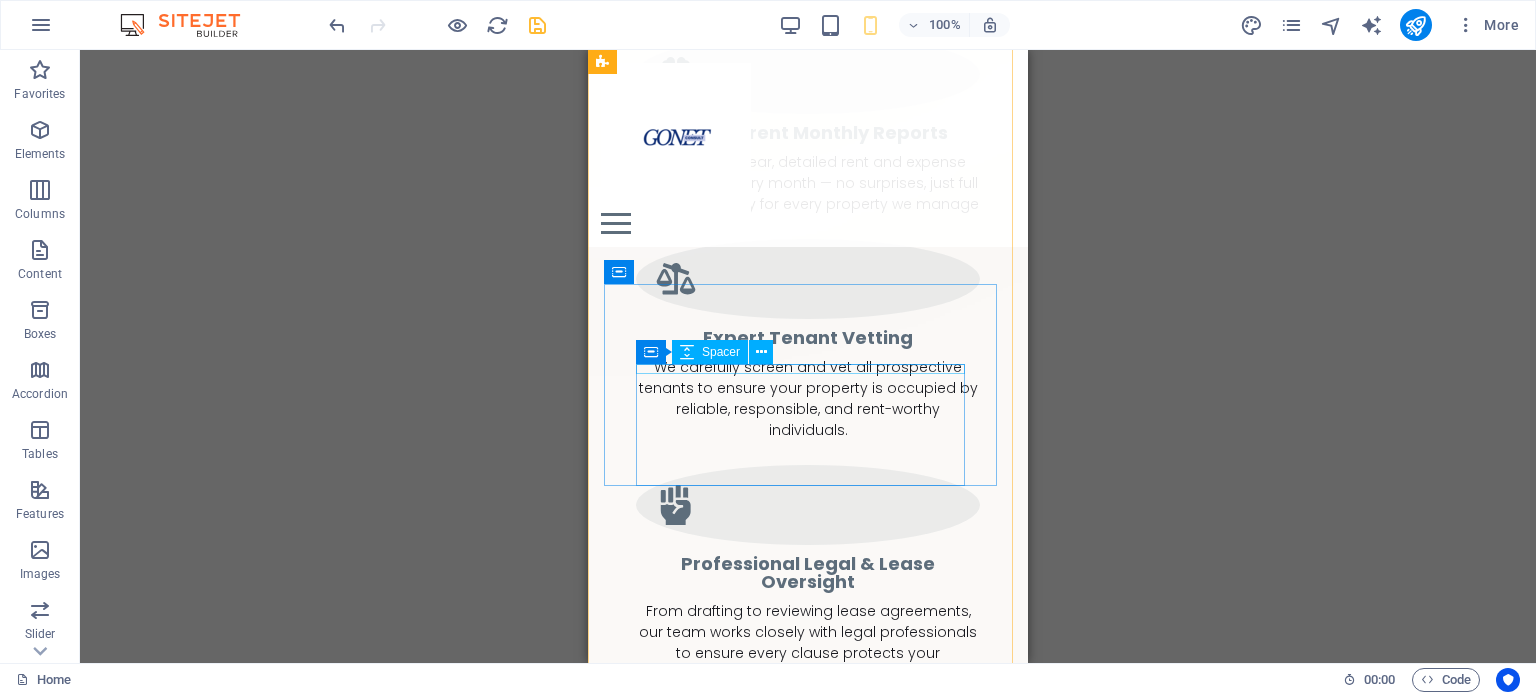 scroll, scrollTop: 975, scrollLeft: 0, axis: vertical 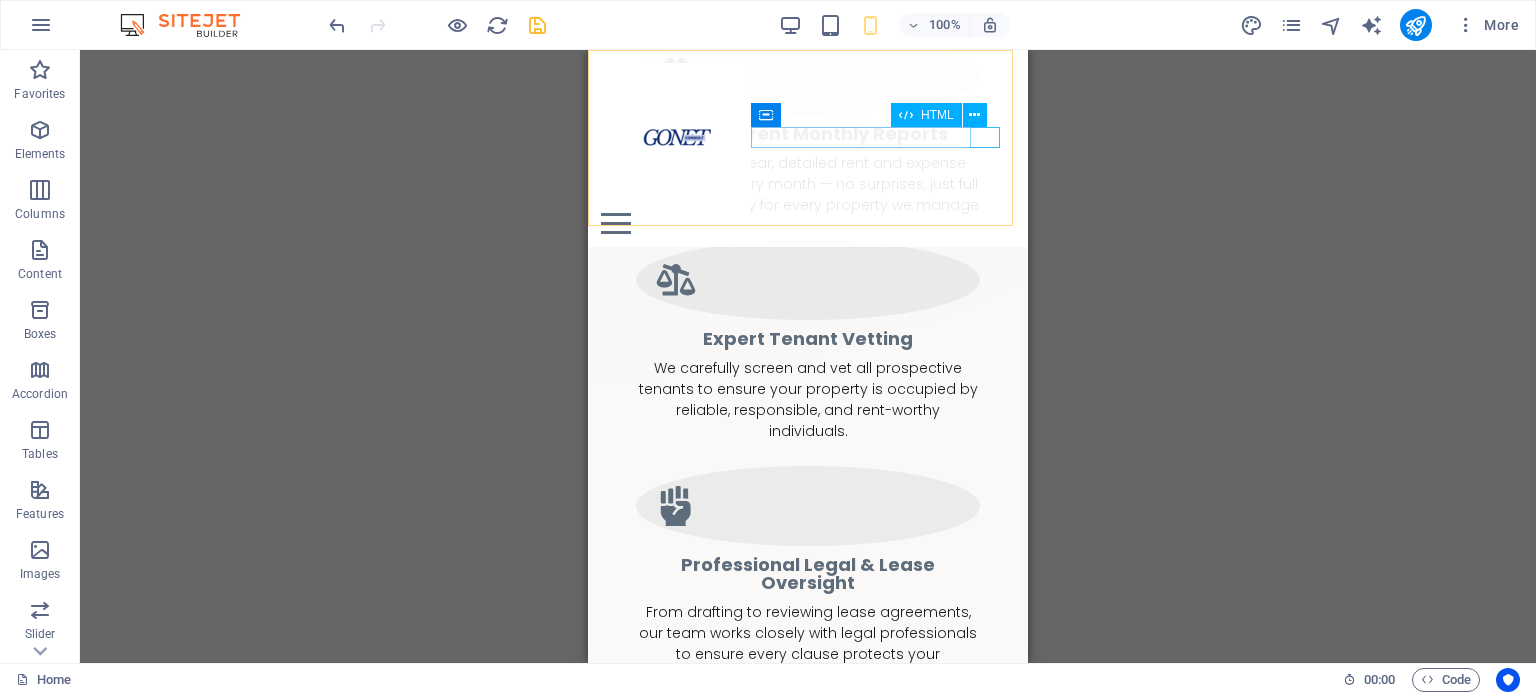 click at bounding box center [808, 223] 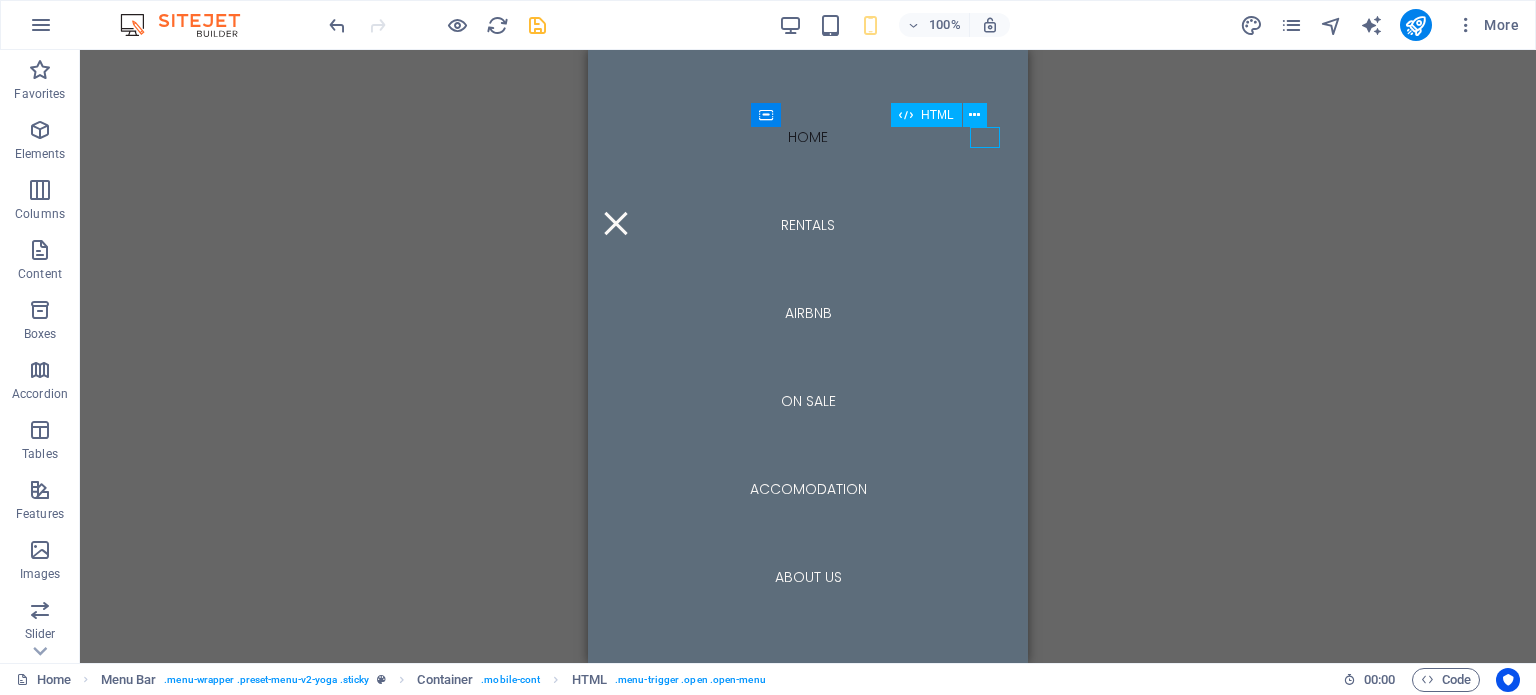 click at bounding box center [808, 223] 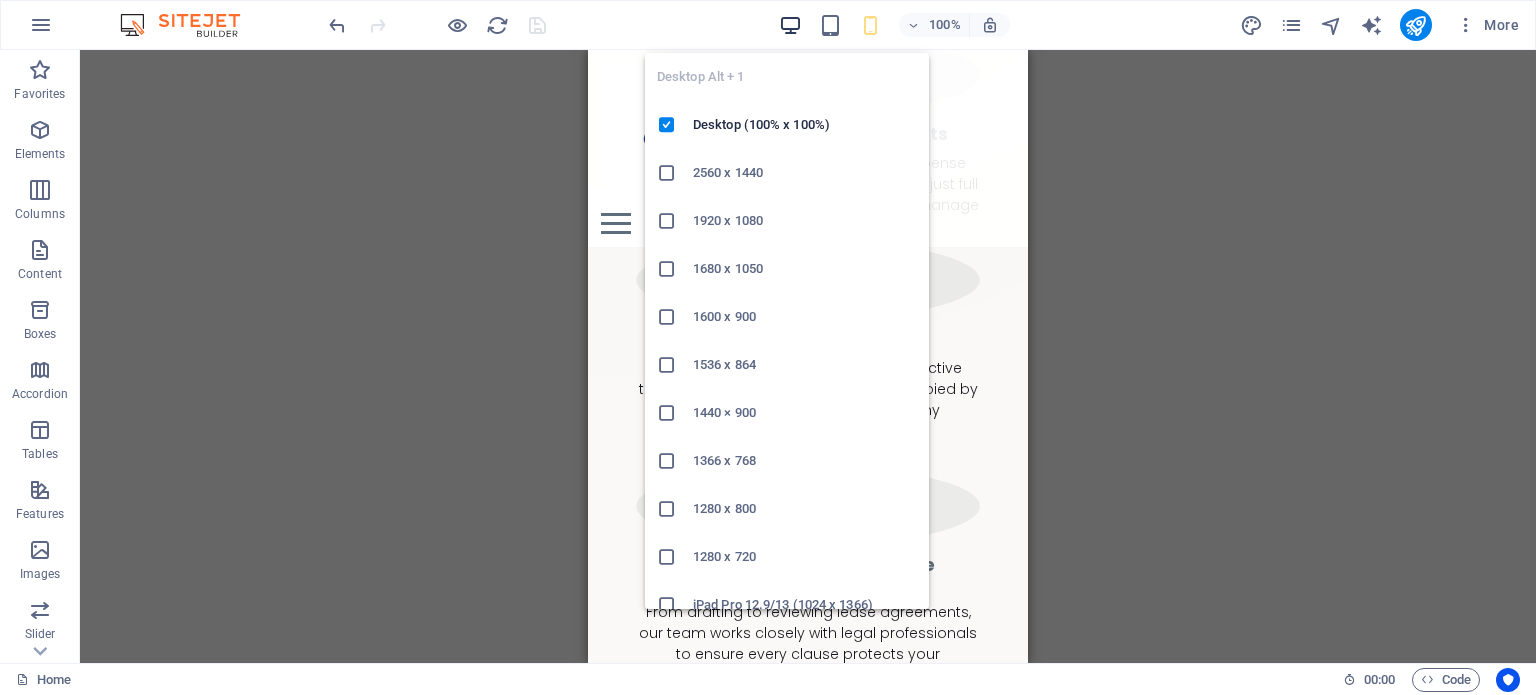 click at bounding box center [790, 25] 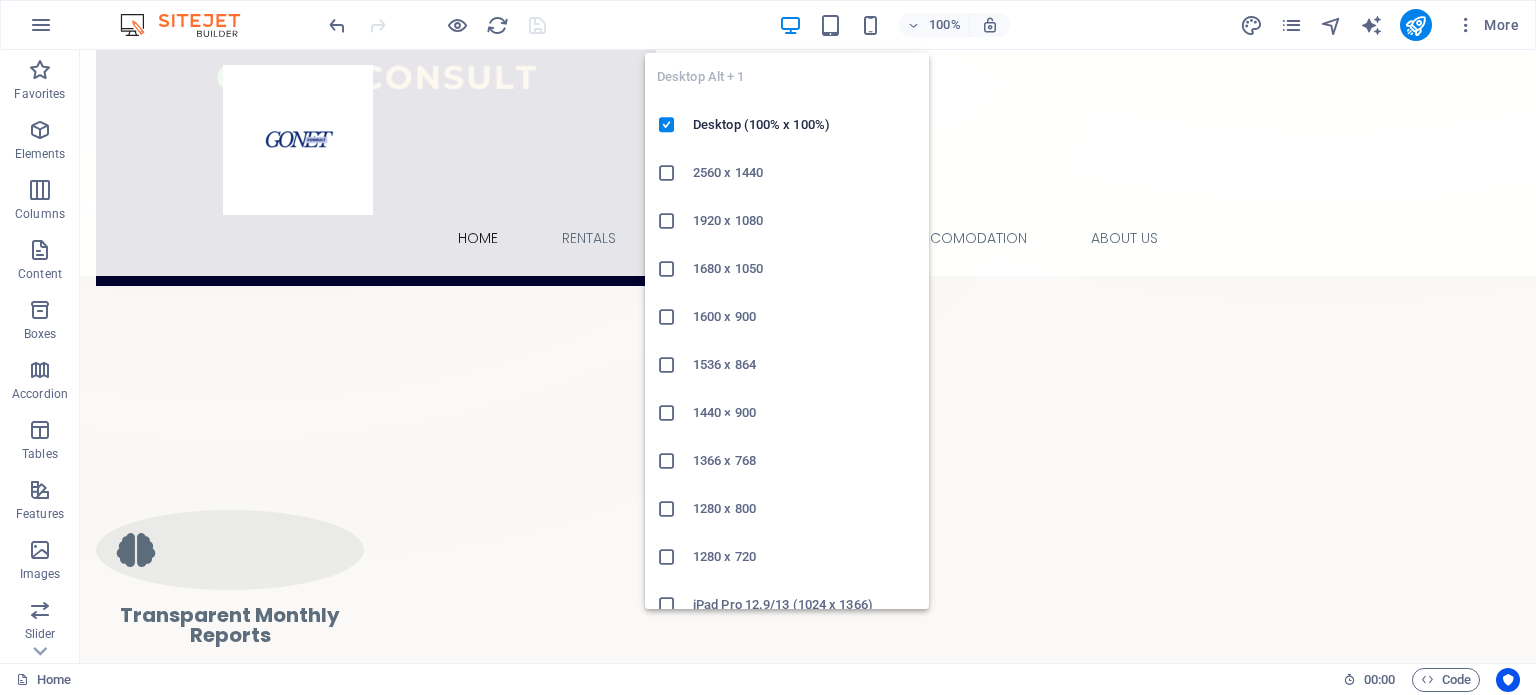 scroll, scrollTop: 979, scrollLeft: 0, axis: vertical 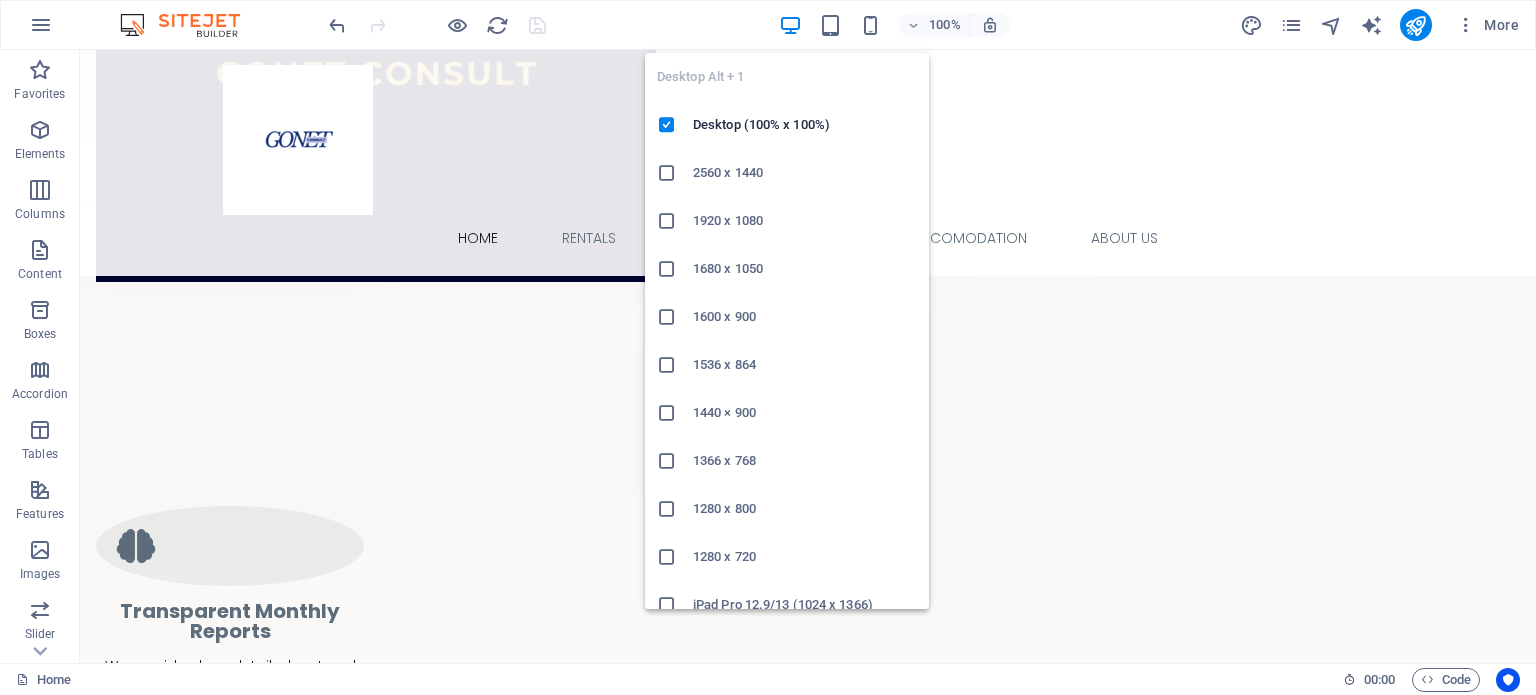 click at bounding box center [790, 25] 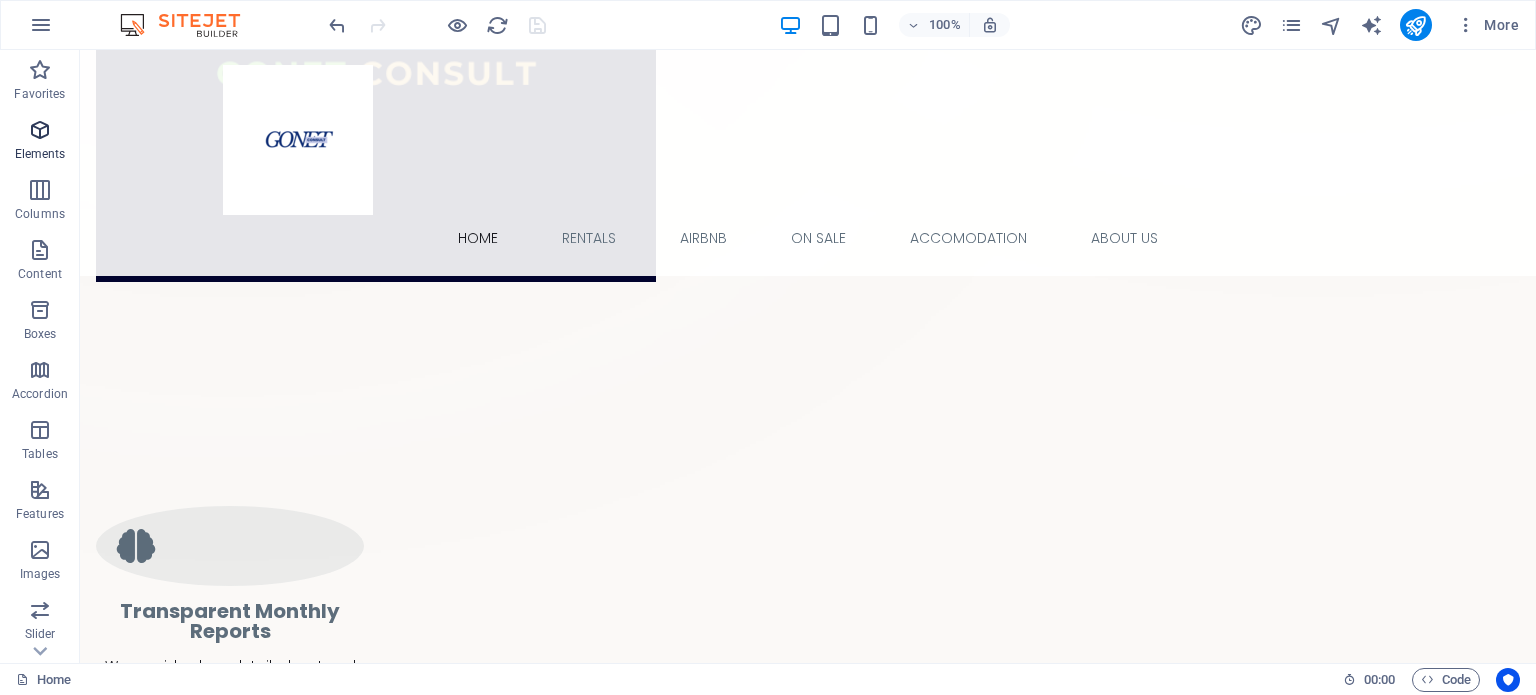 click at bounding box center (40, 130) 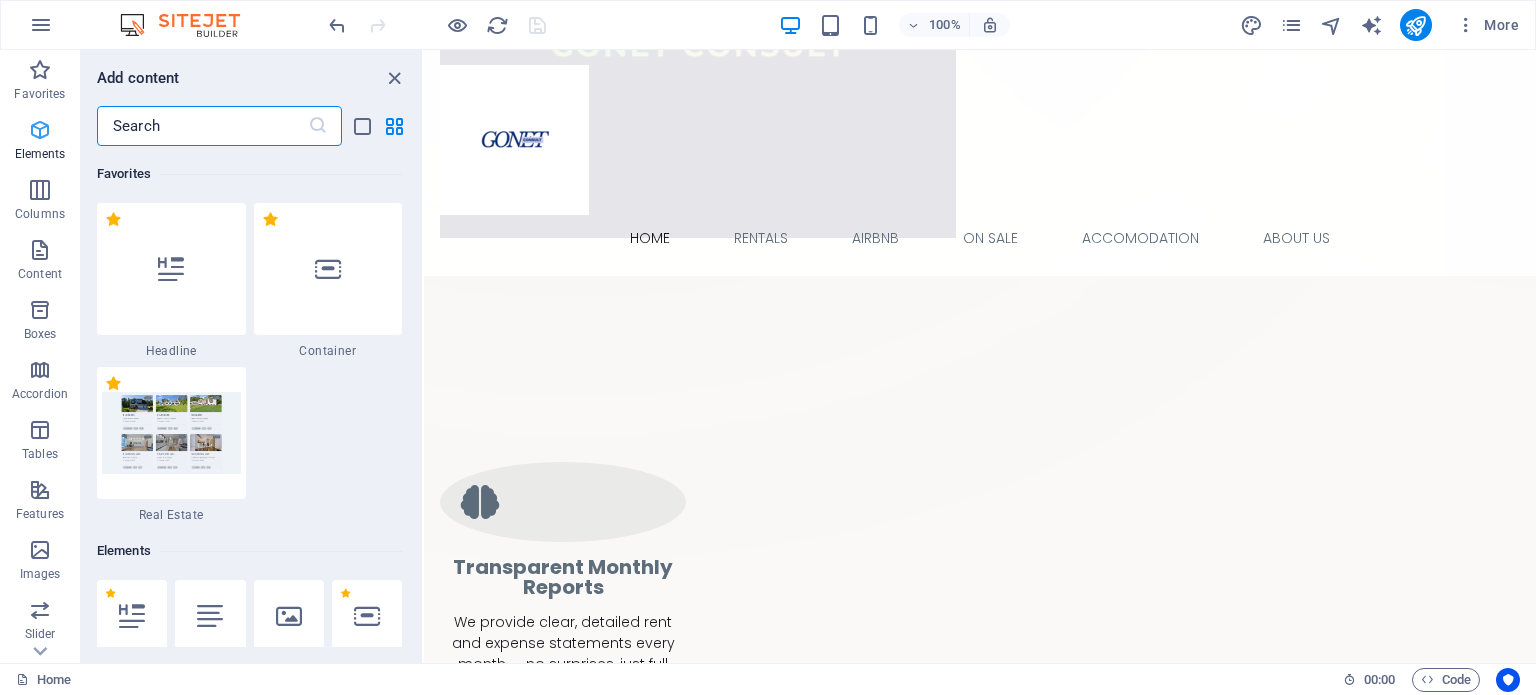 scroll, scrollTop: 928, scrollLeft: 0, axis: vertical 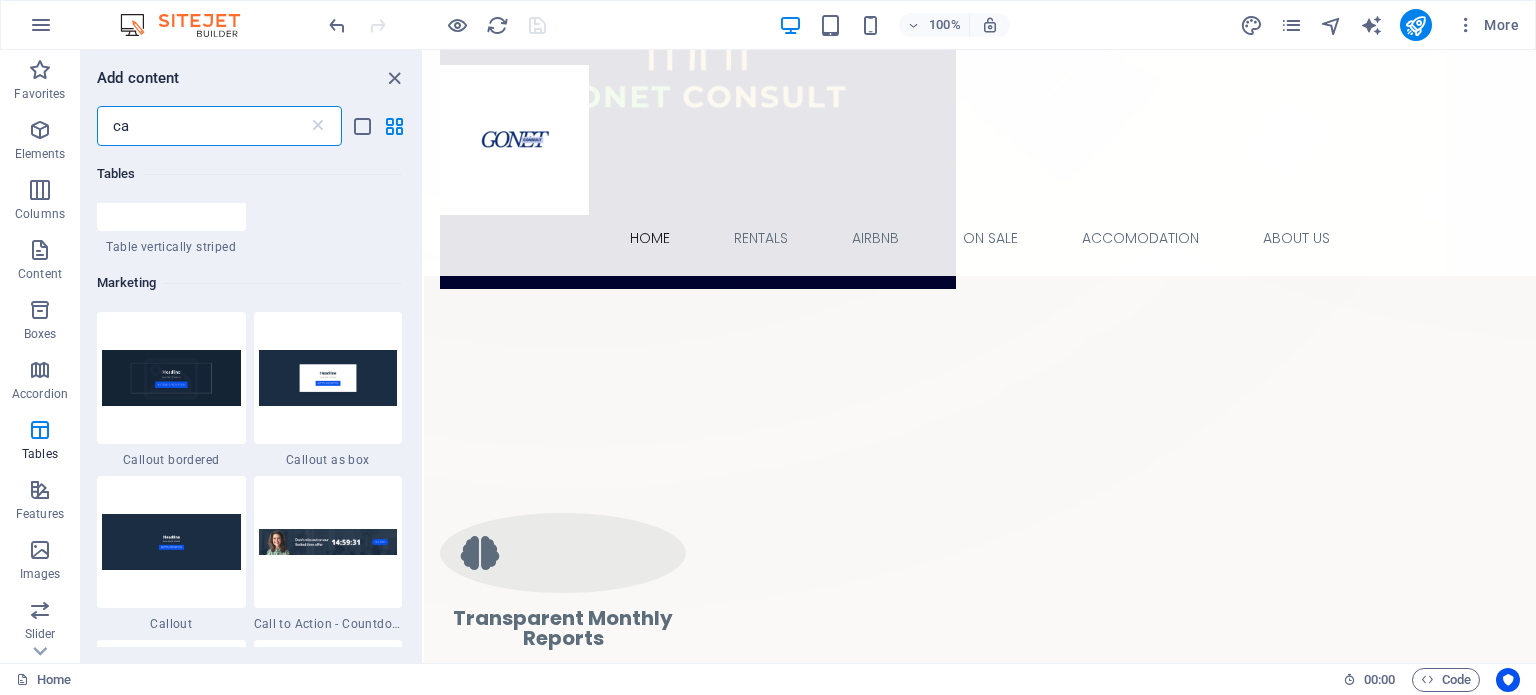 type on "c" 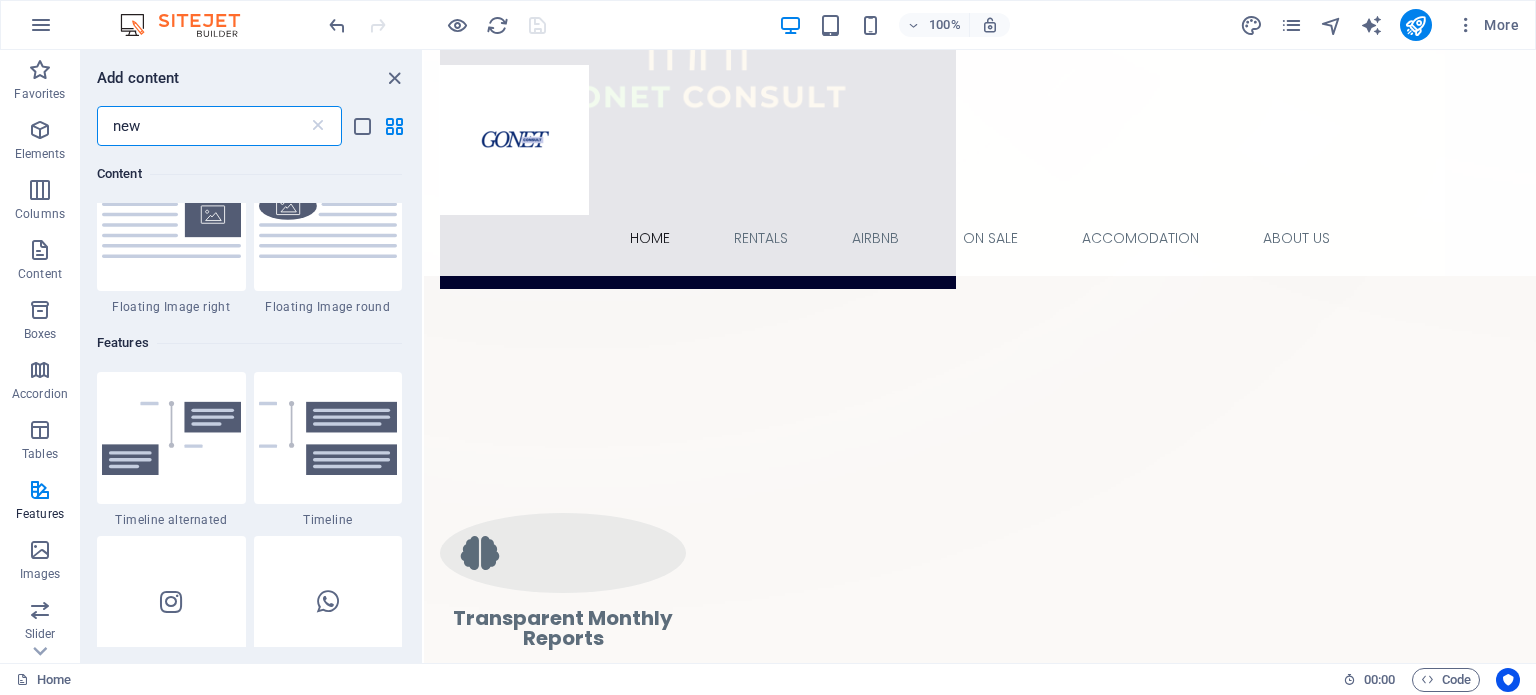 scroll, scrollTop: 0, scrollLeft: 0, axis: both 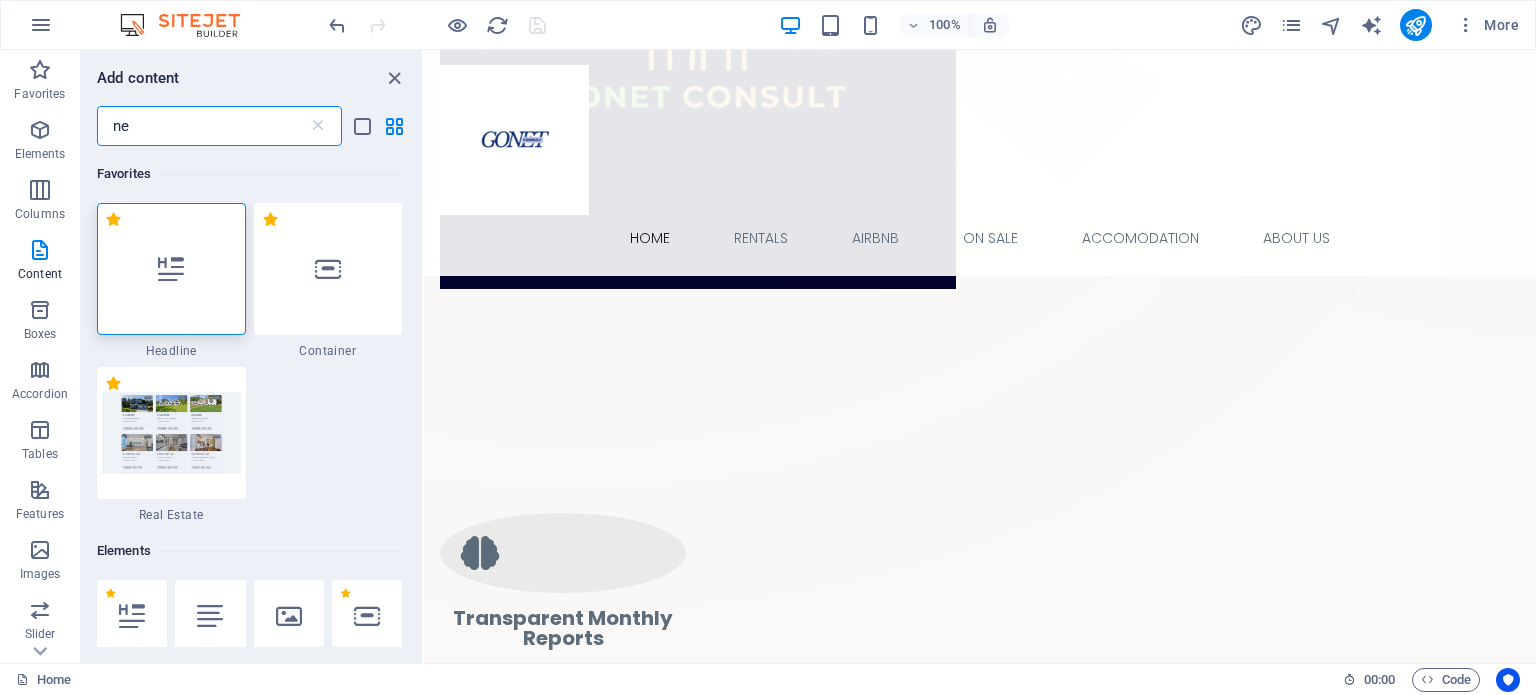 type on "n" 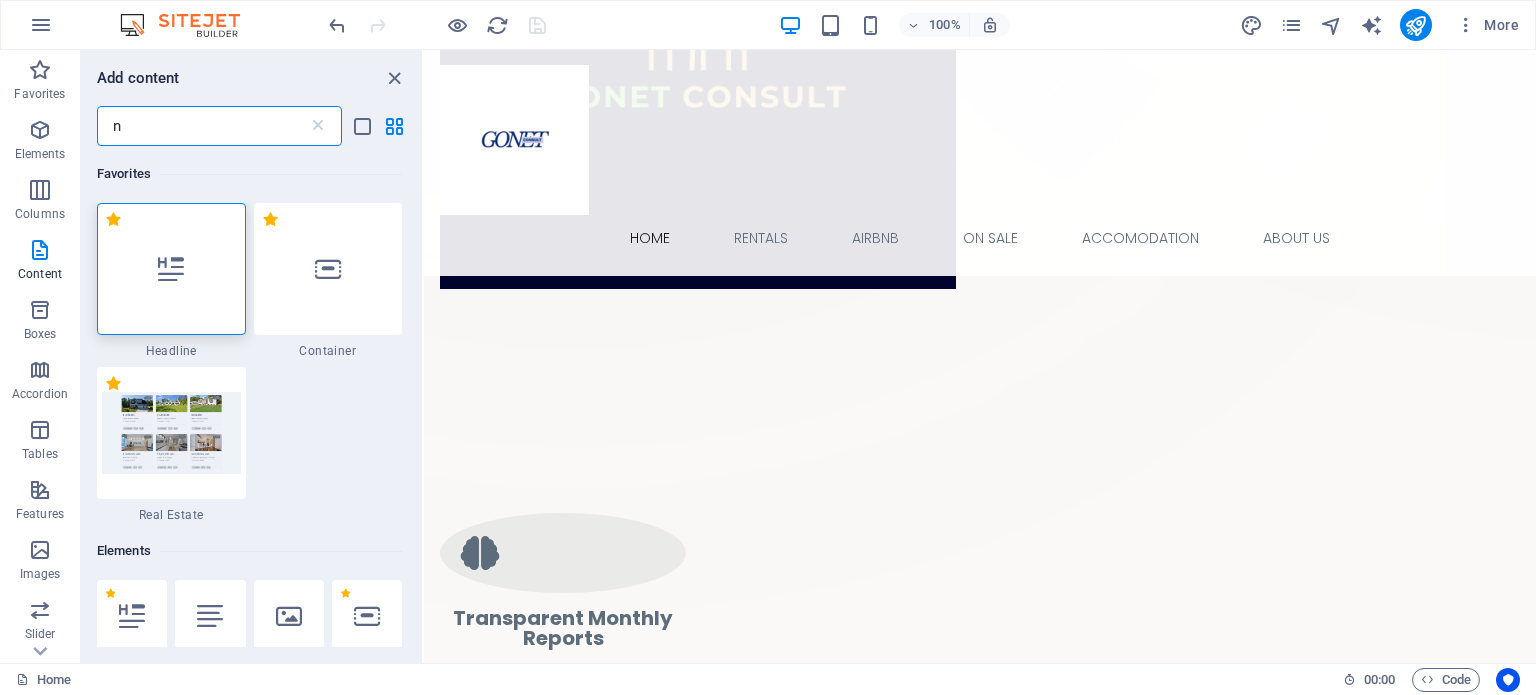 type 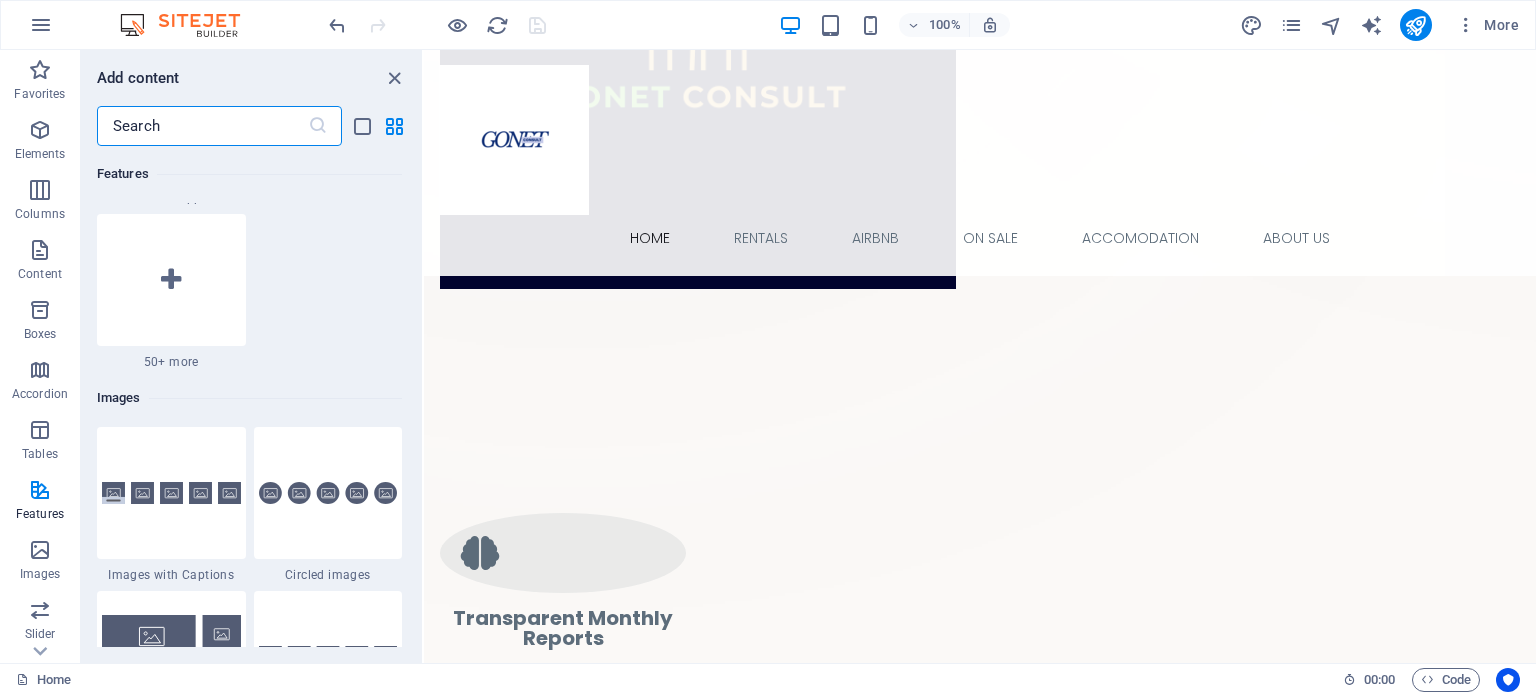 scroll, scrollTop: 10083, scrollLeft: 0, axis: vertical 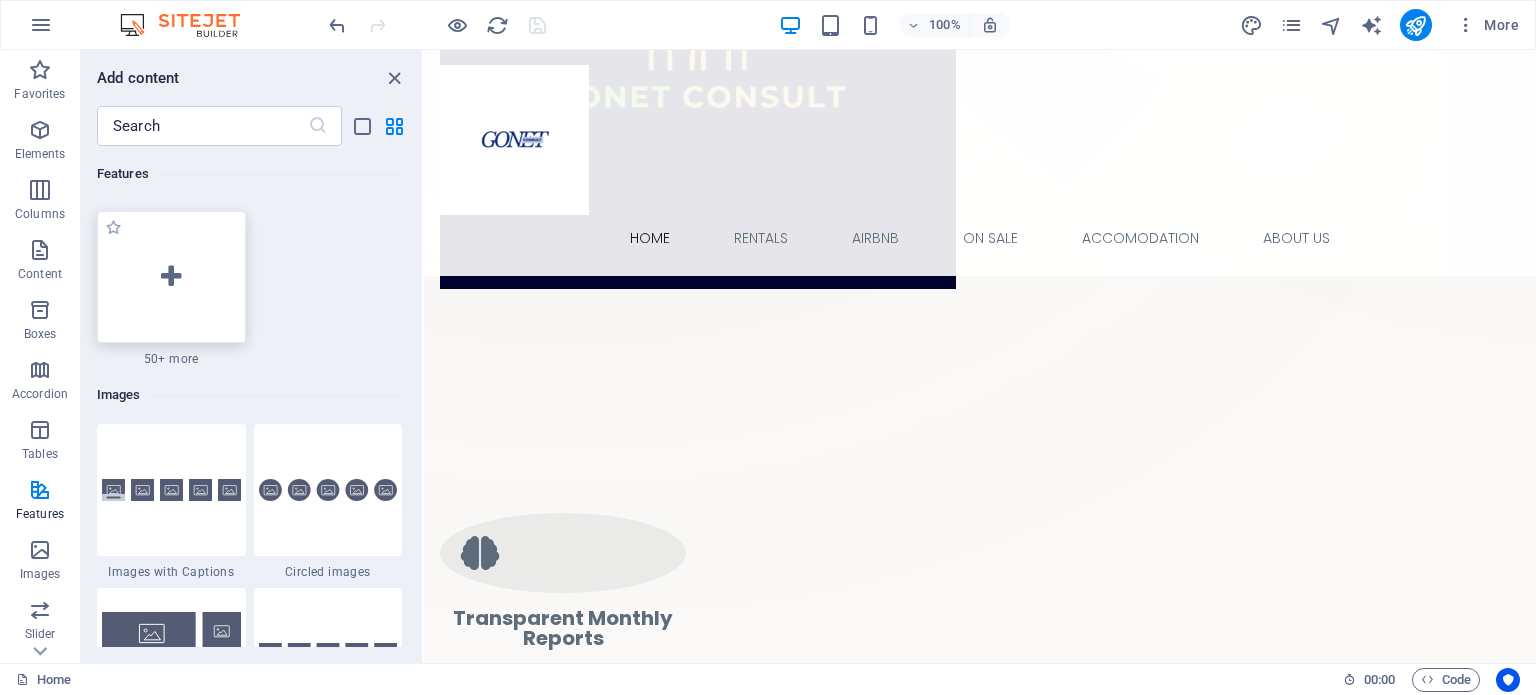 click at bounding box center [171, 277] 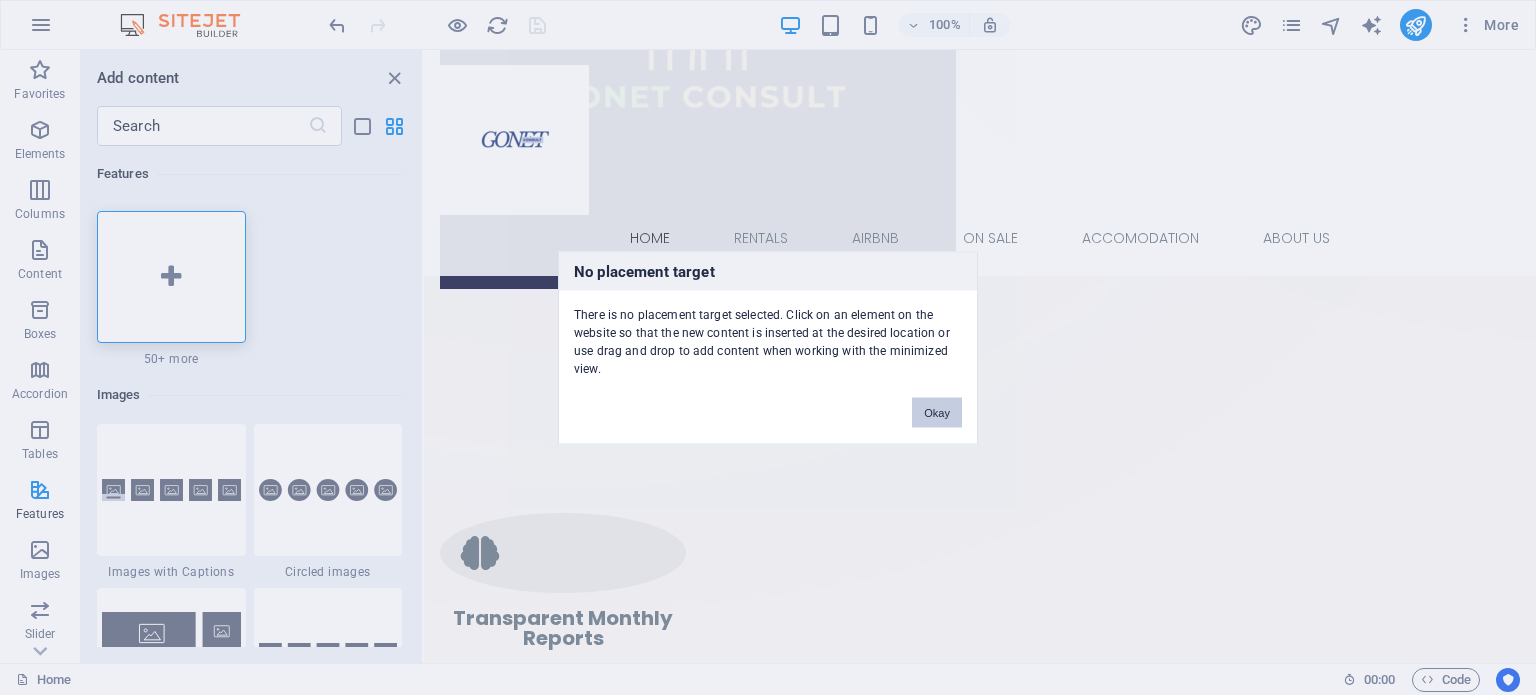 click on "Okay" at bounding box center [937, 412] 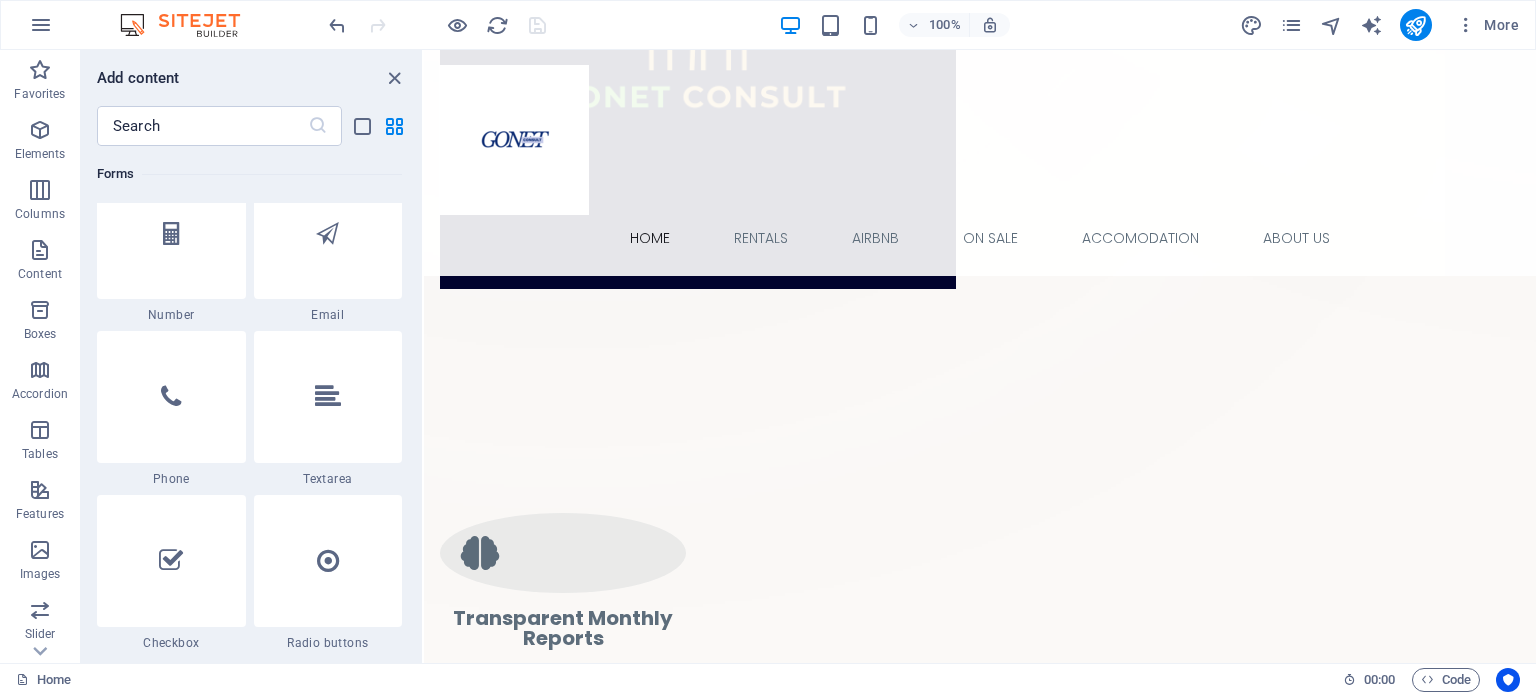 scroll, scrollTop: 15459, scrollLeft: 0, axis: vertical 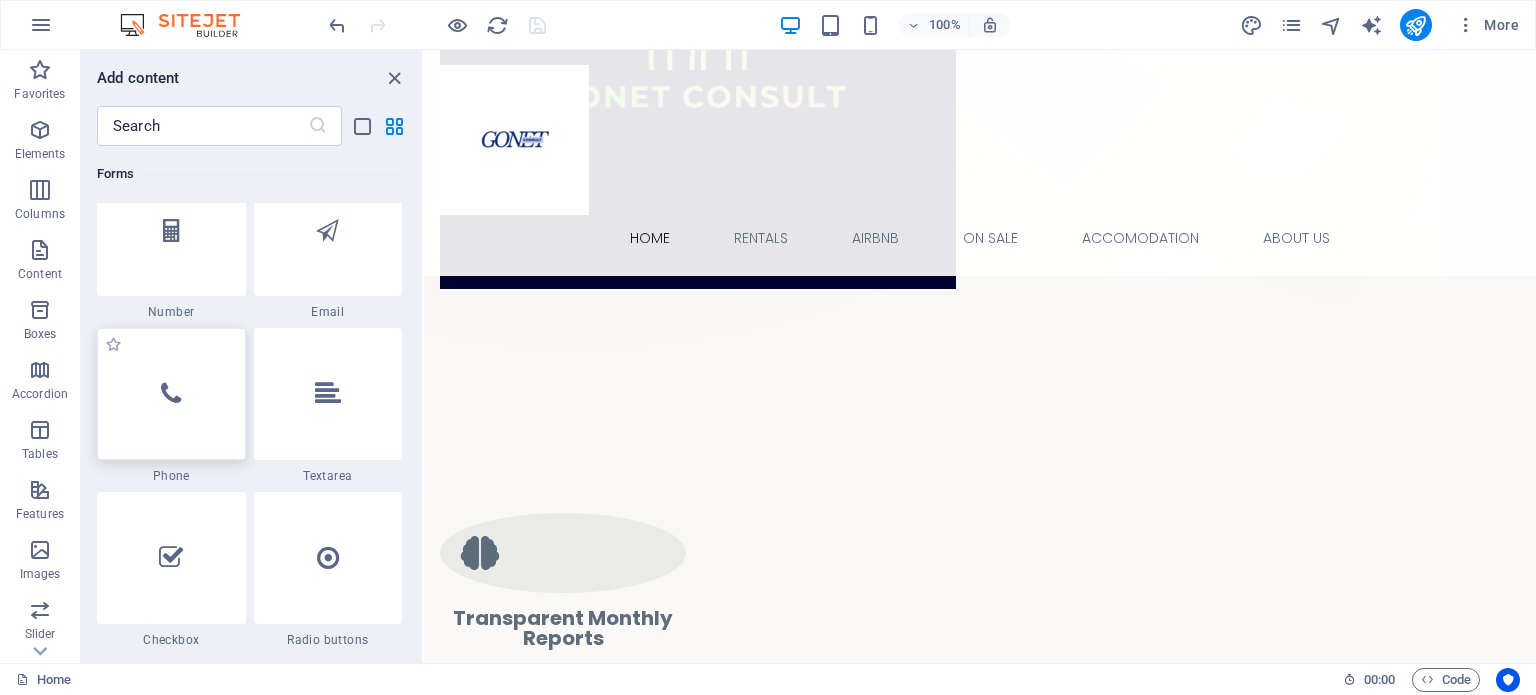 click at bounding box center [171, 394] 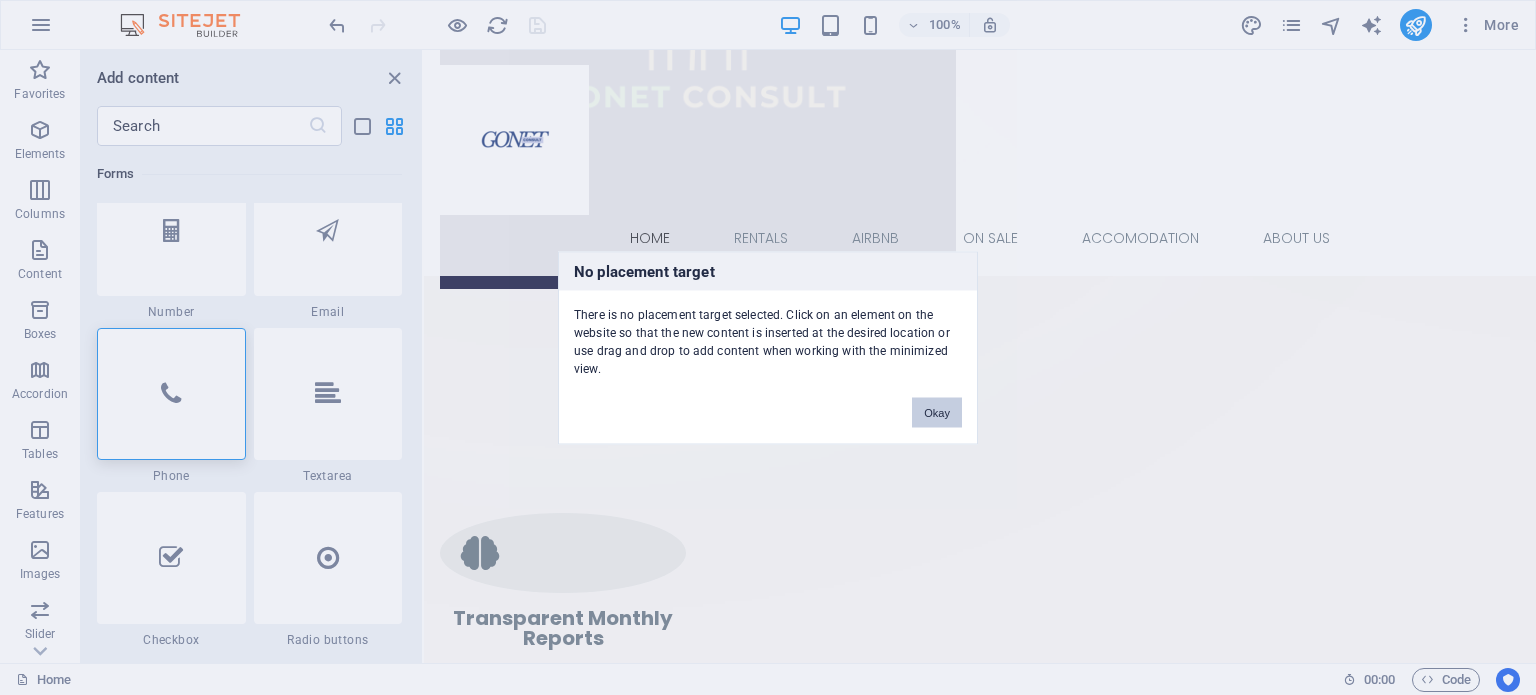 click on "Okay" at bounding box center [937, 412] 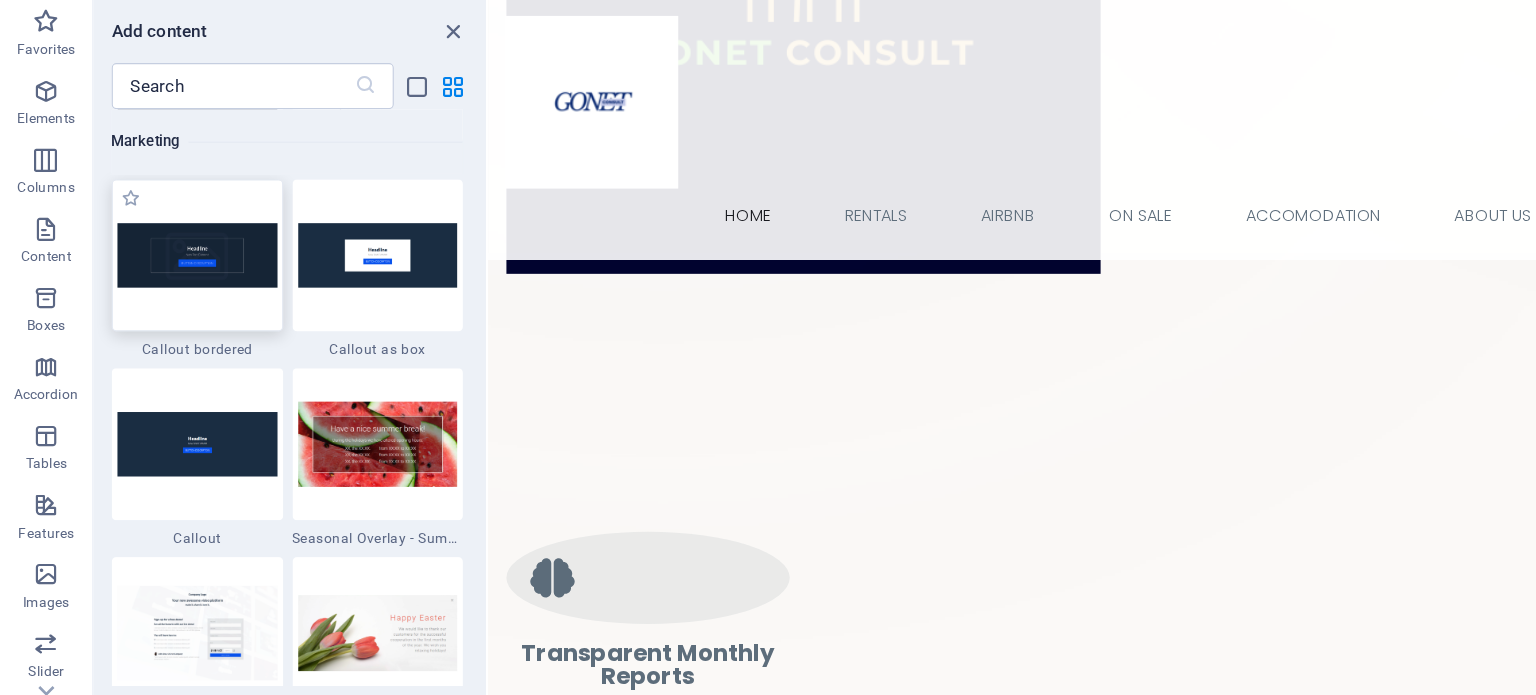 scroll, scrollTop: 16609, scrollLeft: 0, axis: vertical 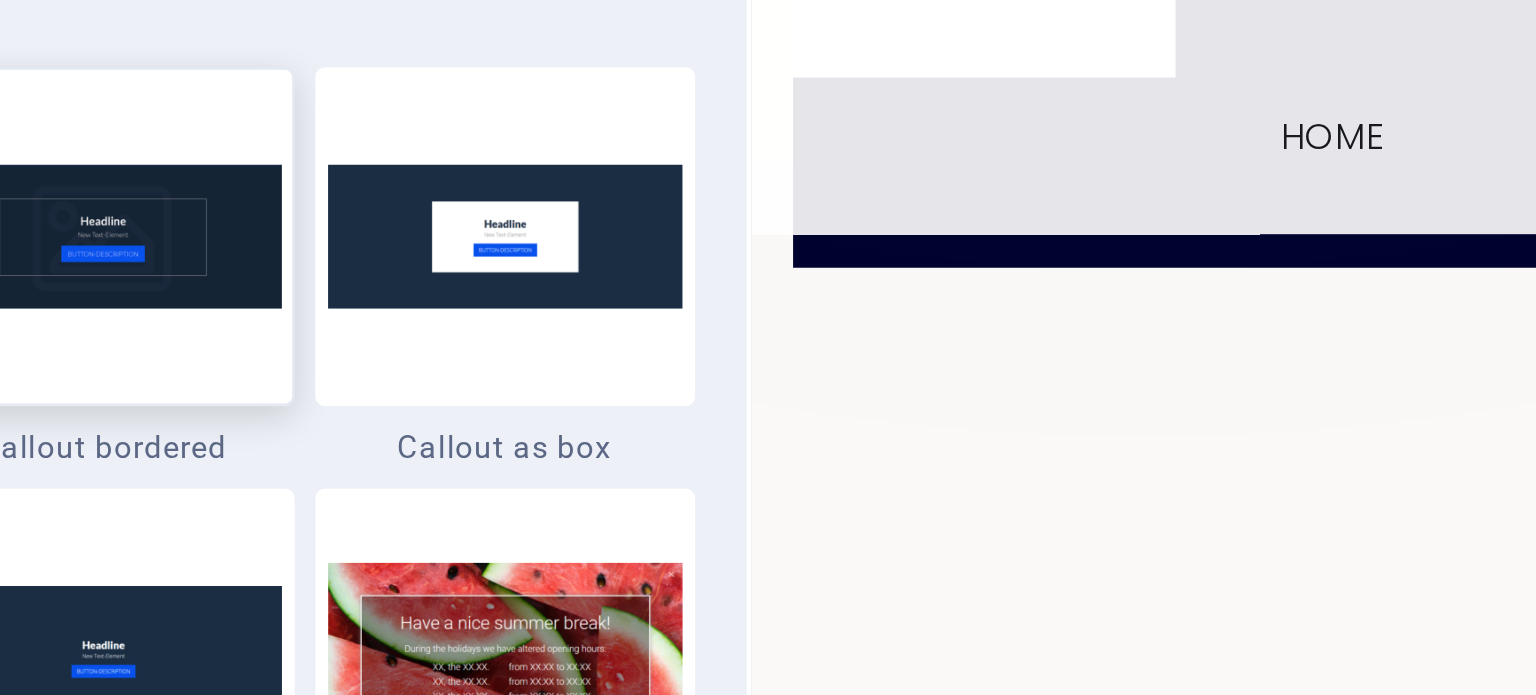 click at bounding box center (171, 276) 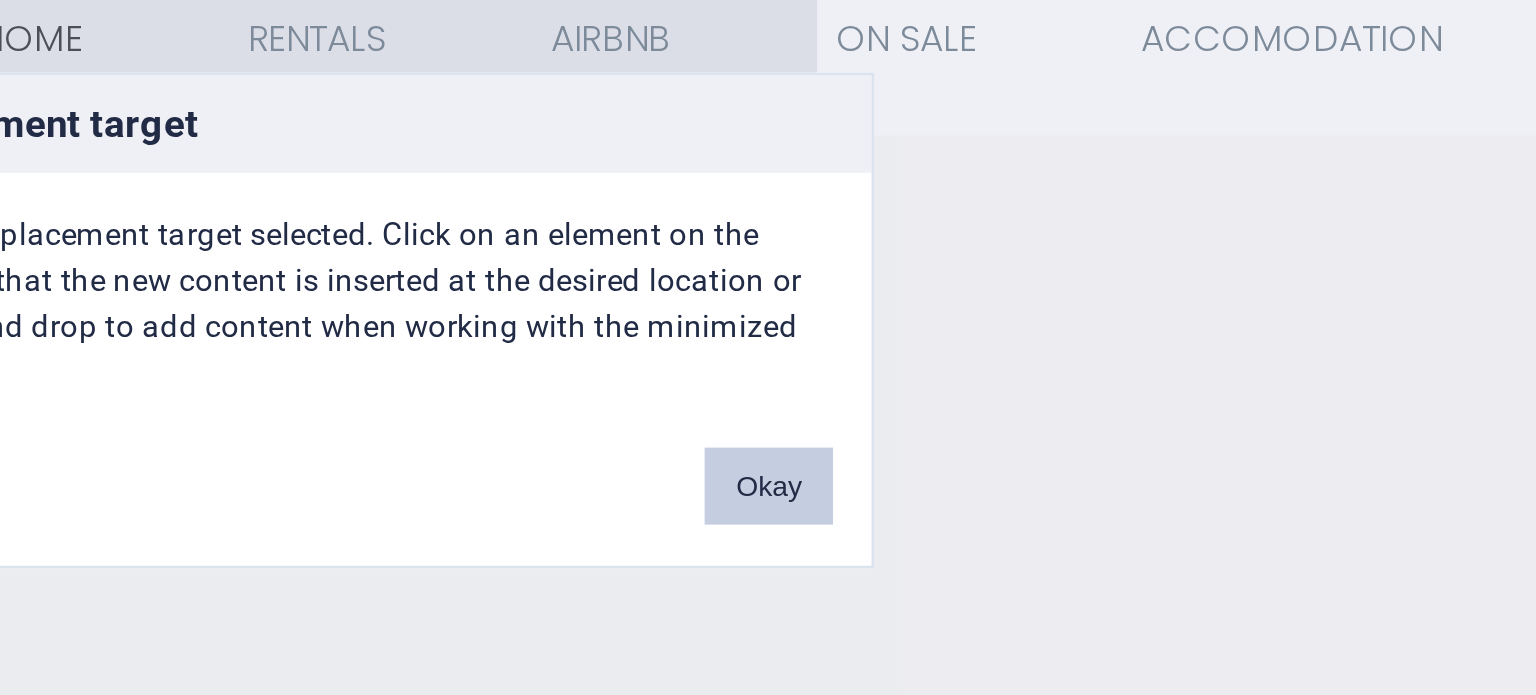 click on "Okay" at bounding box center [937, 412] 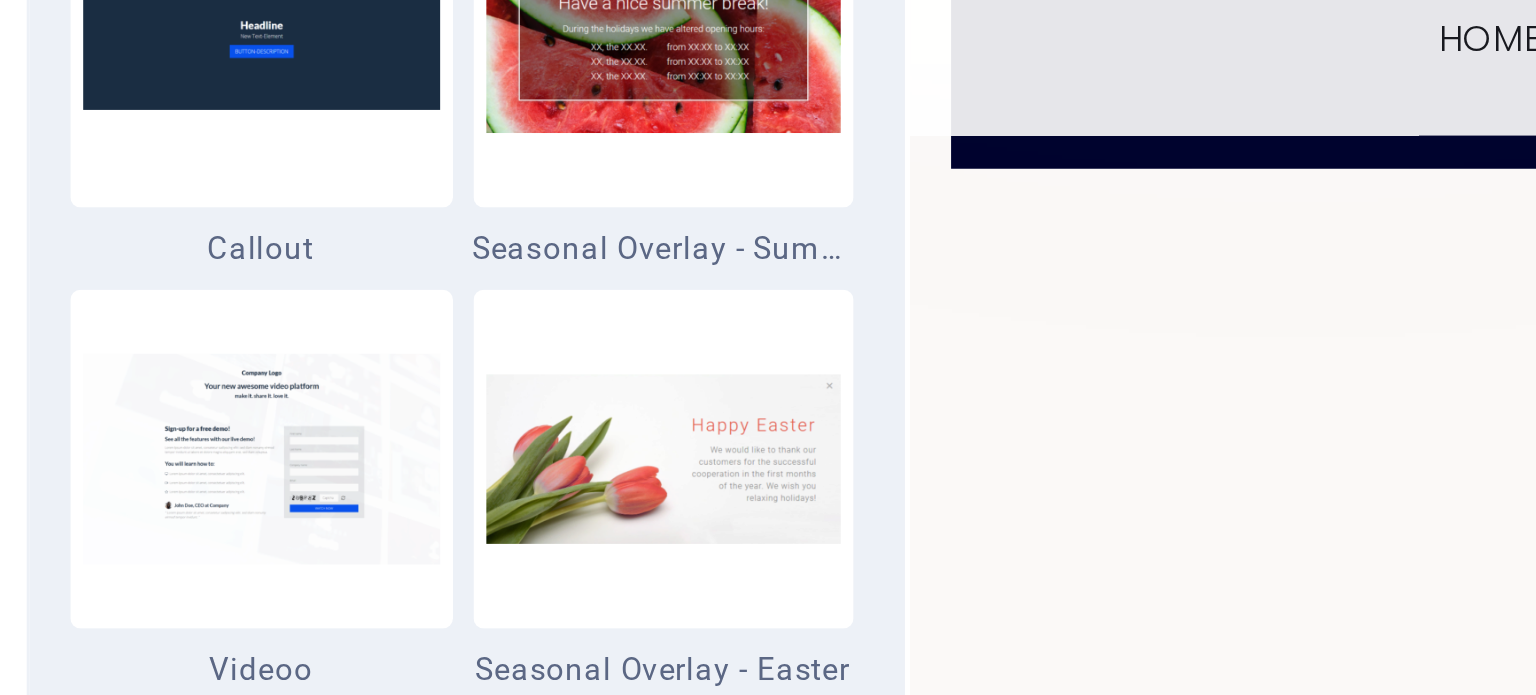 scroll, scrollTop: 16810, scrollLeft: 0, axis: vertical 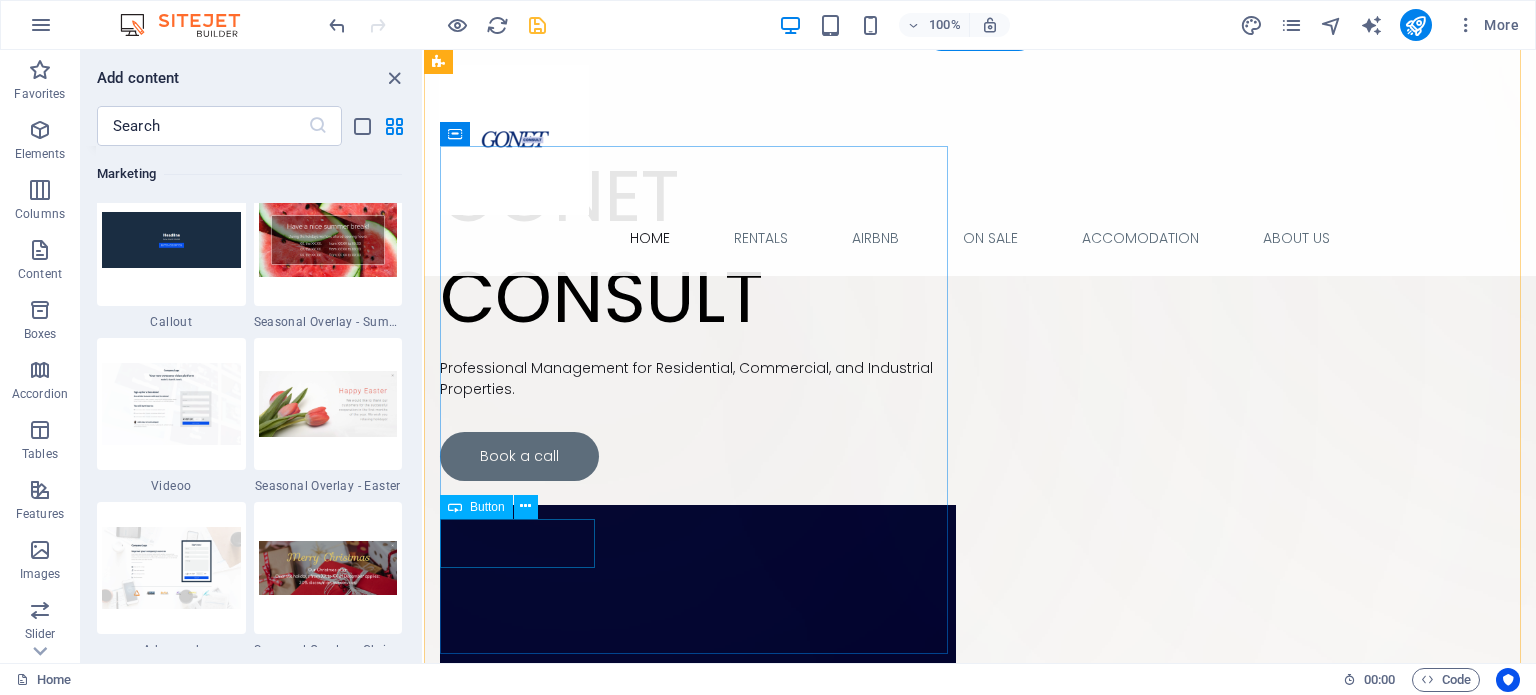 click on "Book a call" at bounding box center [698, 456] 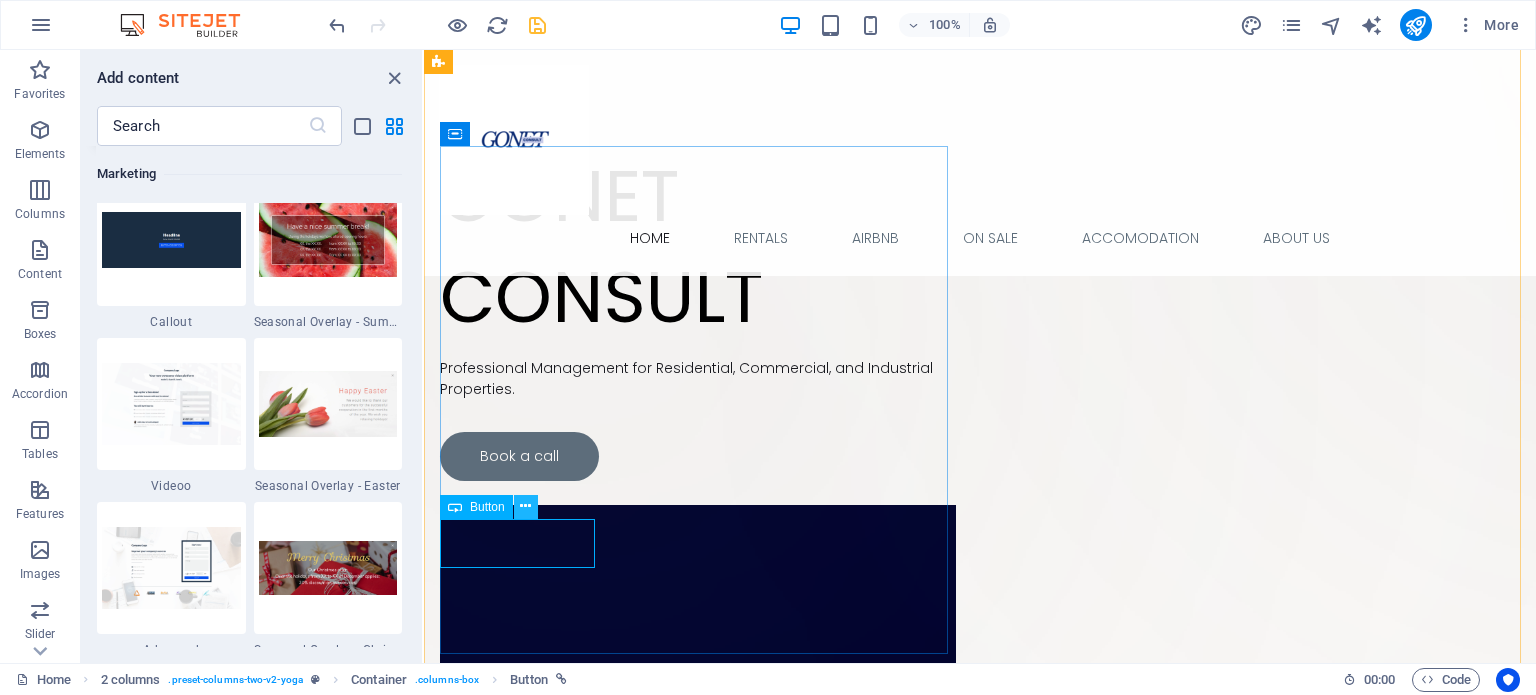 click at bounding box center (525, 506) 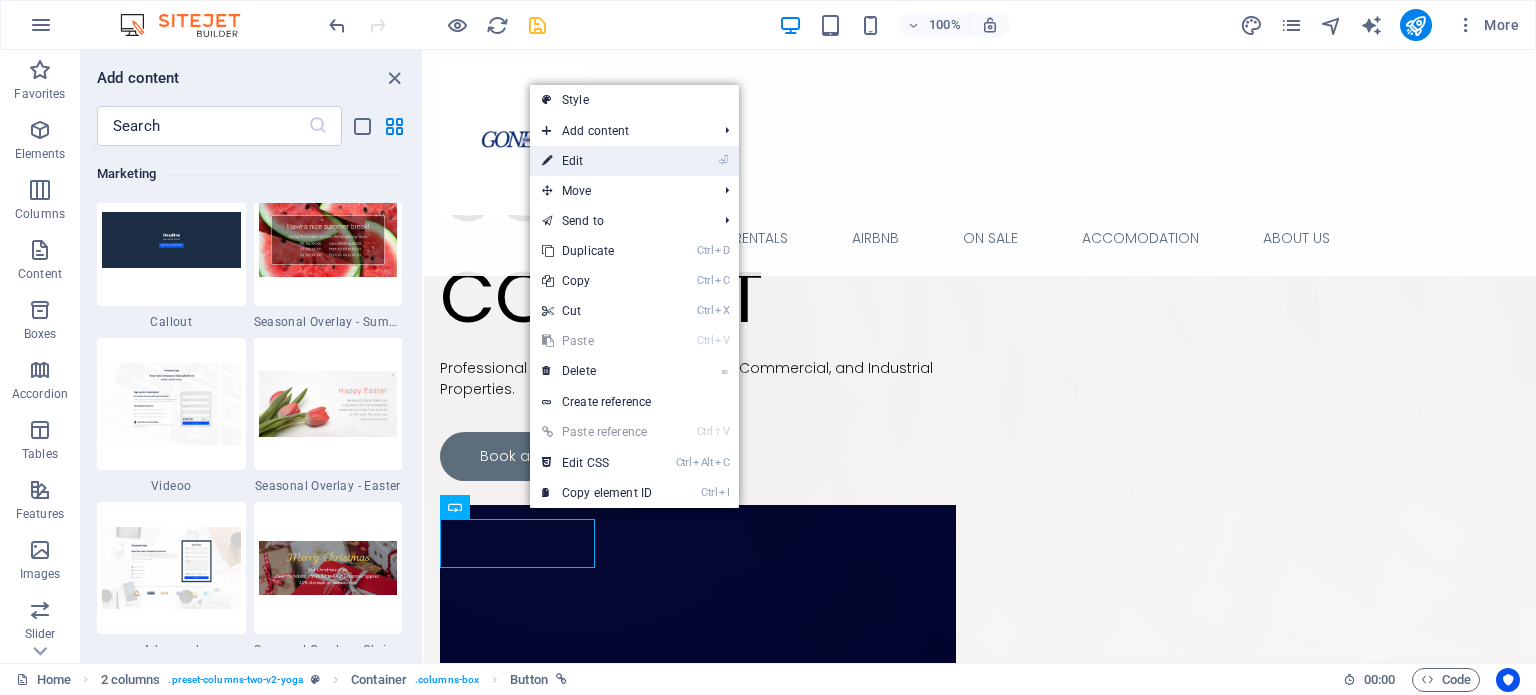 click on "⏎  Edit" at bounding box center (597, 161) 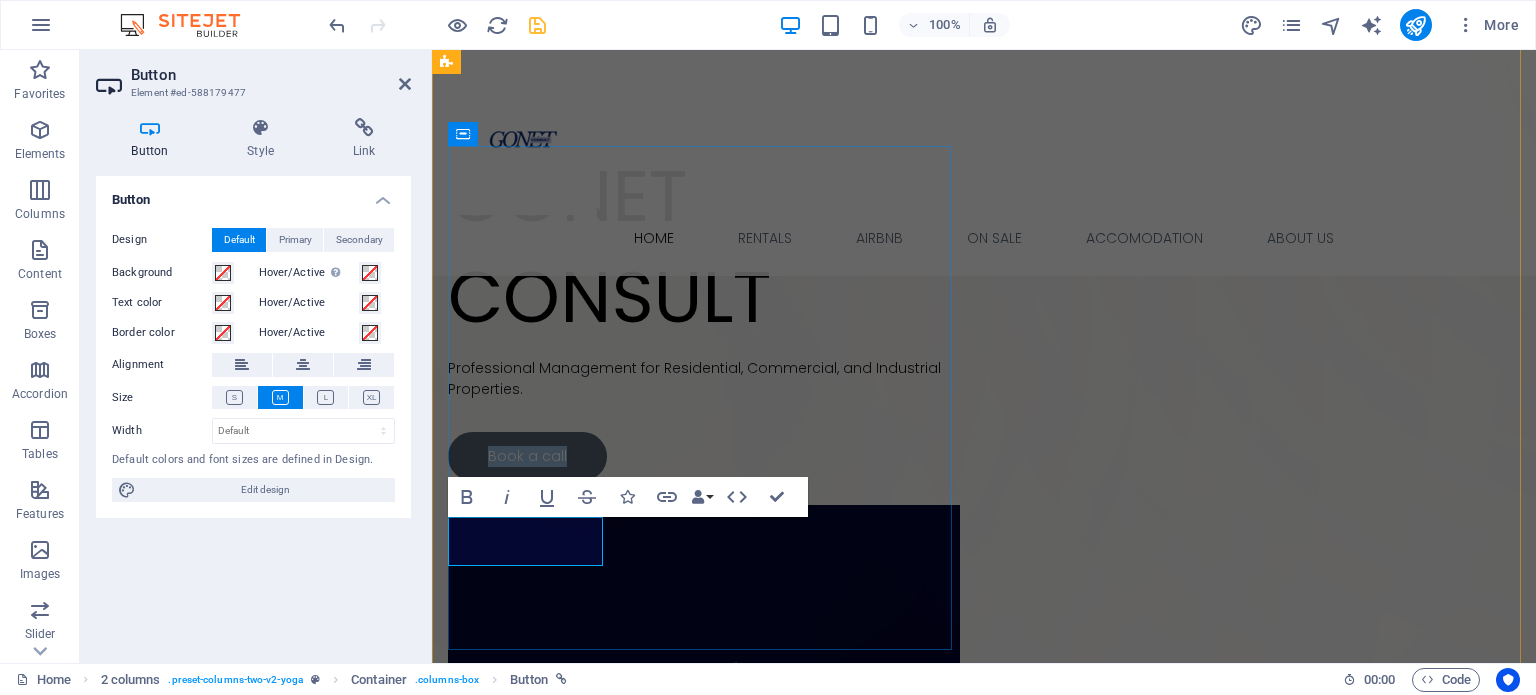 click on "Book a call" at bounding box center [527, 456] 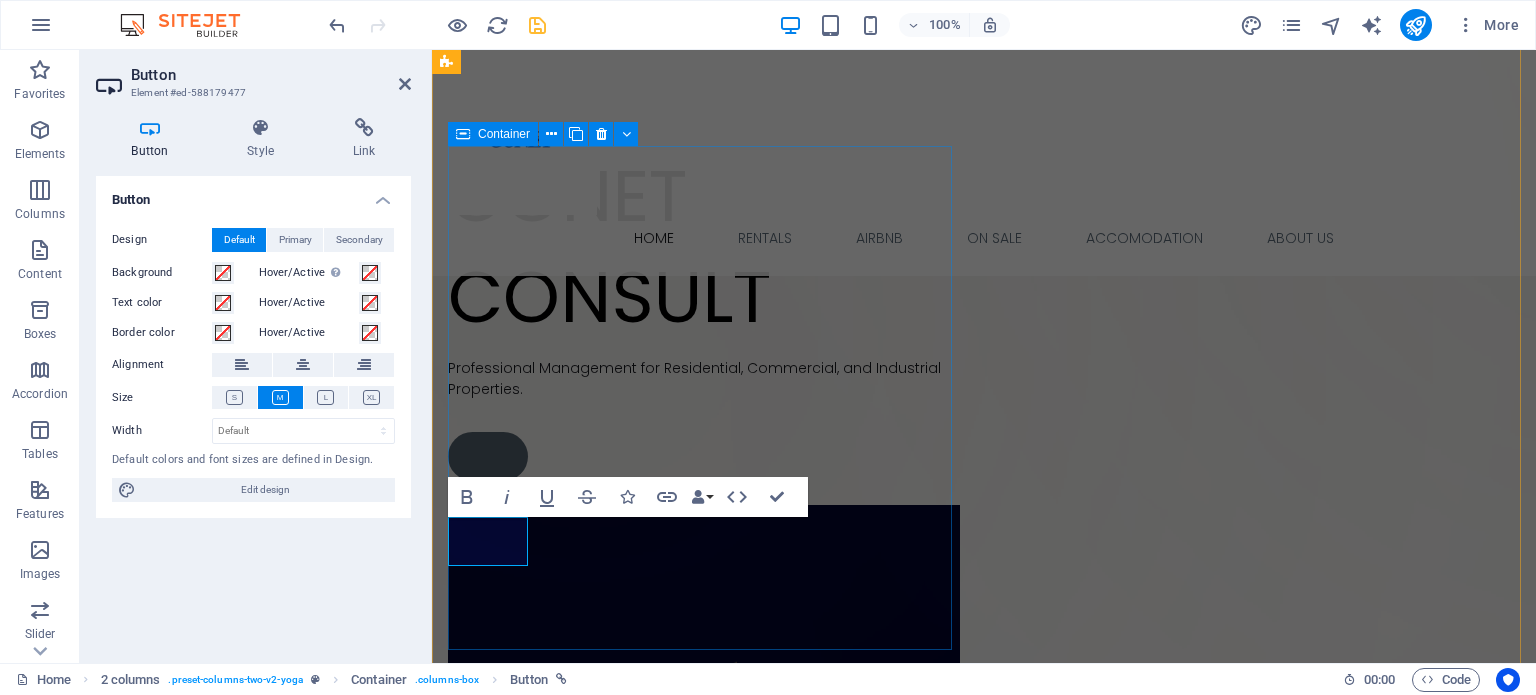 type 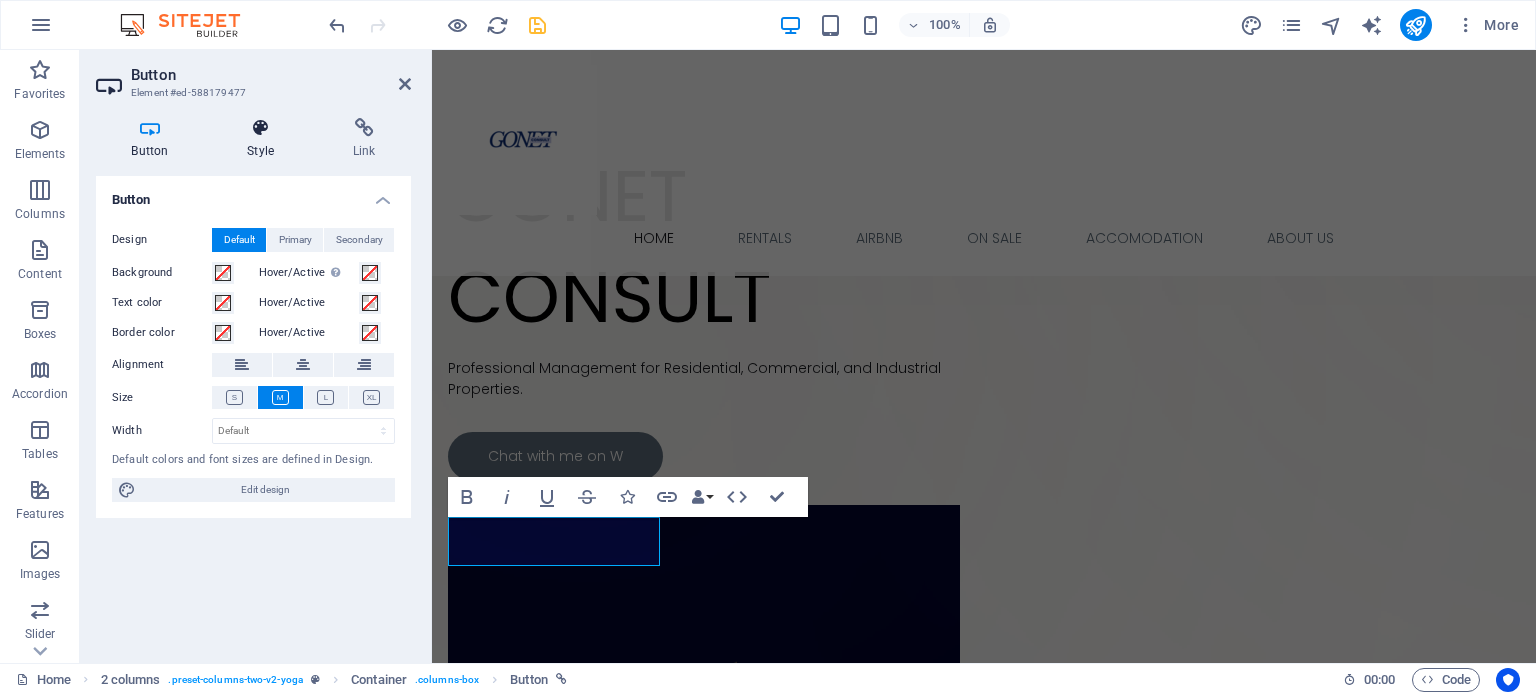 click at bounding box center (261, 128) 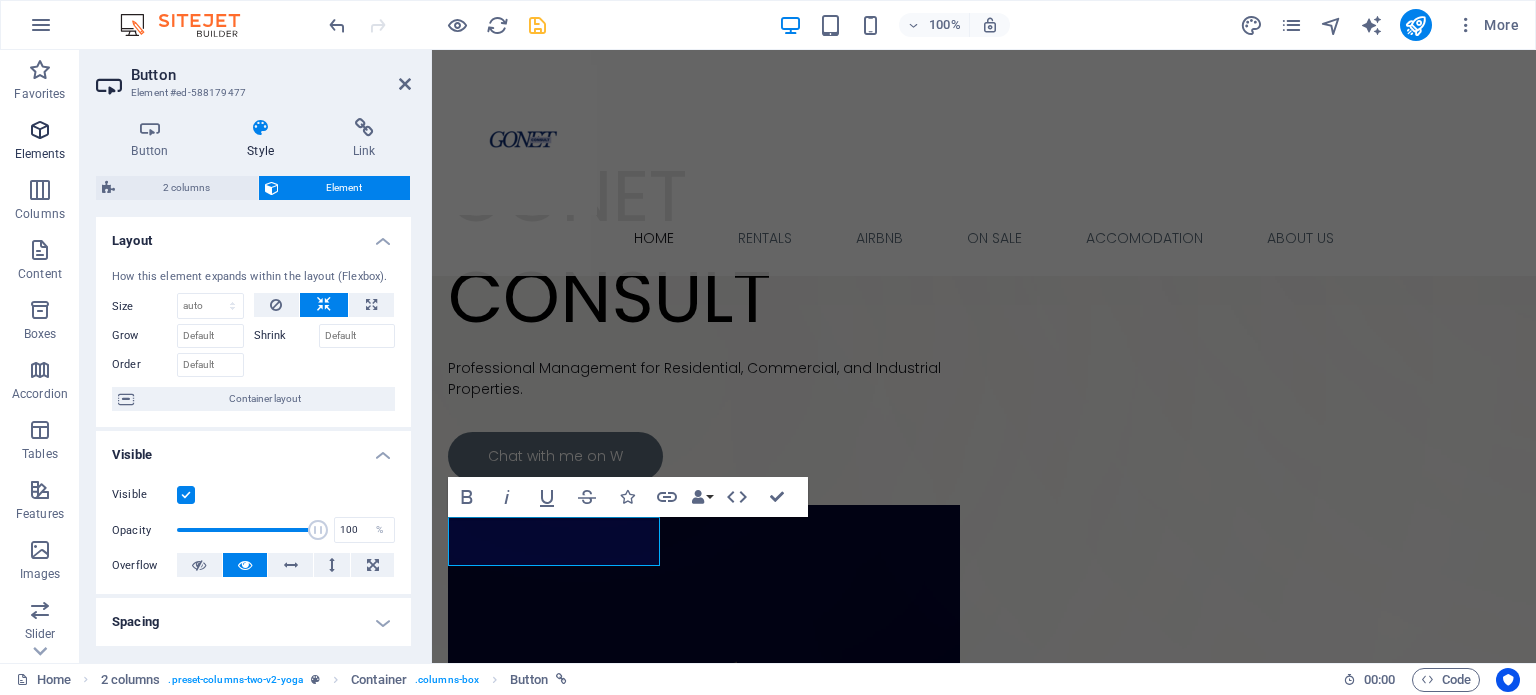 click at bounding box center (40, 130) 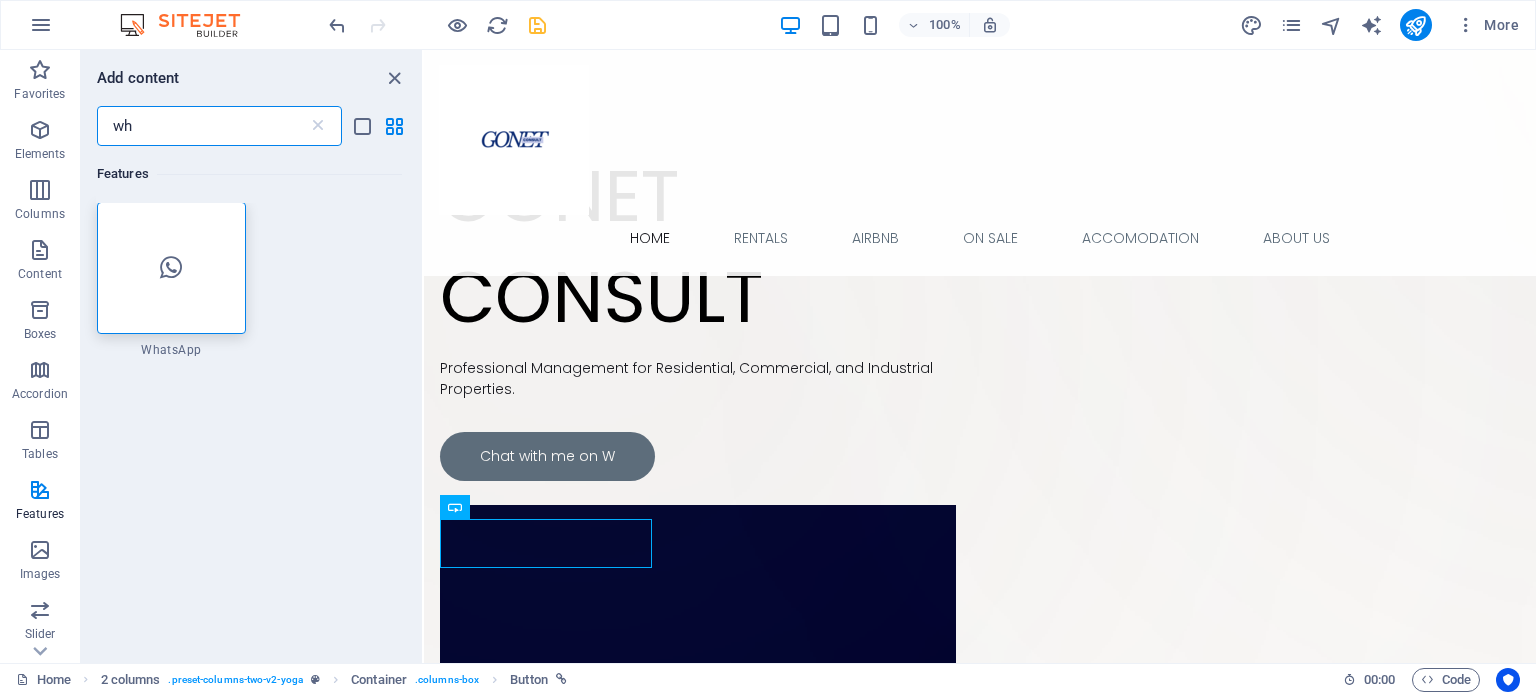 scroll, scrollTop: 0, scrollLeft: 0, axis: both 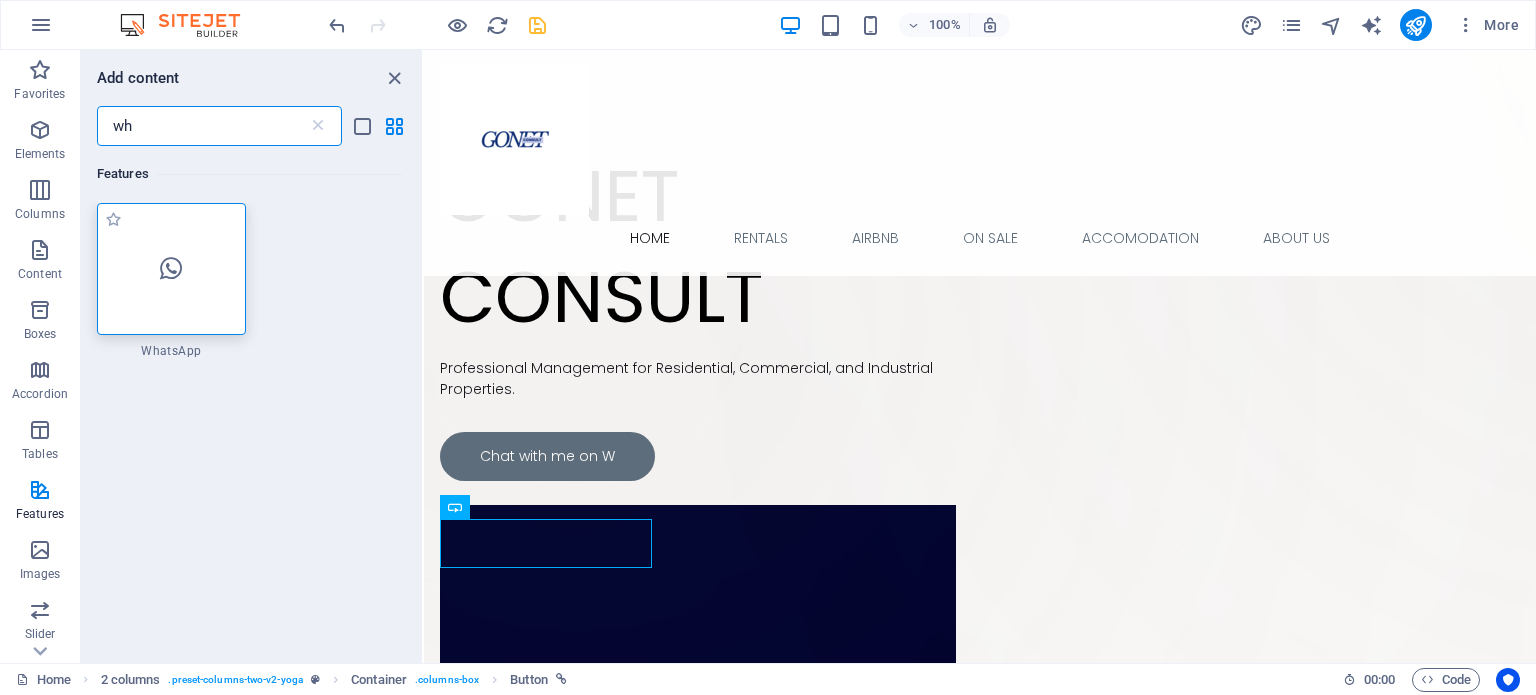 type on "wh" 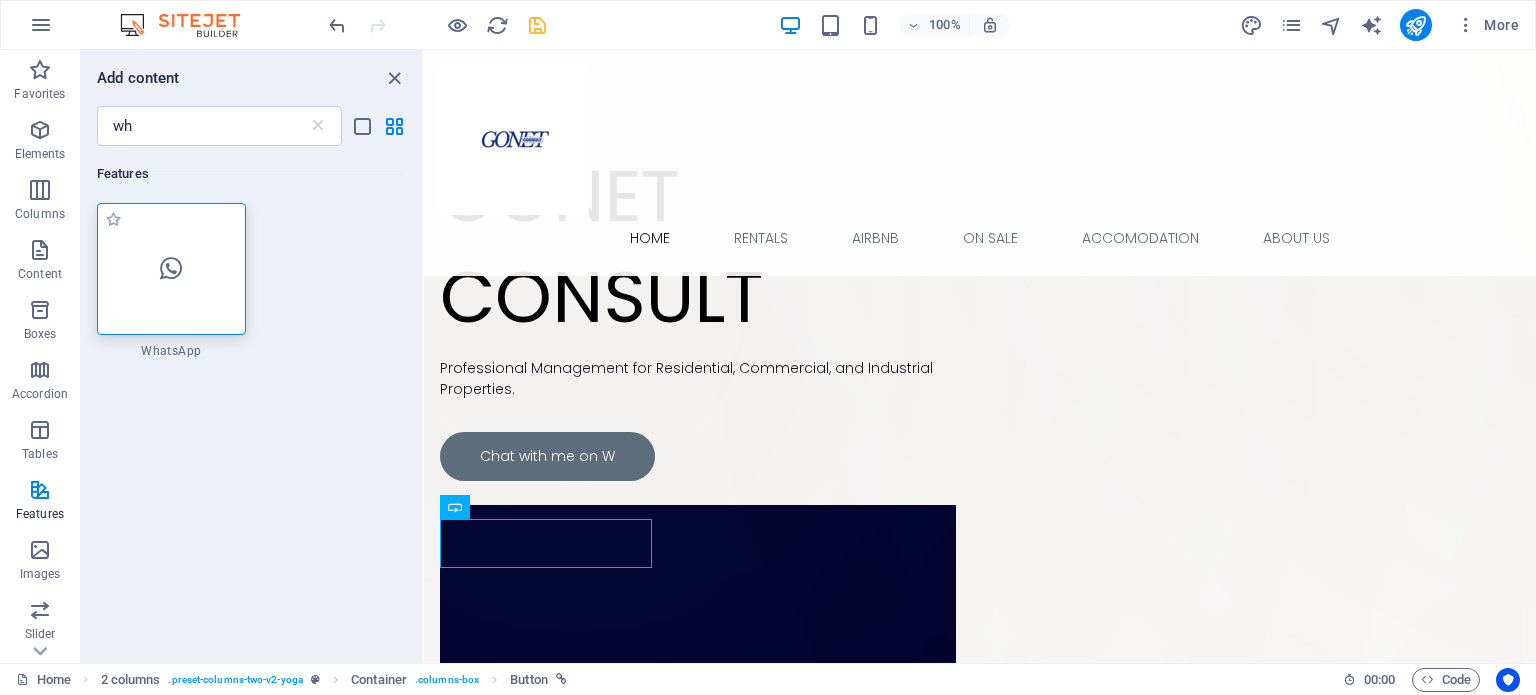 click at bounding box center (171, 269) 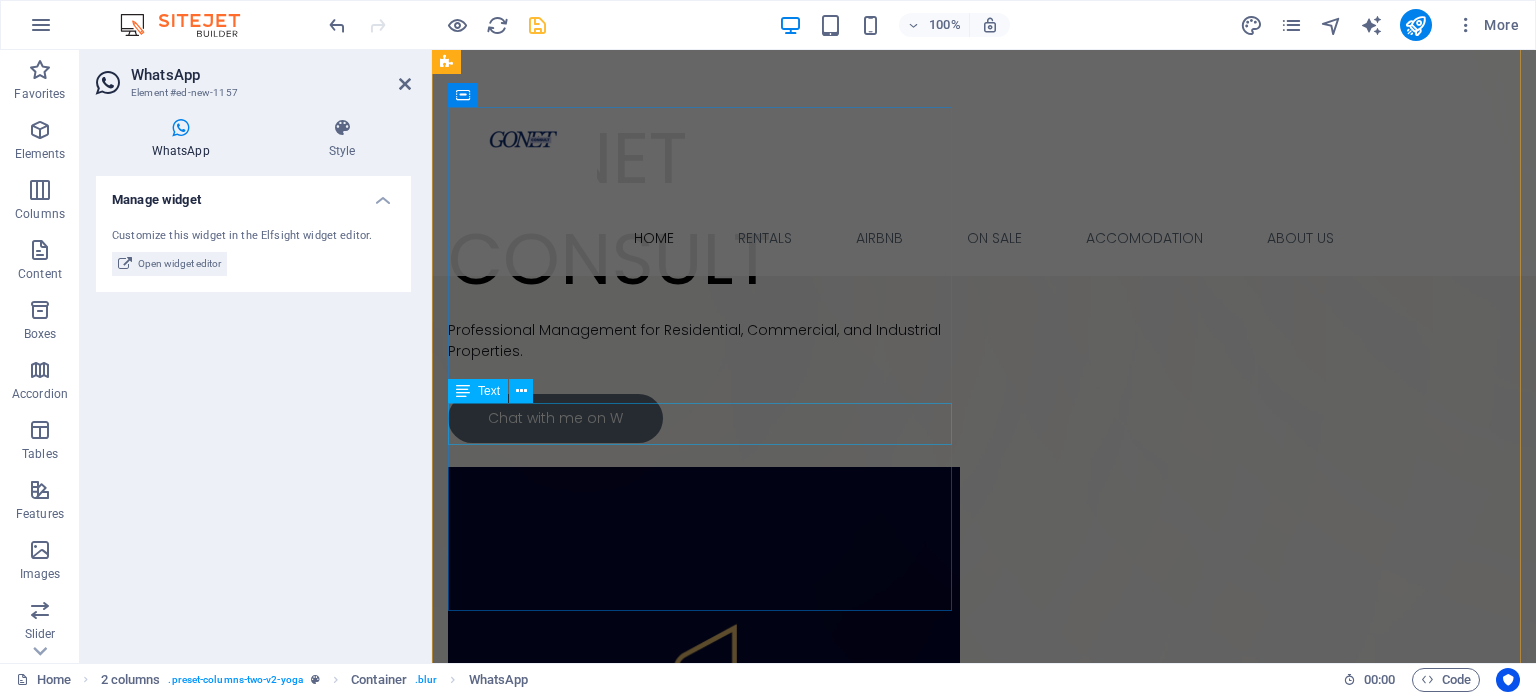 scroll, scrollTop: 235, scrollLeft: 0, axis: vertical 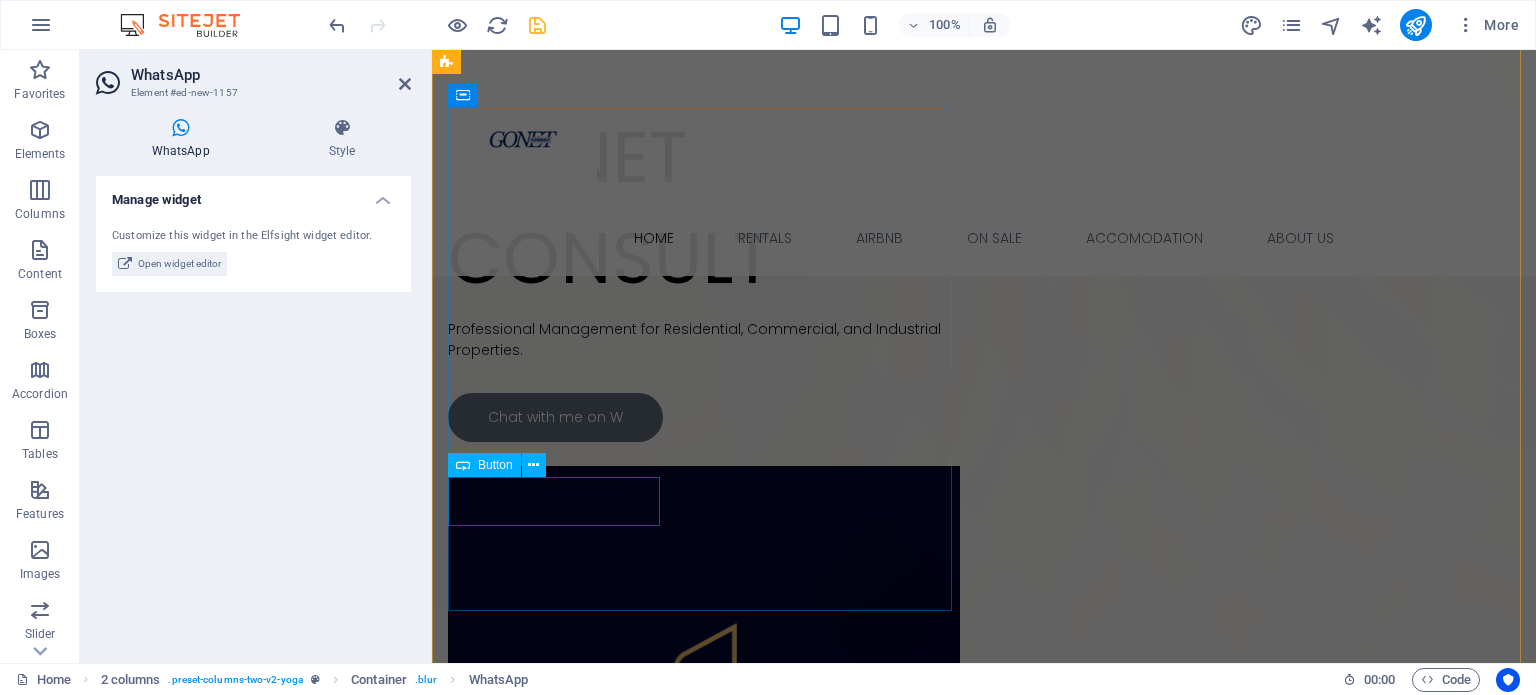 click on "Chat with me on W" at bounding box center (704, 417) 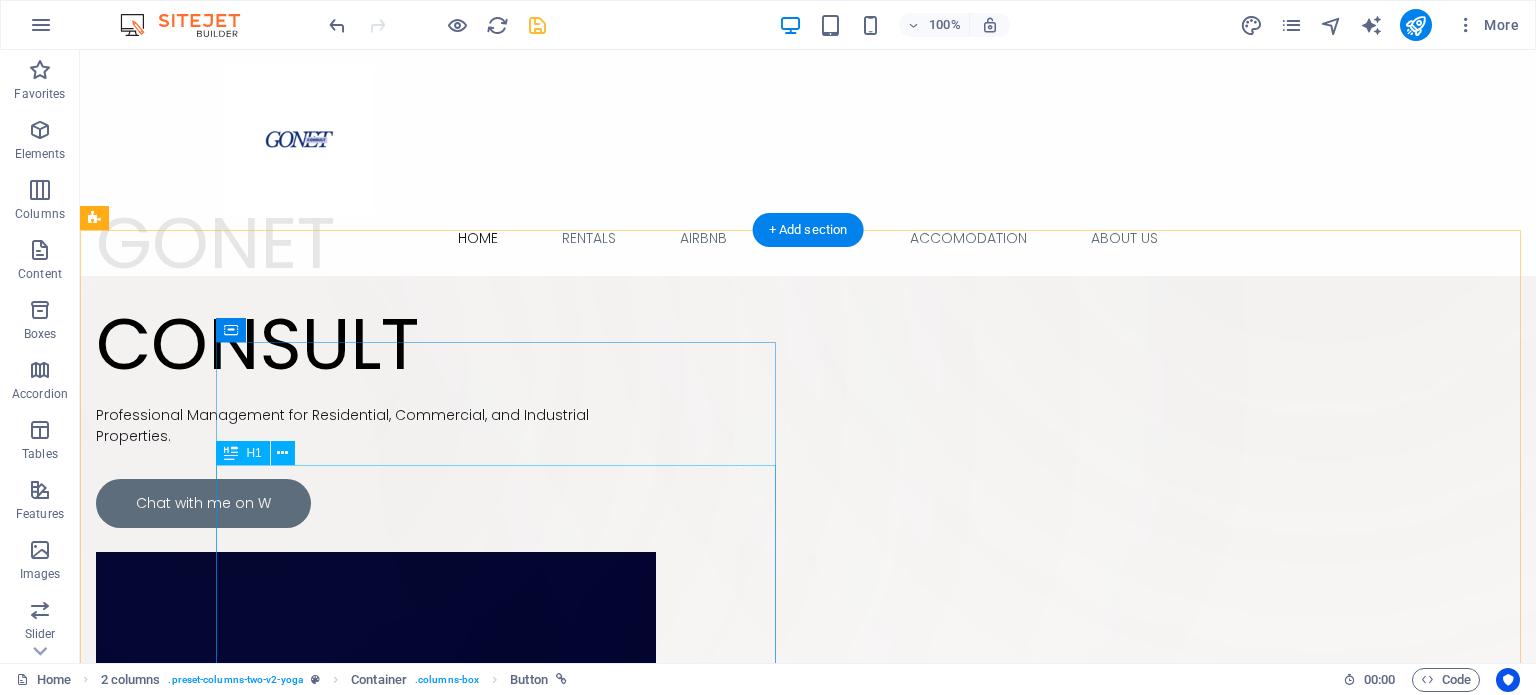 scroll, scrollTop: 397, scrollLeft: 0, axis: vertical 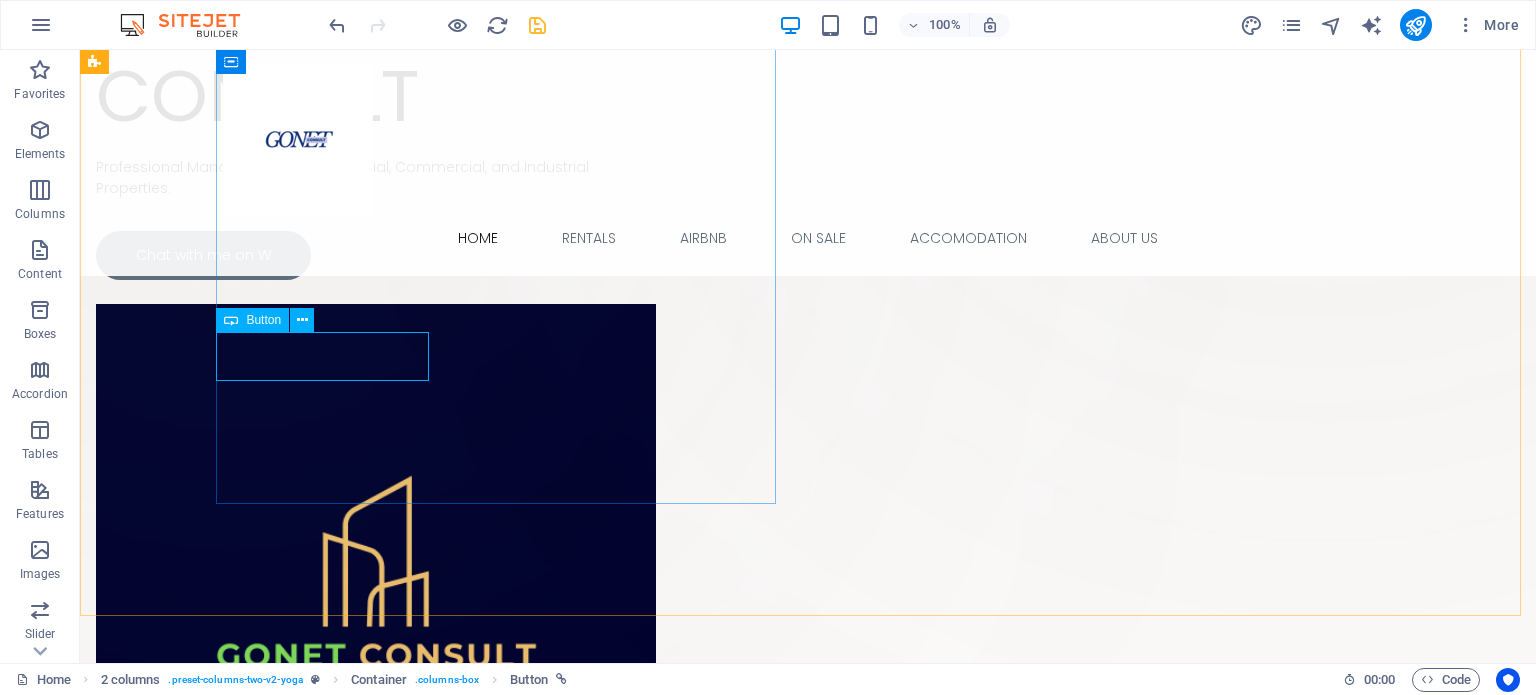 click on "Button" at bounding box center [263, 320] 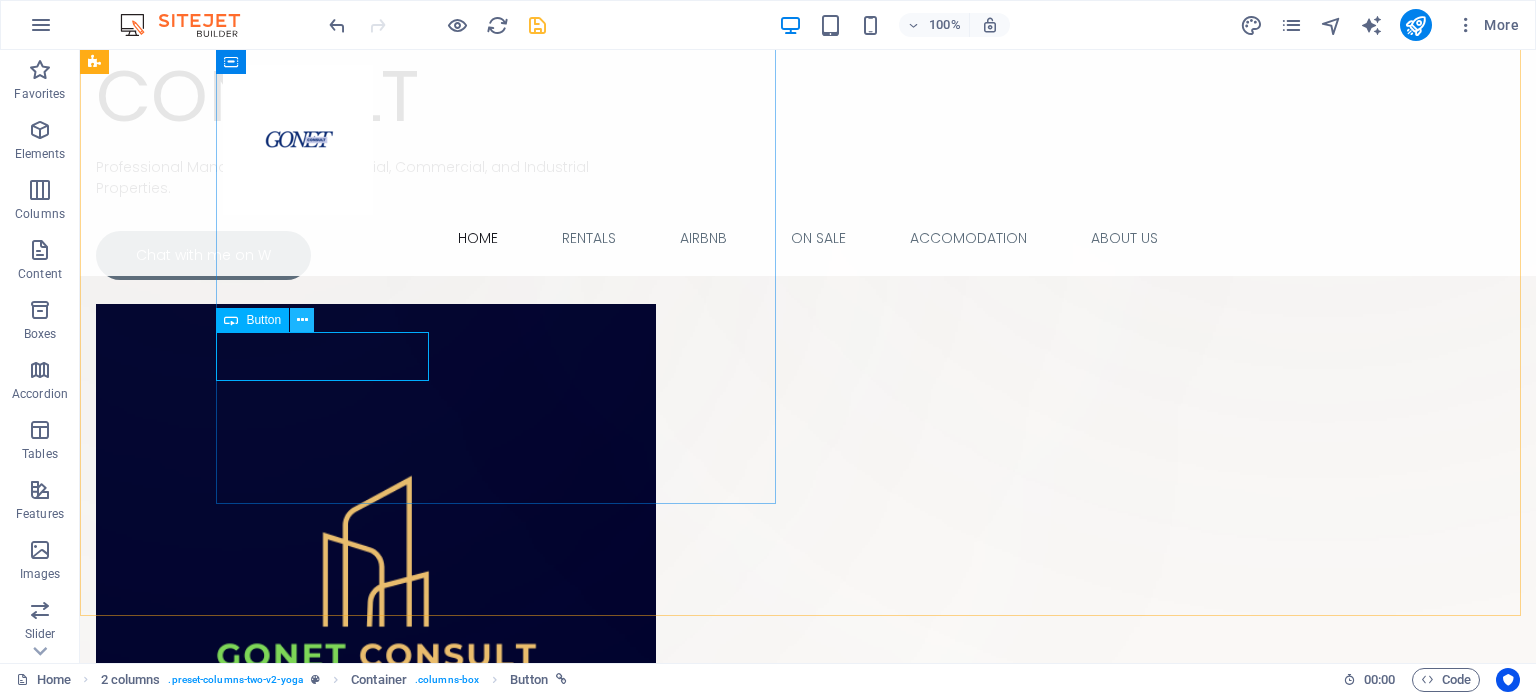 click at bounding box center (302, 320) 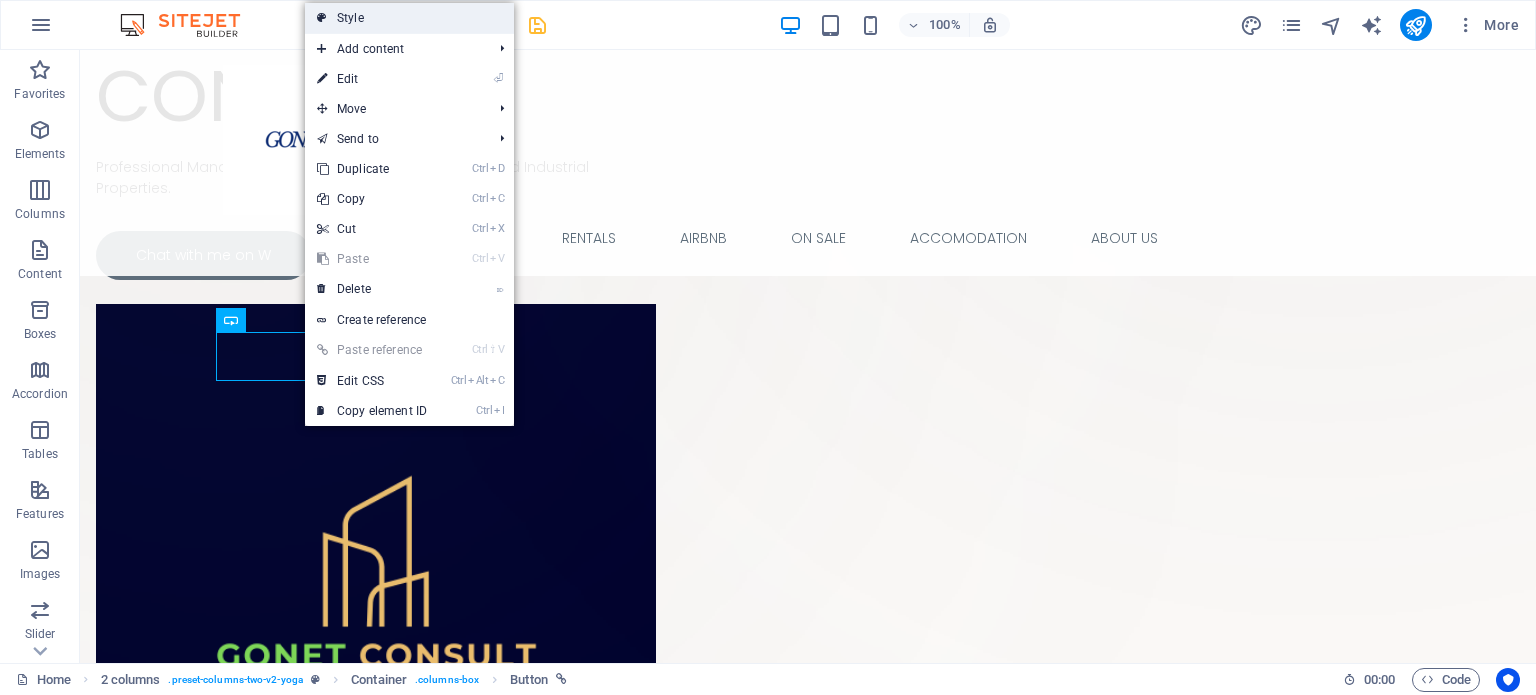 click on "Style" at bounding box center (409, 18) 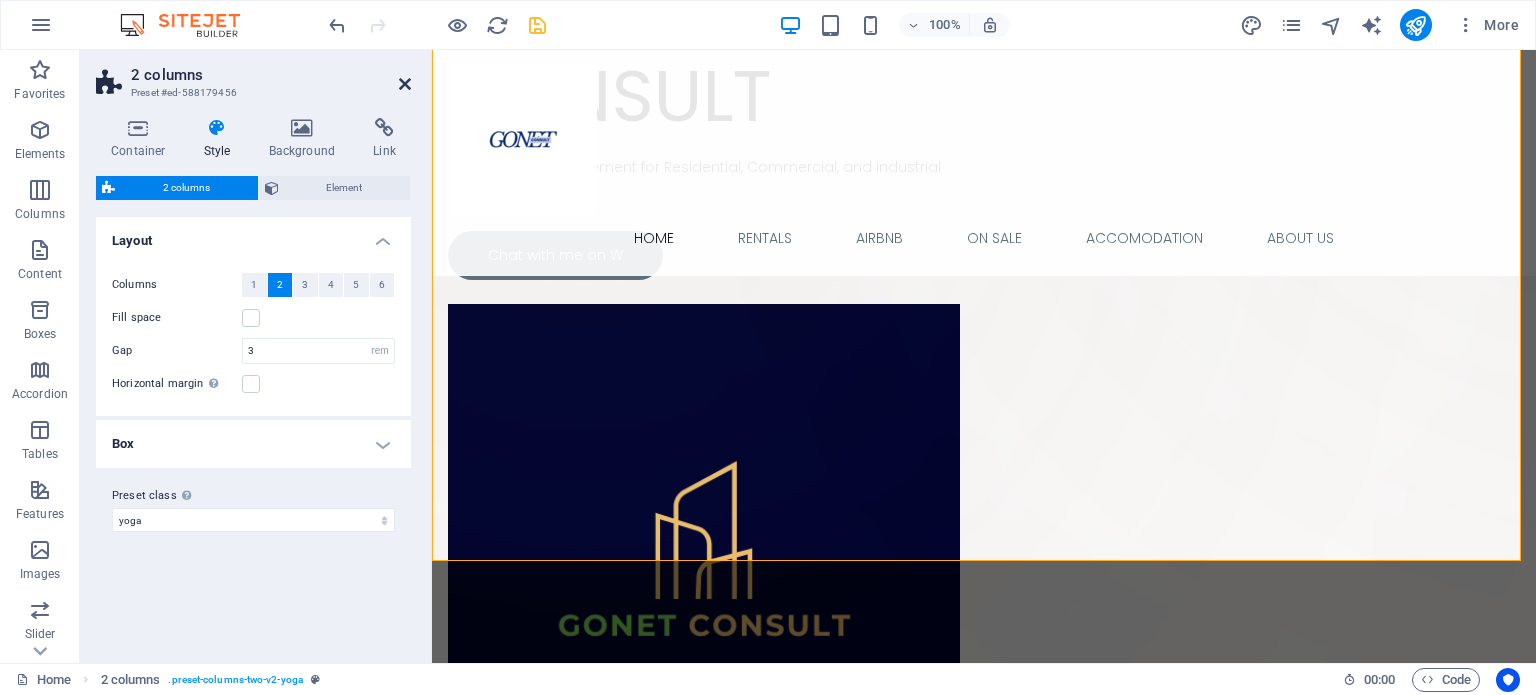 click at bounding box center [405, 84] 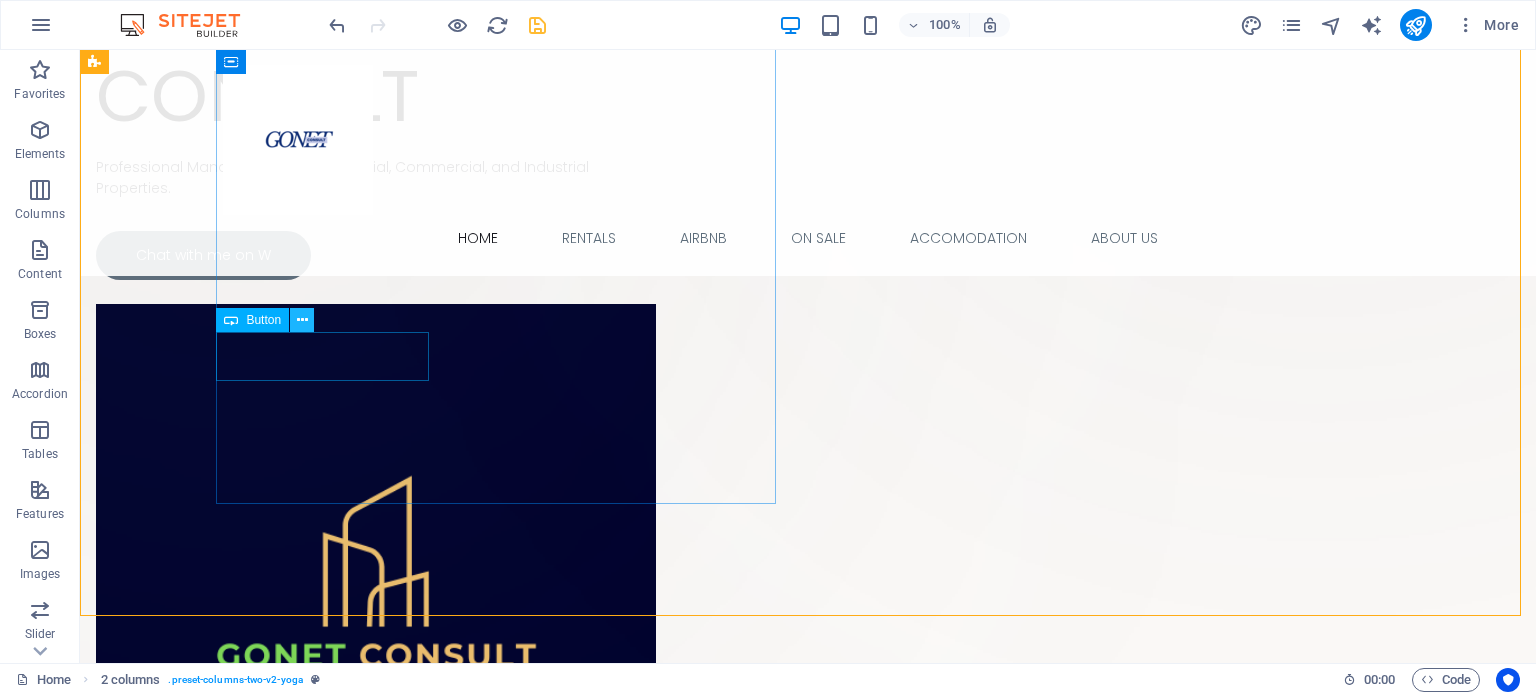 click at bounding box center [302, 320] 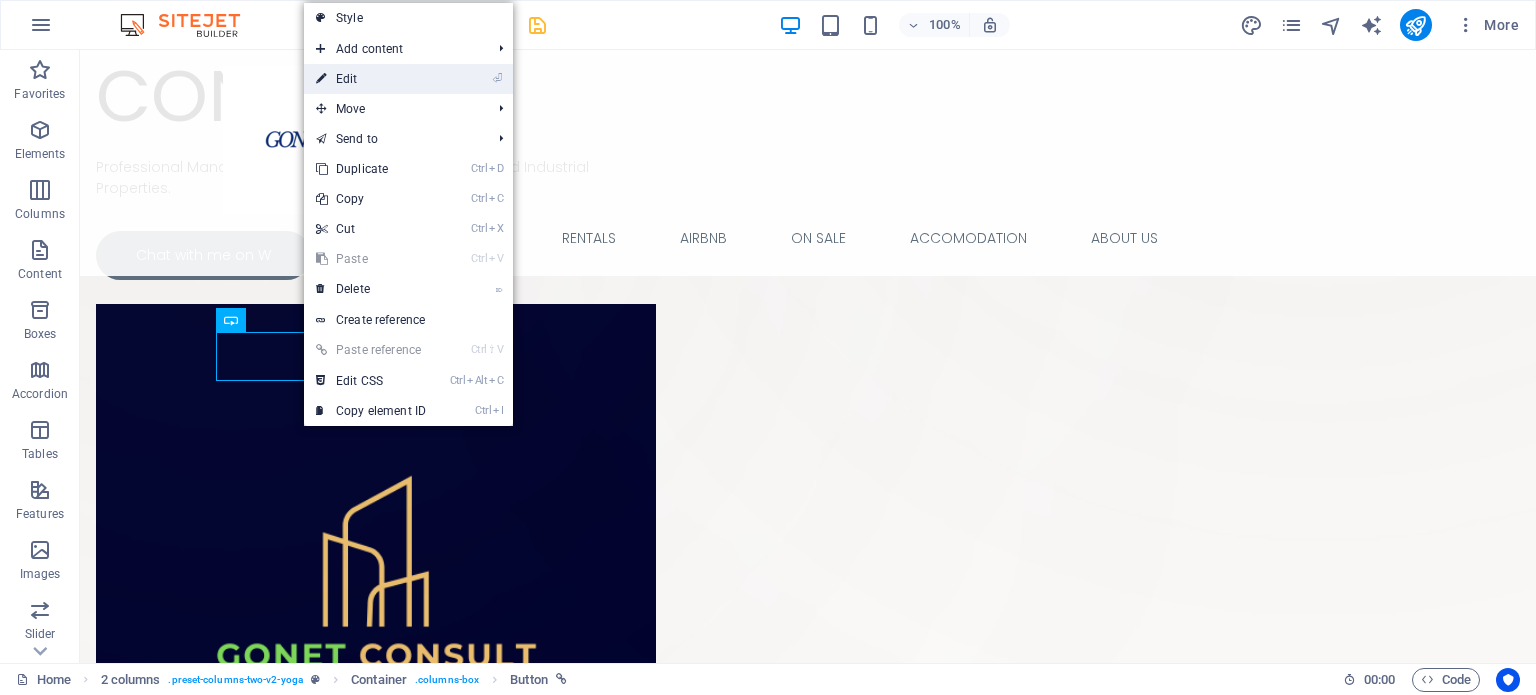 click on "⏎  Edit" at bounding box center (371, 79) 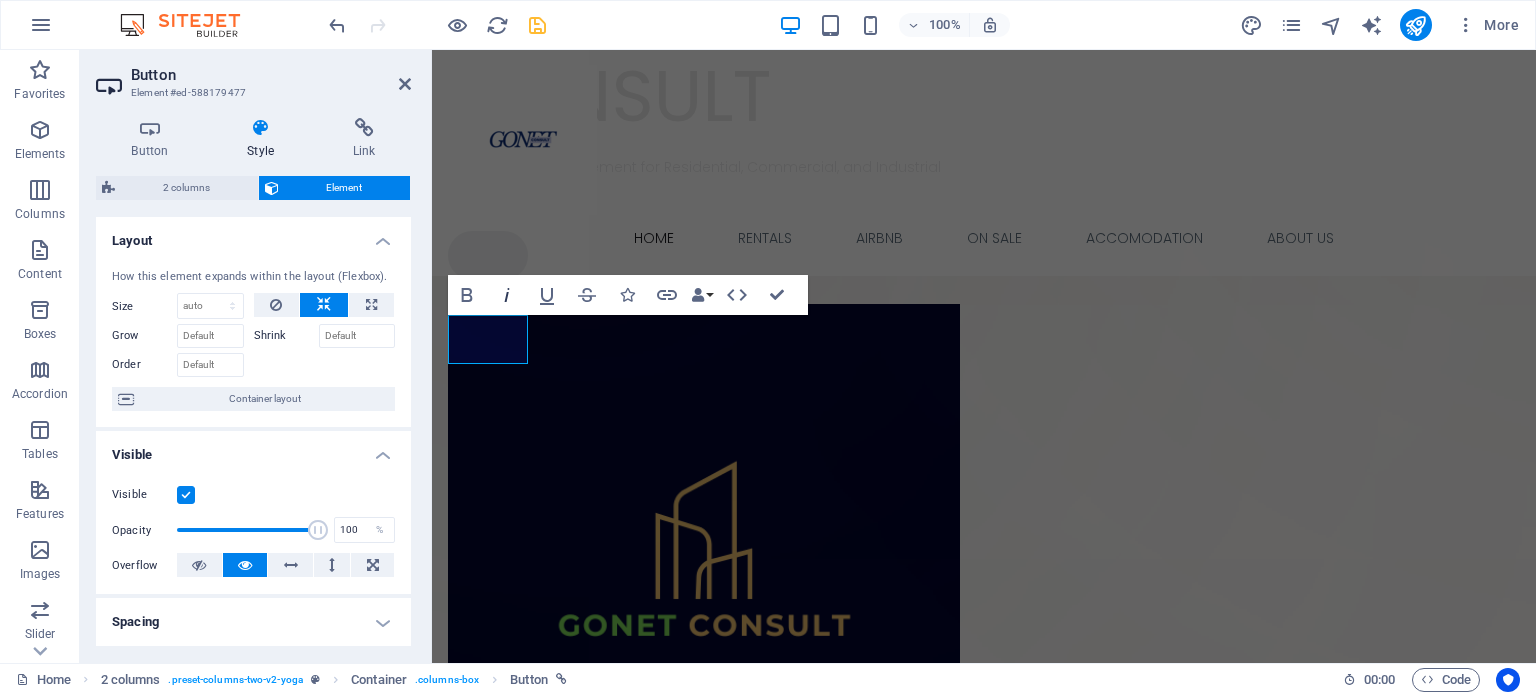 type 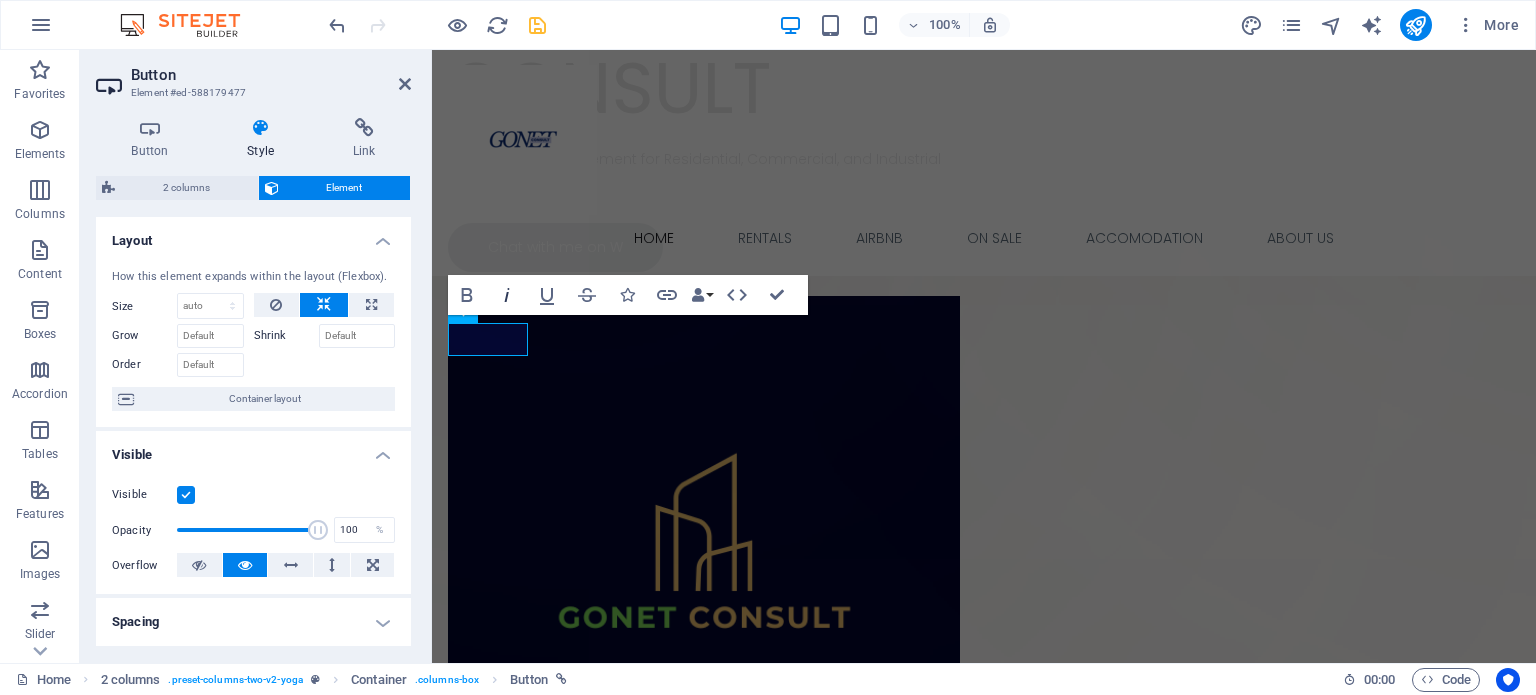 scroll, scrollTop: 397, scrollLeft: 0, axis: vertical 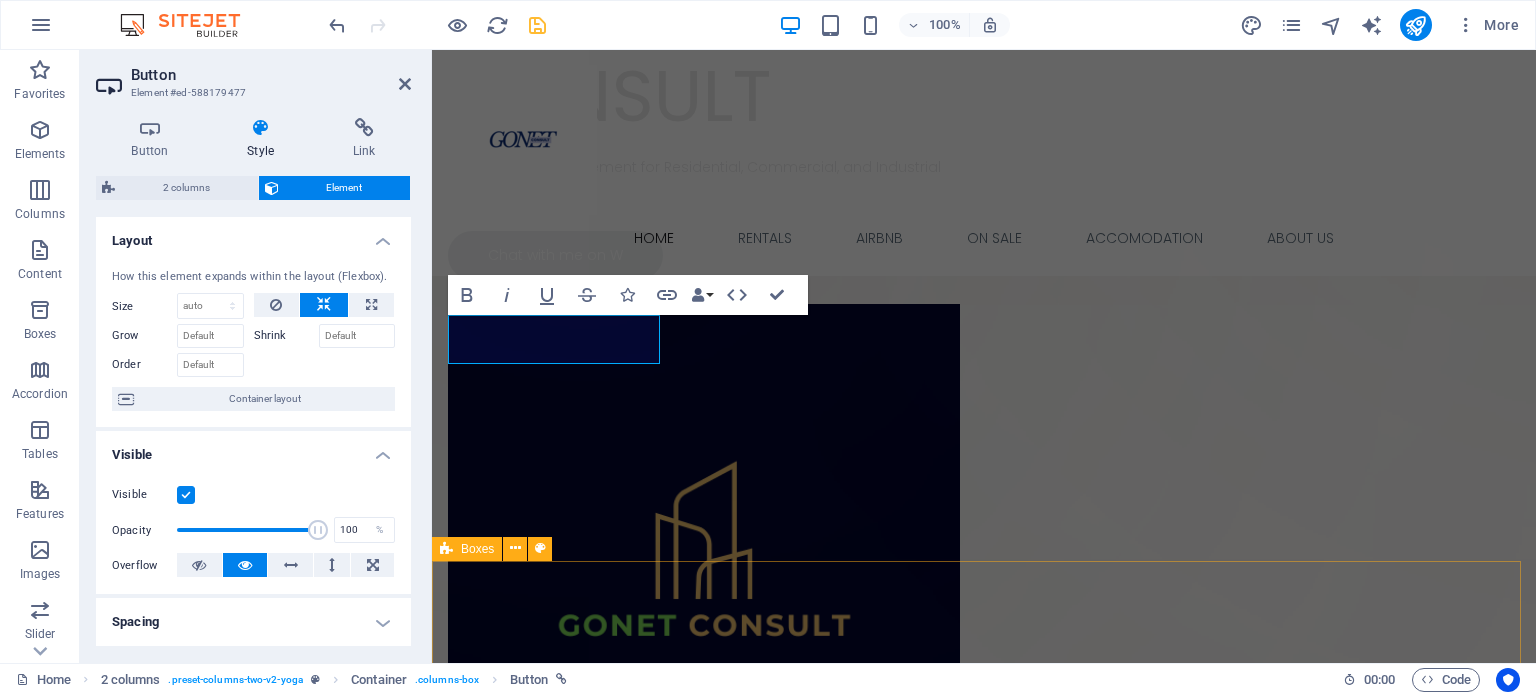 click on "Transparent Monthly Reports We provide clear, detailed rent and expense statements every month — no surprises, just full financial visibility for every property we manage
Expert Tenant Vetting We carefully screen and vet all prospective tenants to ensure your property is occupied by reliable, responsible, and rent-worthy individuals.
Professional Legal & Lease Oversight From drafting to reviewing lease agreements, our team works closely with legal professionals to ensure every clause protects your investment.
24/7 Property Support Day or night, we're always just a call away — ensuring quick response to tenant issues and uninterrupted peace of mind for landlords." at bounding box center [984, 1554] 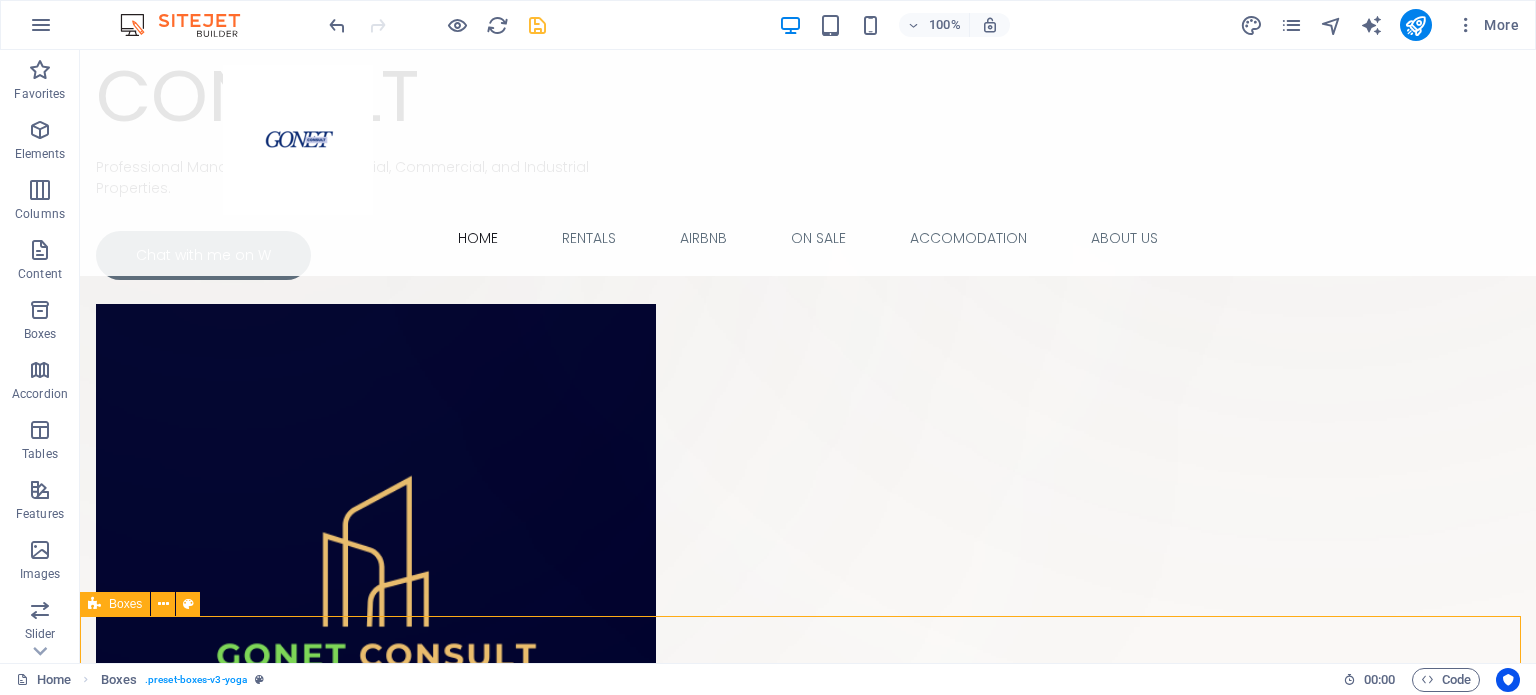 click on "Transparent Monthly Reports We provide clear, detailed rent and expense statements every month — no surprises, just full financial visibility for every property we manage
Expert Tenant Vetting We carefully screen and vet all prospective tenants to ensure your property is occupied by reliable, responsible, and rent-worthy individuals.
Professional Legal & Lease Oversight From drafting to reviewing lease agreements, our team works closely with legal professionals to ensure every clause protects your investment.
24/7 Property Support Day or night, we're always just a call away — ensuring quick response to tenant issues and uninterrupted peace of mind for landlords." at bounding box center (808, 1581) 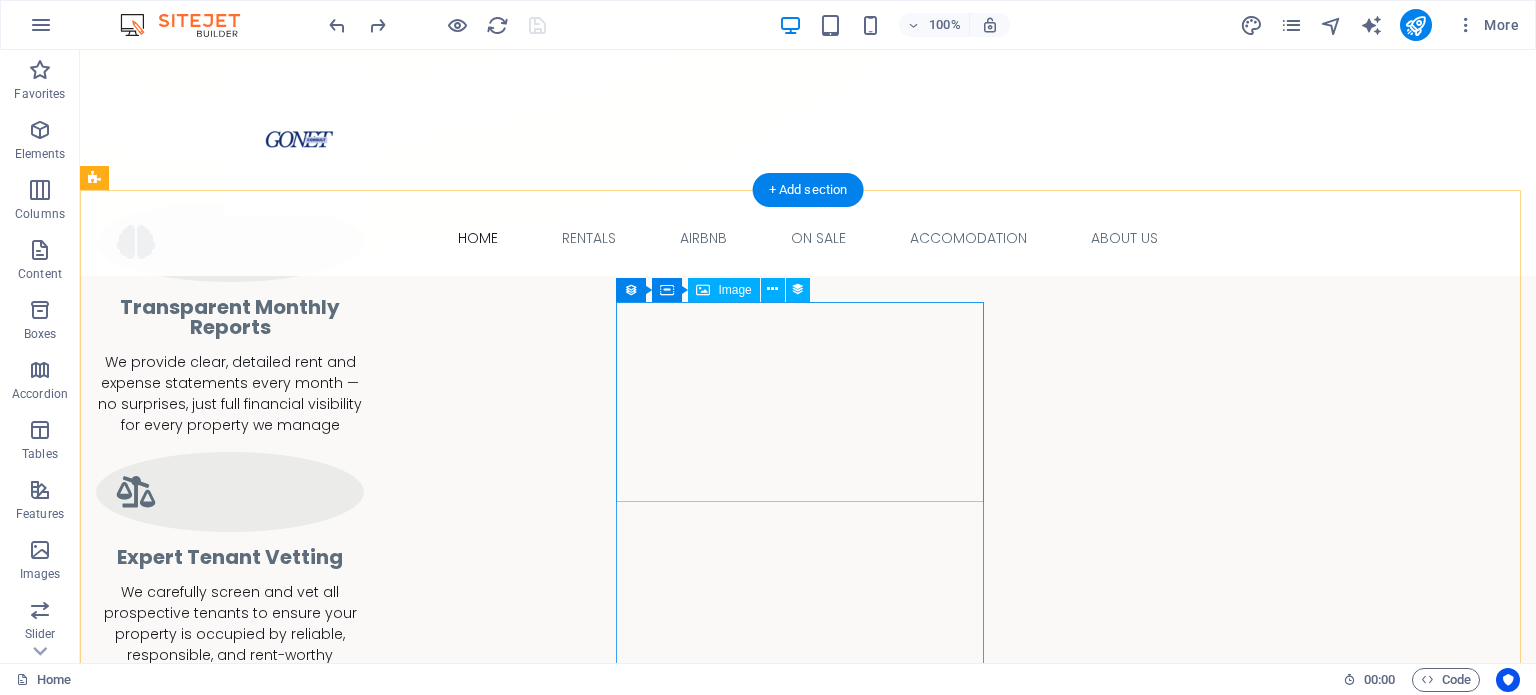 scroll, scrollTop: 1296, scrollLeft: 0, axis: vertical 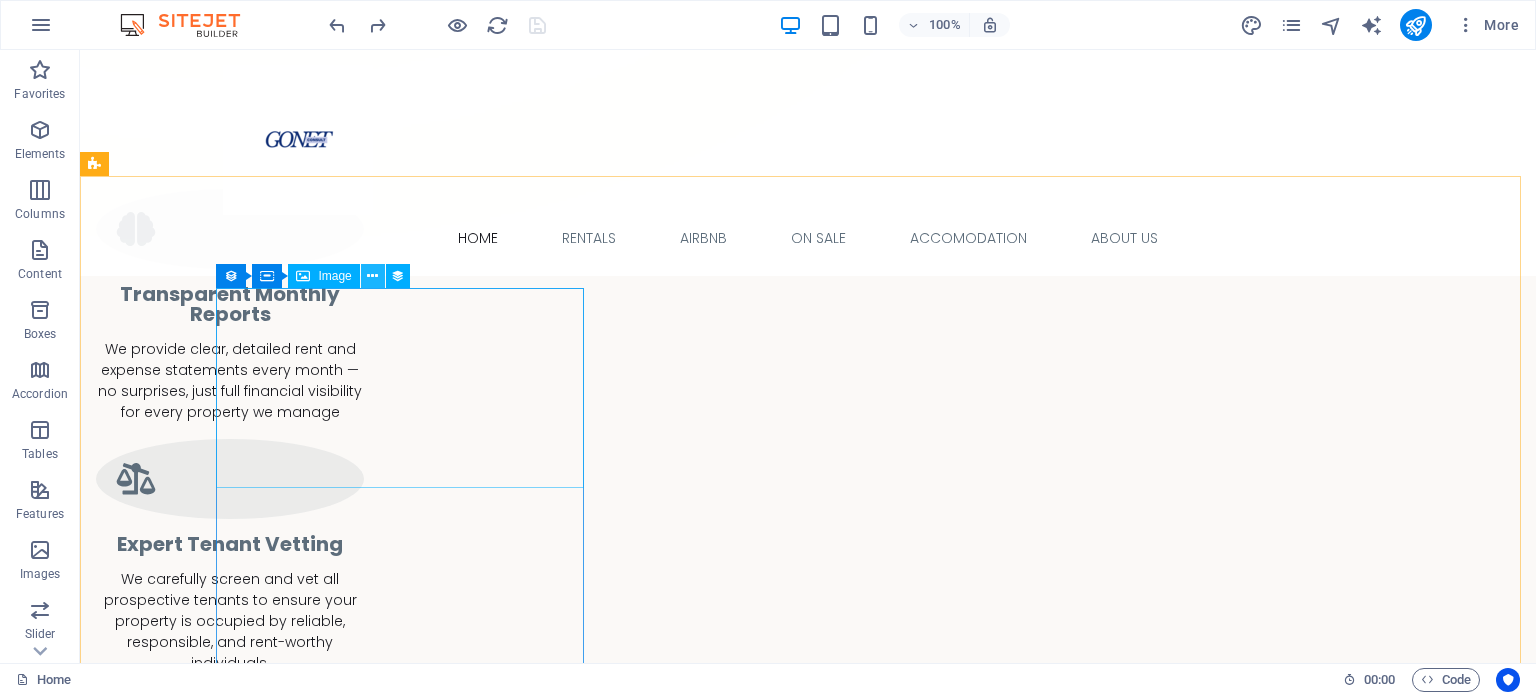 click at bounding box center (372, 276) 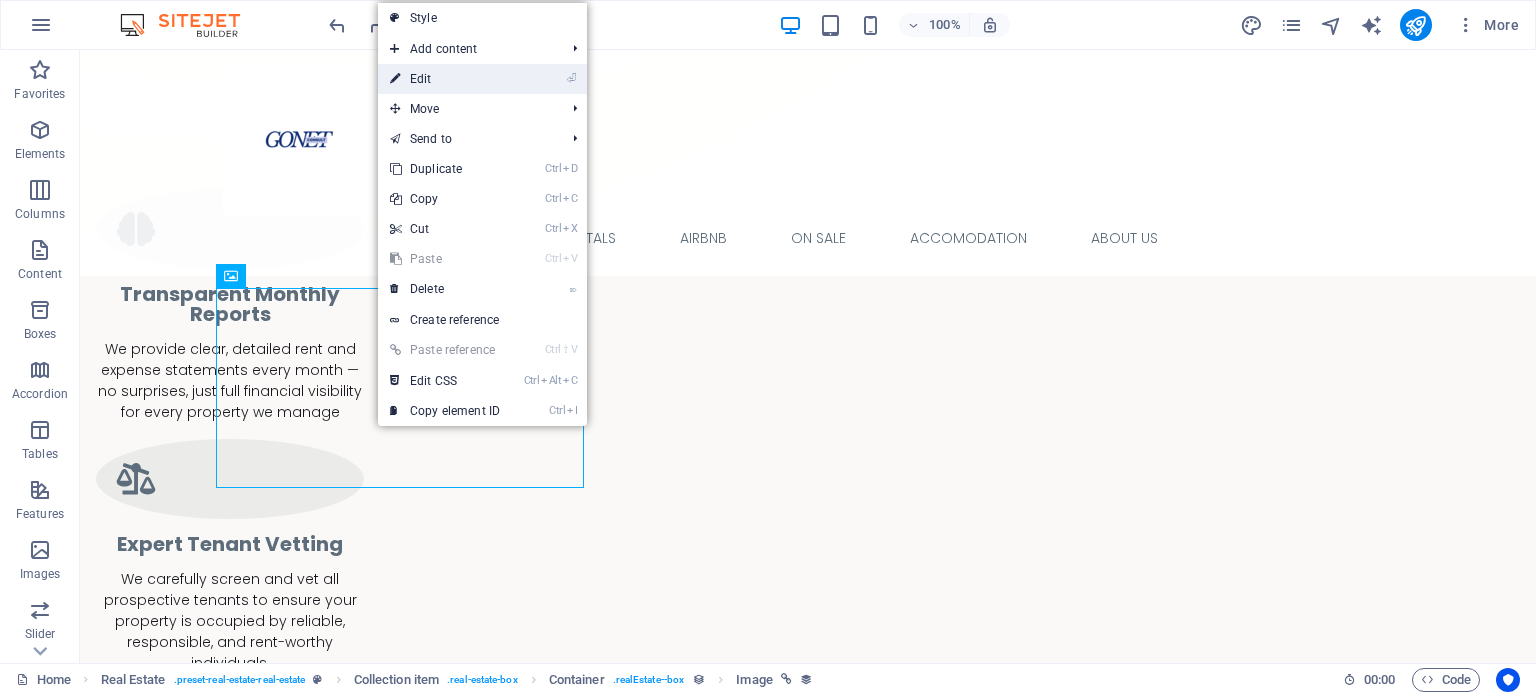 click on "⏎  Edit" at bounding box center (445, 79) 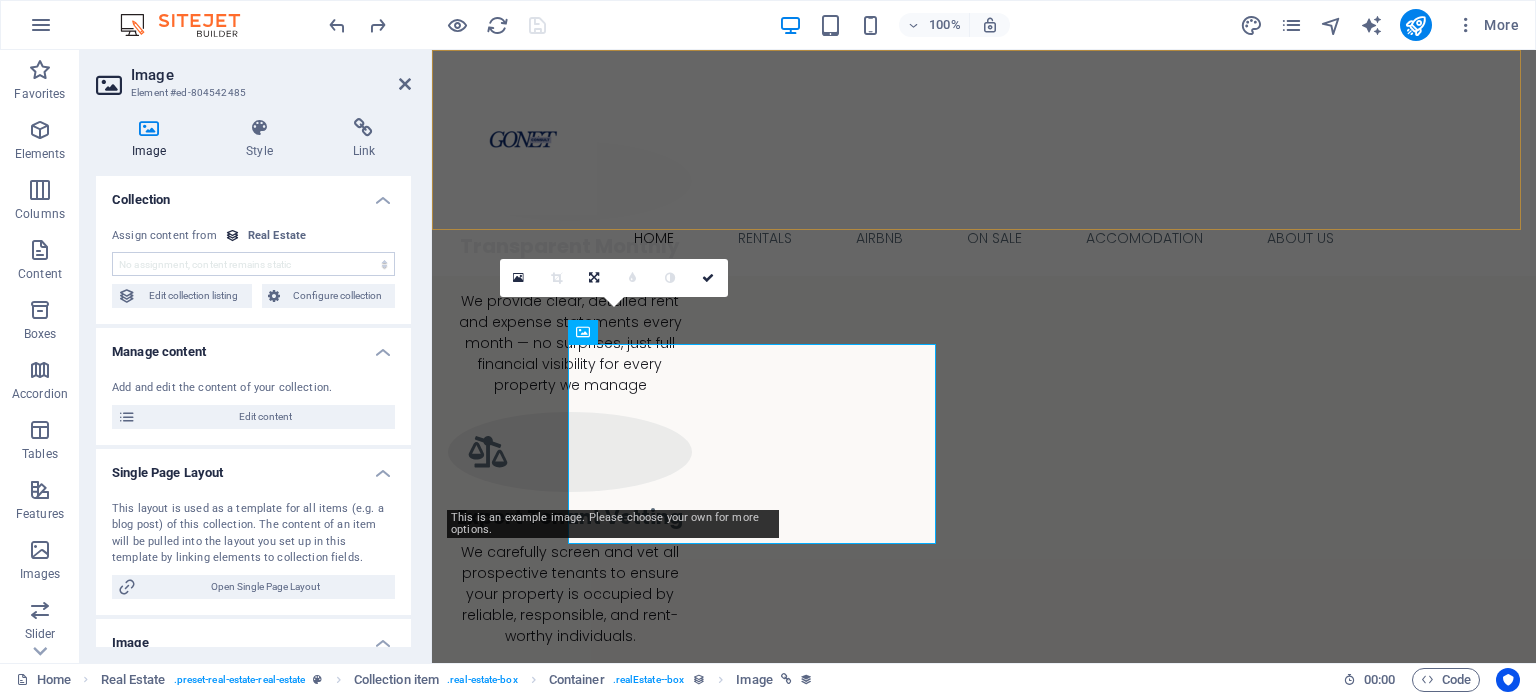 scroll, scrollTop: 1240, scrollLeft: 0, axis: vertical 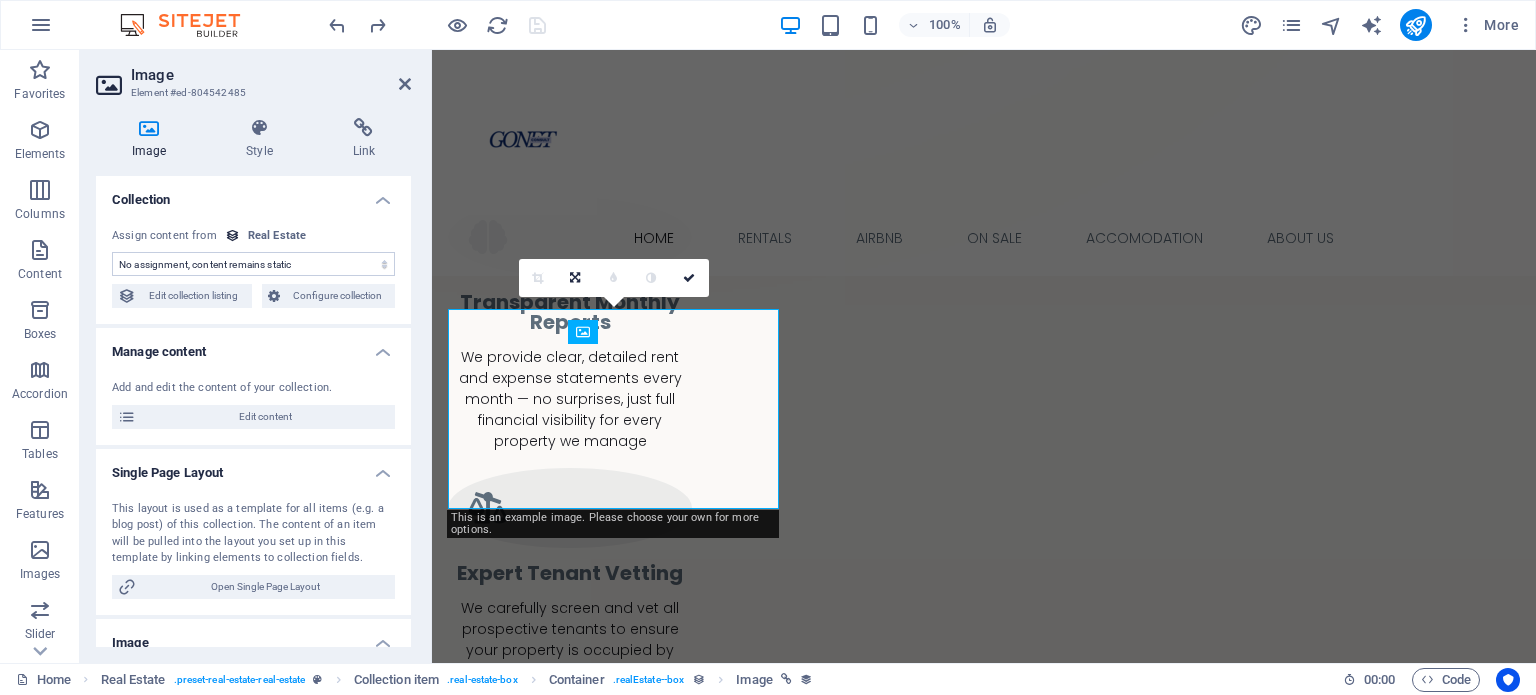 select on "image" 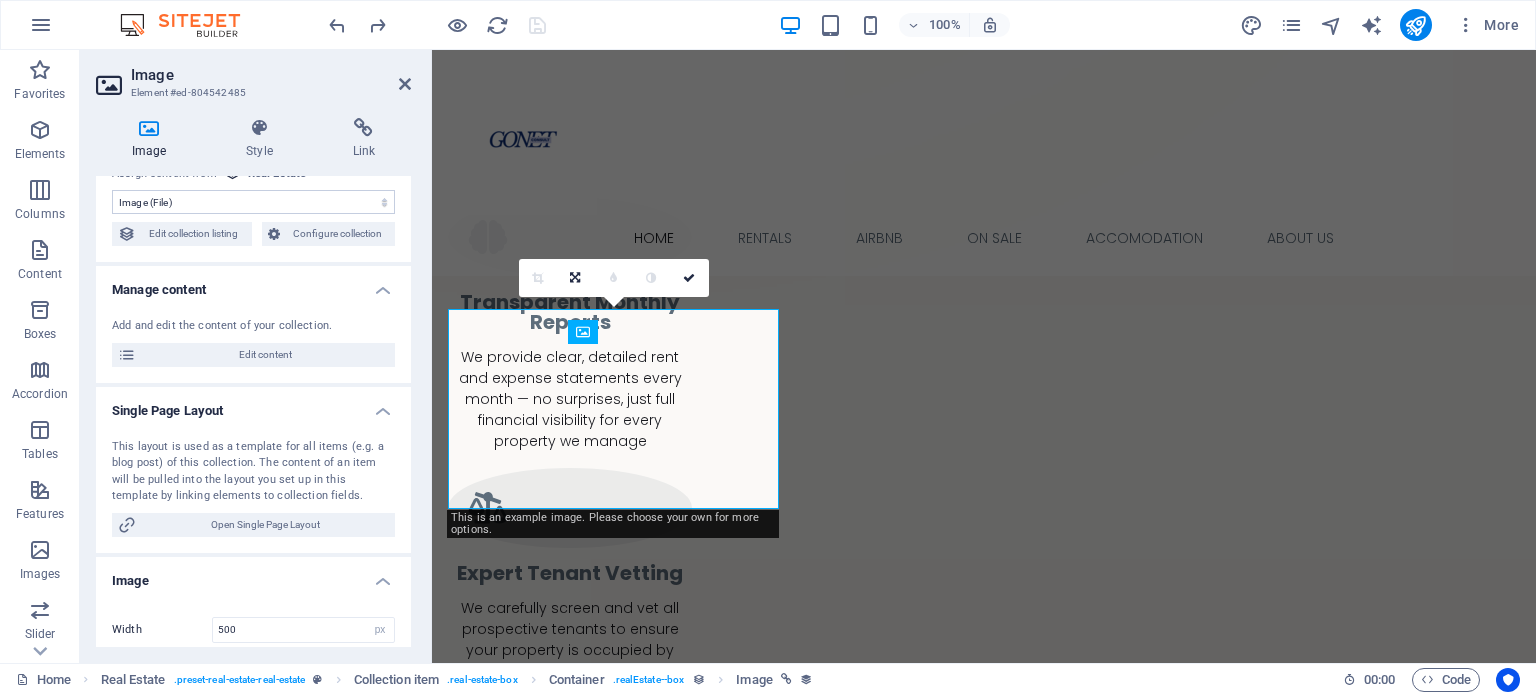 scroll, scrollTop: 88, scrollLeft: 0, axis: vertical 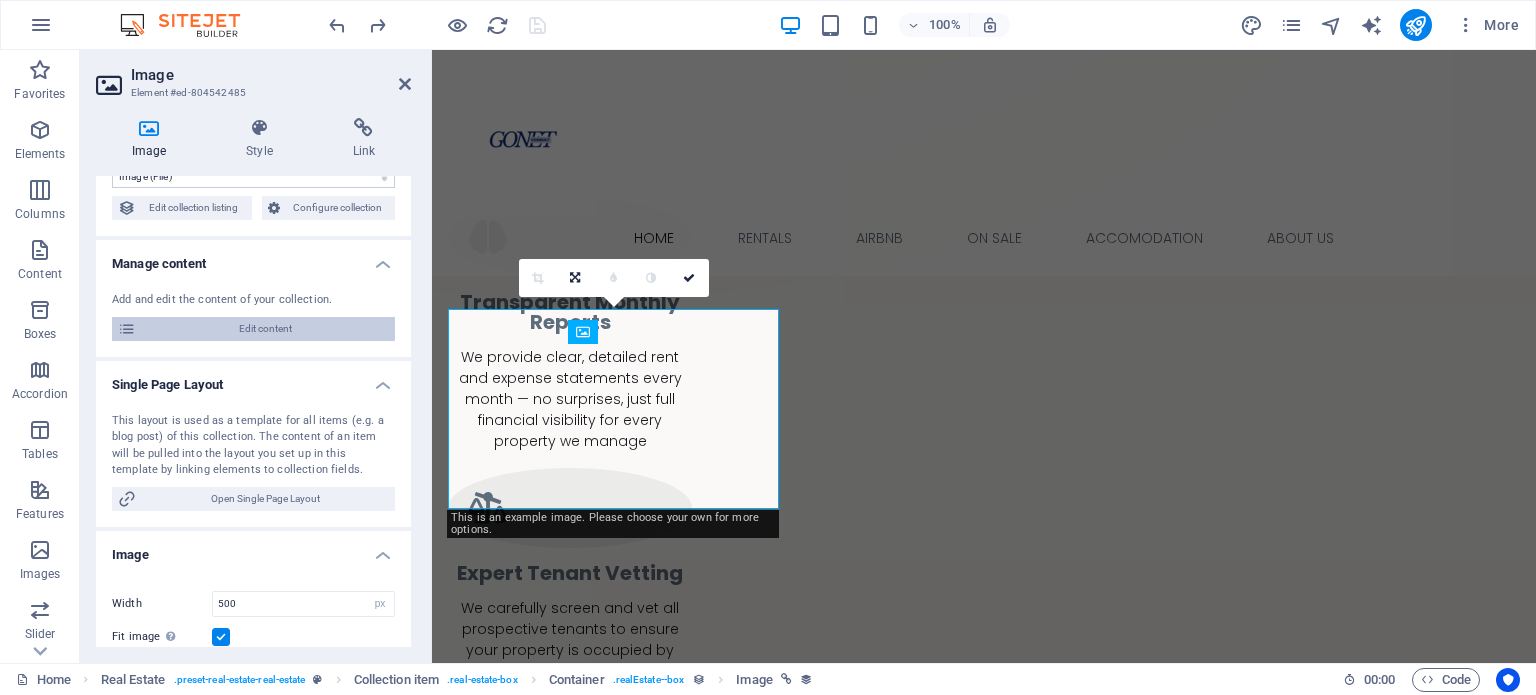 click on "Edit content" at bounding box center (265, 329) 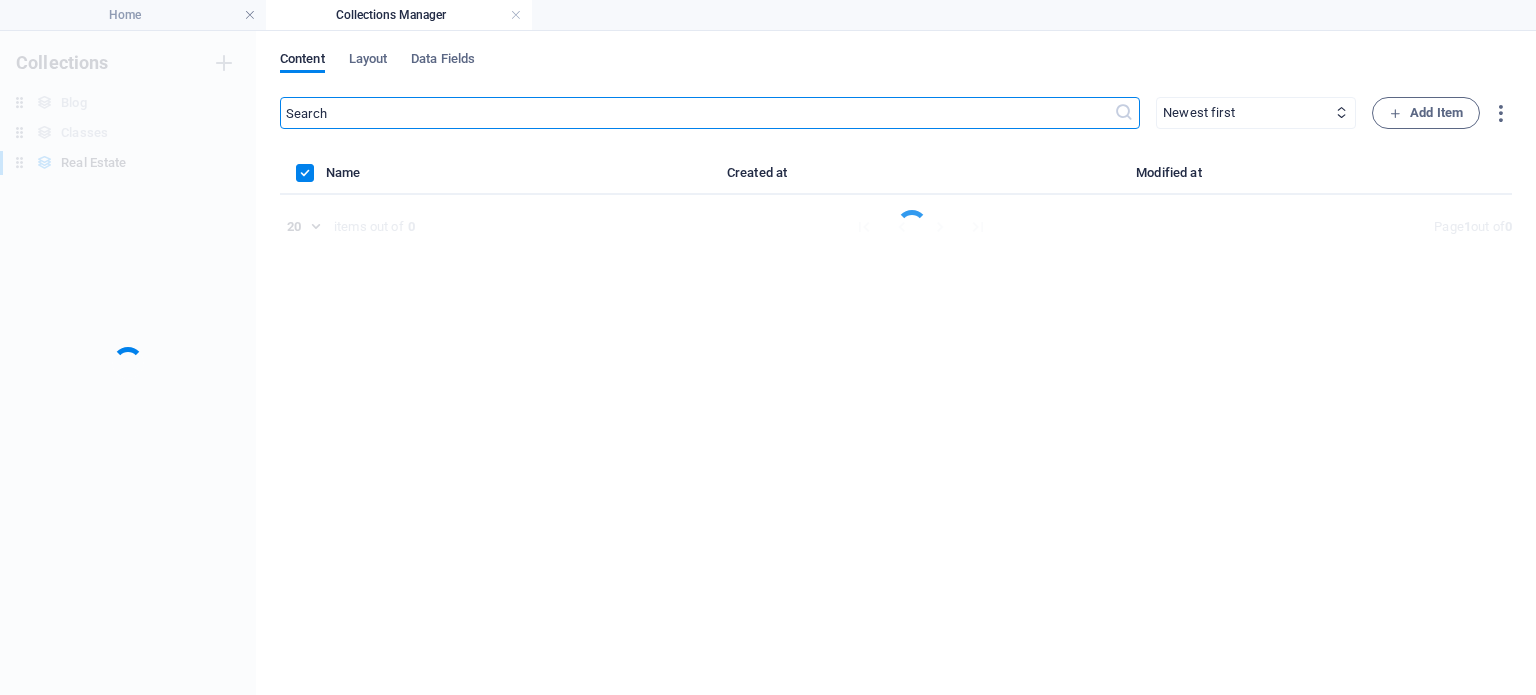 scroll, scrollTop: 0, scrollLeft: 0, axis: both 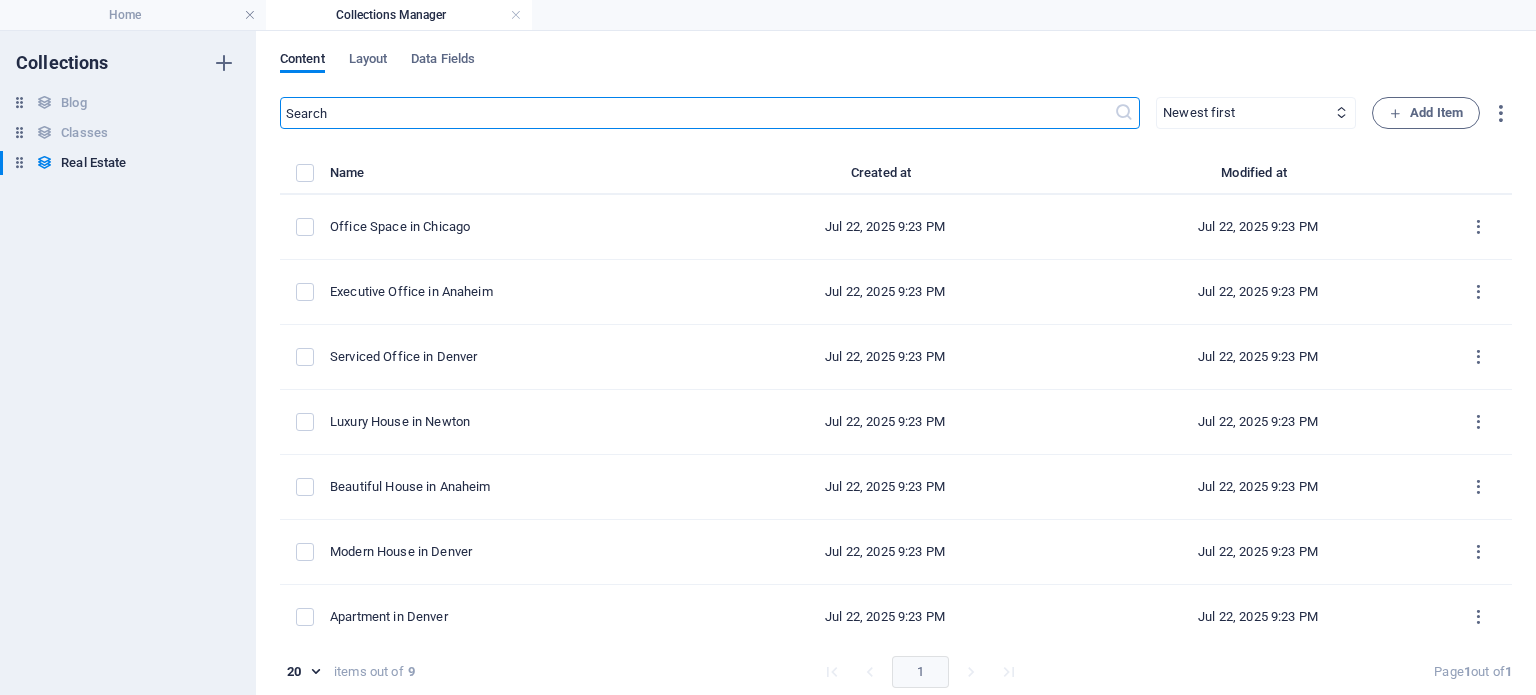 select on "Office" 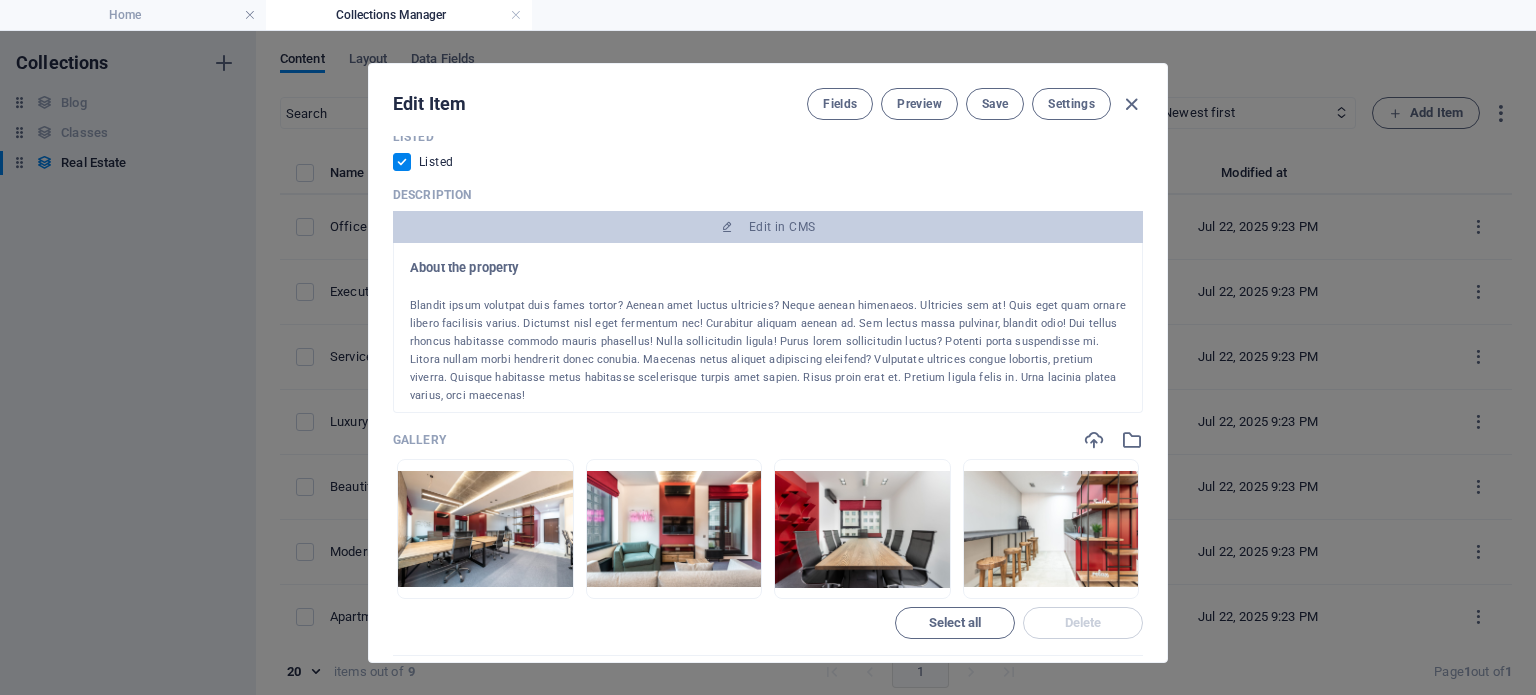 scroll, scrollTop: 1244, scrollLeft: 0, axis: vertical 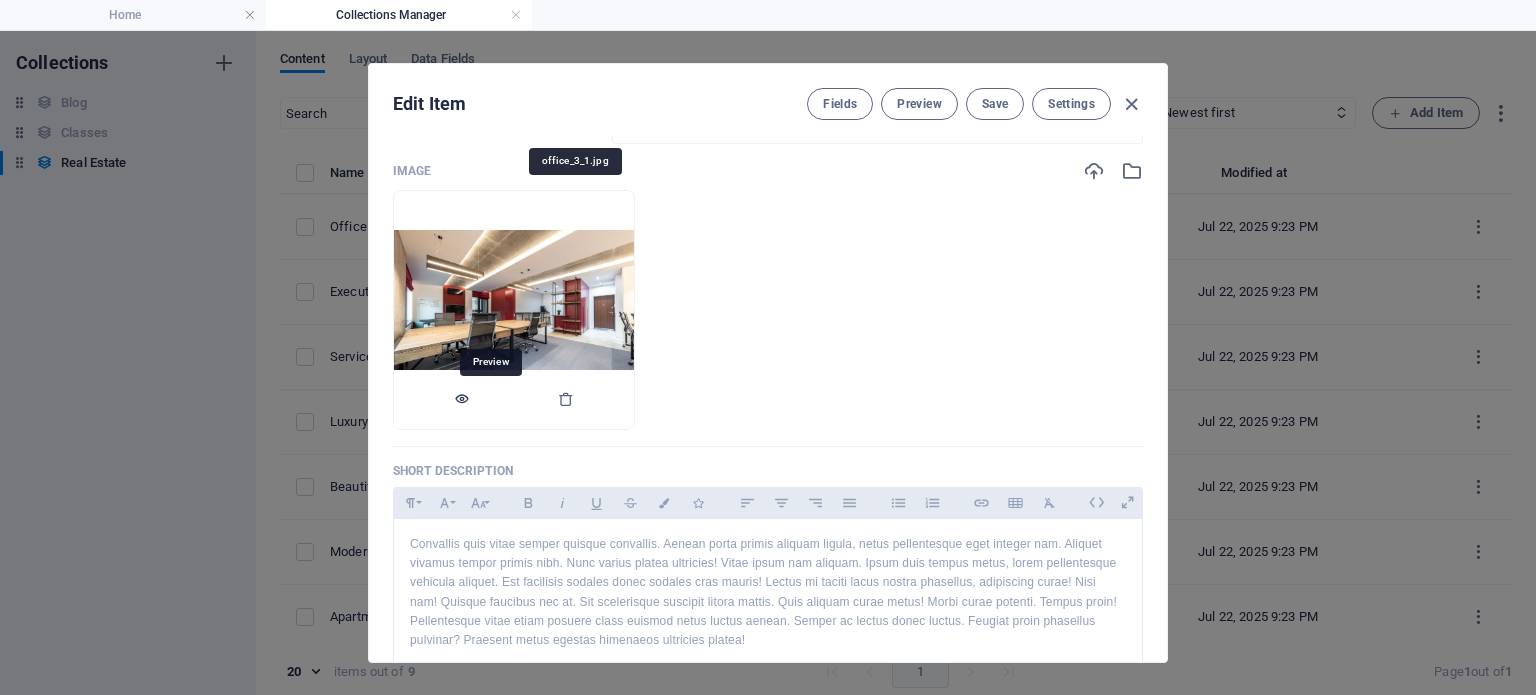 click at bounding box center (462, 399) 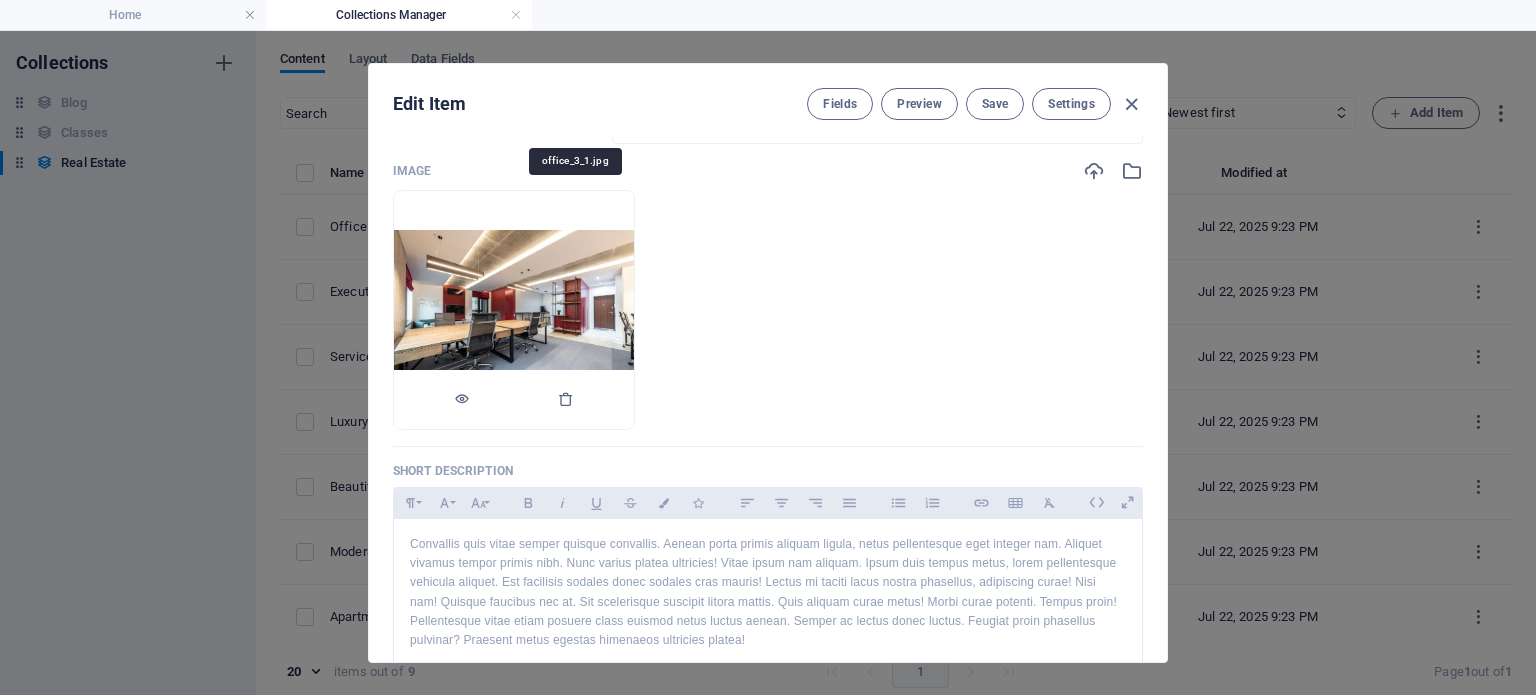 click at bounding box center (514, 310) 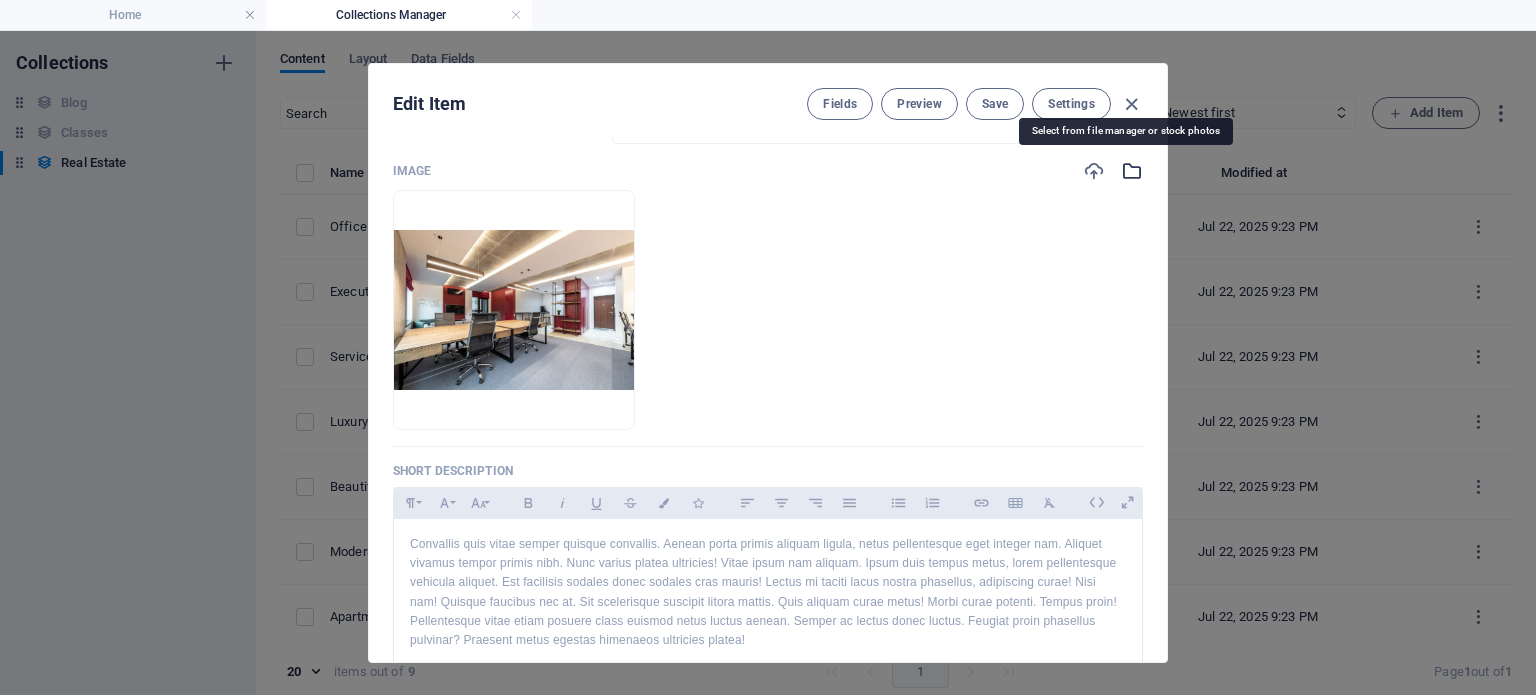 click at bounding box center (1132, 171) 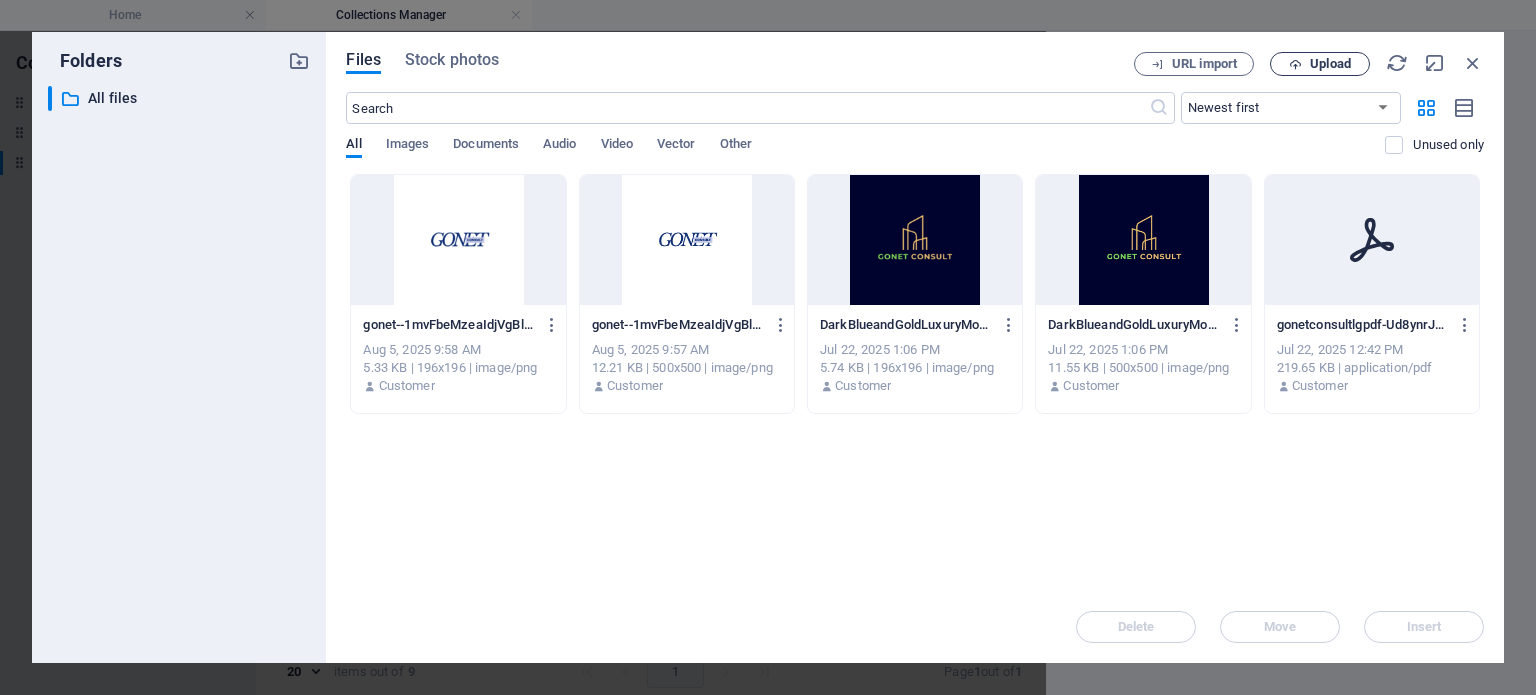 click on "Upload" at bounding box center (1330, 64) 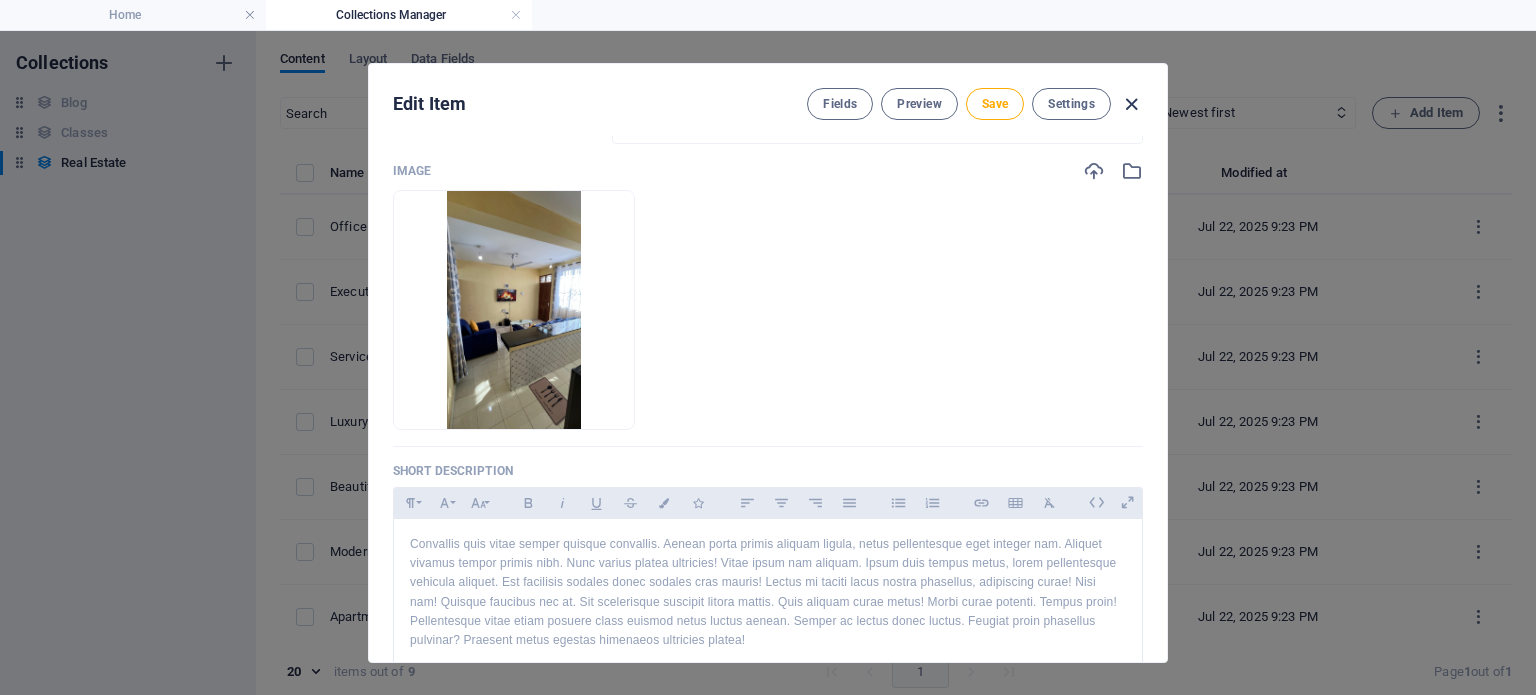 click at bounding box center (1131, 104) 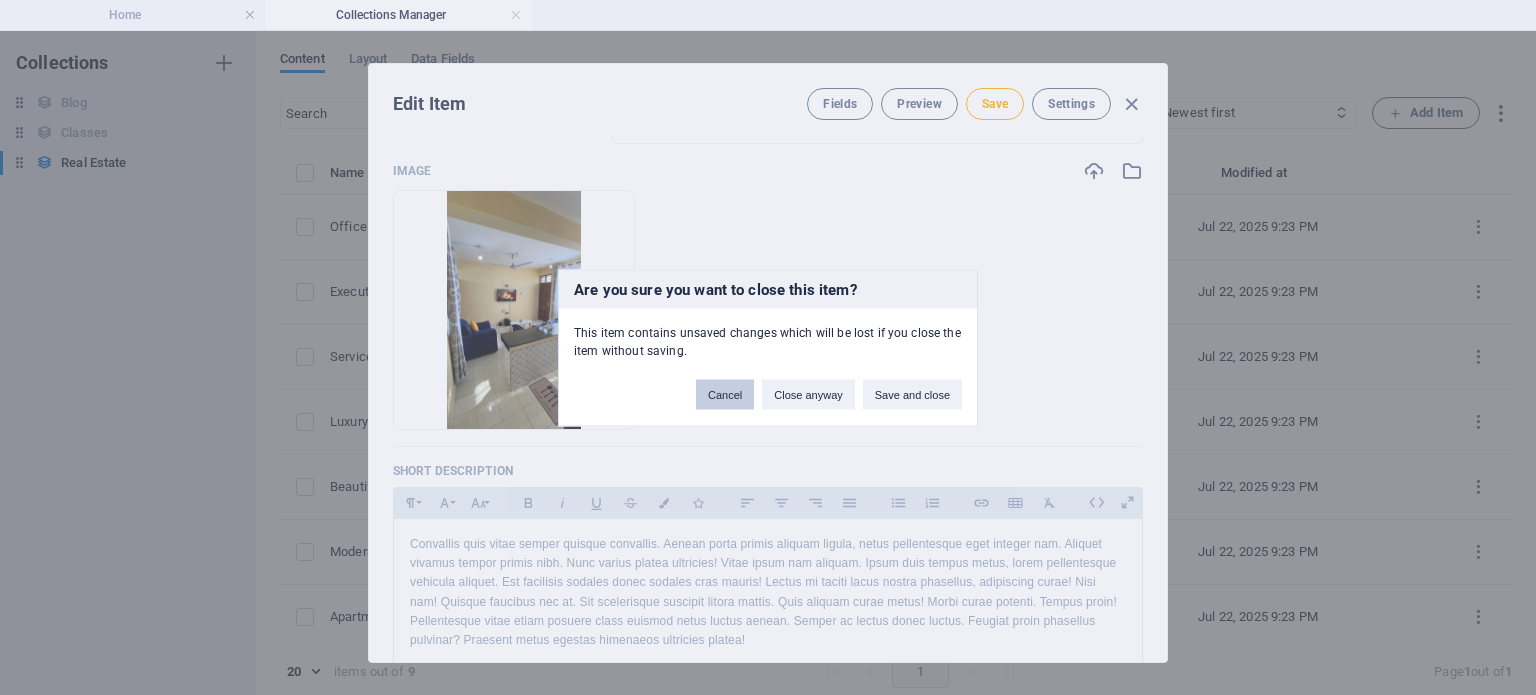 click on "Cancel" at bounding box center (725, 394) 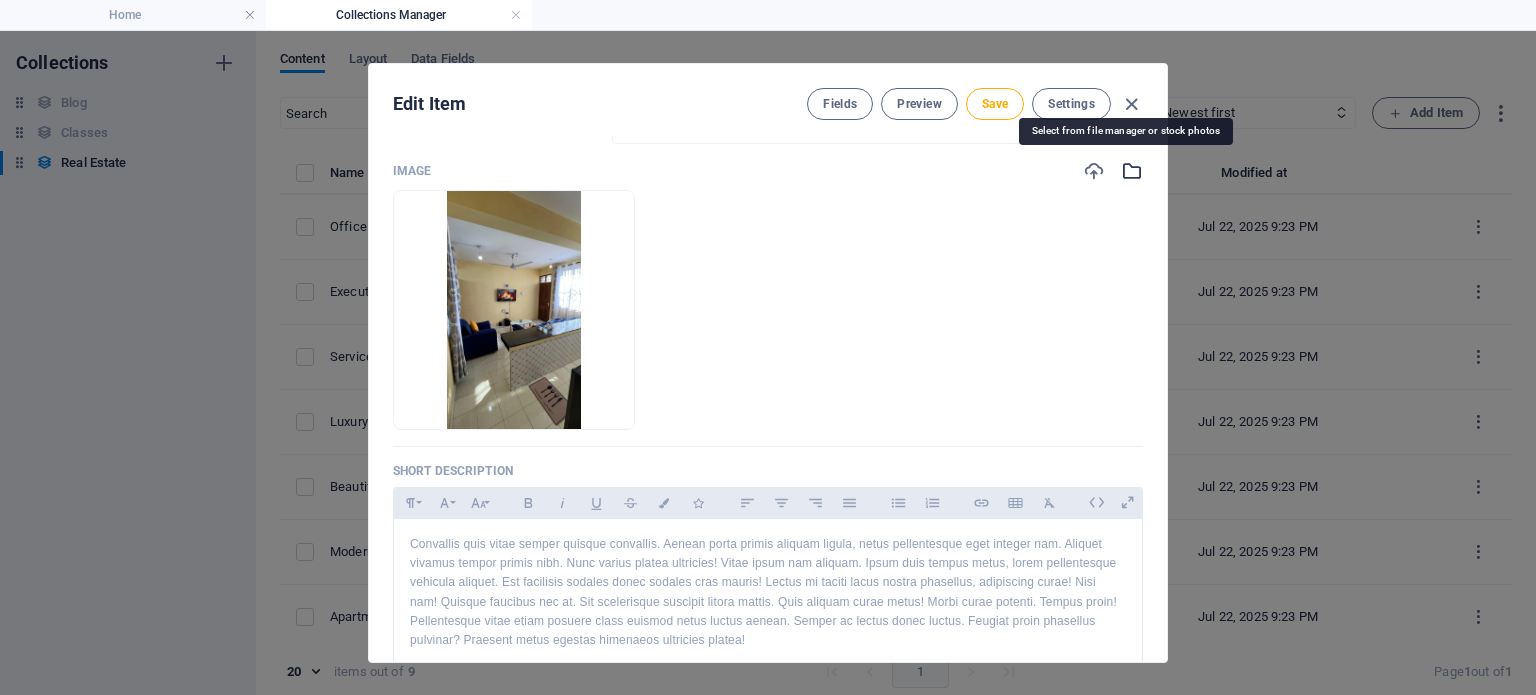 click at bounding box center [1132, 171] 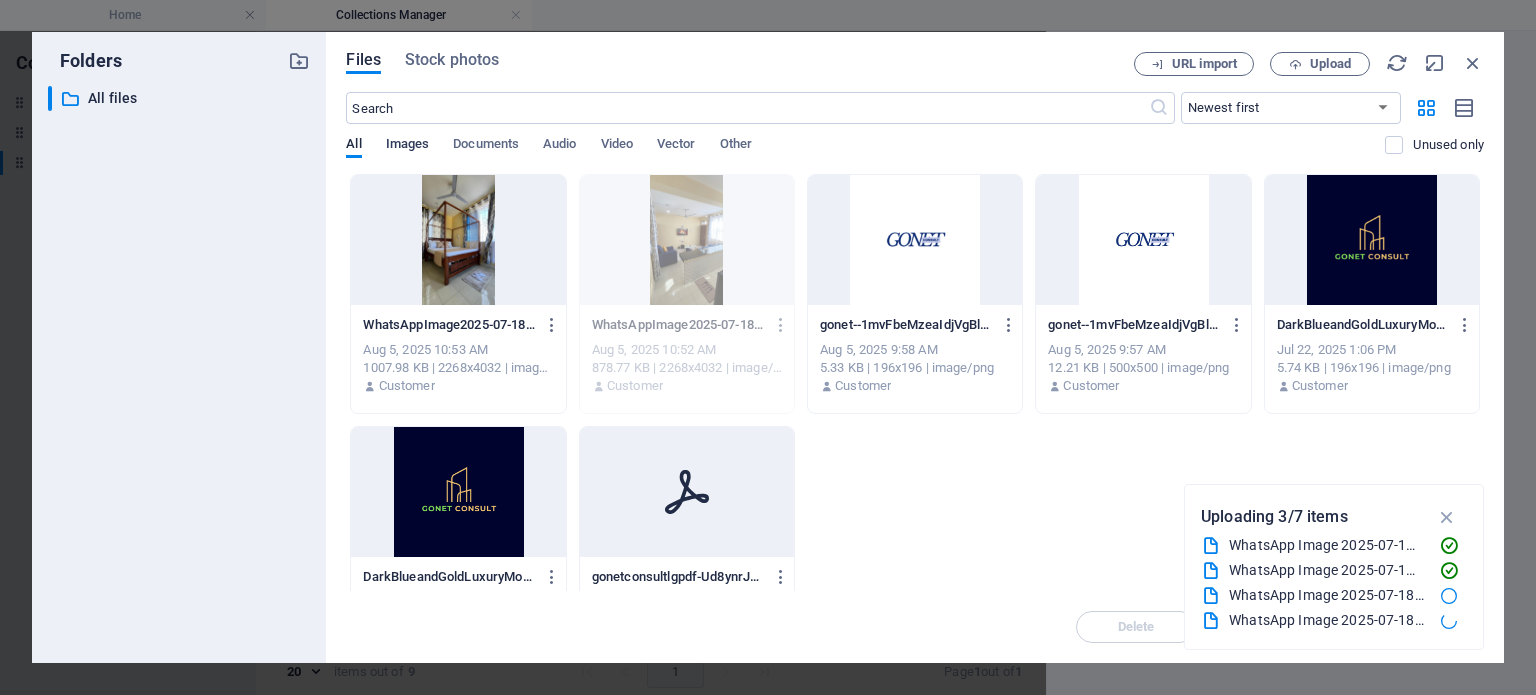 click on "Images" at bounding box center [408, 146] 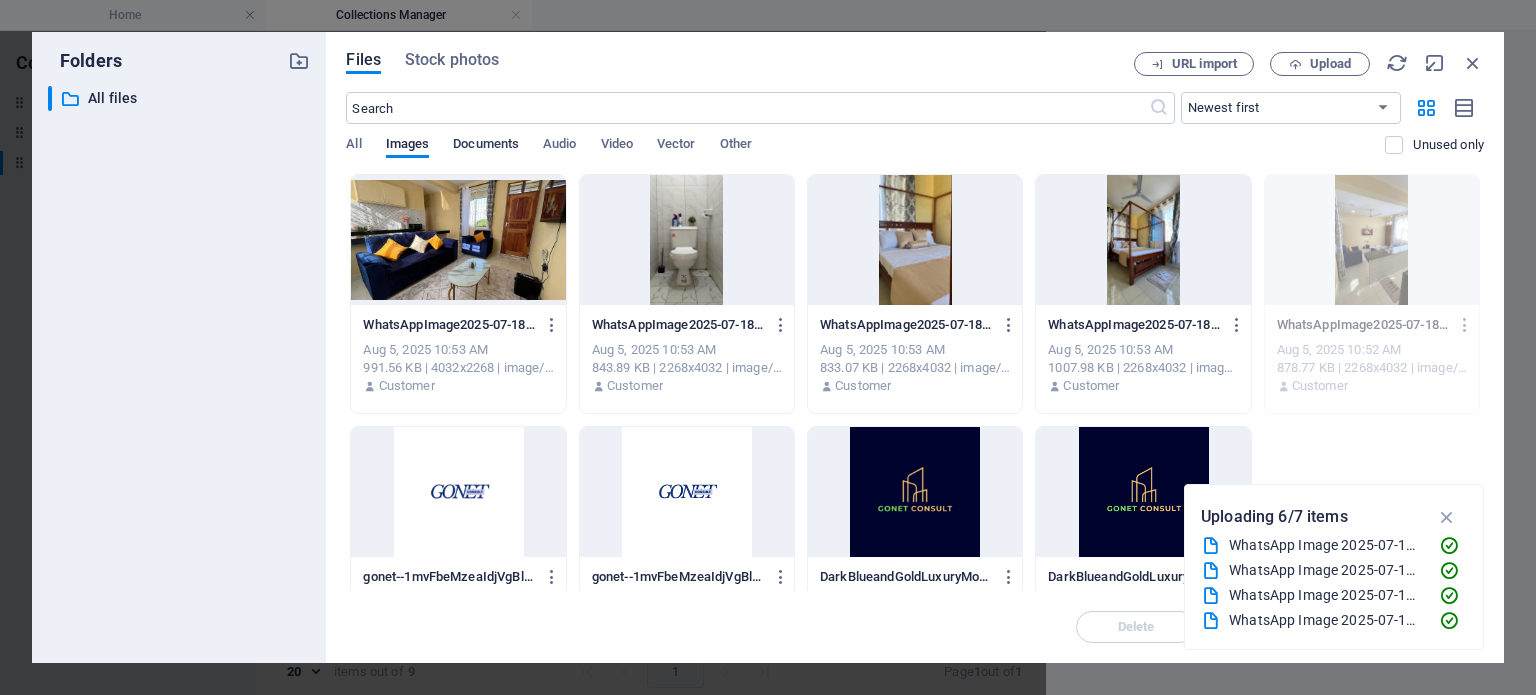 click on "Documents" at bounding box center [486, 146] 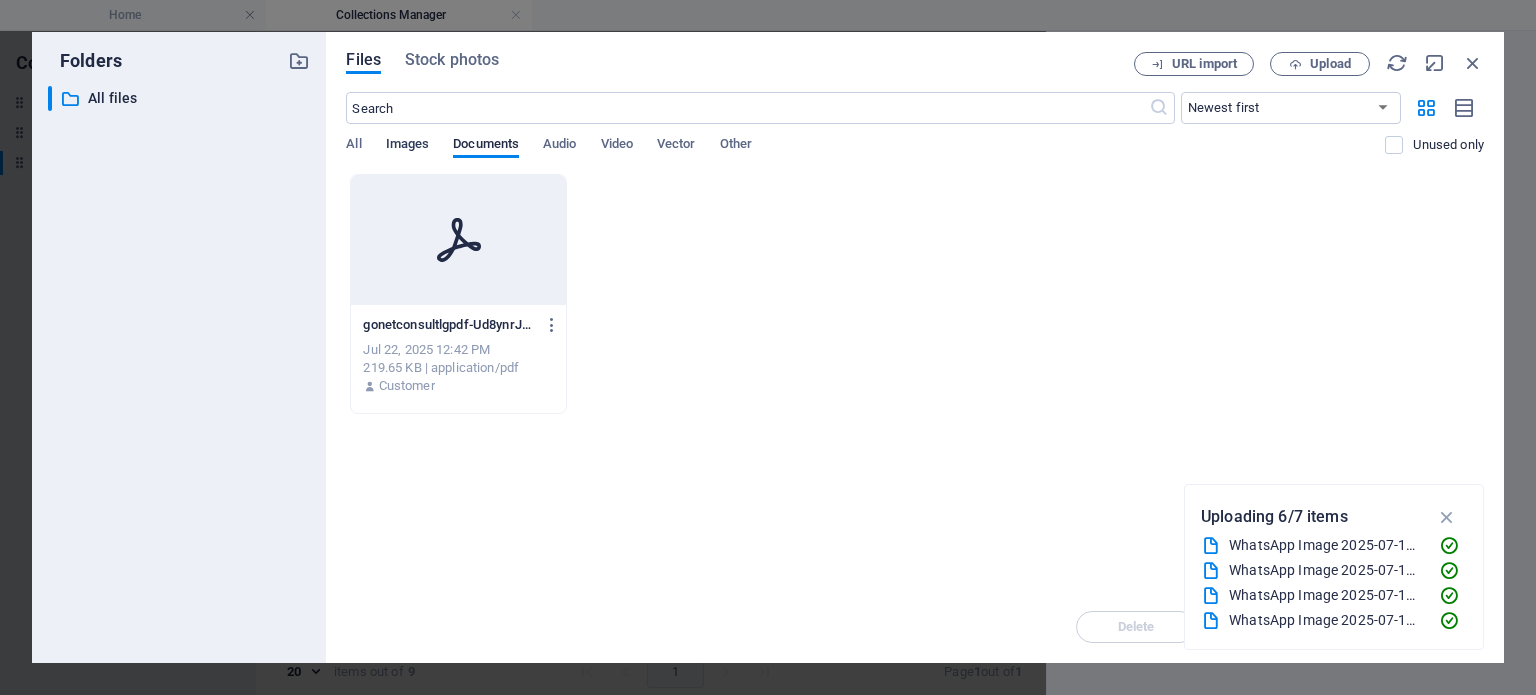 click on "Images" at bounding box center (408, 146) 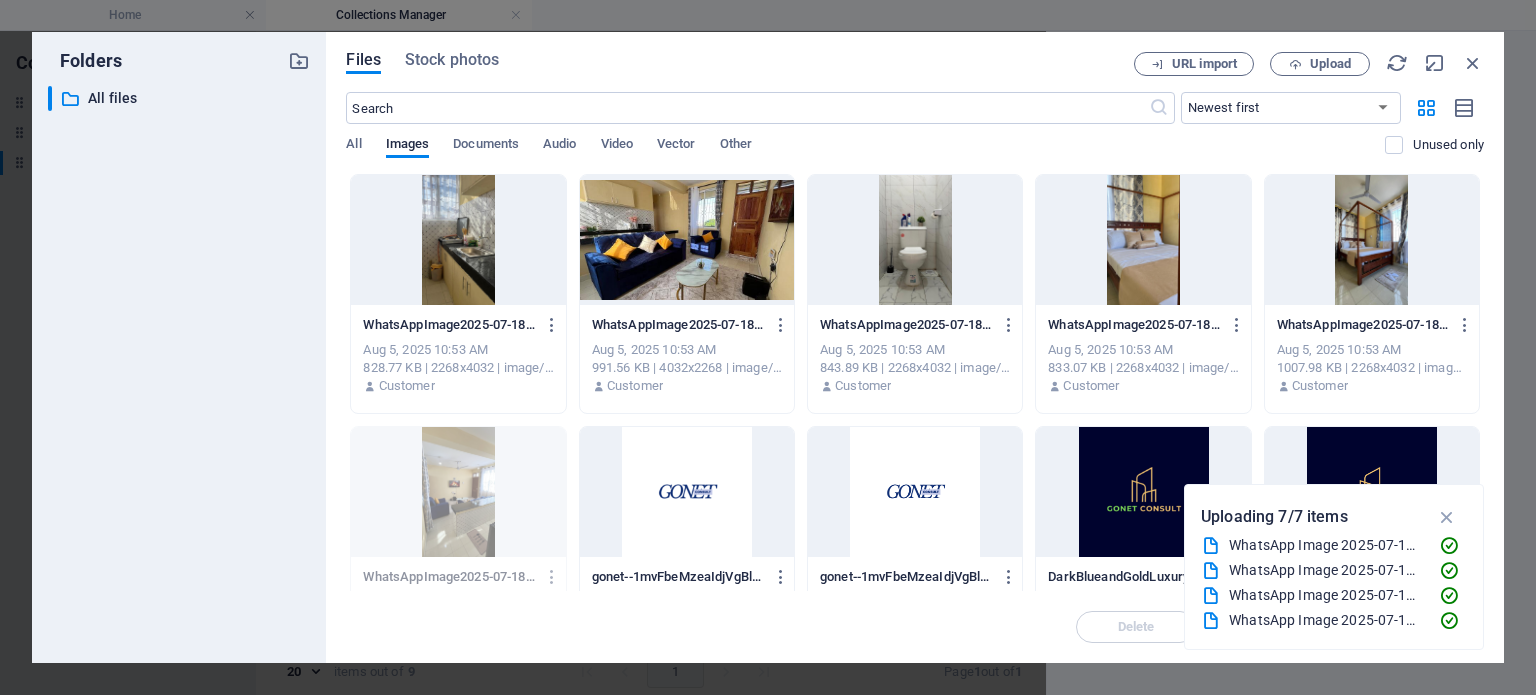 click at bounding box center (687, 240) 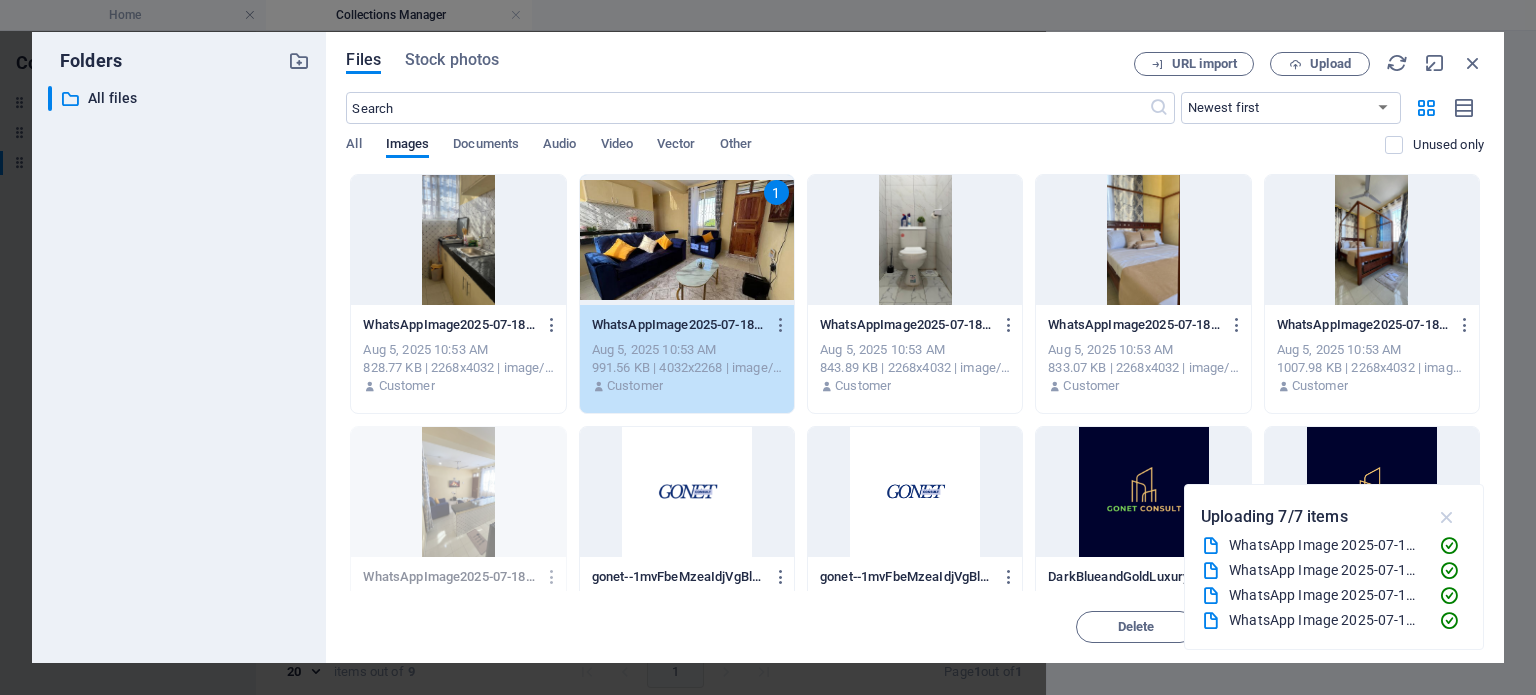 click at bounding box center (1447, 517) 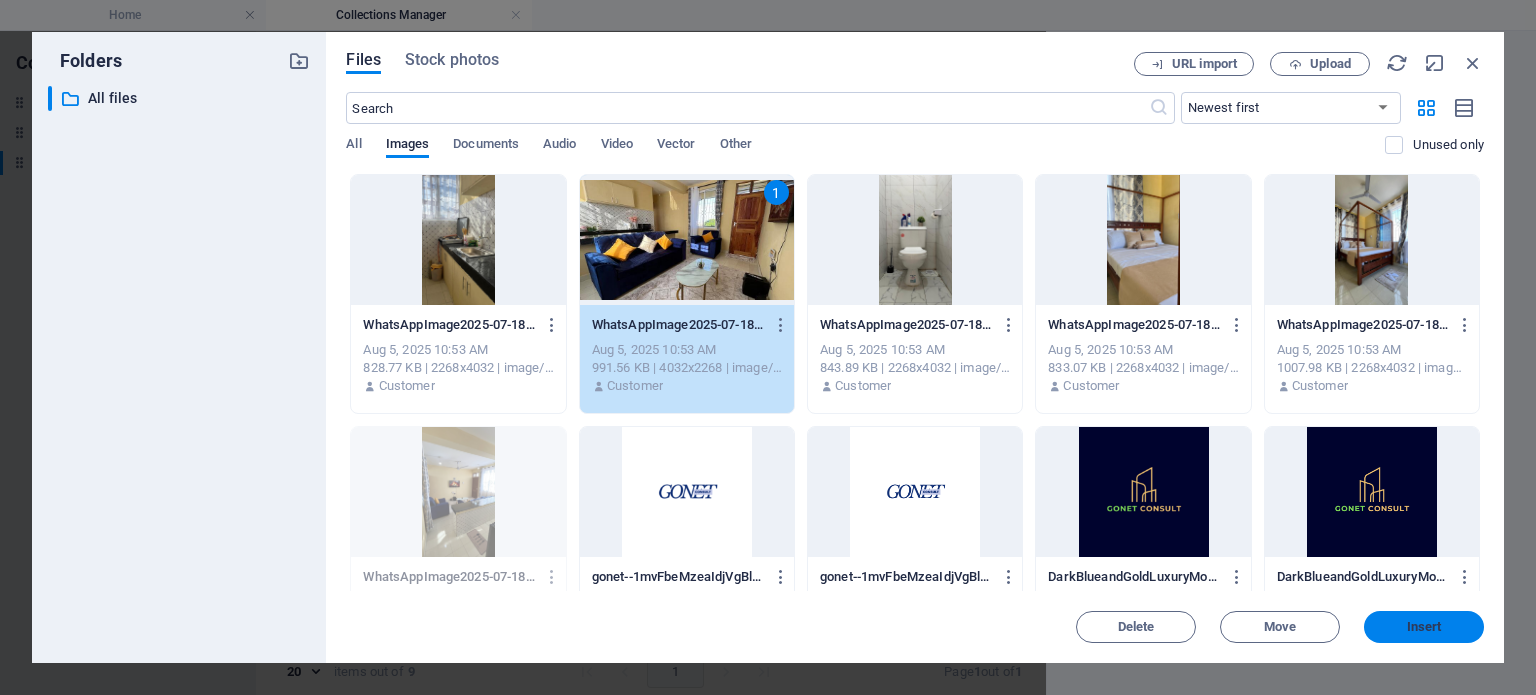 click on "Insert" at bounding box center (1424, 627) 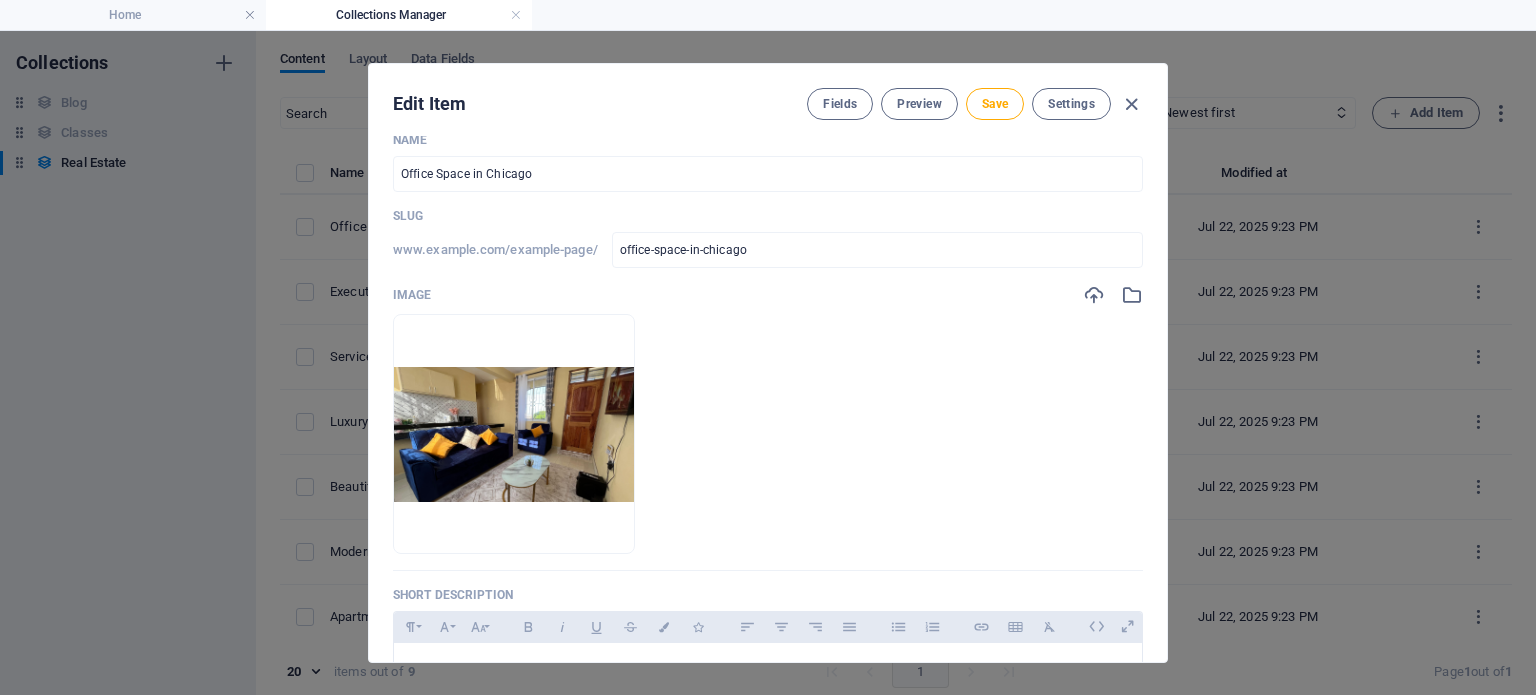 scroll, scrollTop: 0, scrollLeft: 0, axis: both 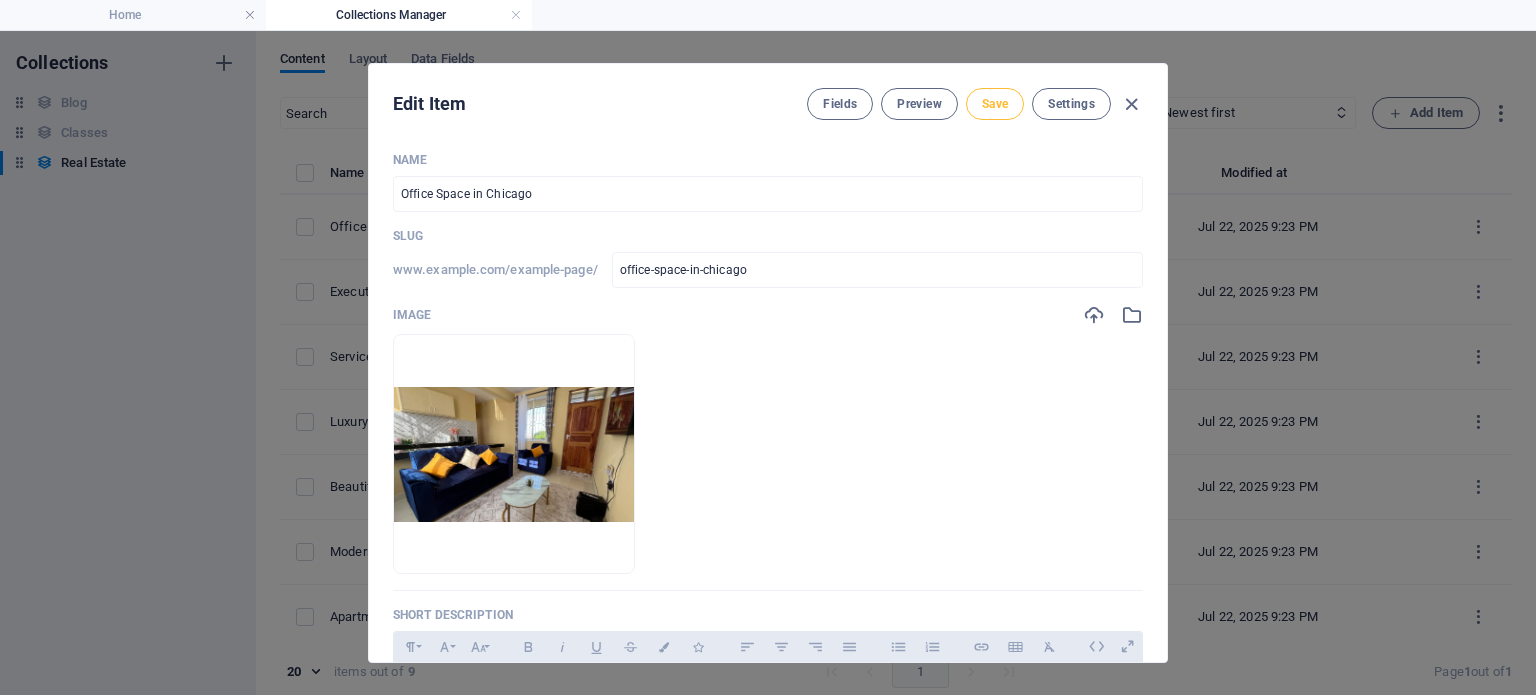 click on "Save" at bounding box center (995, 104) 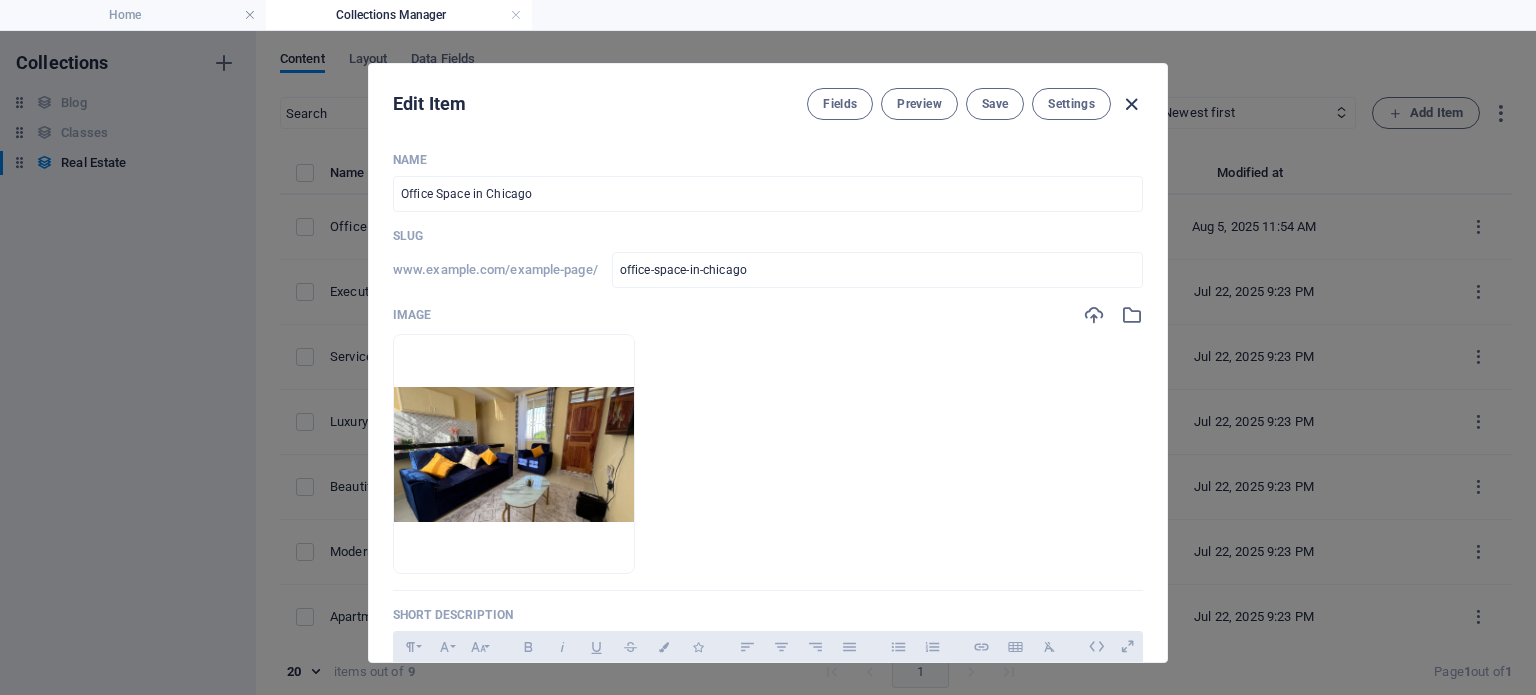 click at bounding box center (1131, 104) 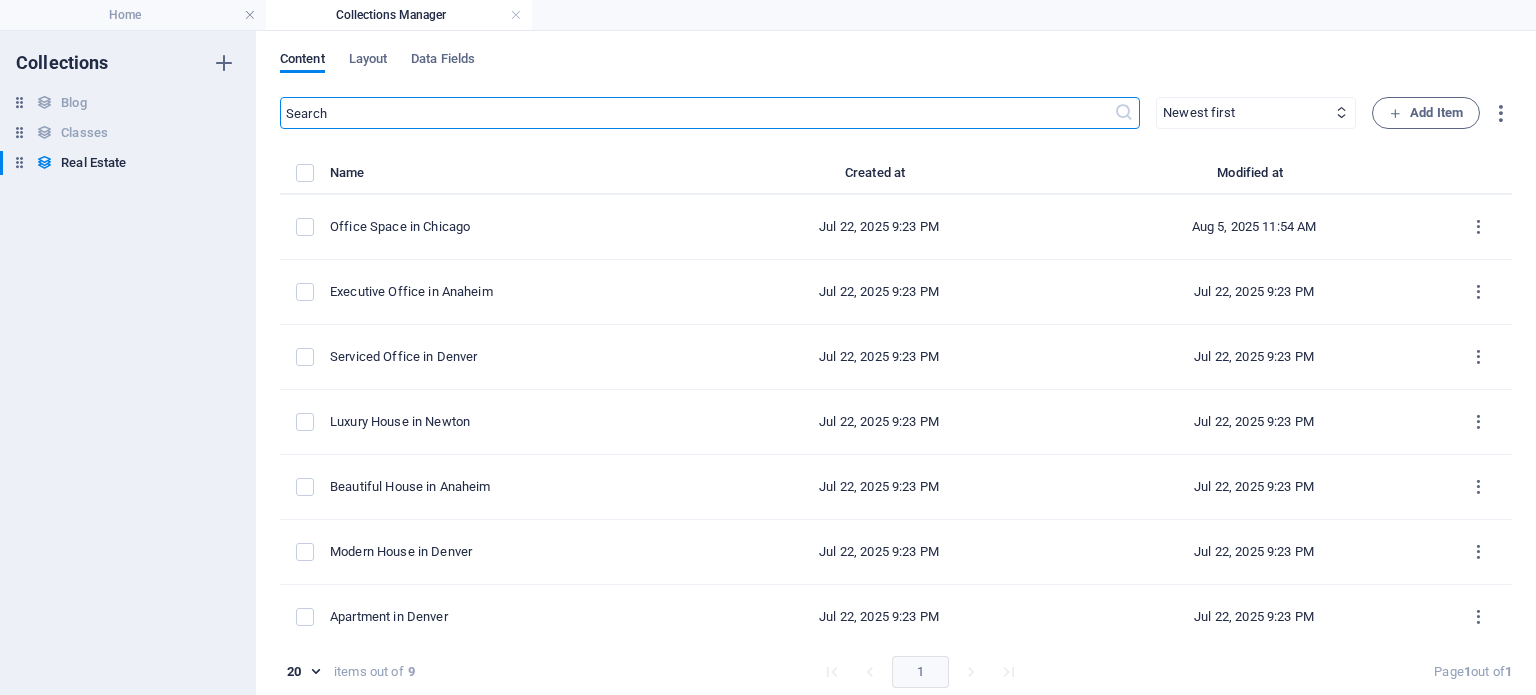 checkbox on "false" 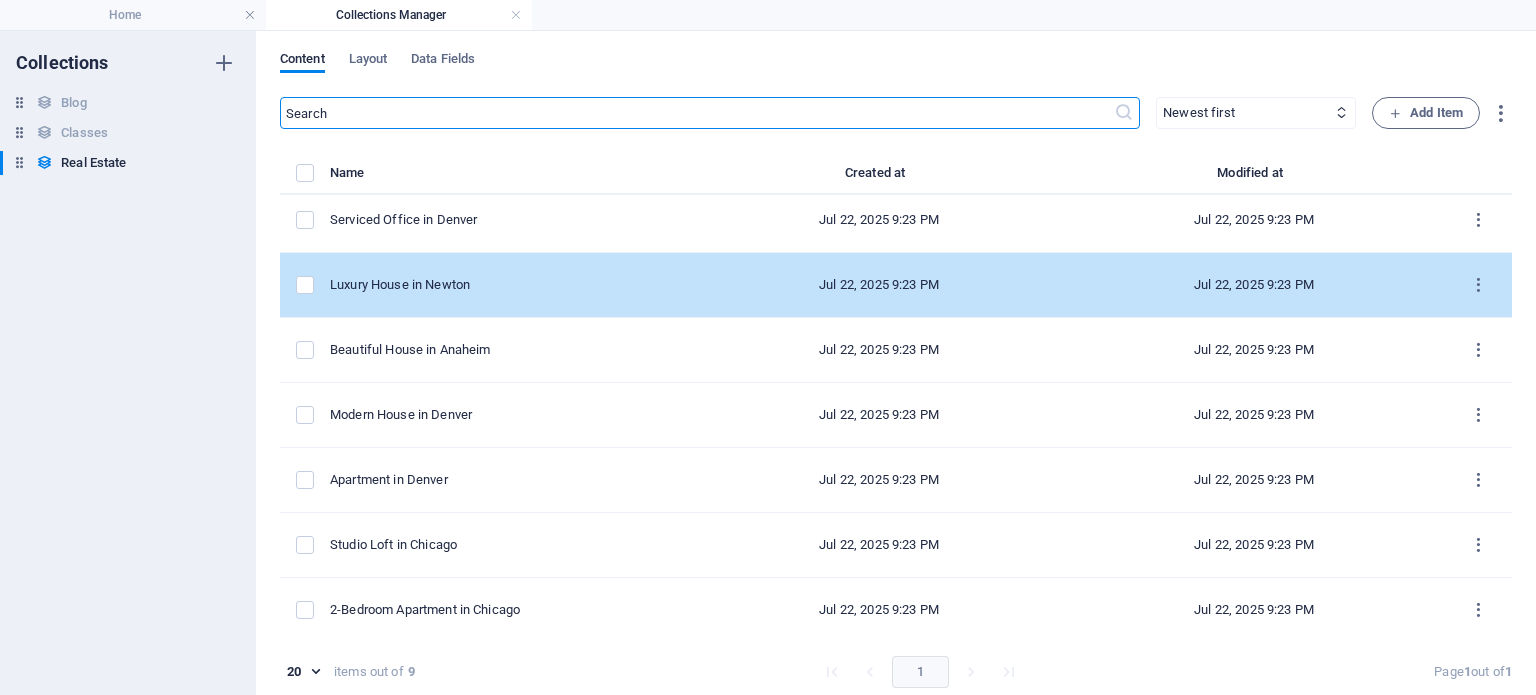 scroll, scrollTop: 0, scrollLeft: 0, axis: both 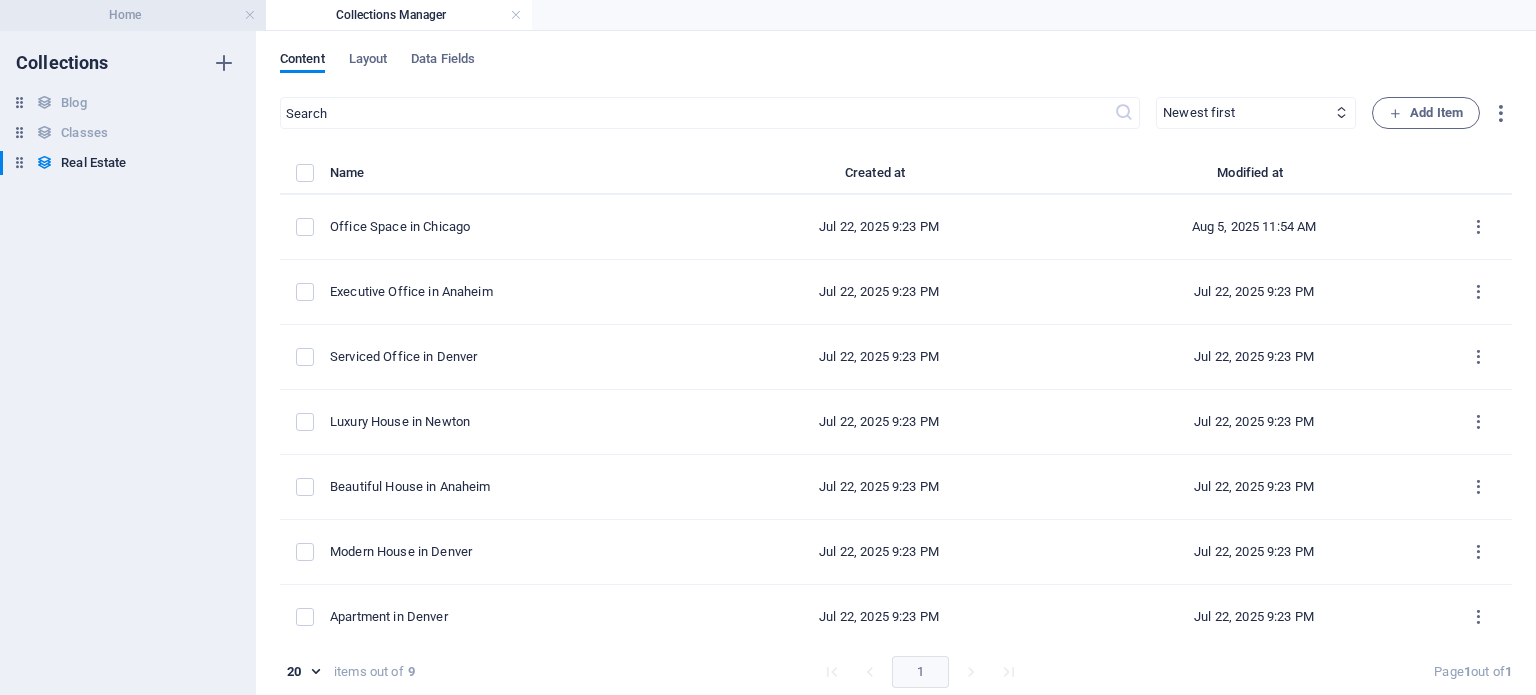 click on "Home" at bounding box center (133, 15) 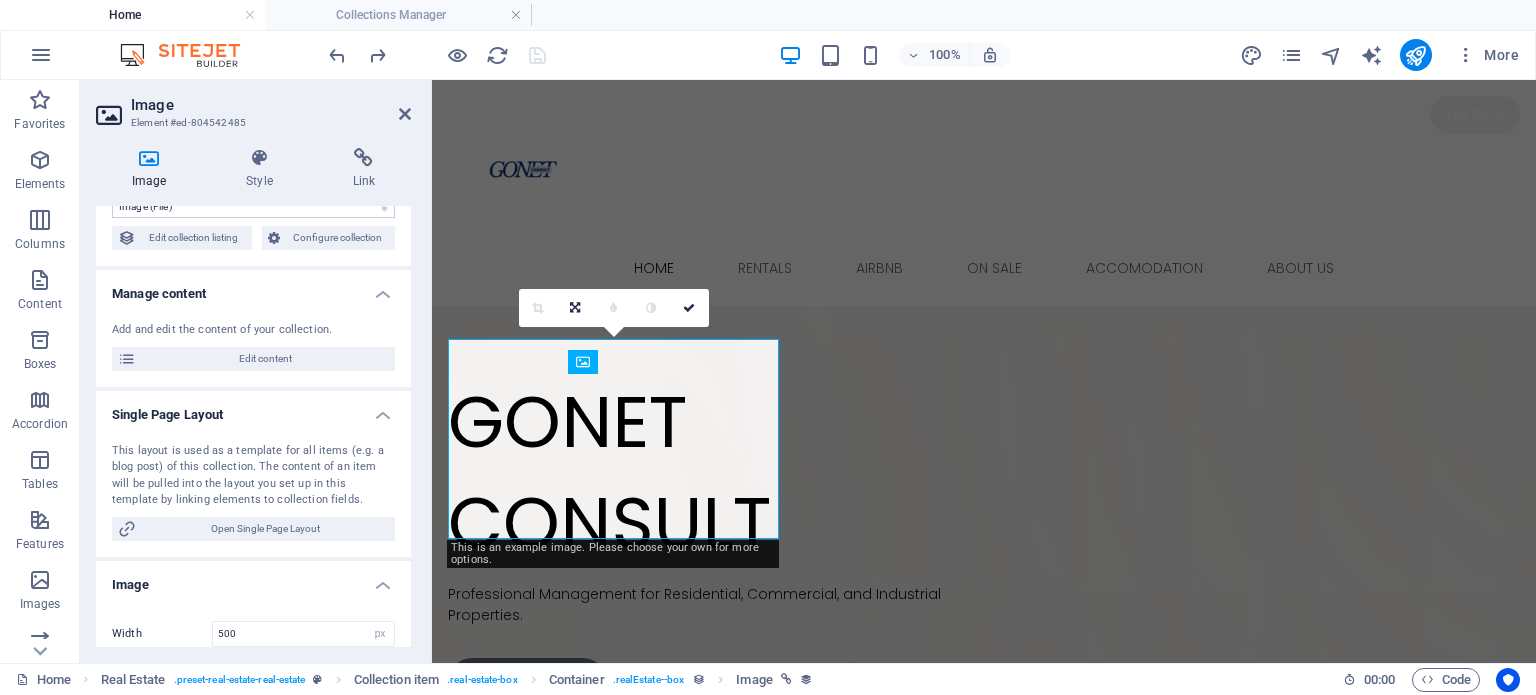 scroll, scrollTop: 1240, scrollLeft: 0, axis: vertical 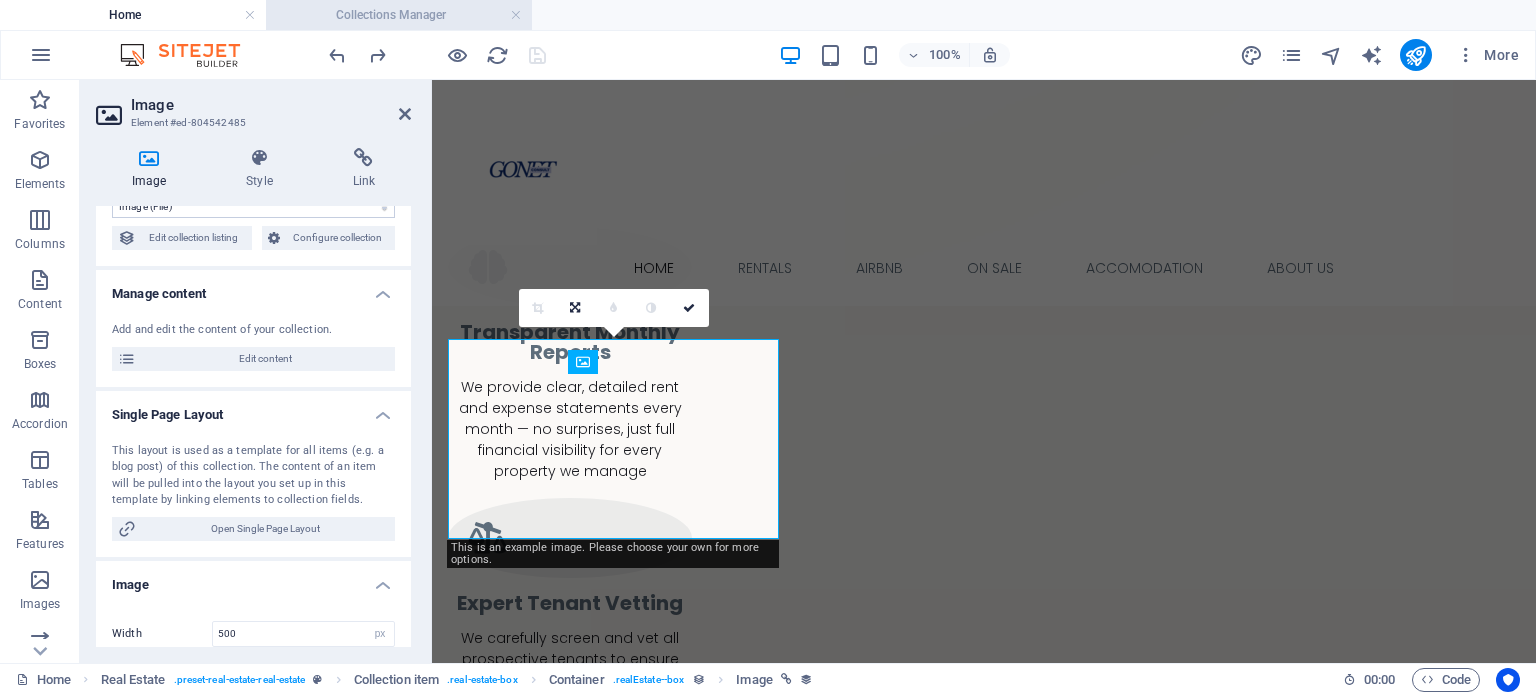 click on "Collections Manager" at bounding box center [399, 15] 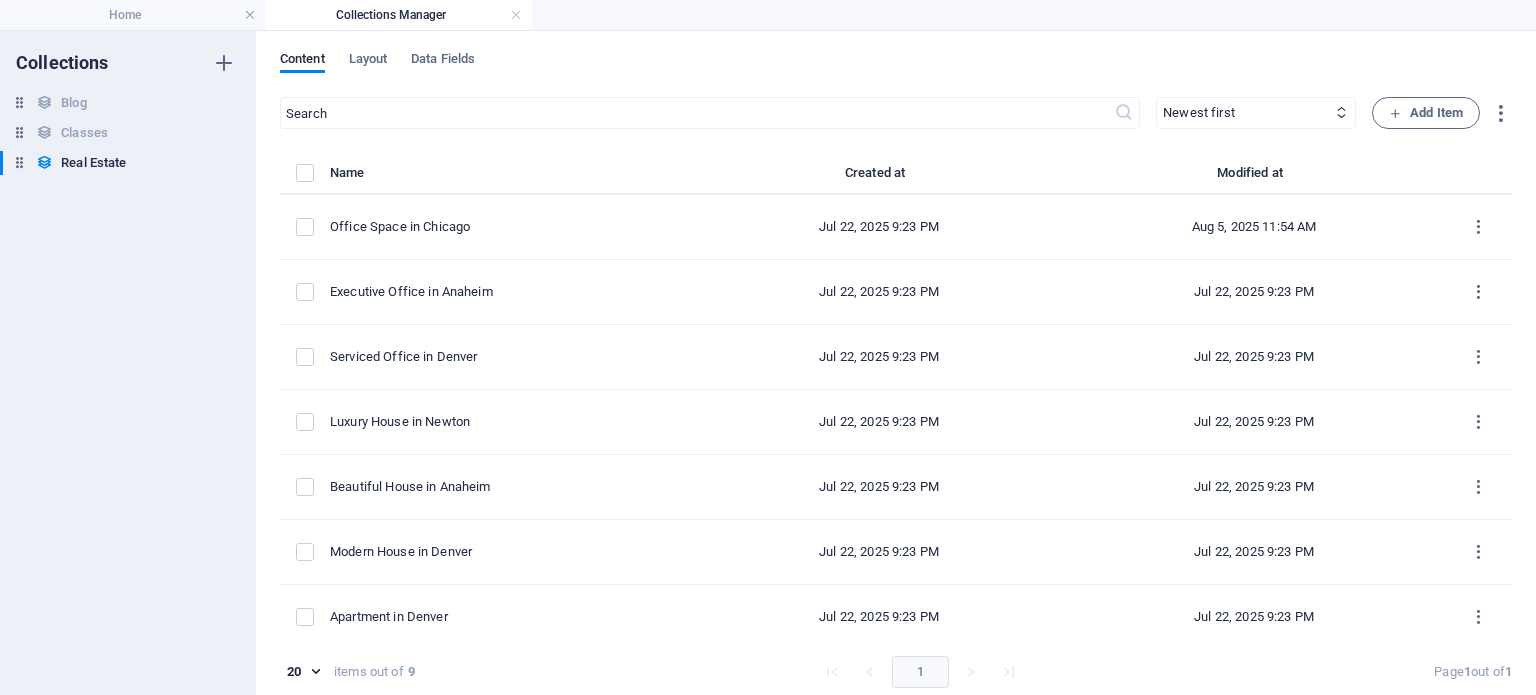scroll, scrollTop: 0, scrollLeft: 0, axis: both 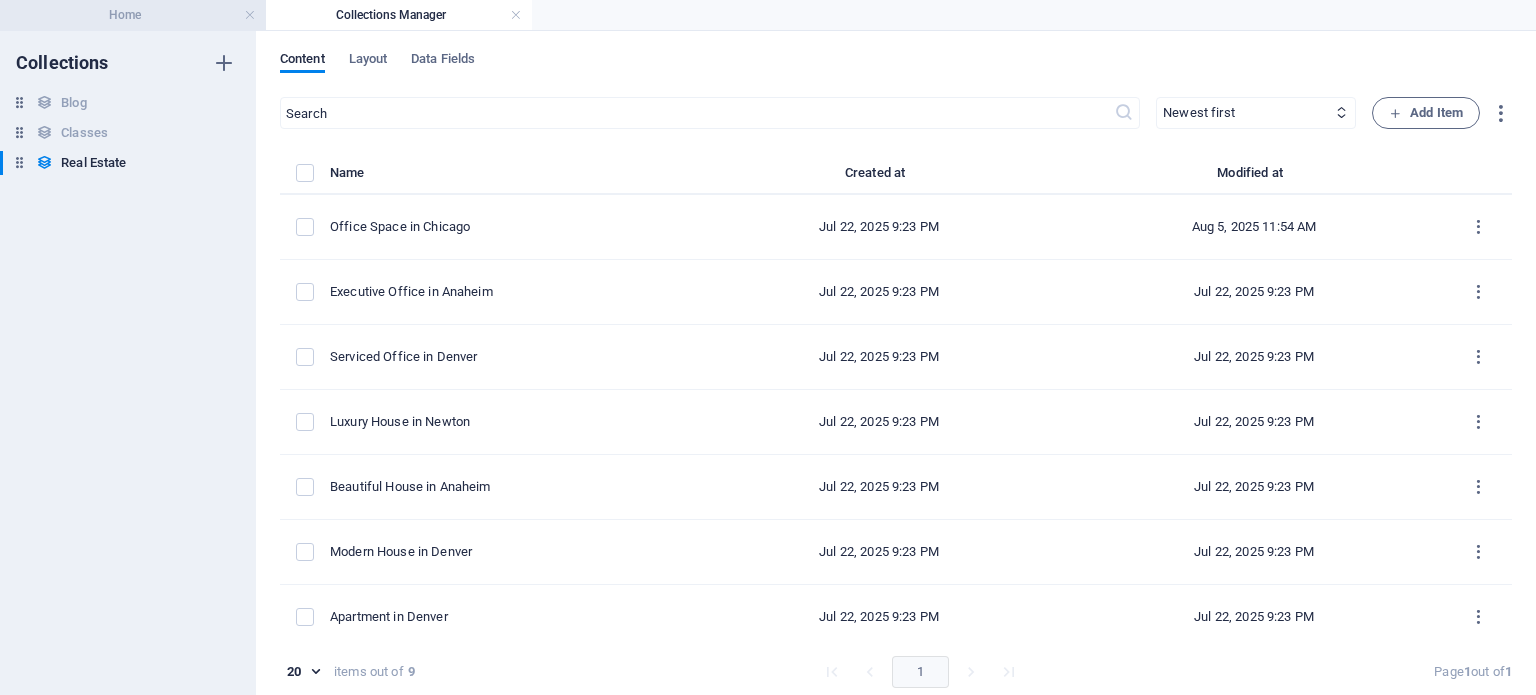 click on "Home" at bounding box center (133, 15) 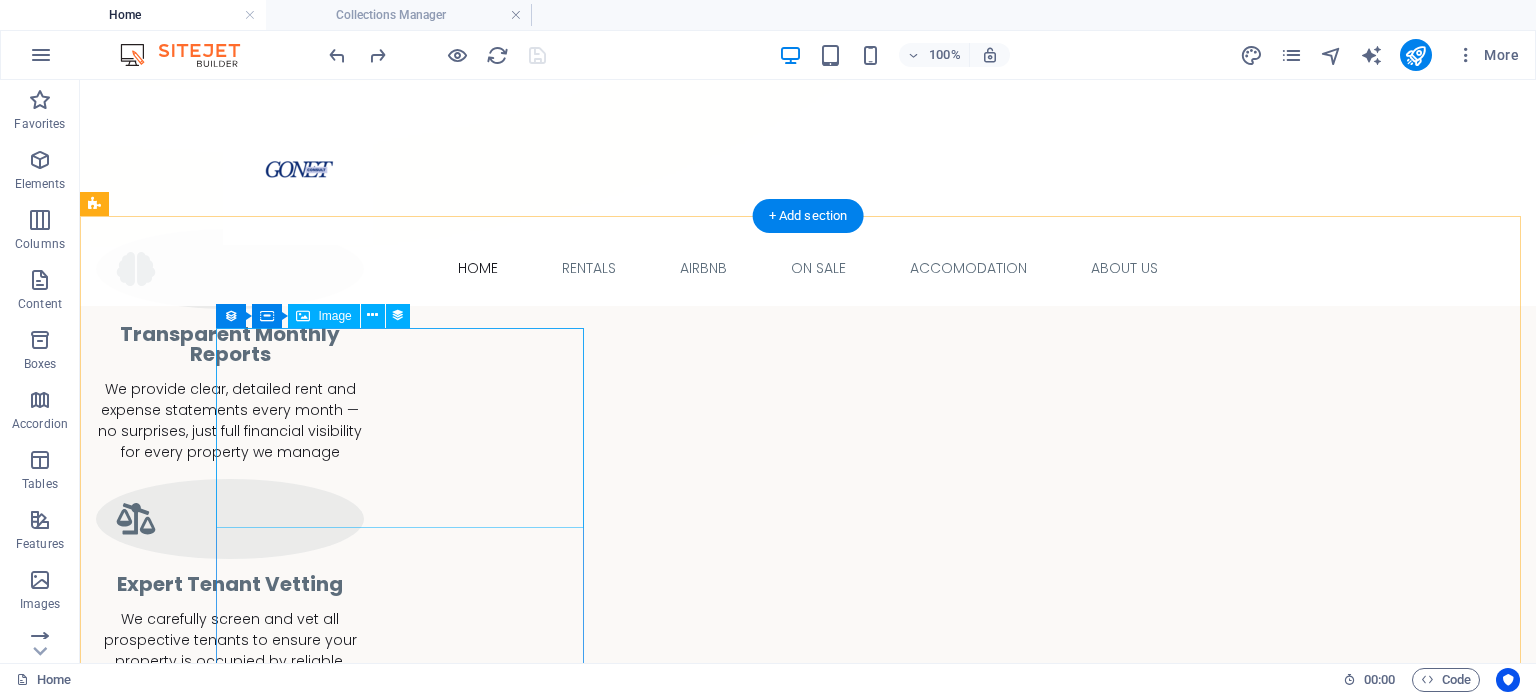 scroll, scrollTop: 1287, scrollLeft: 0, axis: vertical 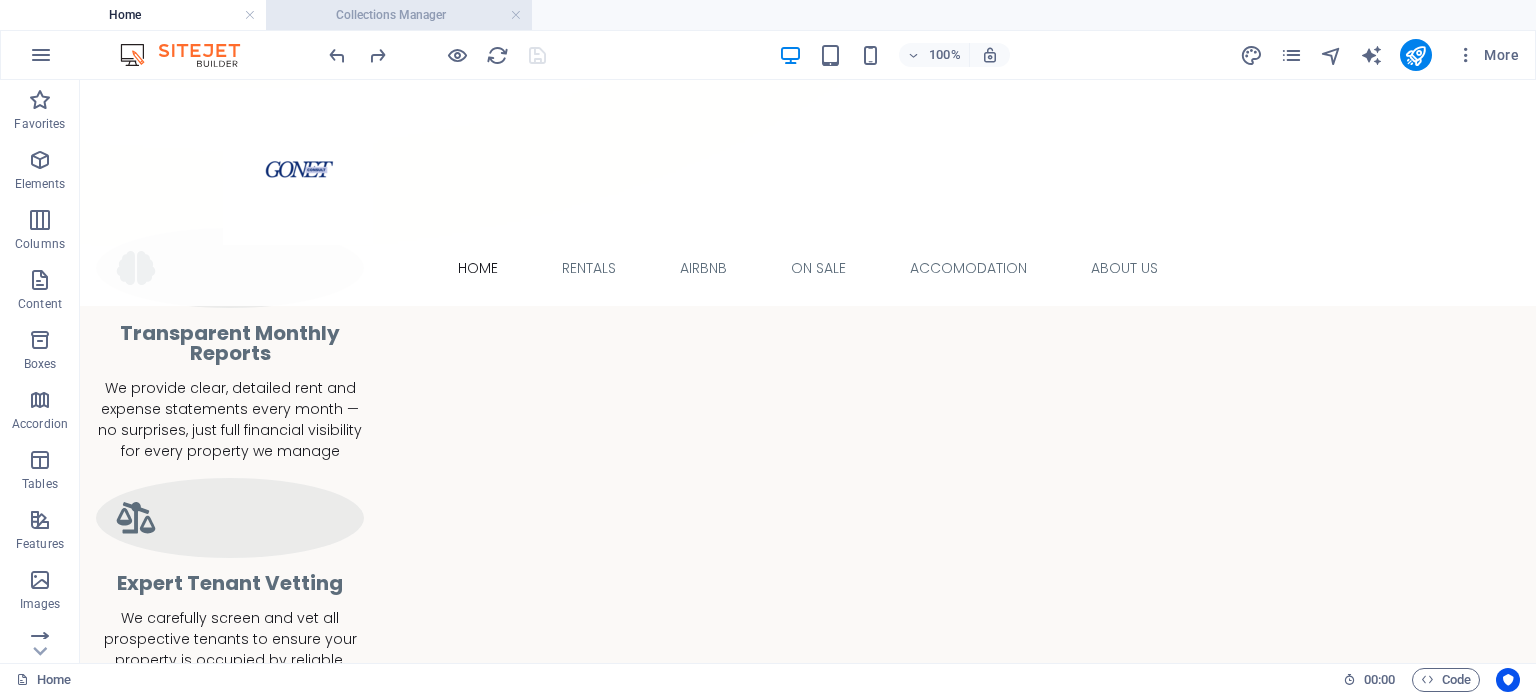 click on "Collections Manager" at bounding box center (399, 15) 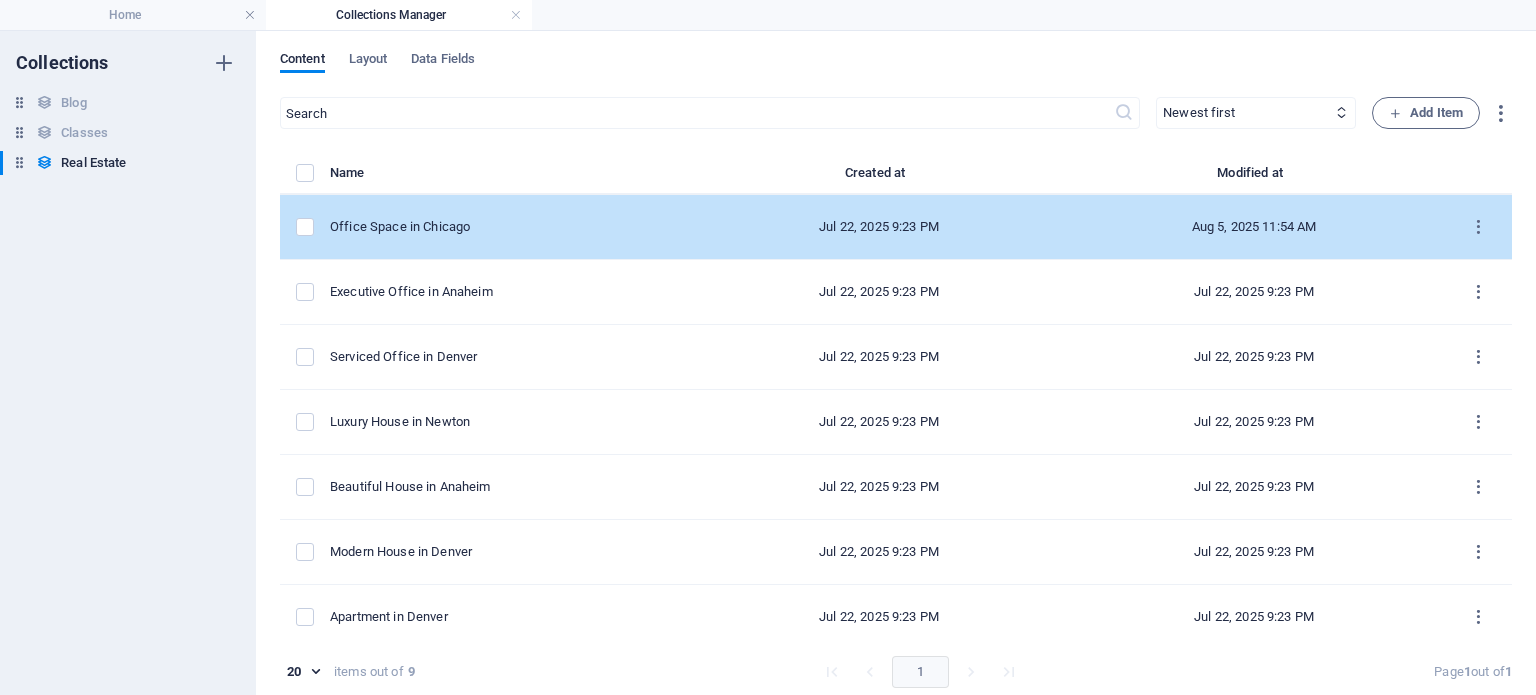 click on "Office Space in Chicago" at bounding box center [504, 227] 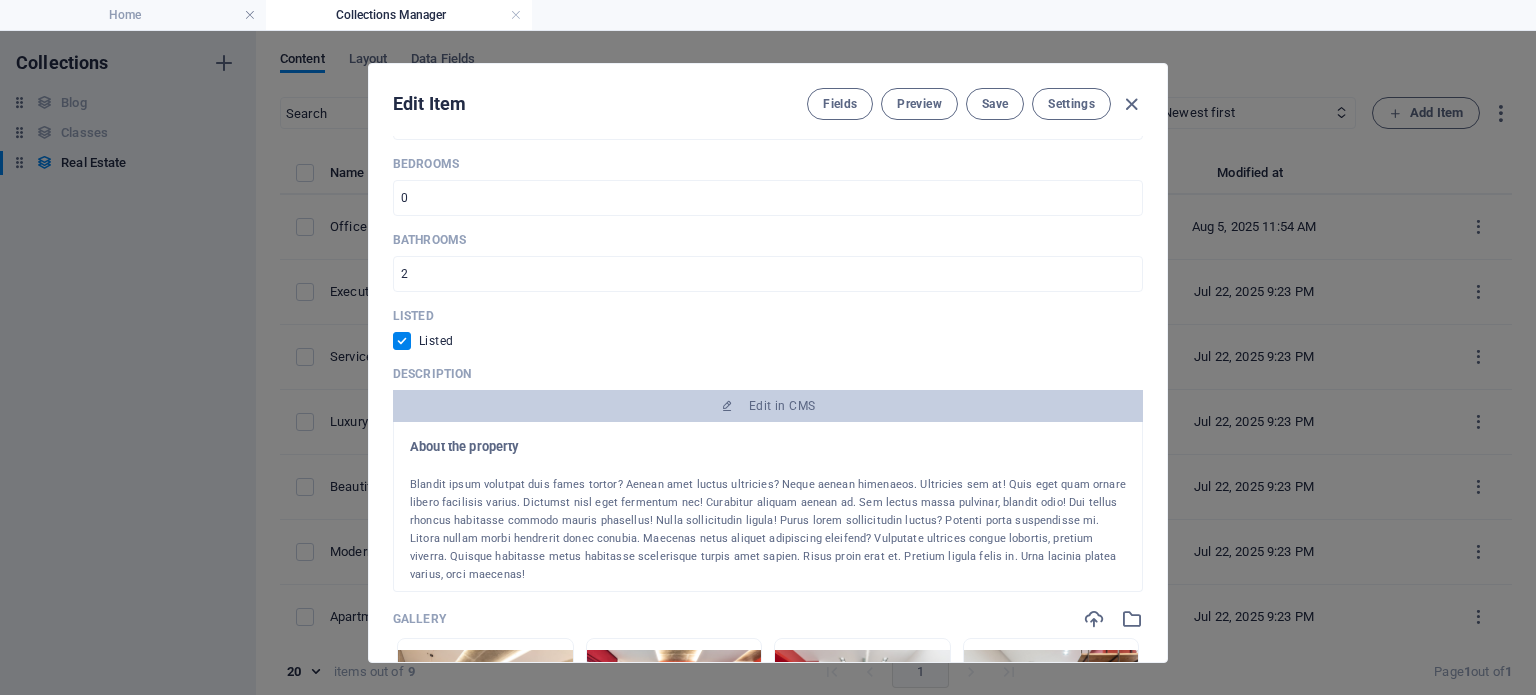 scroll, scrollTop: 1058, scrollLeft: 0, axis: vertical 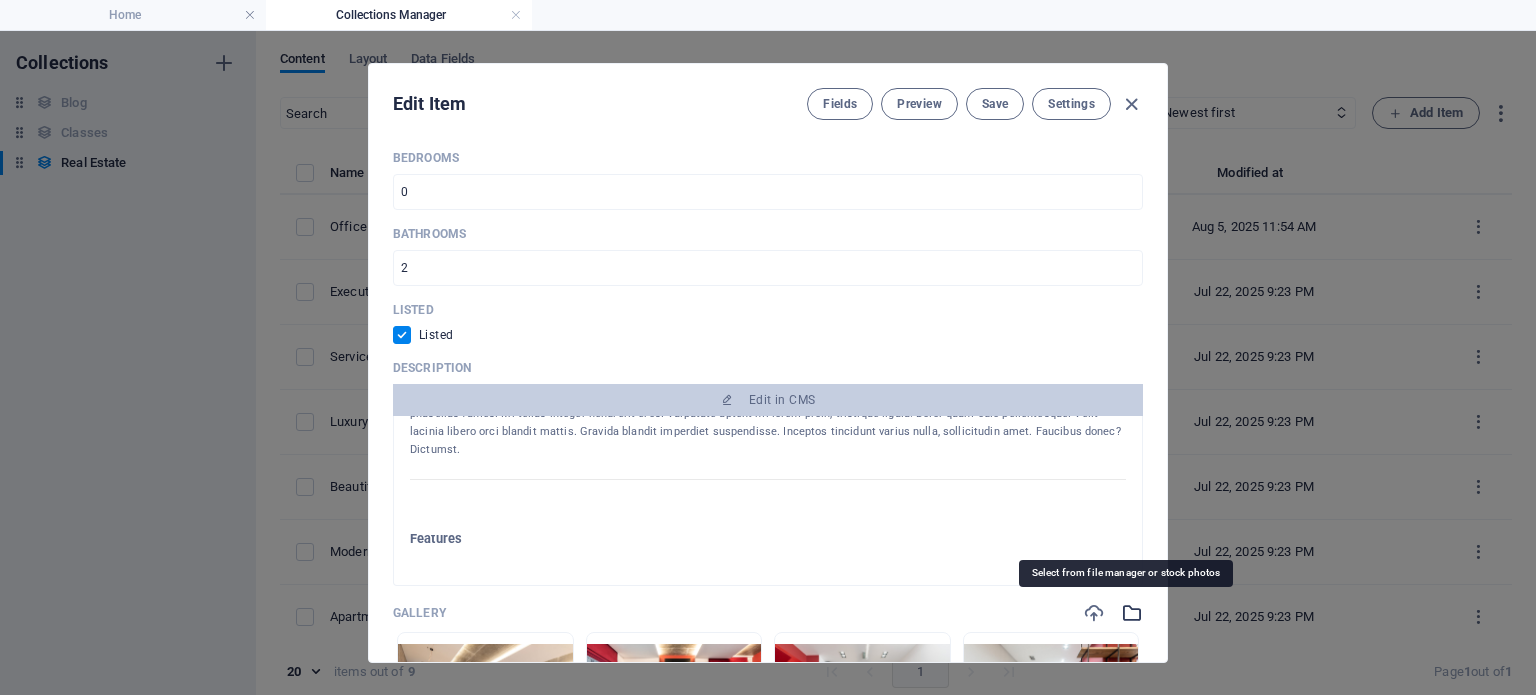 click at bounding box center (1132, 613) 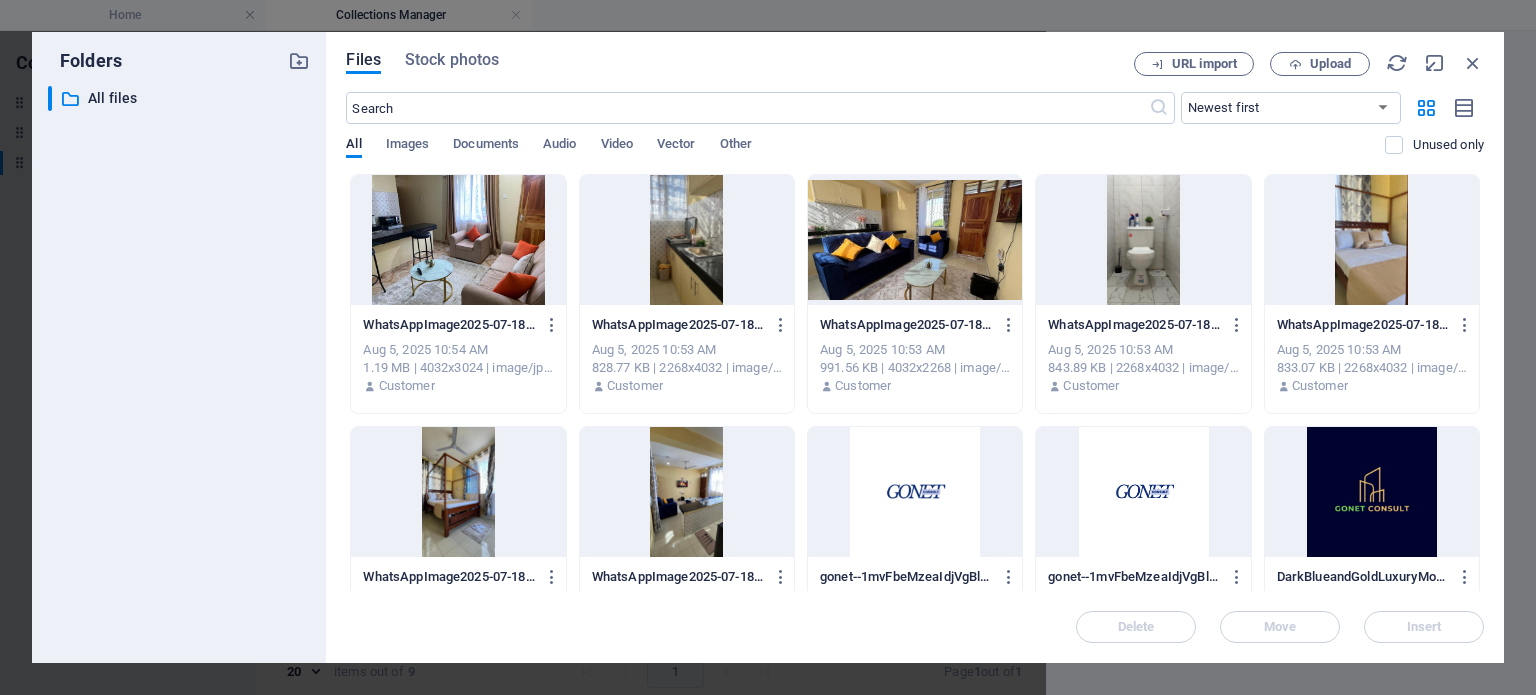 click at bounding box center (458, 240) 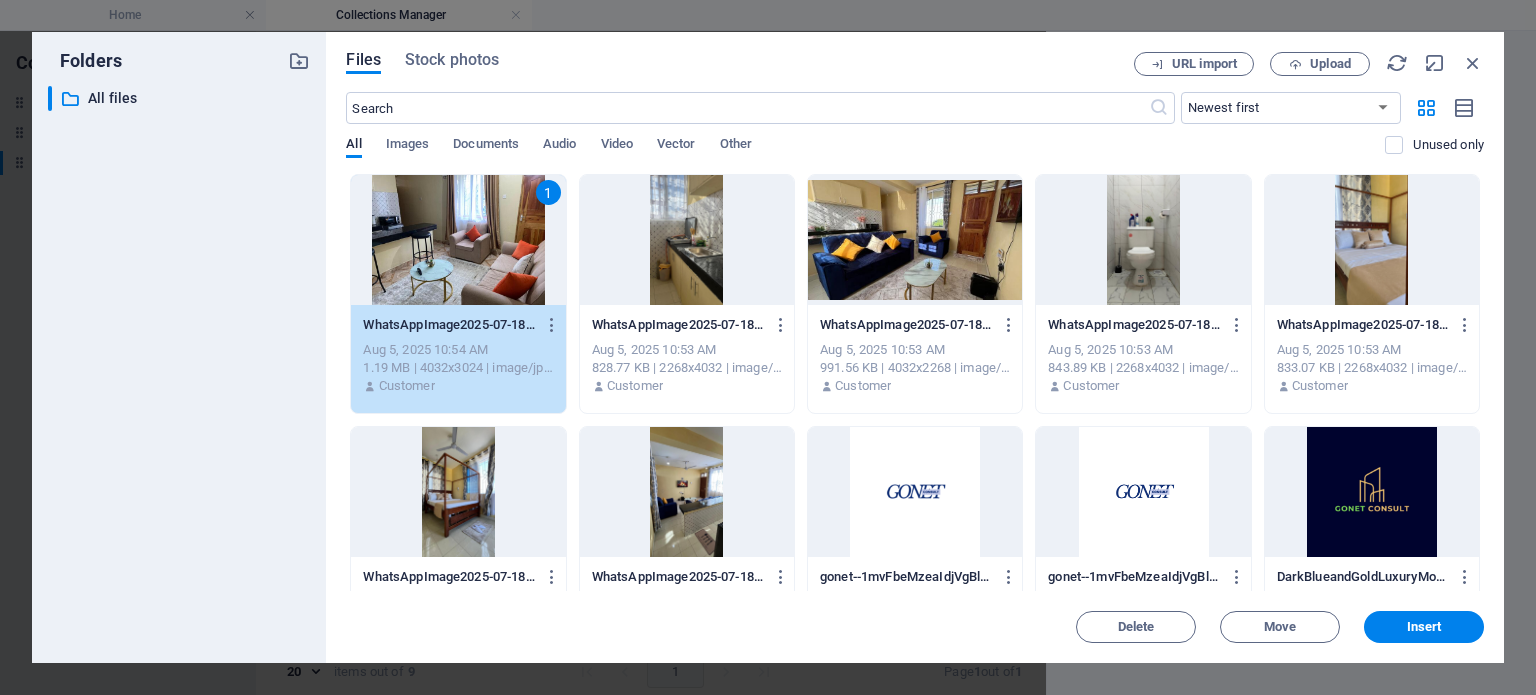 click at bounding box center (687, 240) 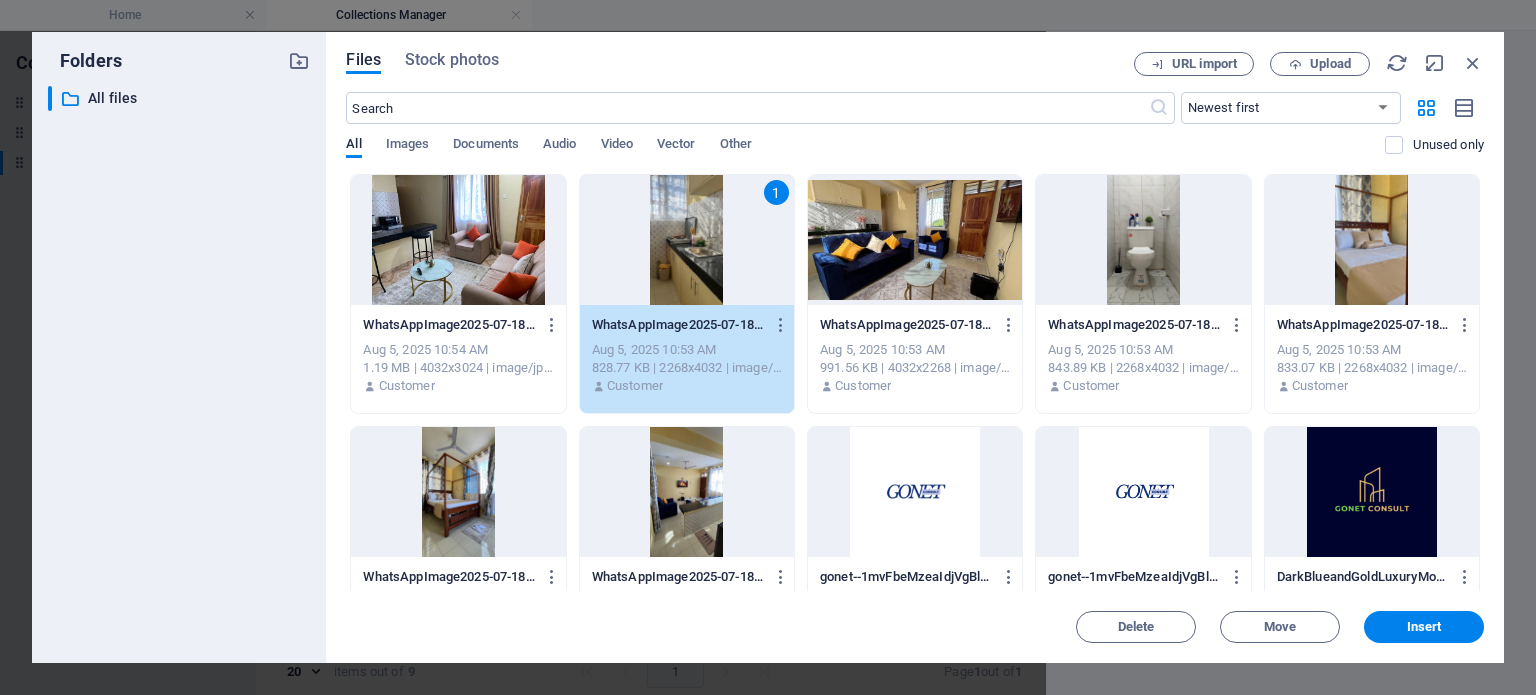 click at bounding box center [1143, 240] 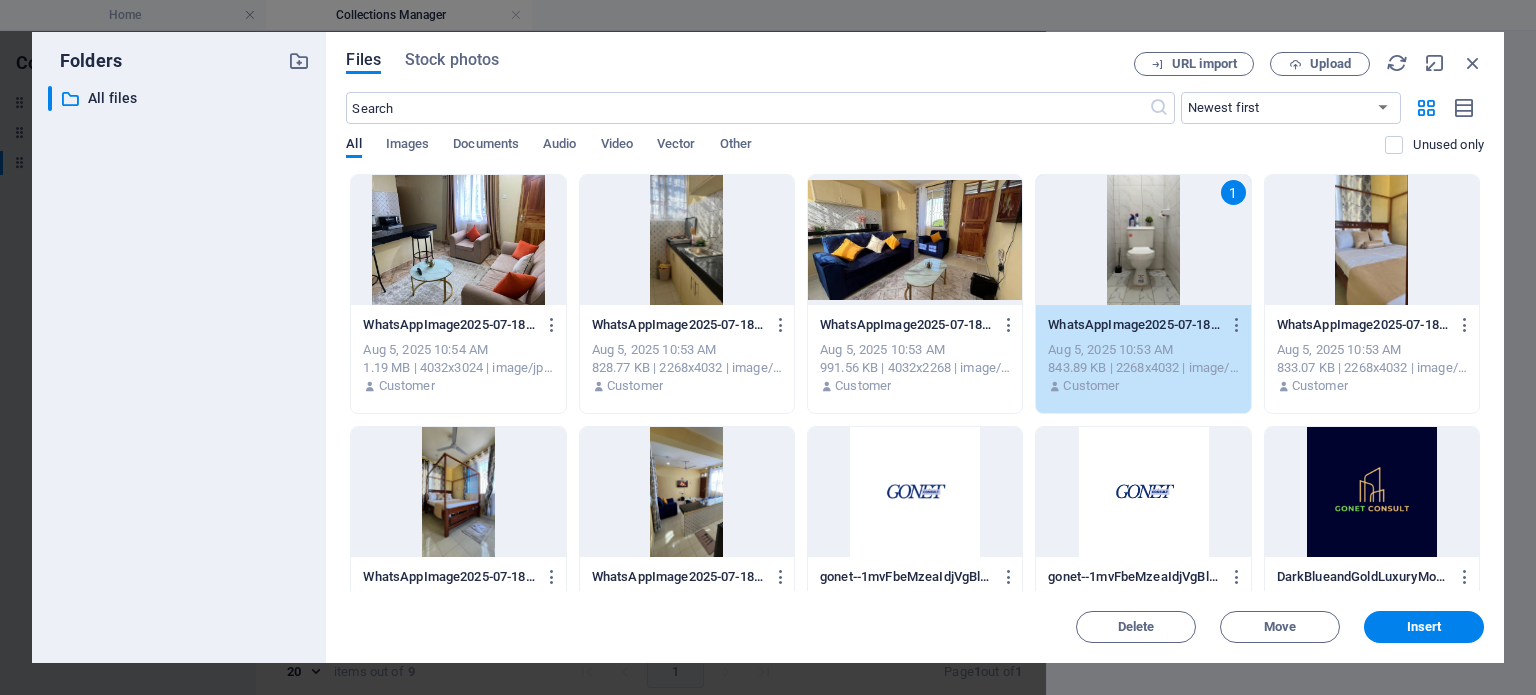 click at bounding box center [458, 240] 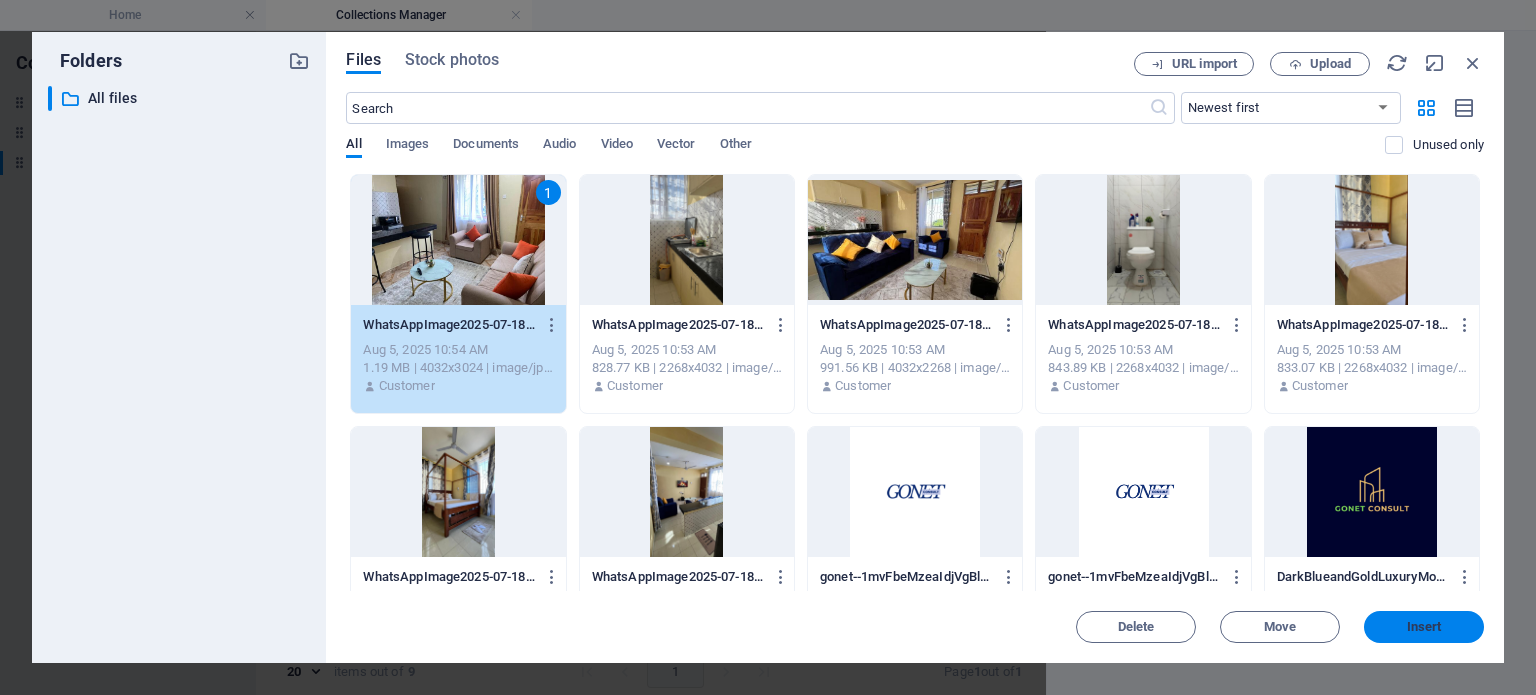 click on "Insert" at bounding box center (1424, 627) 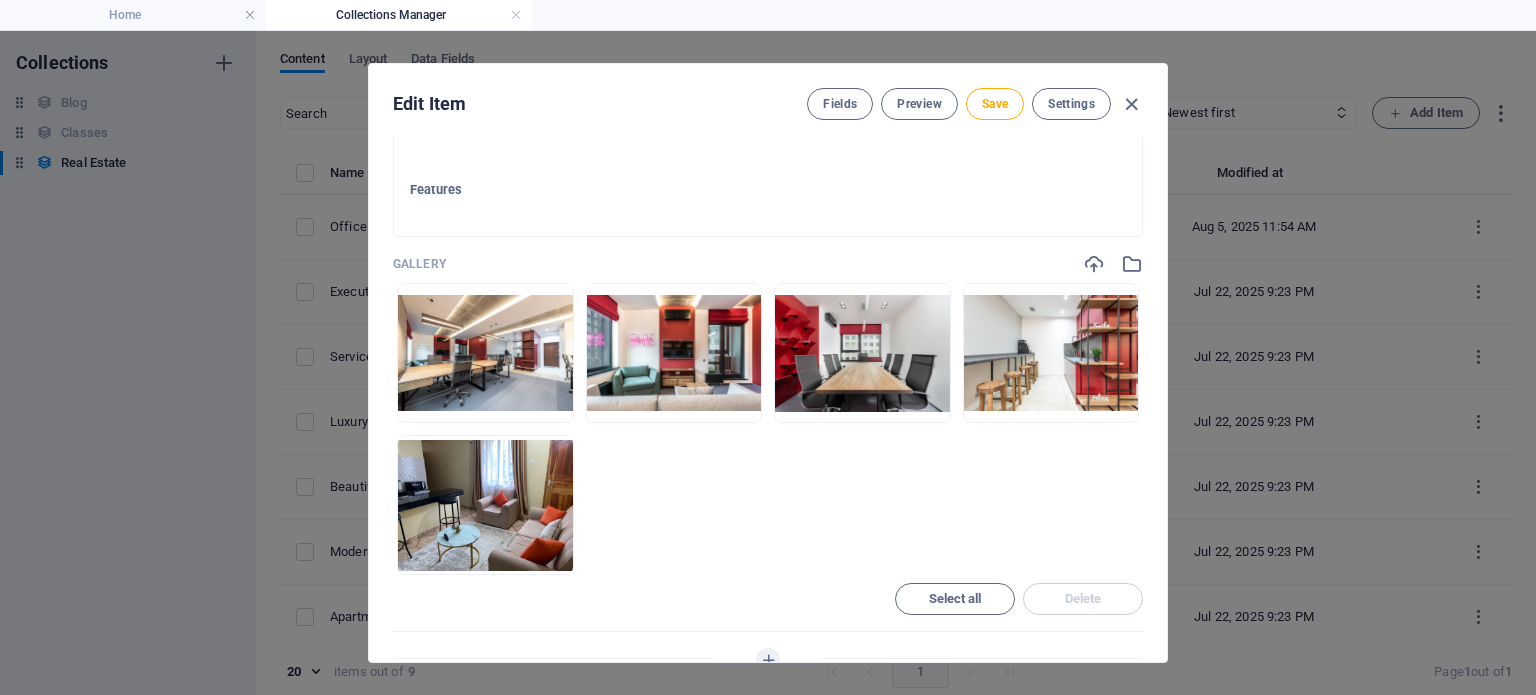 scroll, scrollTop: 1408, scrollLeft: 0, axis: vertical 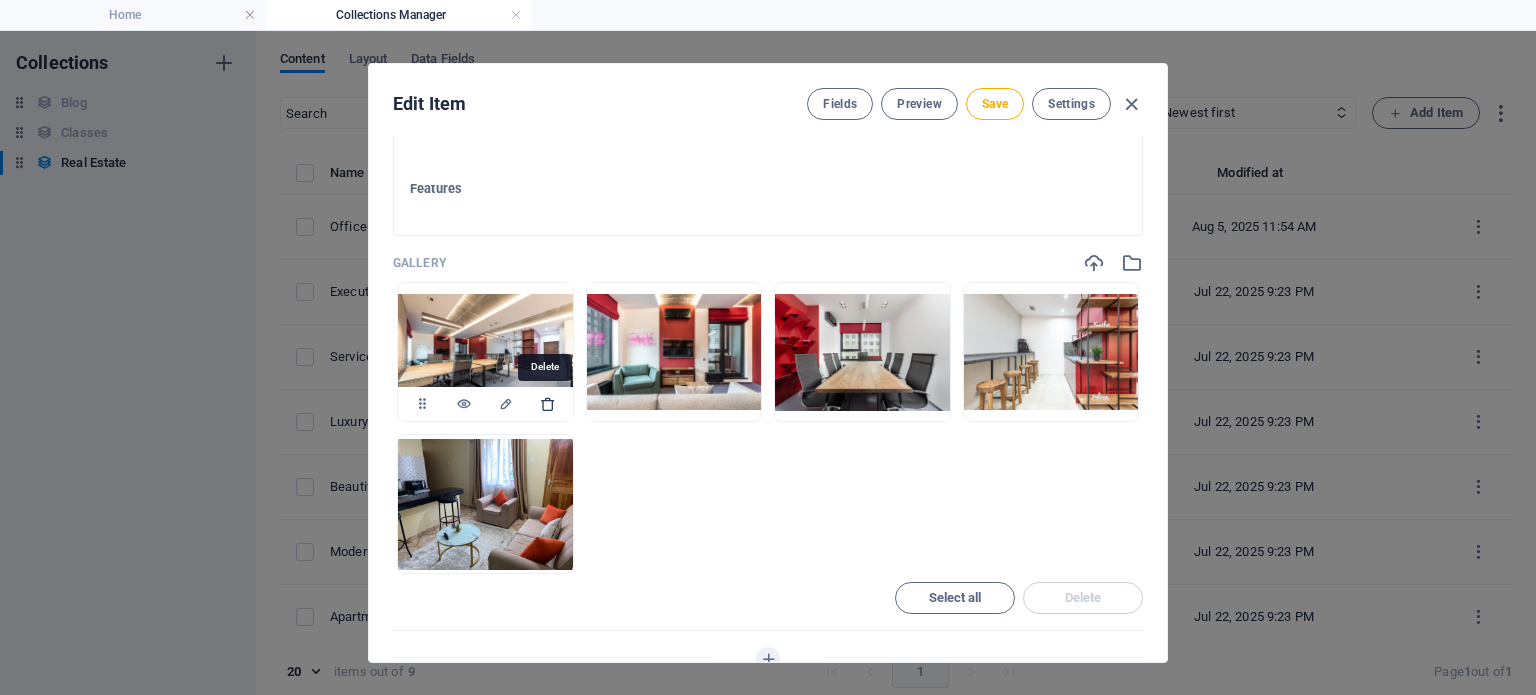 click at bounding box center [548, 404] 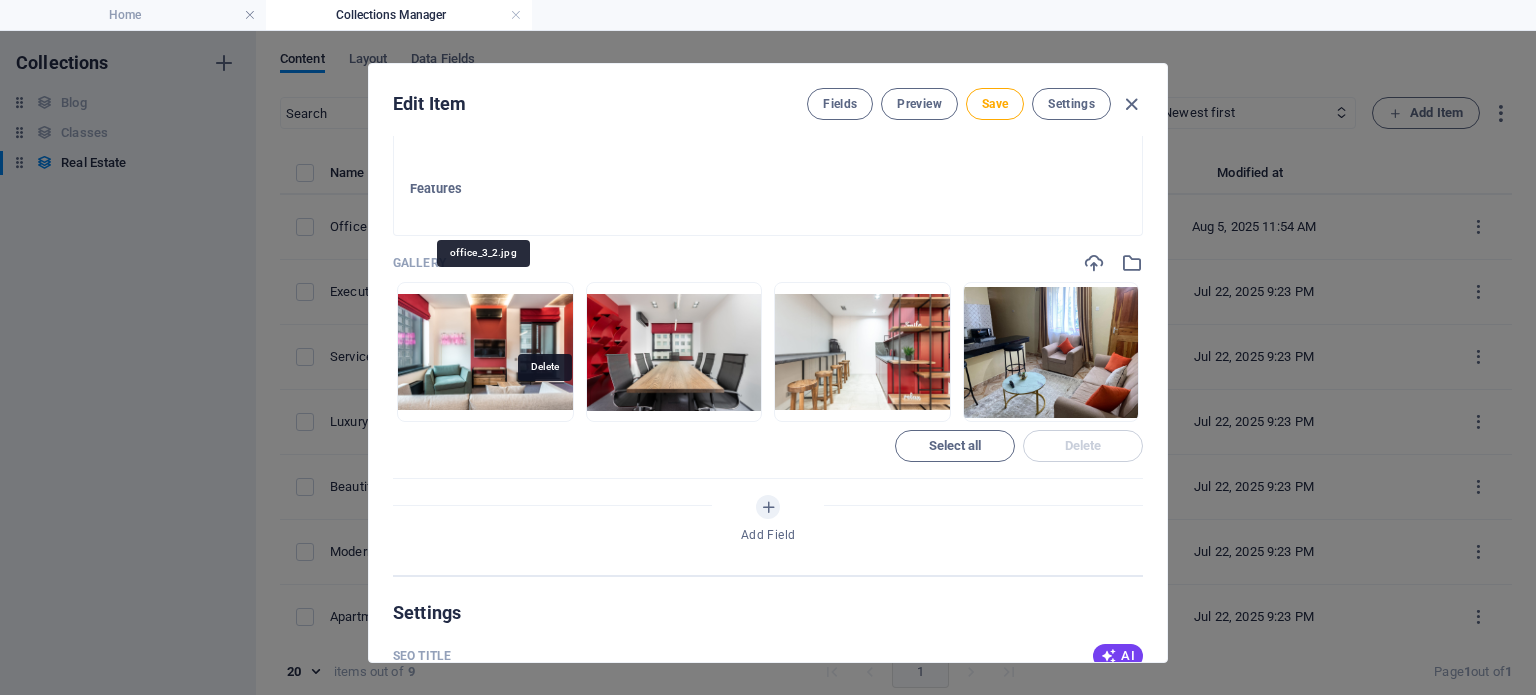 click at bounding box center (548, 404) 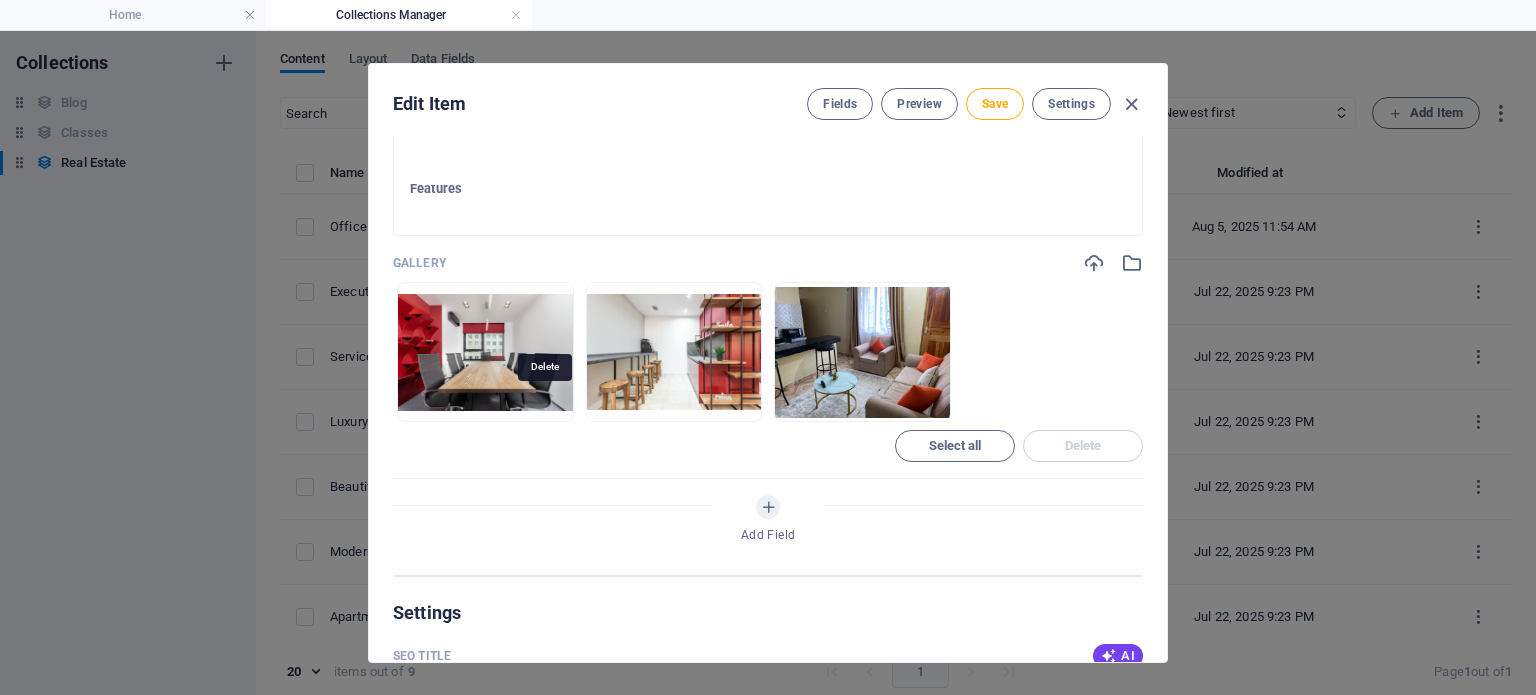 click at bounding box center [548, 404] 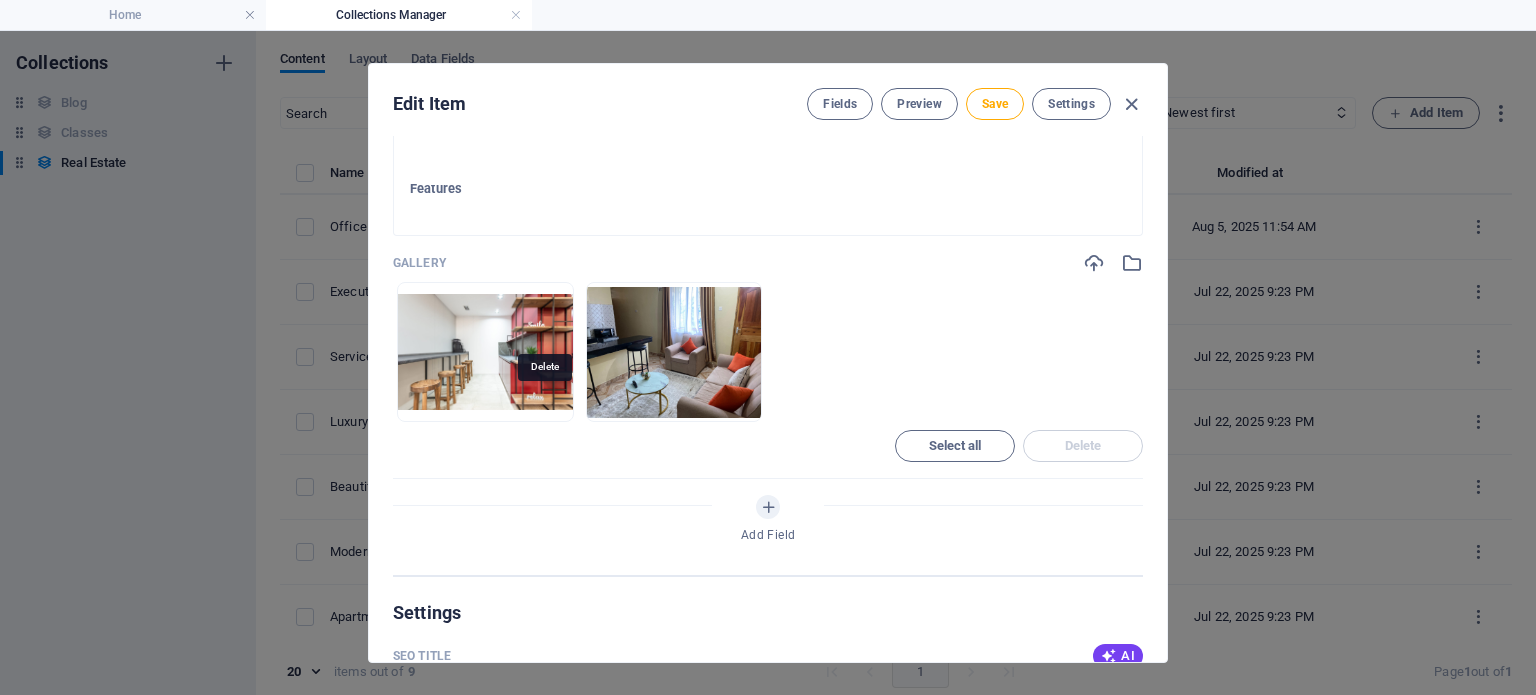 click at bounding box center (548, 404) 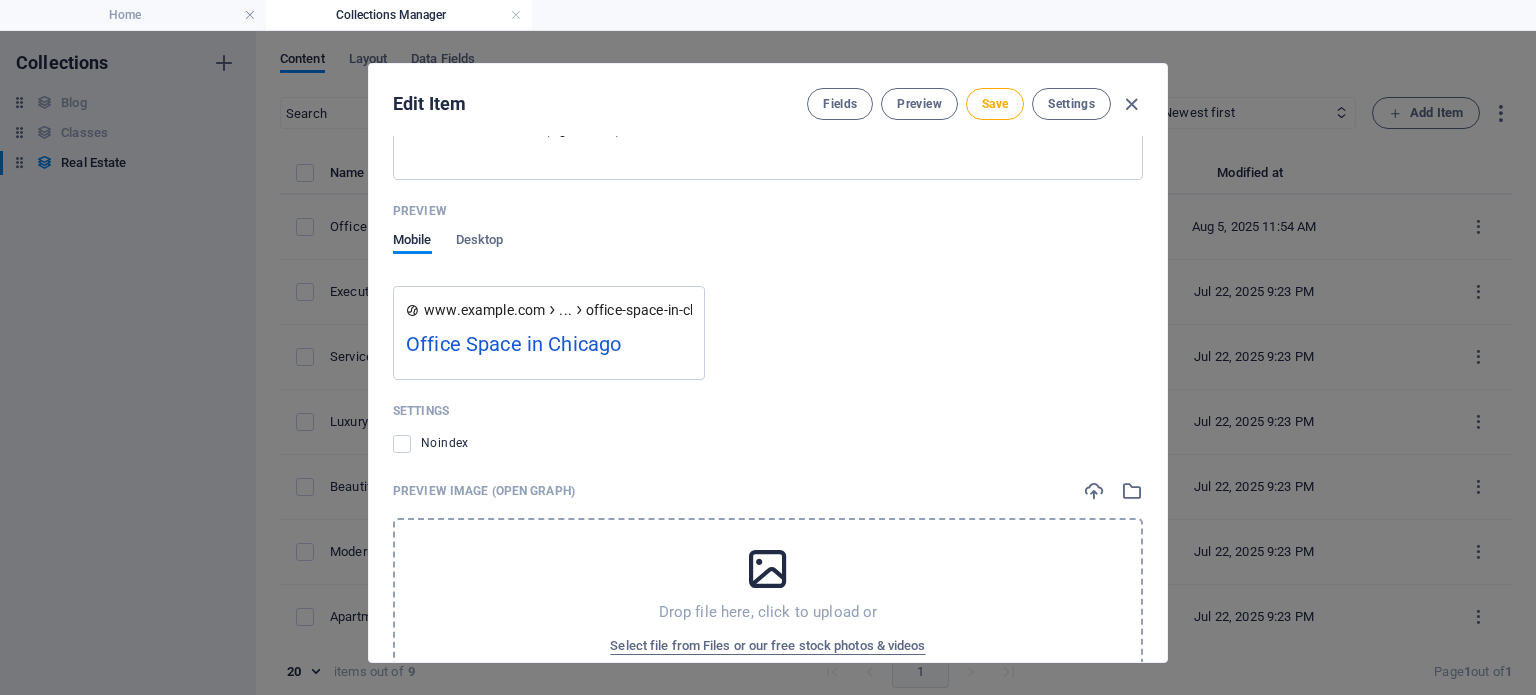 scroll, scrollTop: 2445, scrollLeft: 0, axis: vertical 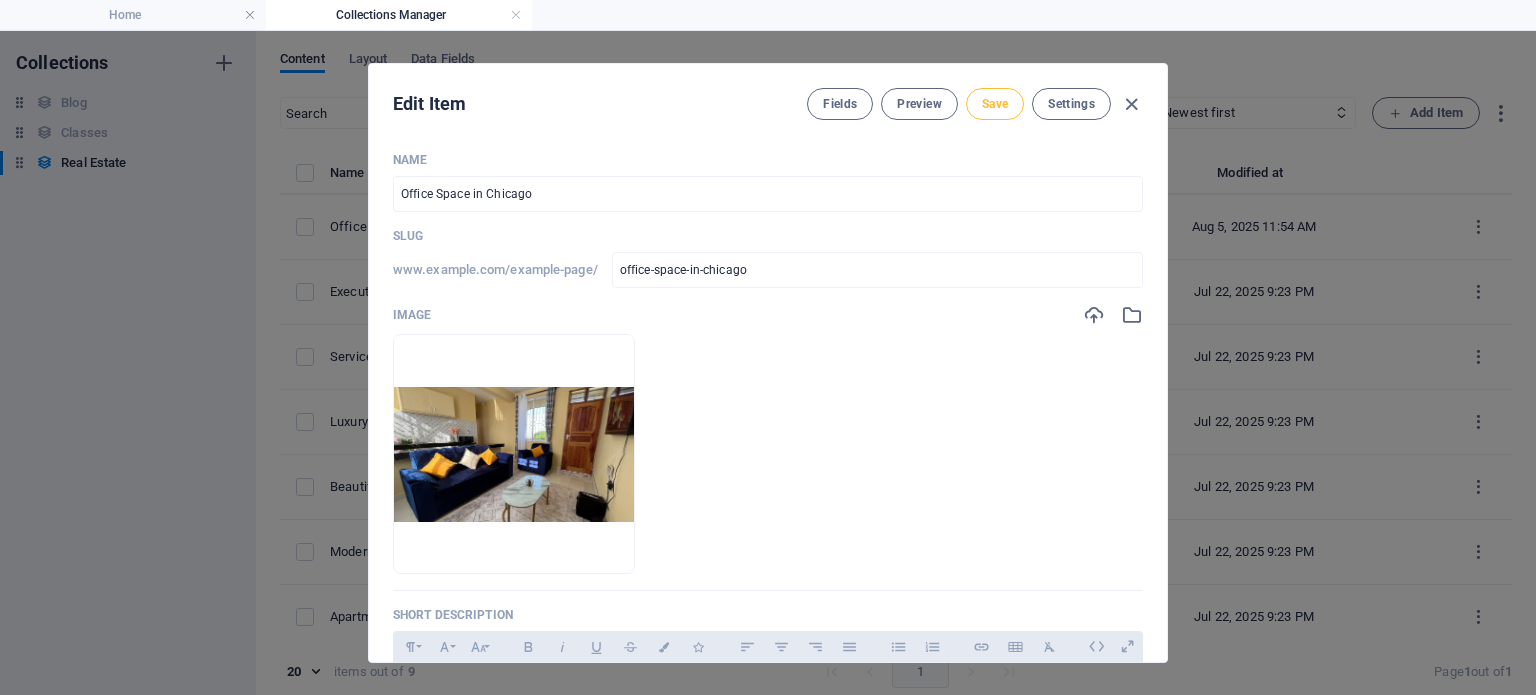 click on "Save" at bounding box center (995, 104) 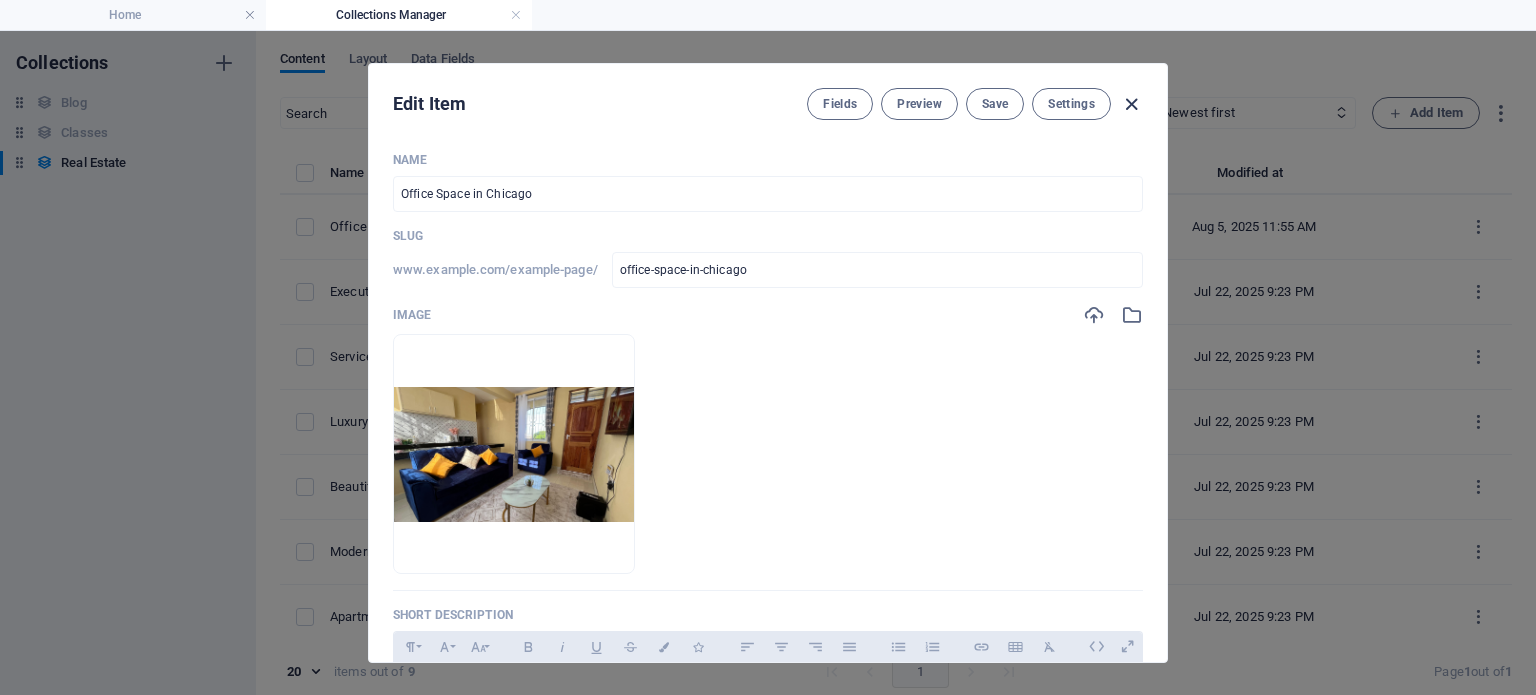 click at bounding box center [1131, 104] 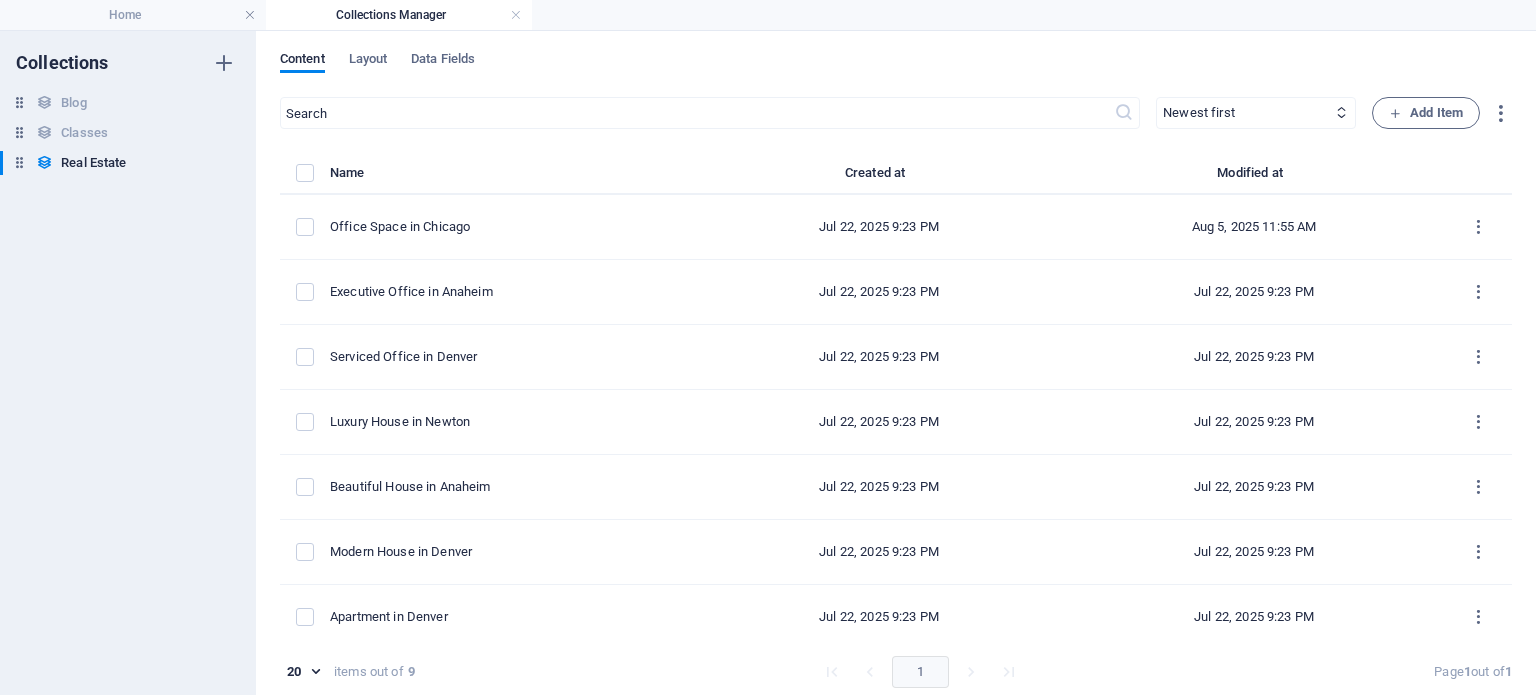 checkbox on "false" 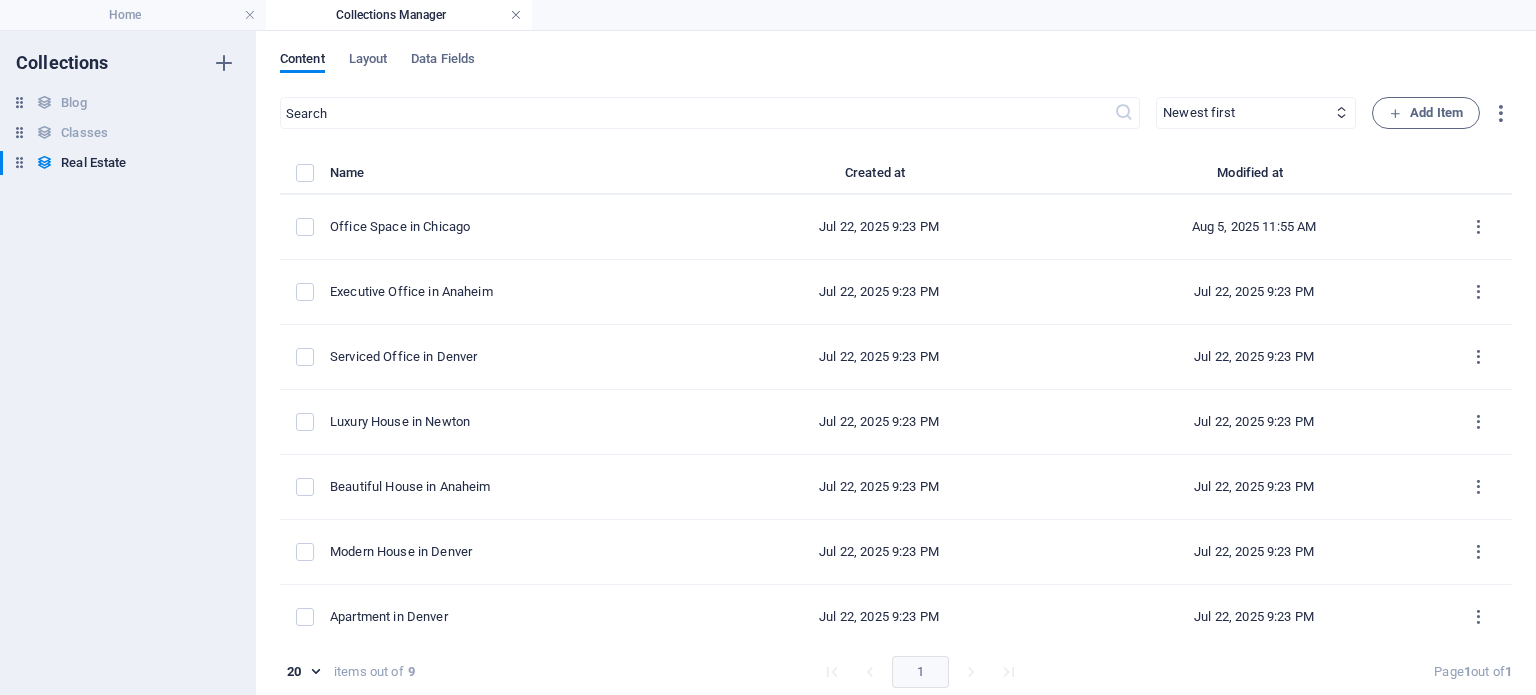 click at bounding box center (516, 15) 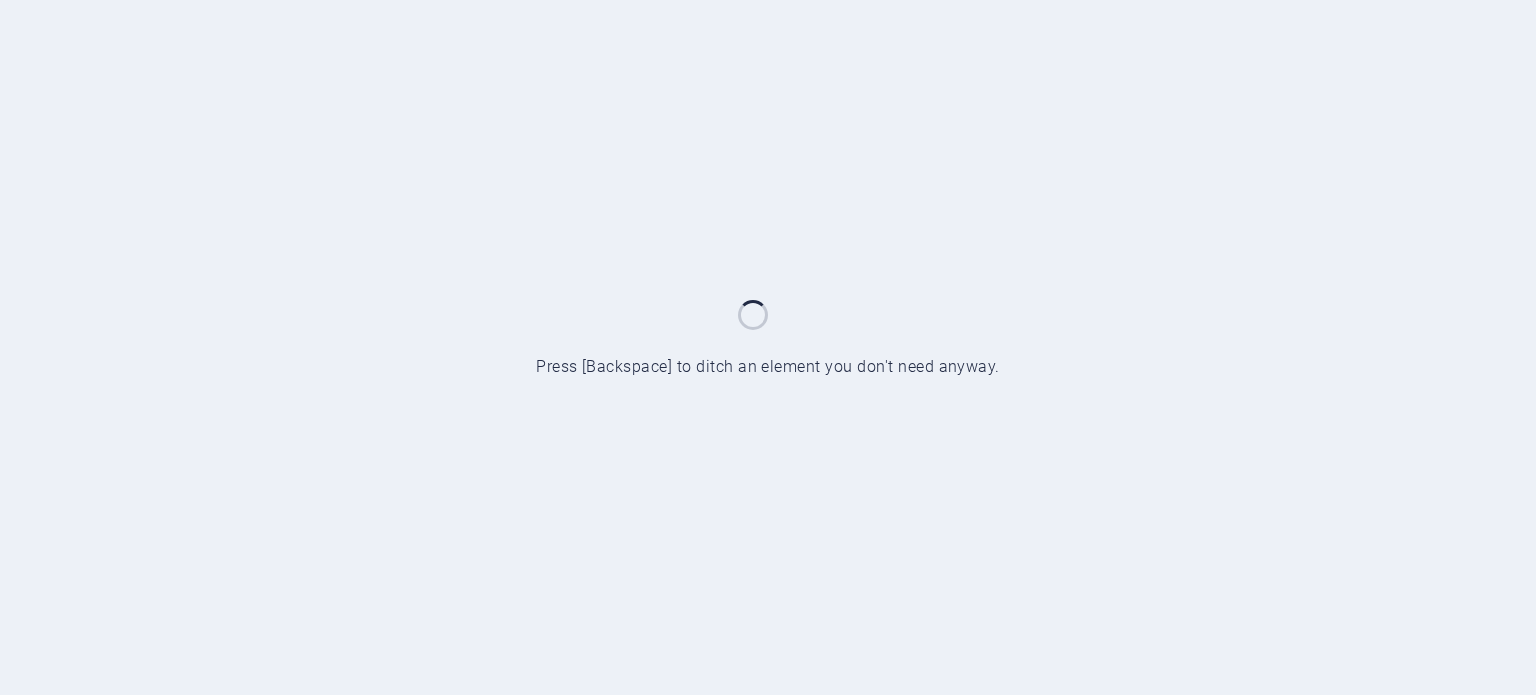 scroll, scrollTop: 0, scrollLeft: 0, axis: both 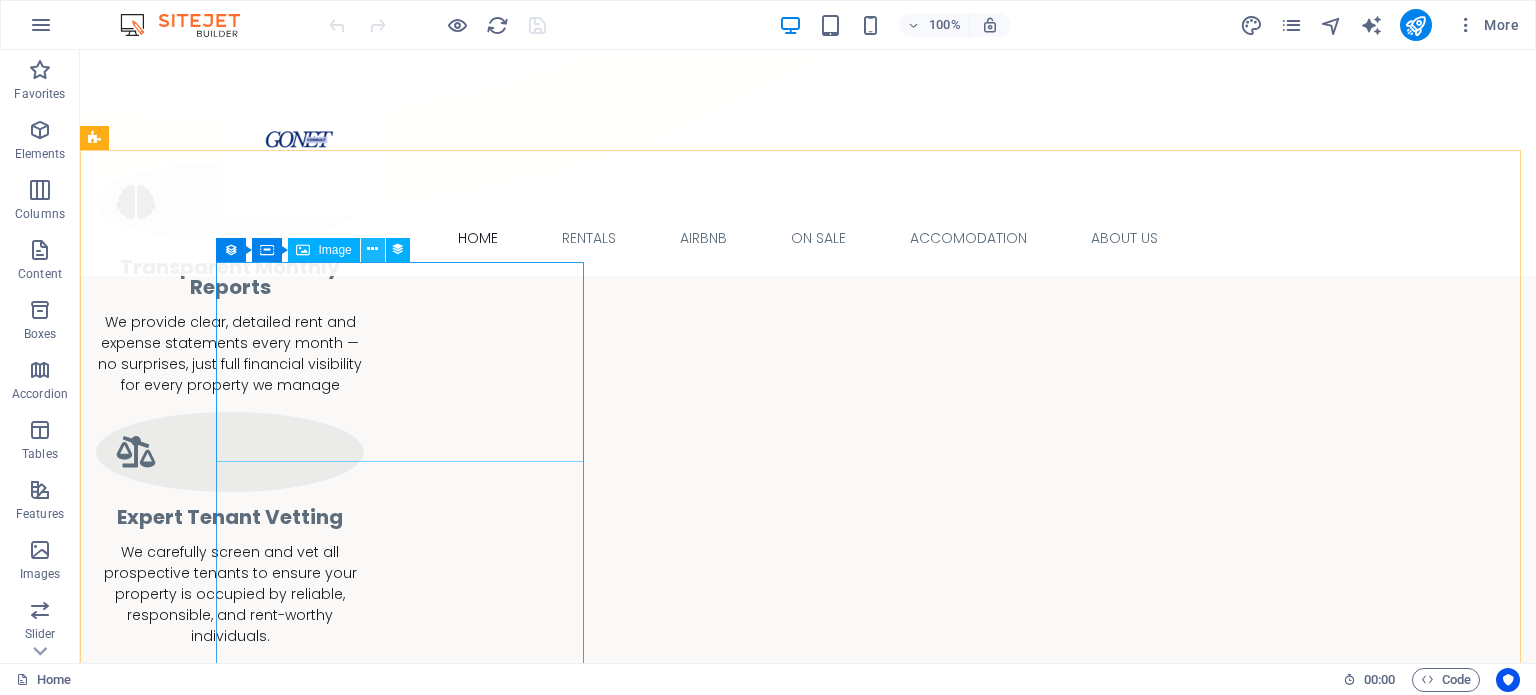 click at bounding box center (372, 249) 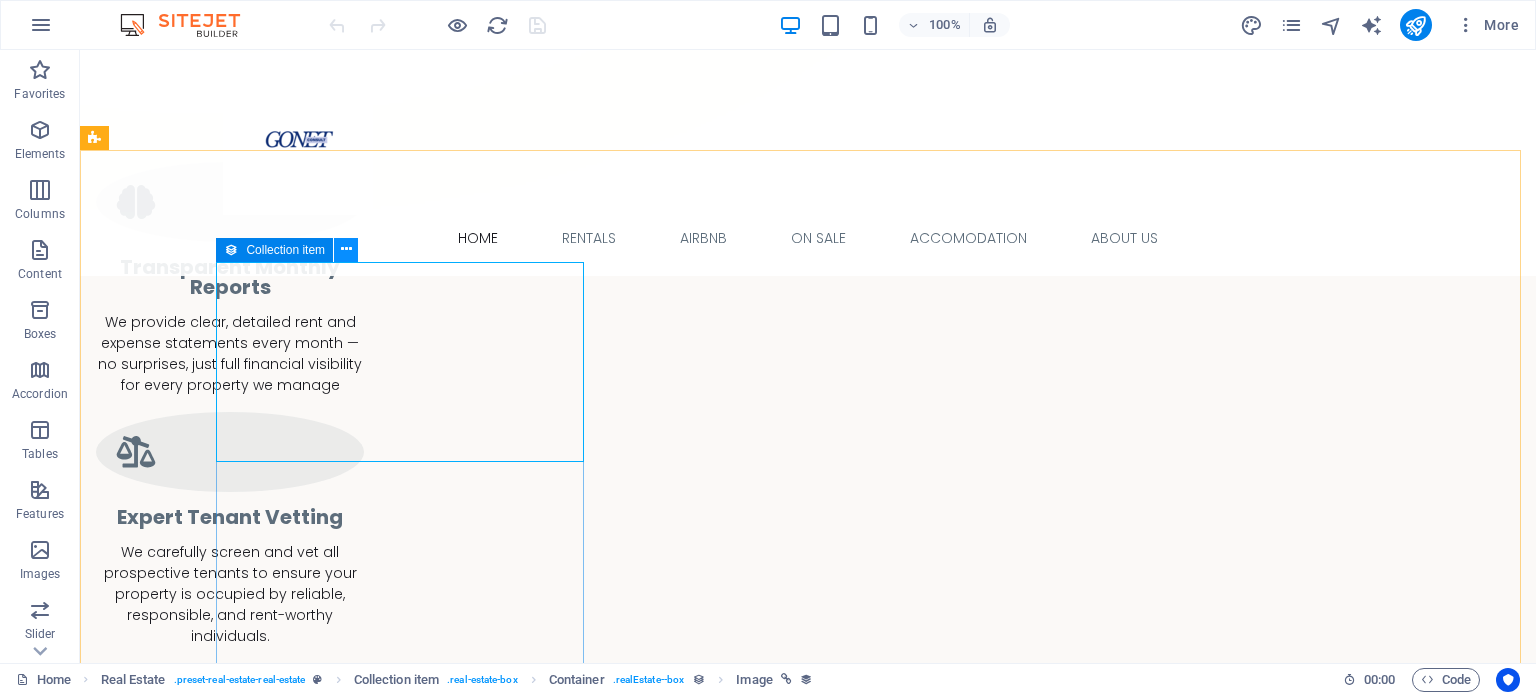 click at bounding box center (346, 249) 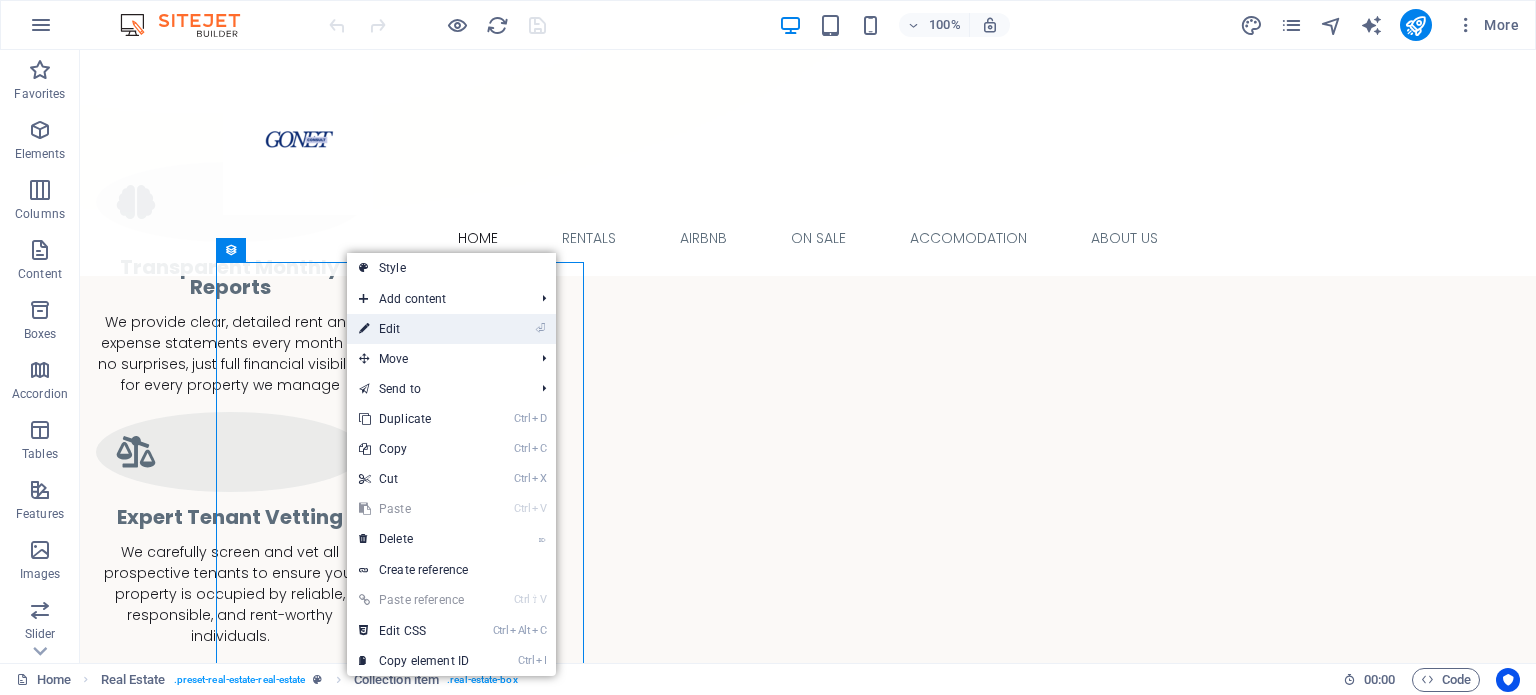 click on "⏎  Edit" at bounding box center [414, 329] 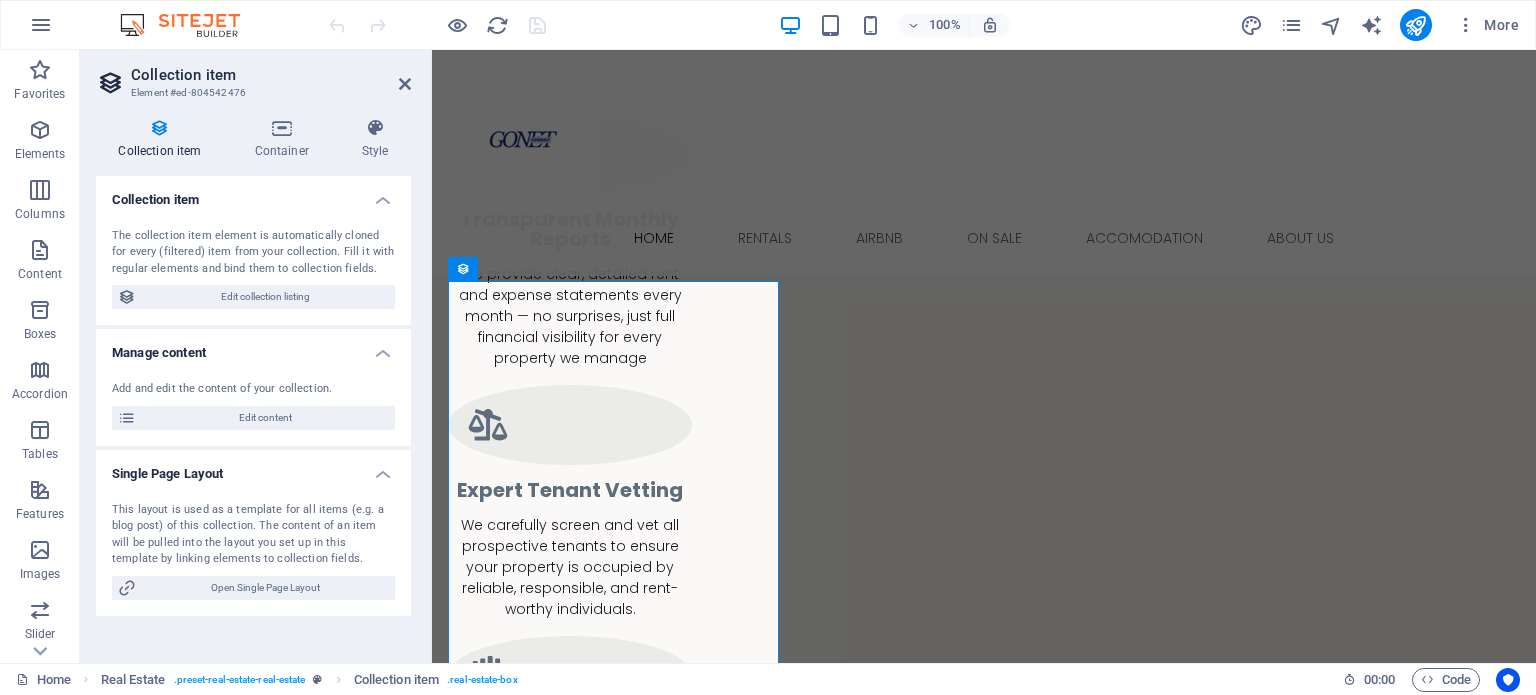 scroll, scrollTop: 1268, scrollLeft: 0, axis: vertical 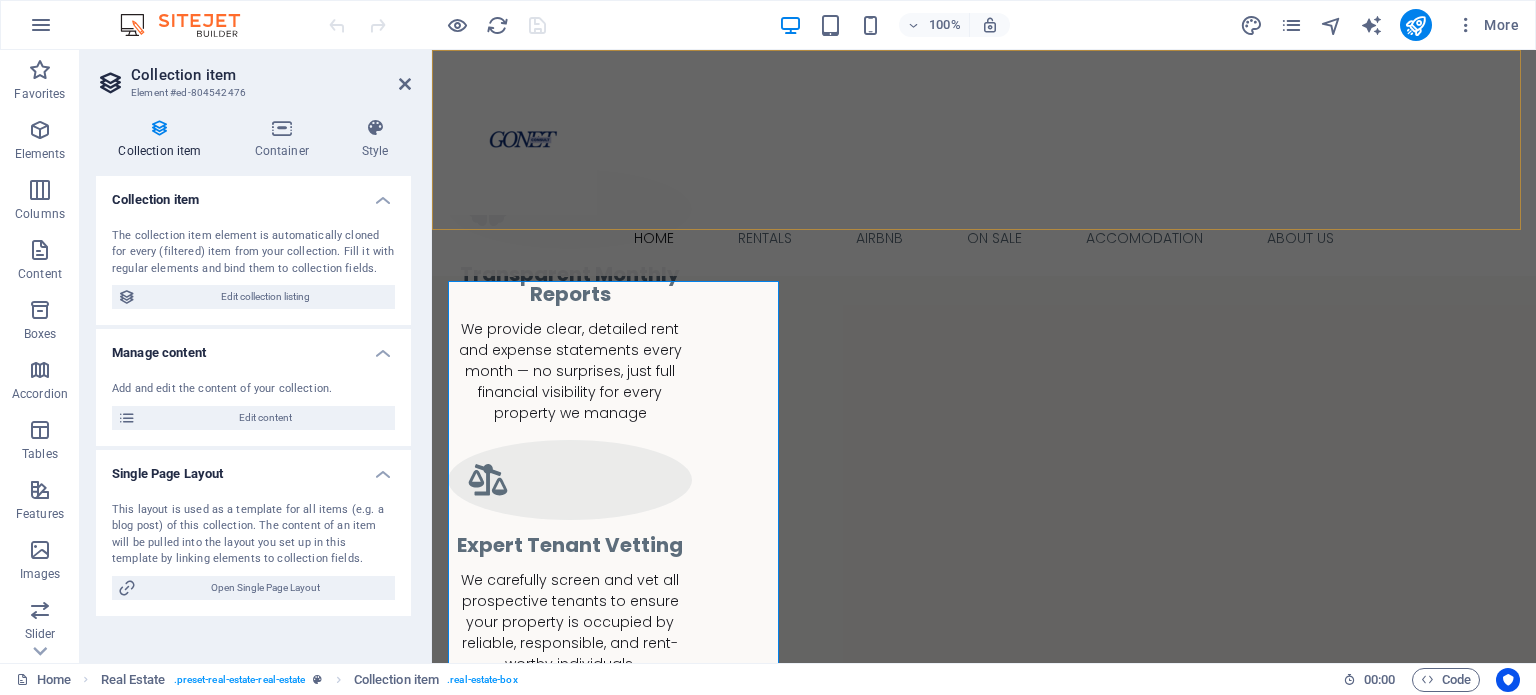 click on "Home Rentals Airbnb on sale accomodation About Us" at bounding box center (984, 163) 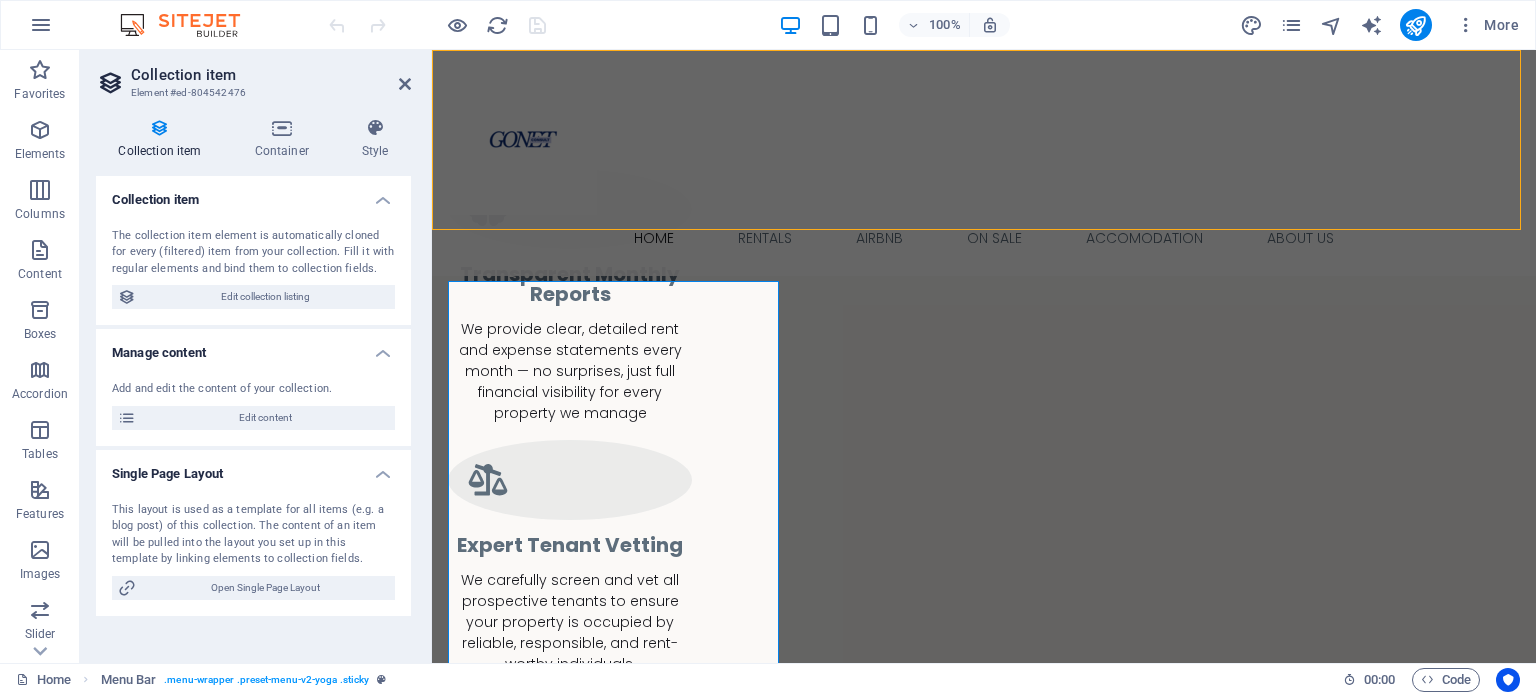 scroll, scrollTop: 1323, scrollLeft: 0, axis: vertical 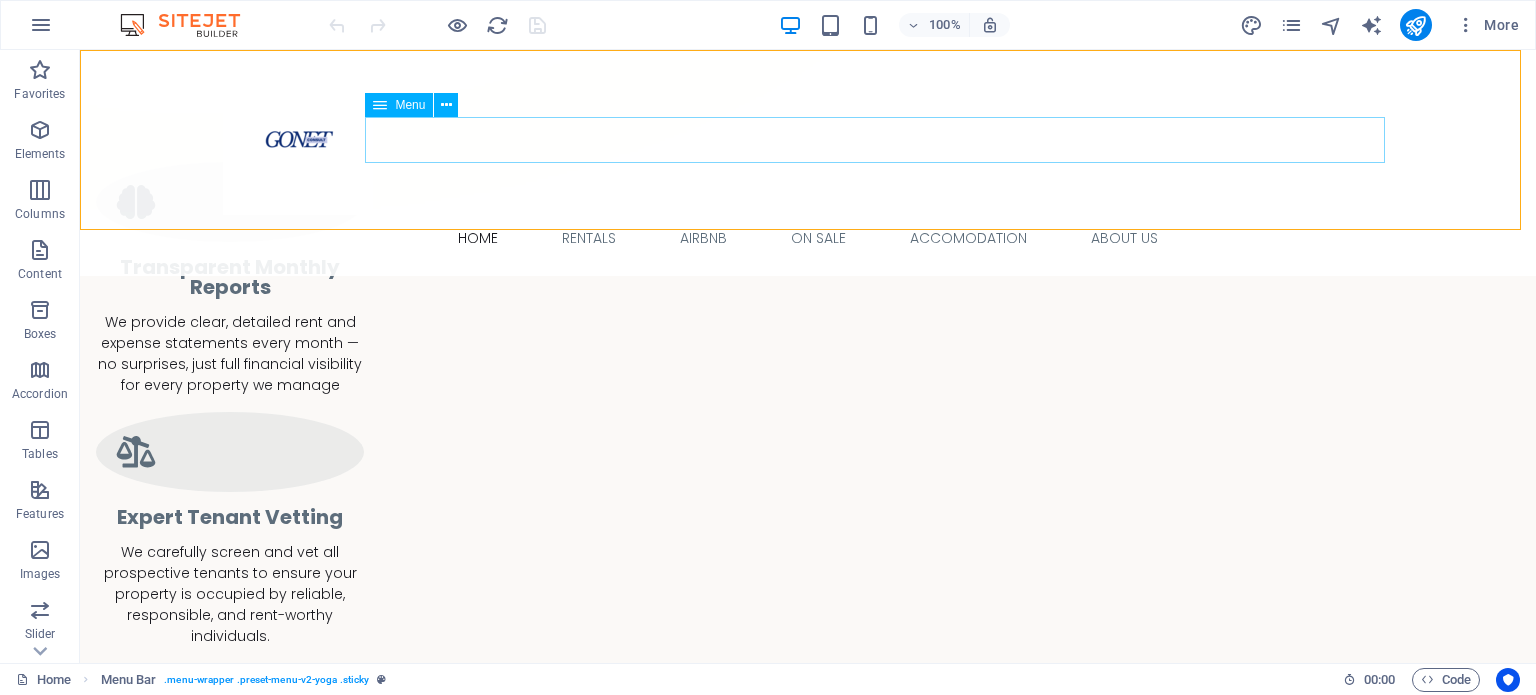 click on "Home Rentals Airbnb on sale accomodation About Us" at bounding box center (808, 238) 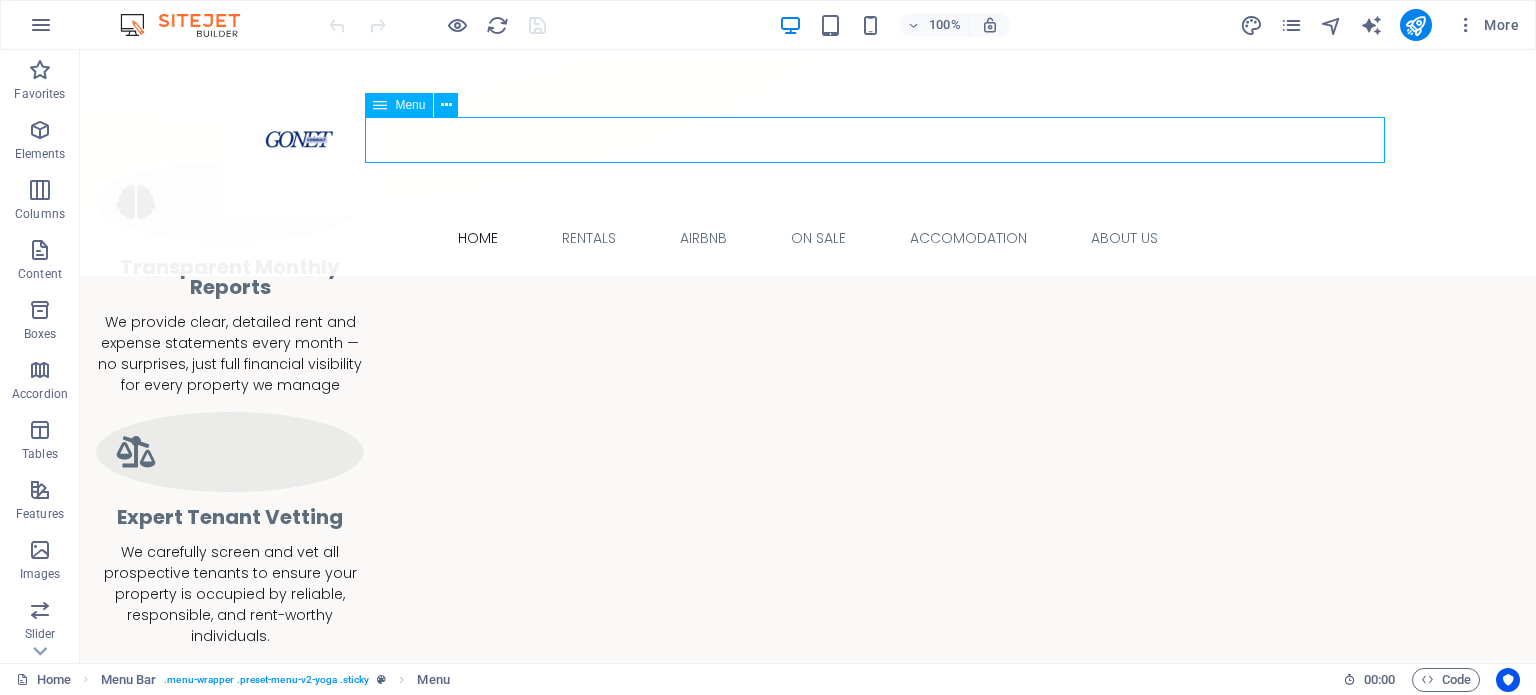 click on "Home Rentals Airbnb on sale accomodation About Us" at bounding box center (808, 238) 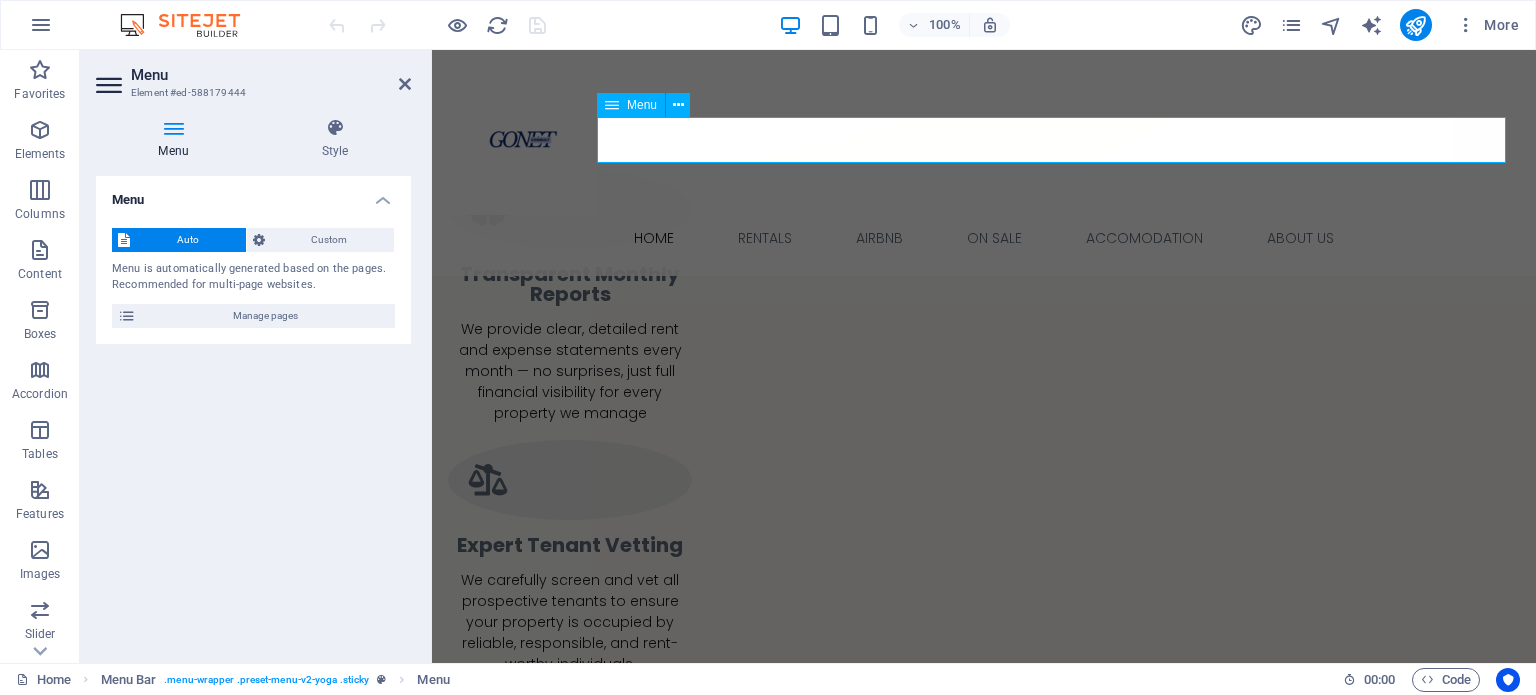 click on "Home Rentals Airbnb on sale accomodation About Us" at bounding box center [984, 238] 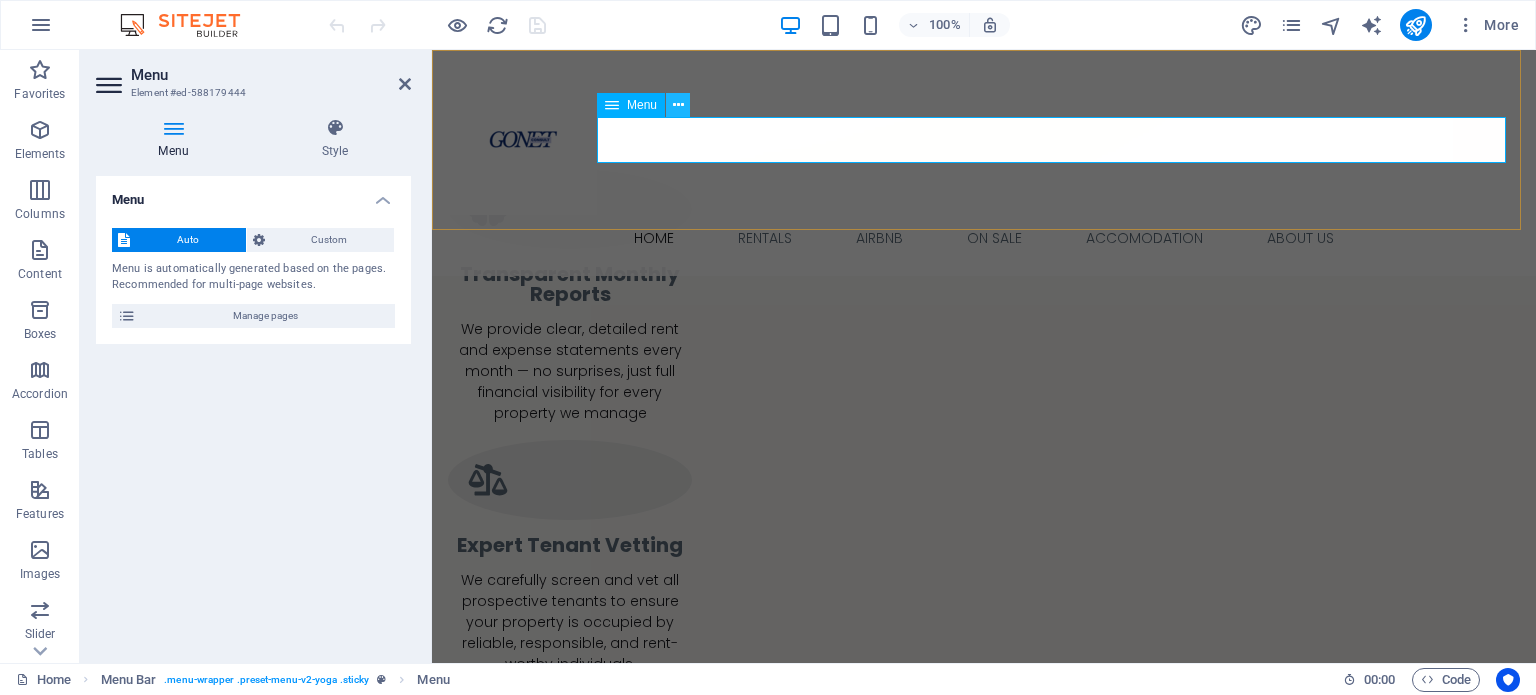 click at bounding box center (678, 105) 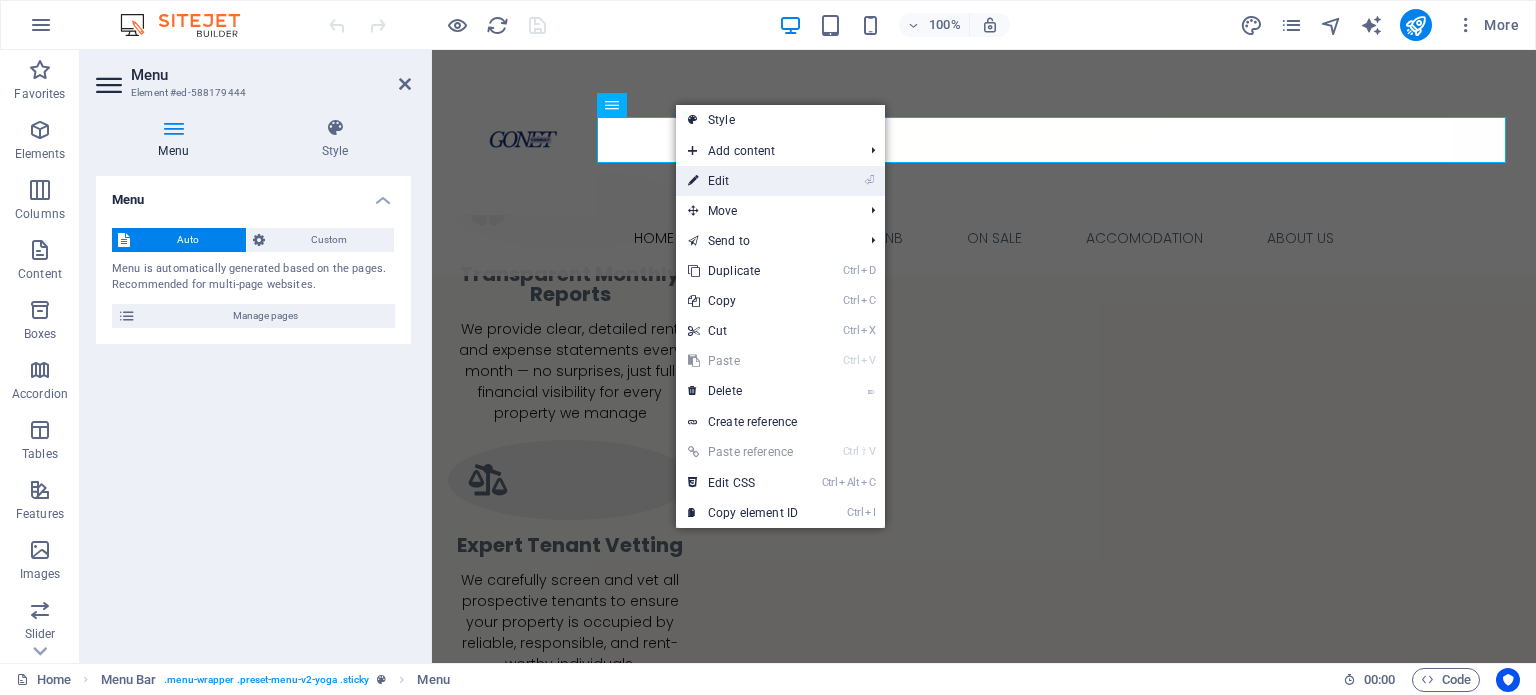 click on "⏎  Edit" at bounding box center [743, 181] 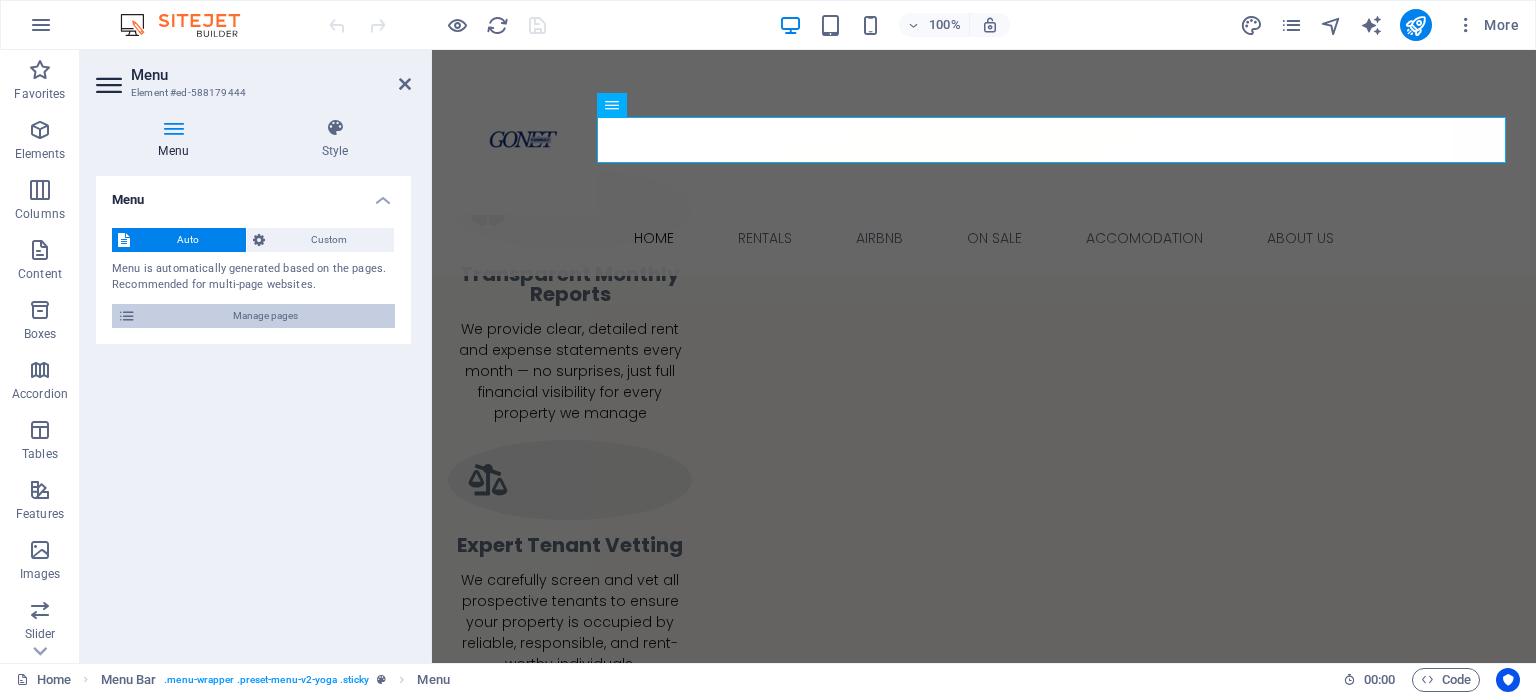 click on "Manage pages" at bounding box center (265, 316) 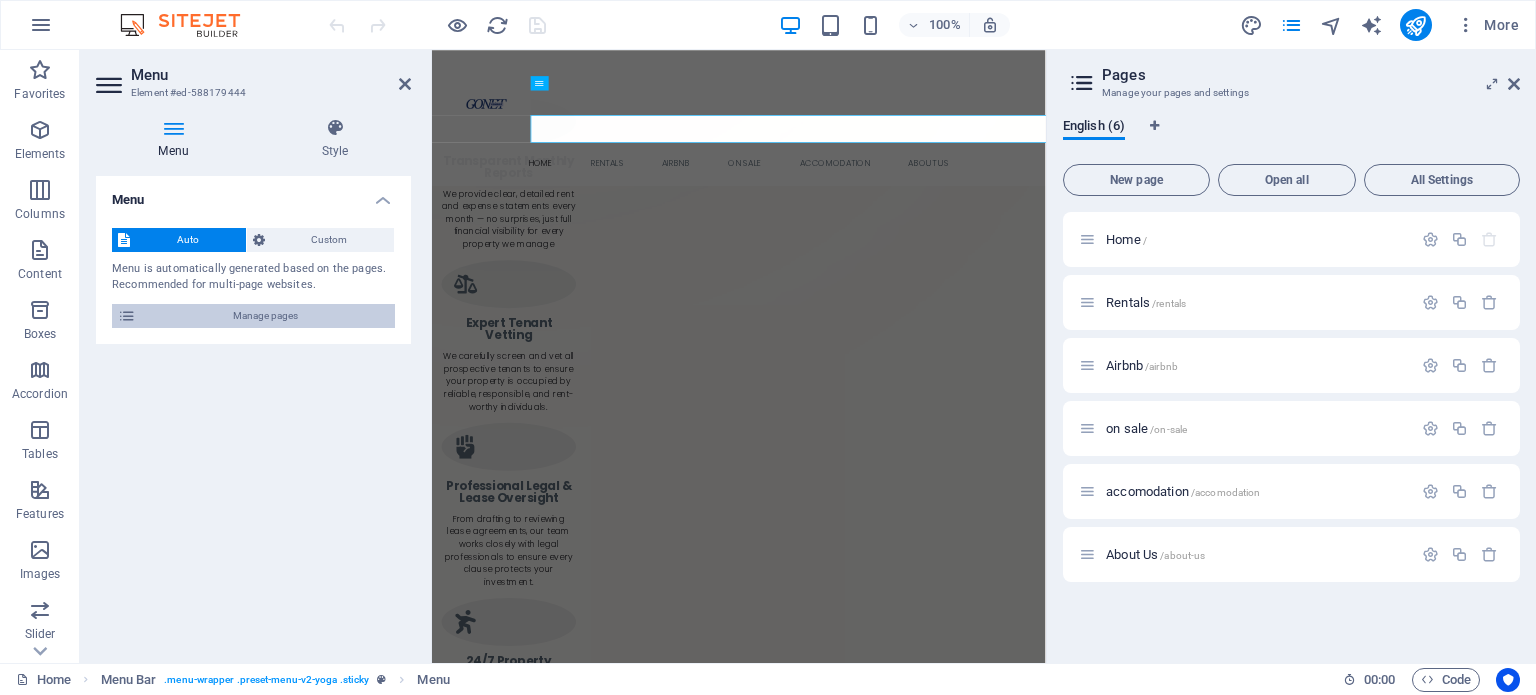scroll, scrollTop: 1227, scrollLeft: 0, axis: vertical 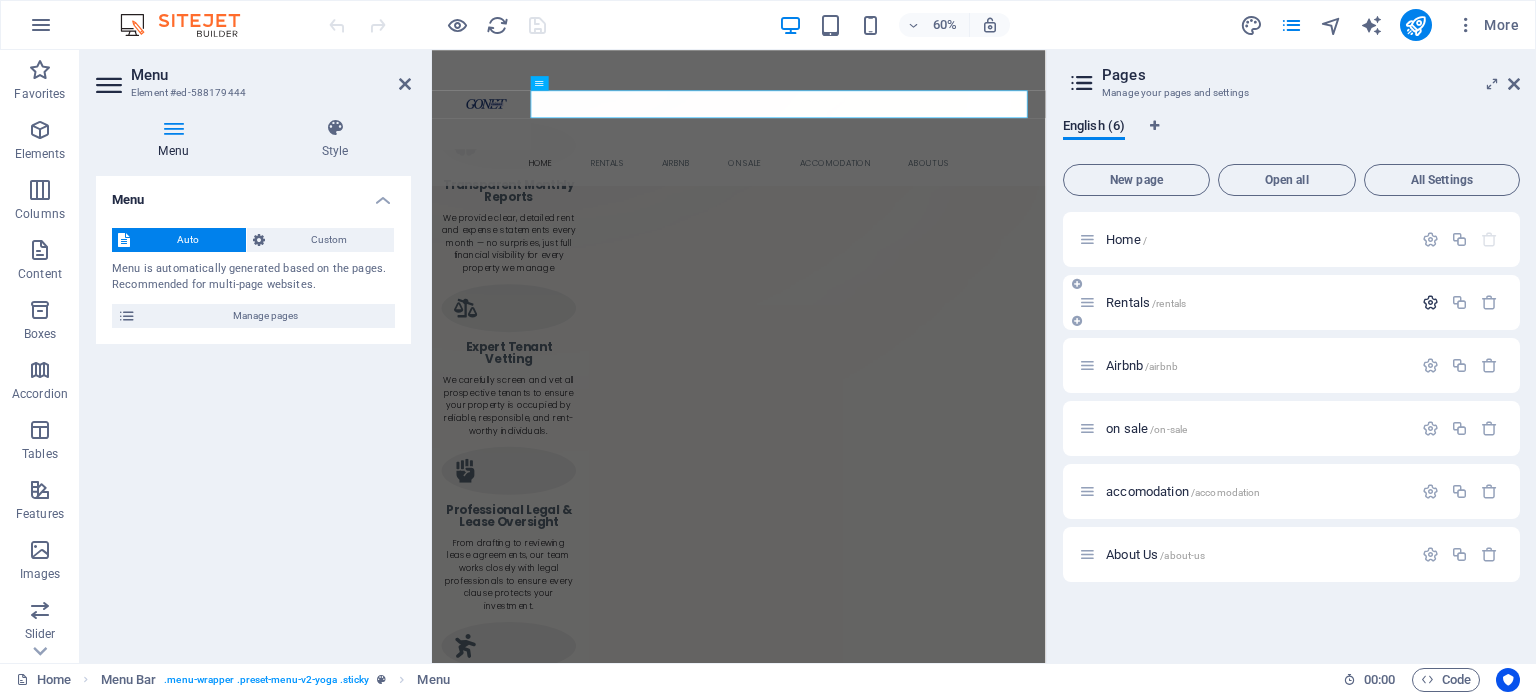 click at bounding box center [1430, 302] 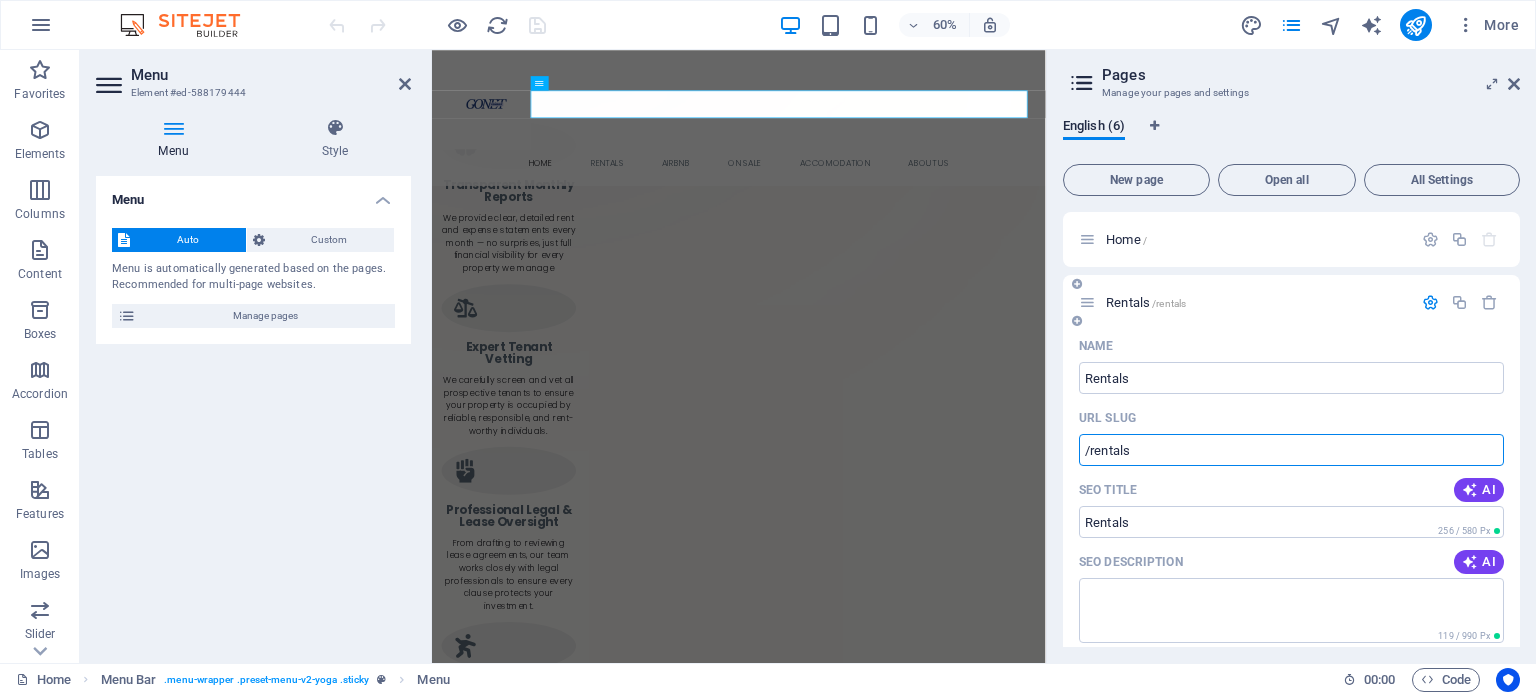 drag, startPoint x: 1145, startPoint y: 451, endPoint x: 1069, endPoint y: 456, distance: 76.1643 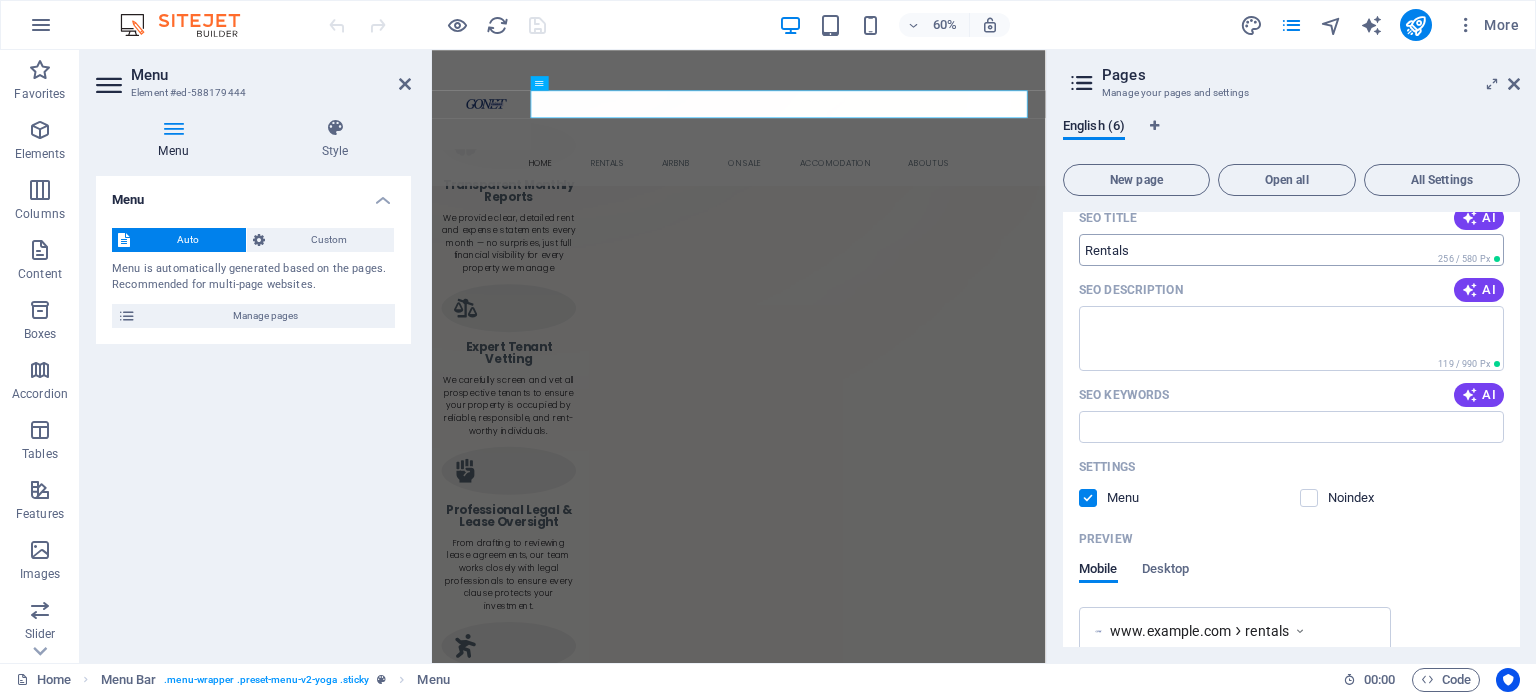 scroll, scrollTop: 278, scrollLeft: 0, axis: vertical 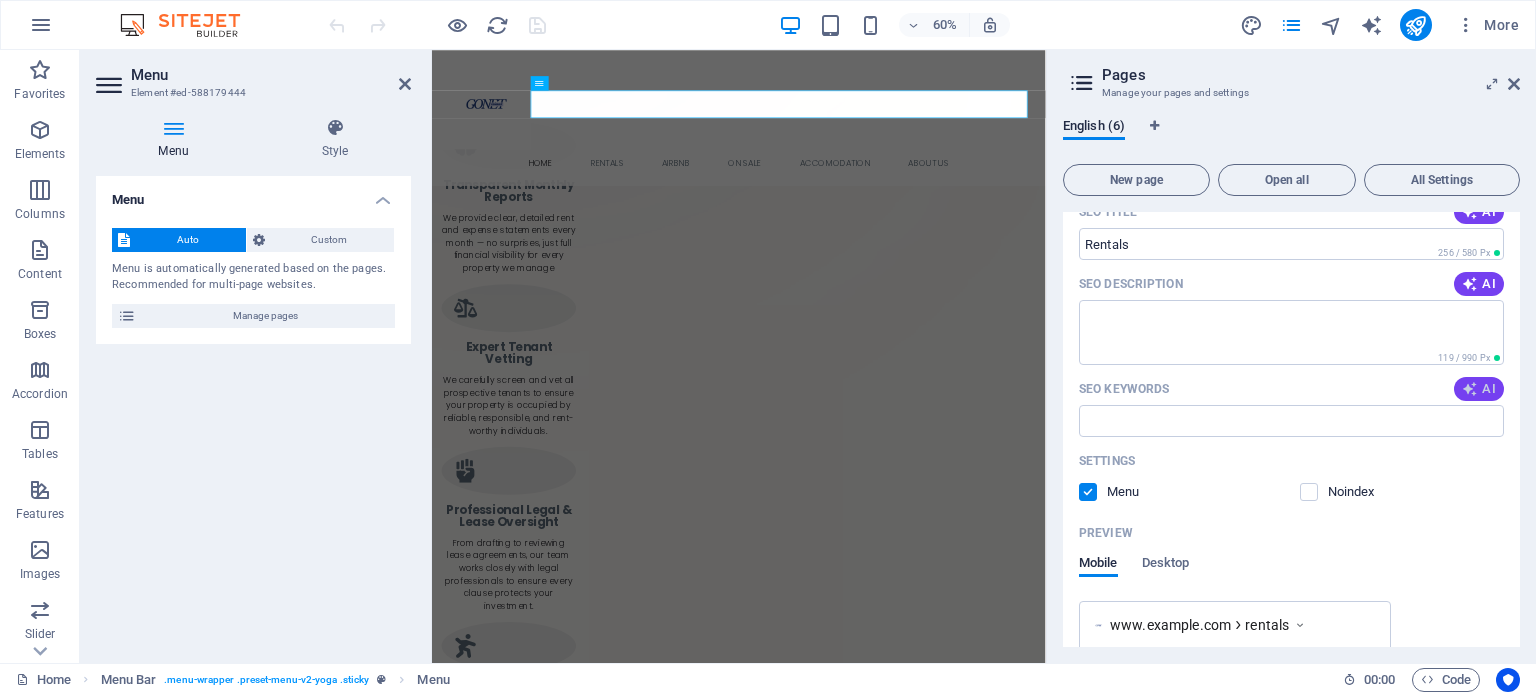 click on "AI" at bounding box center (1479, 389) 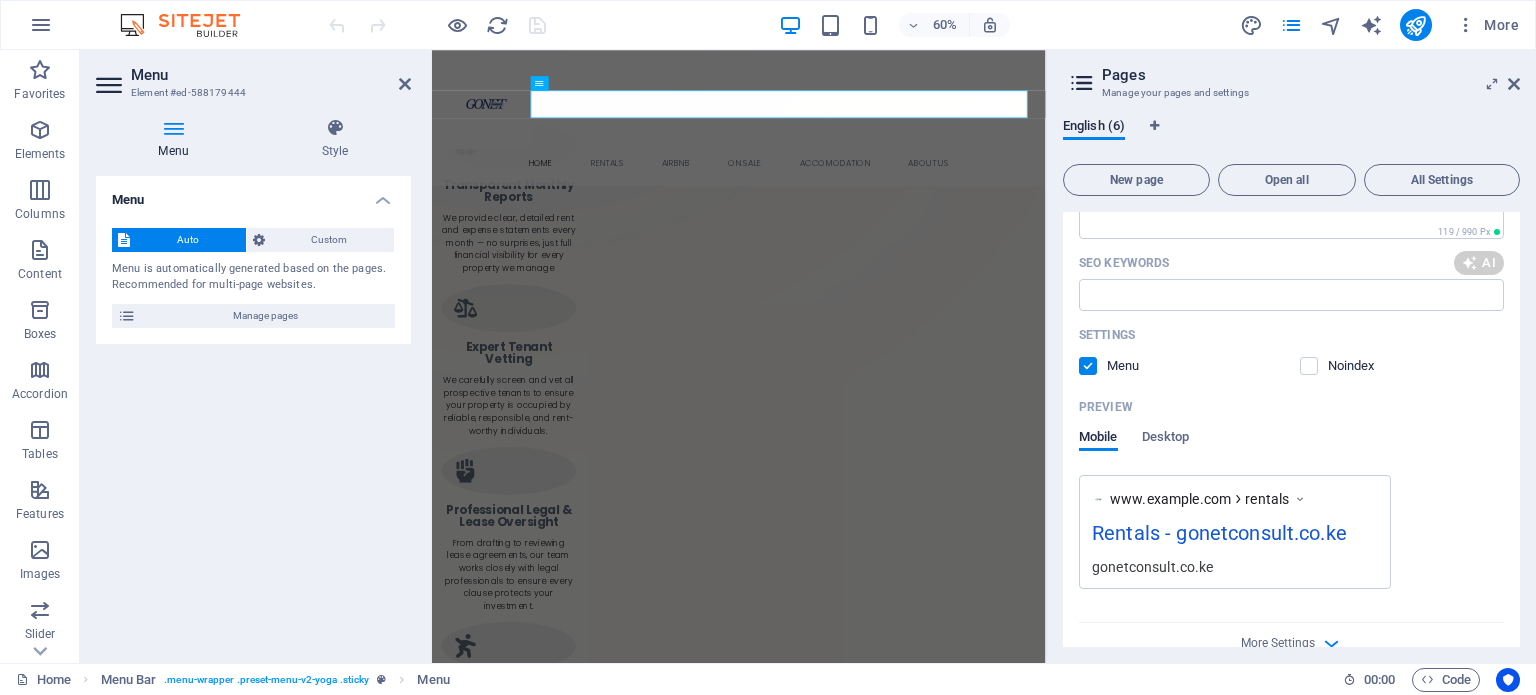scroll, scrollTop: 404, scrollLeft: 0, axis: vertical 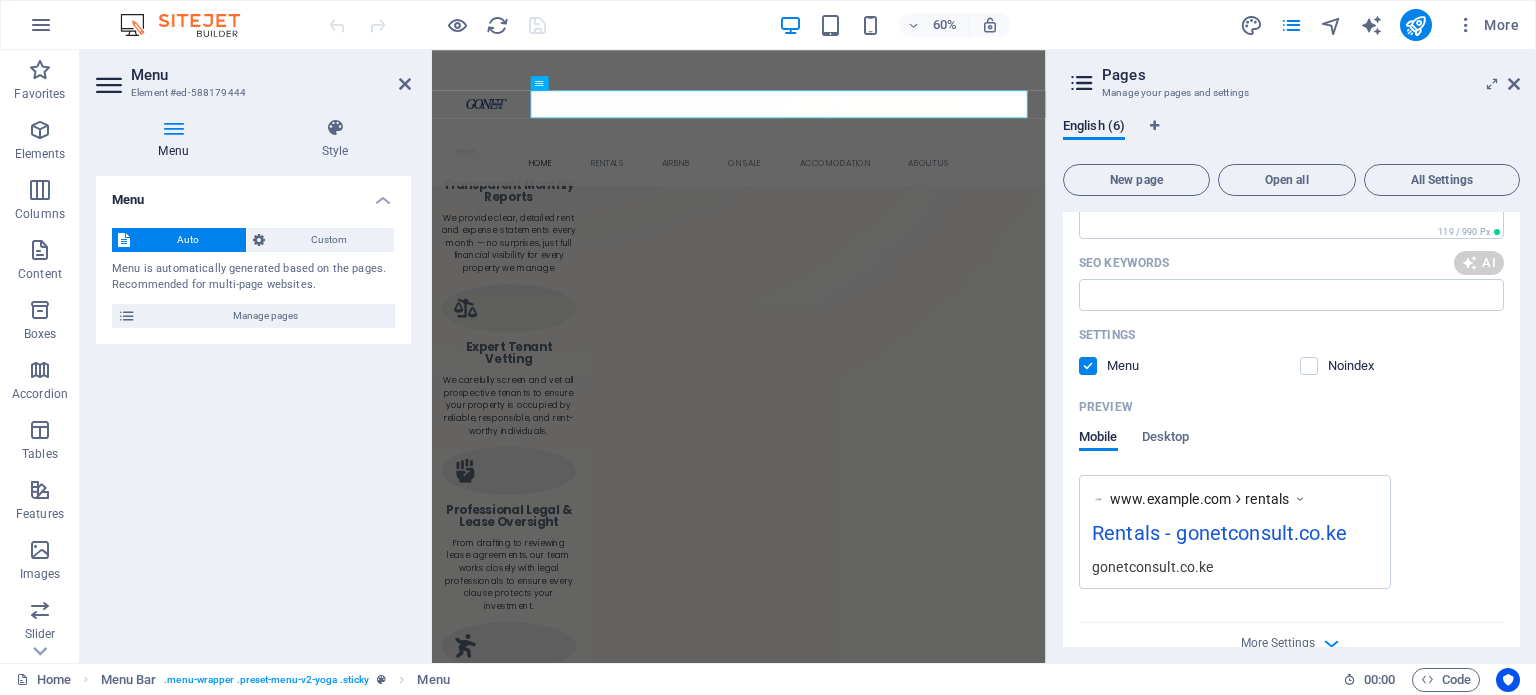 type on "property management, residential management, commercial property services, industrial property solutions, Ashtanga yoga classes, professional property consultancy" 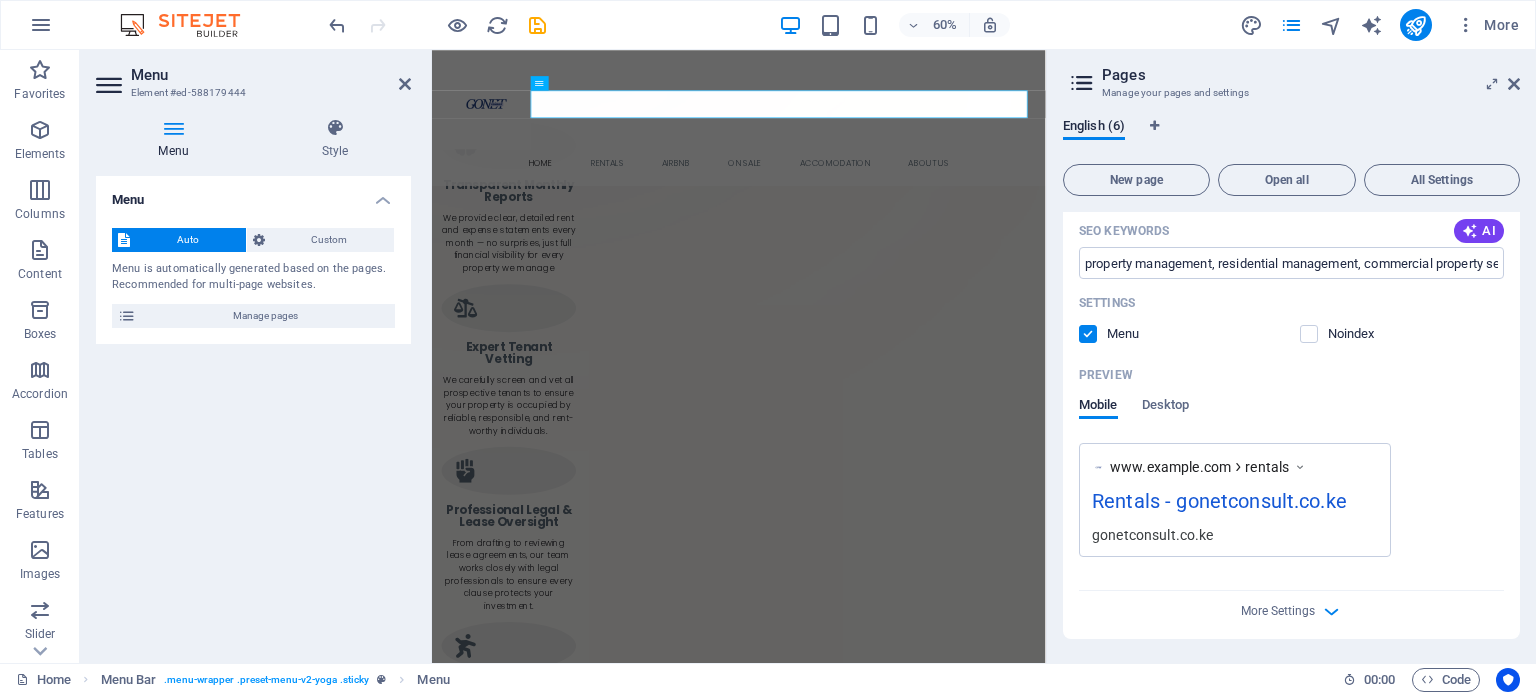 scroll, scrollTop: 436, scrollLeft: 0, axis: vertical 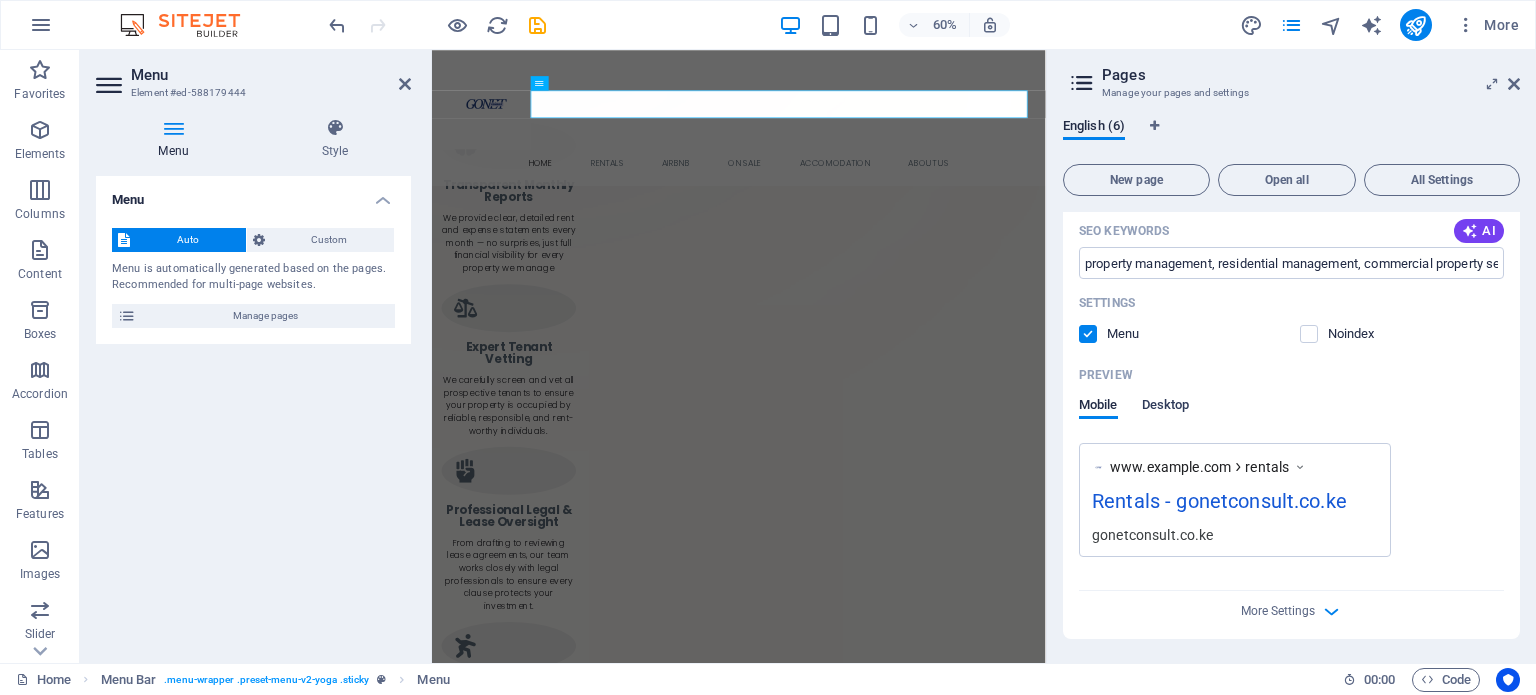 click on "Desktop" at bounding box center (1166, 407) 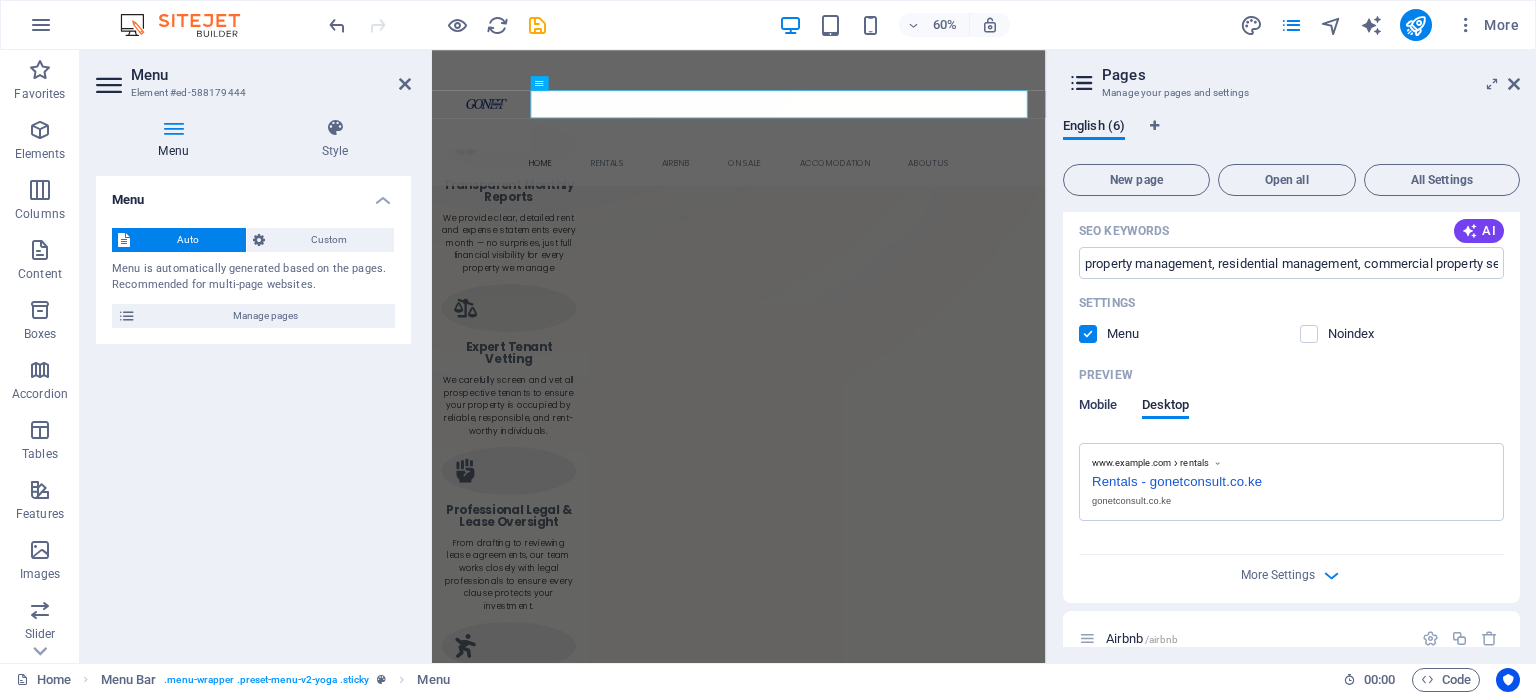 click on "Mobile" at bounding box center (1098, 407) 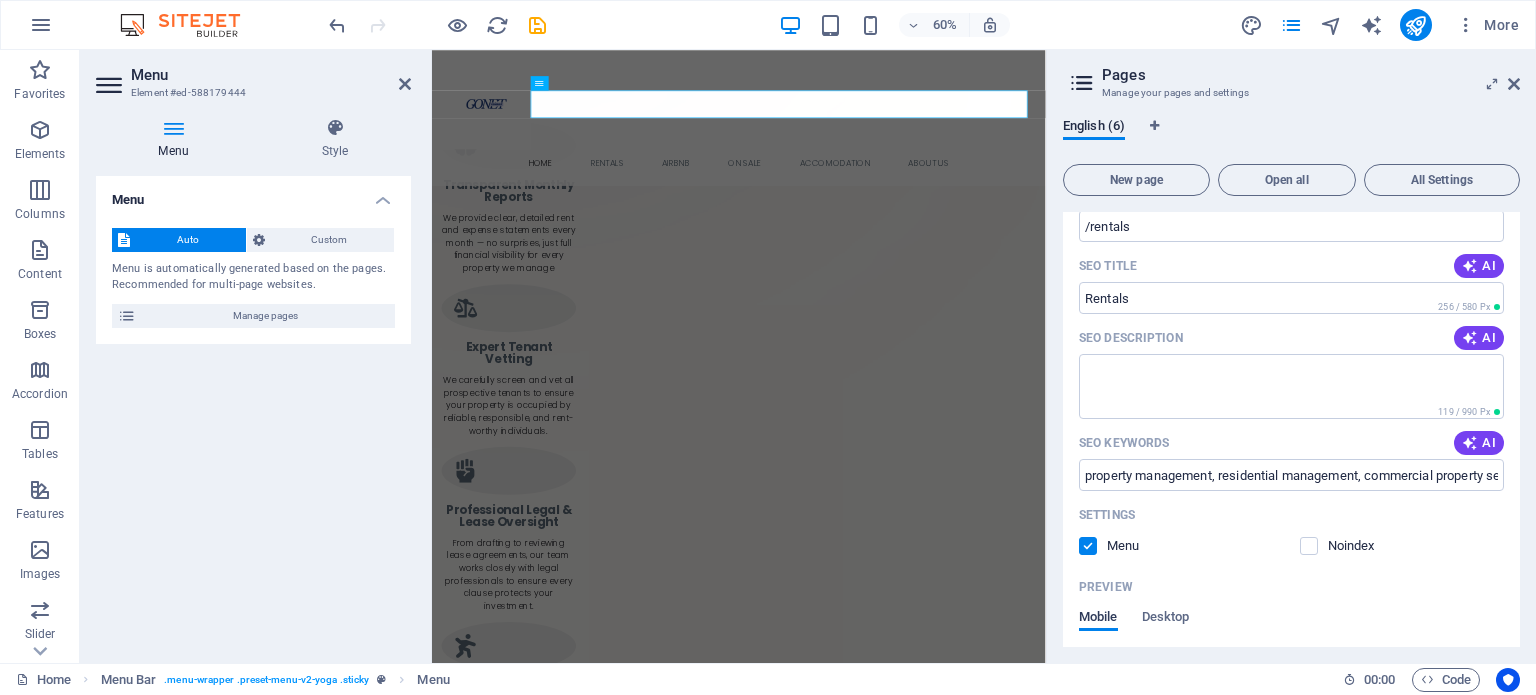 scroll, scrollTop: 0, scrollLeft: 0, axis: both 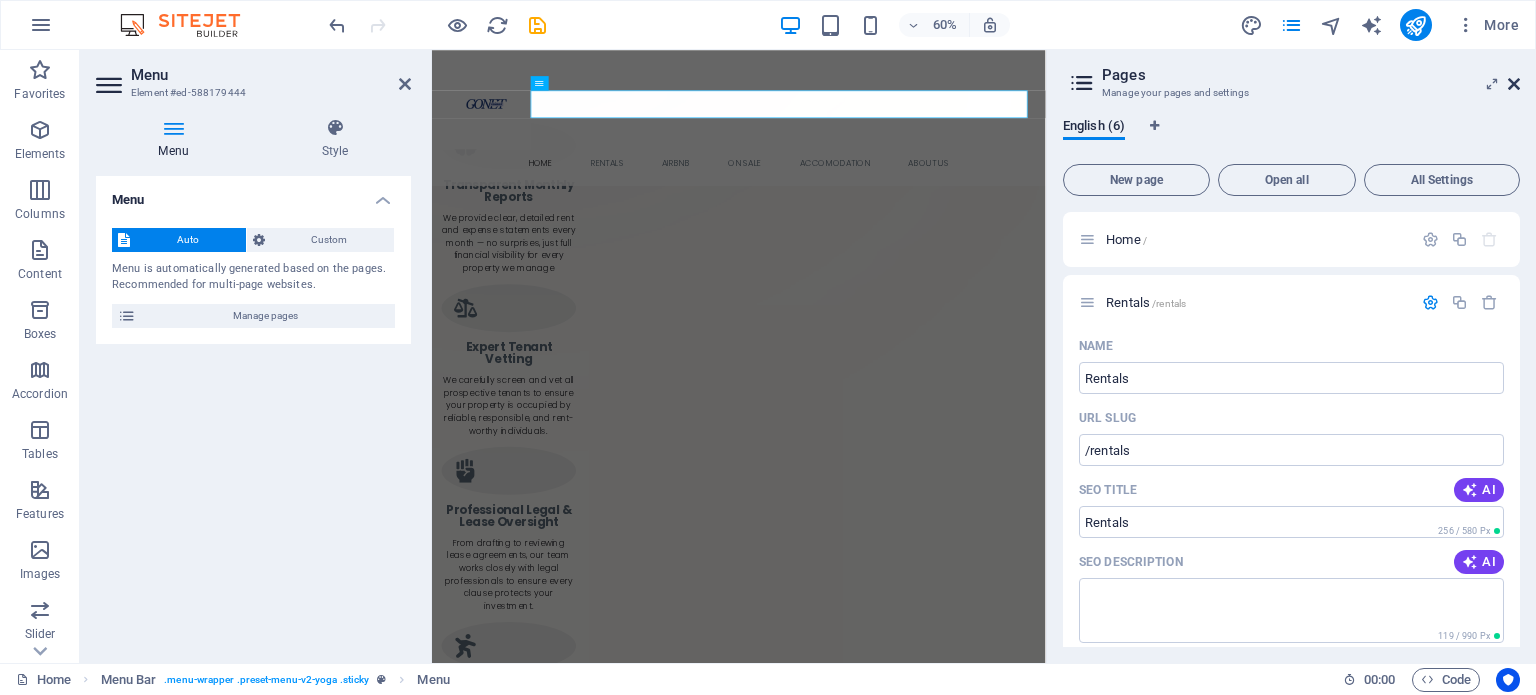 click at bounding box center [1514, 84] 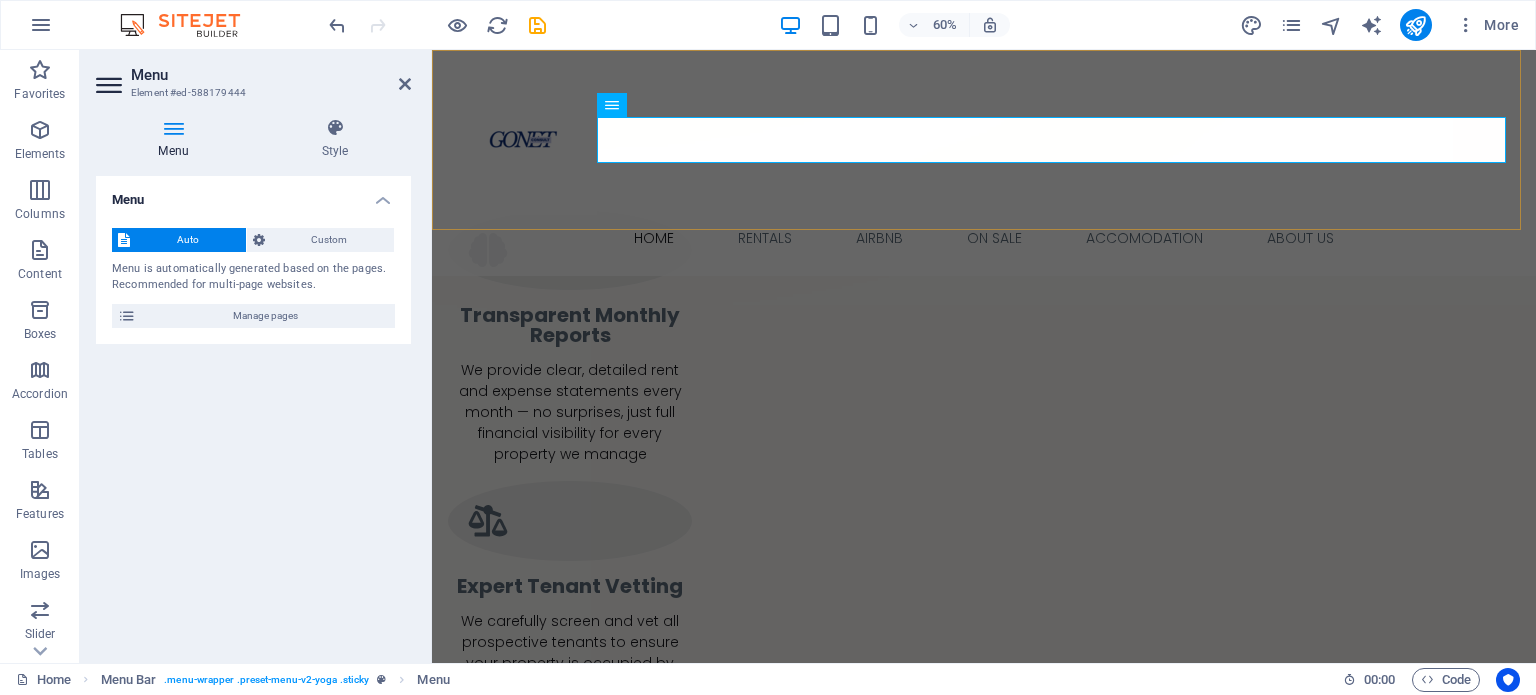 scroll, scrollTop: 1268, scrollLeft: 0, axis: vertical 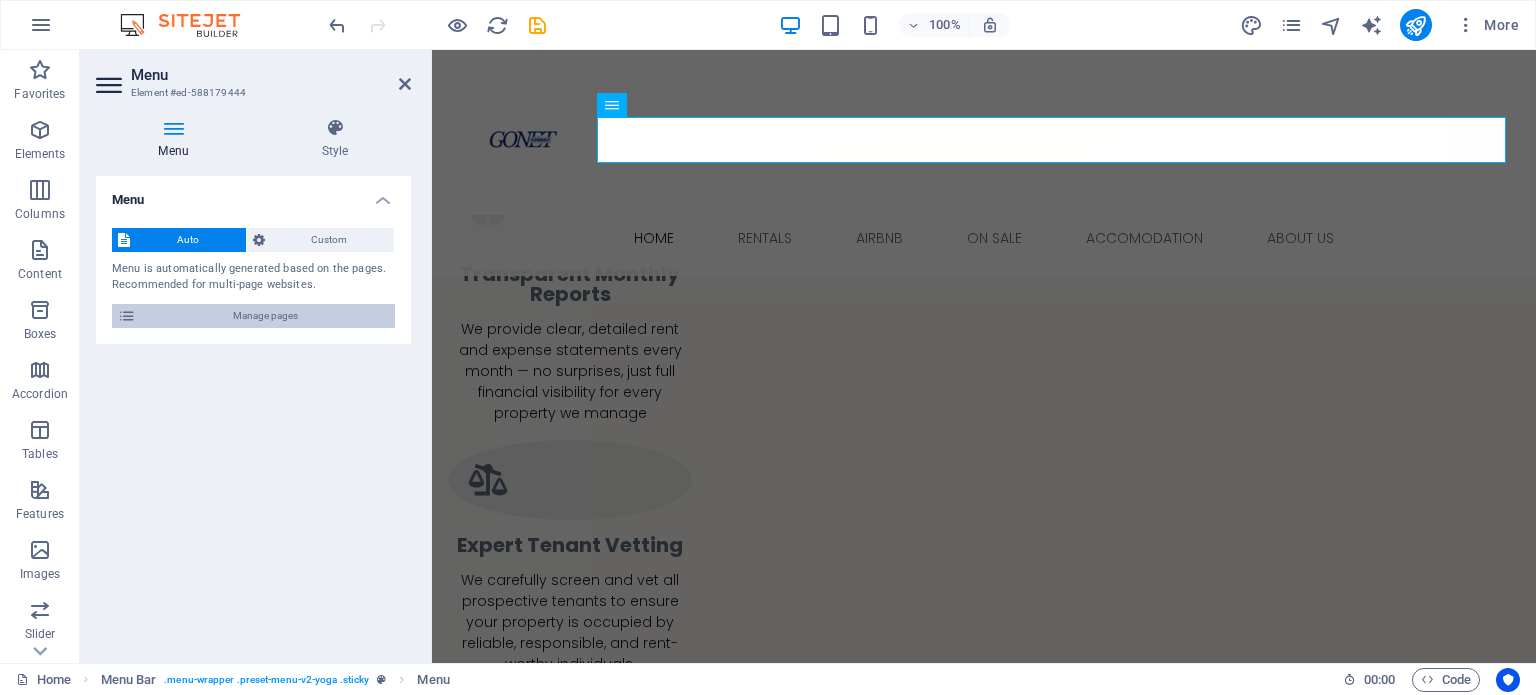 click on "Manage pages" at bounding box center (265, 316) 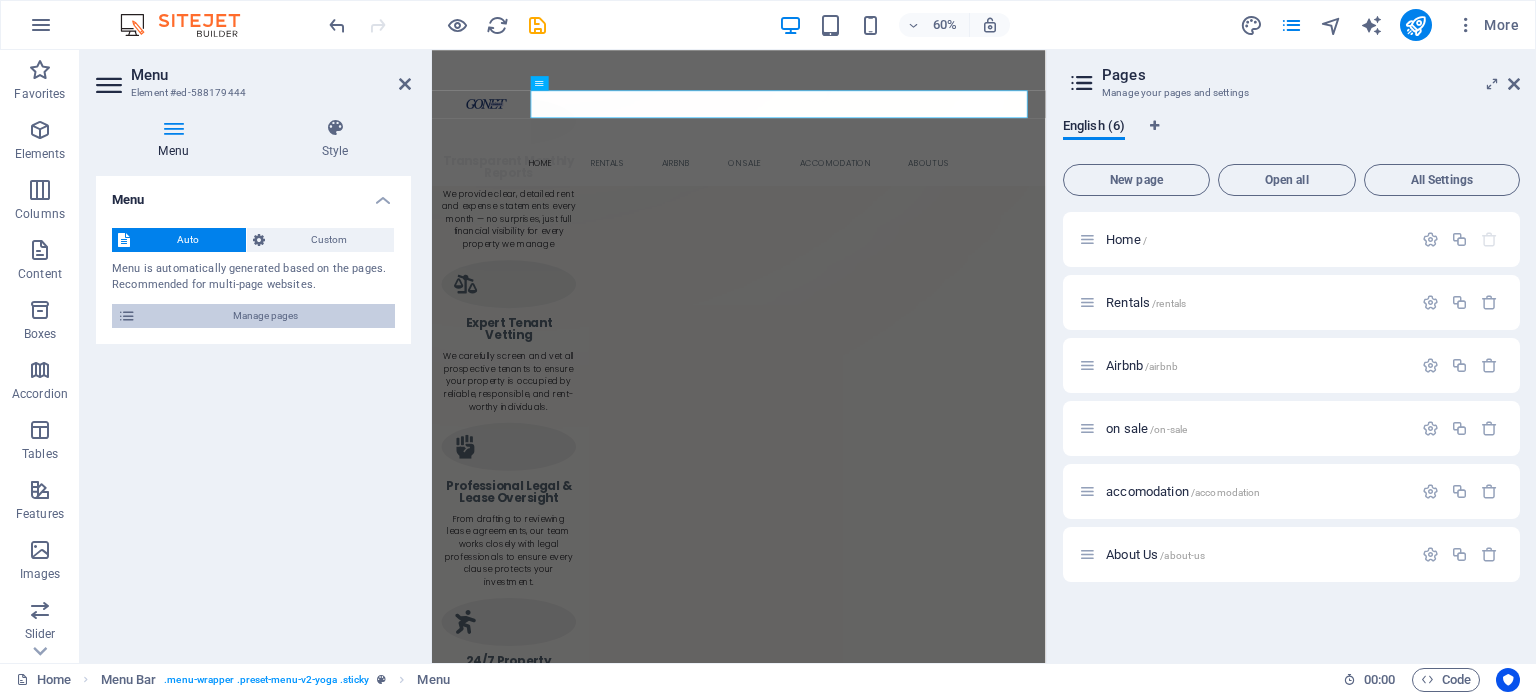 scroll, scrollTop: 1227, scrollLeft: 0, axis: vertical 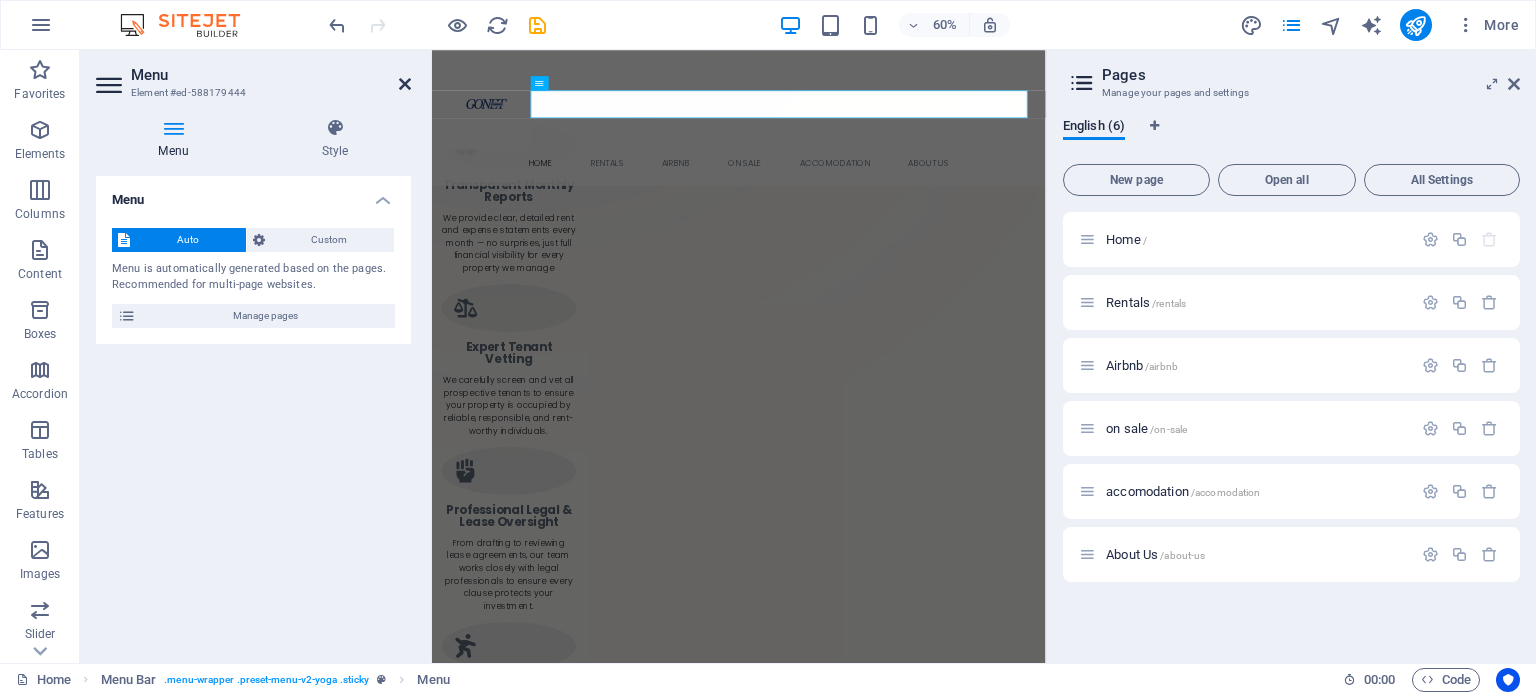 click at bounding box center (405, 84) 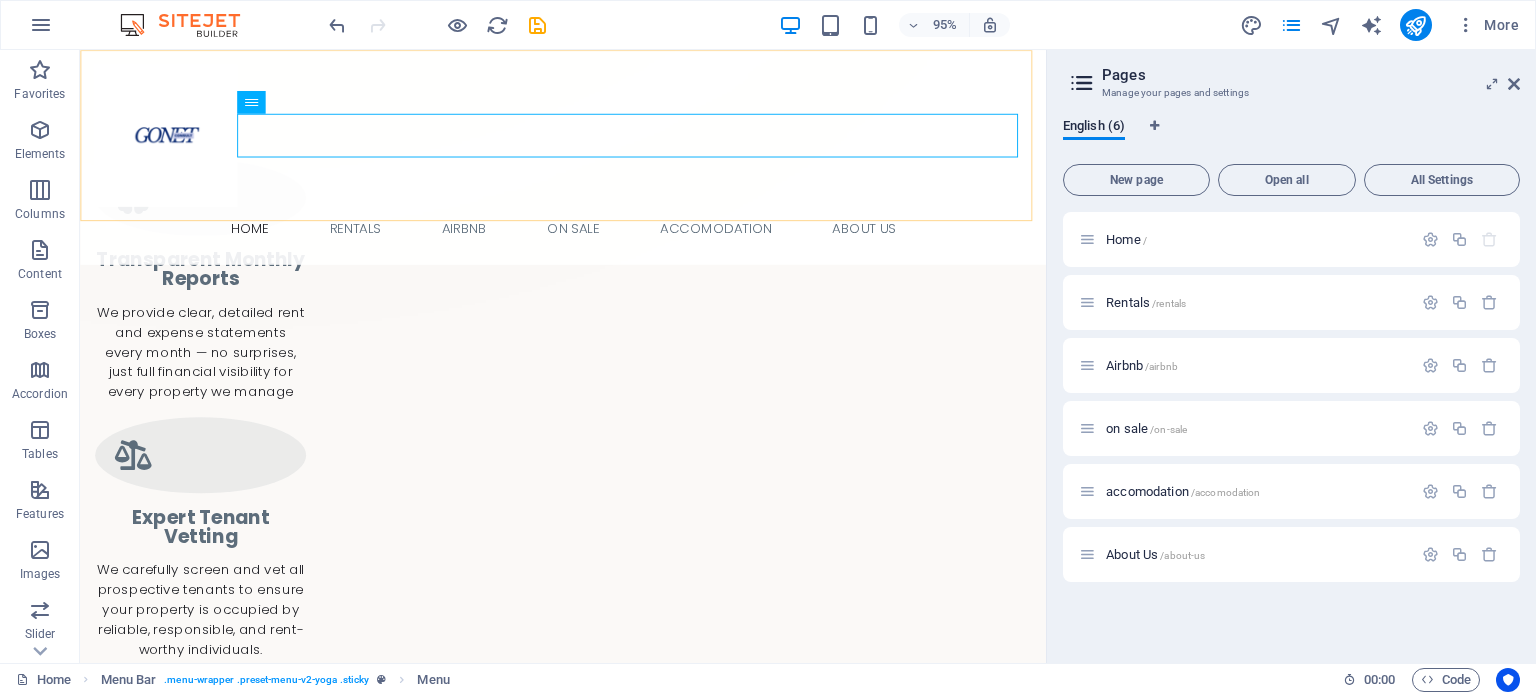 scroll, scrollTop: 1224, scrollLeft: 0, axis: vertical 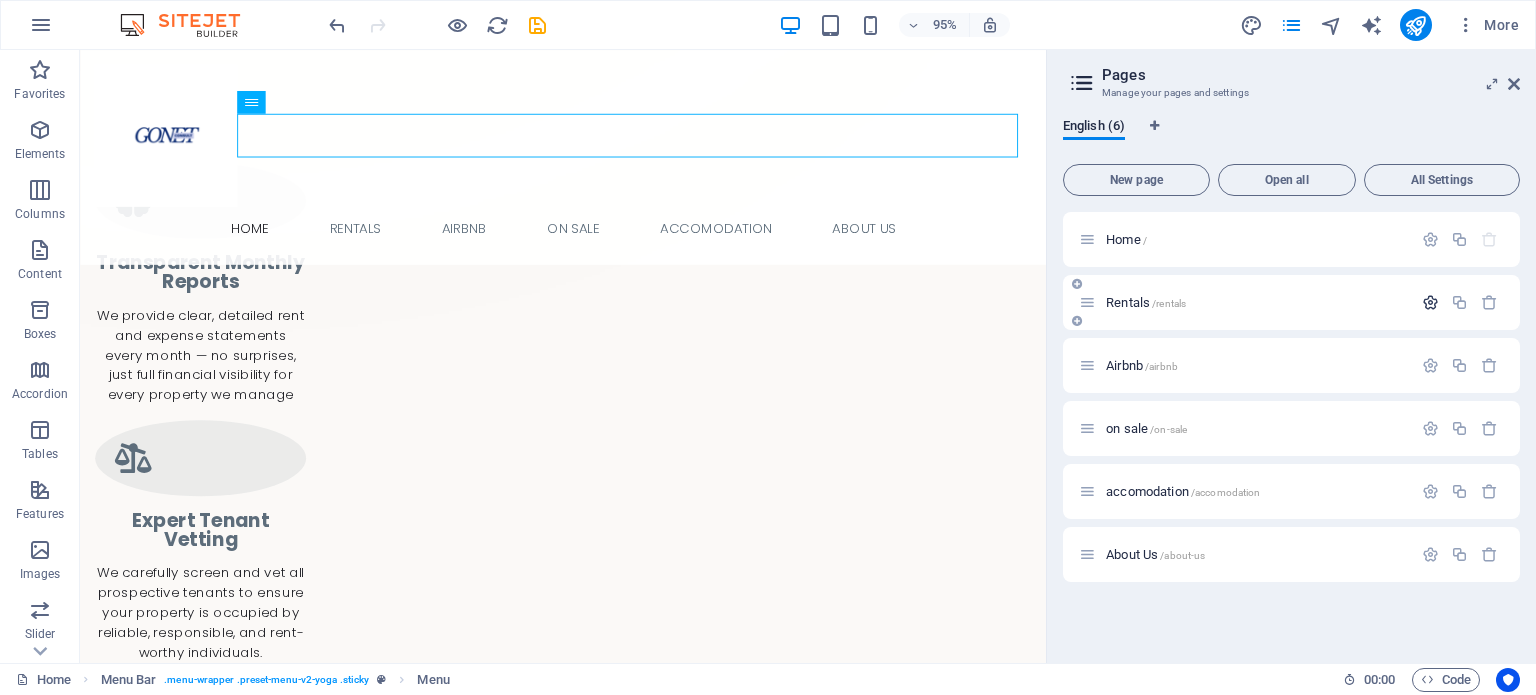 click at bounding box center (1430, 302) 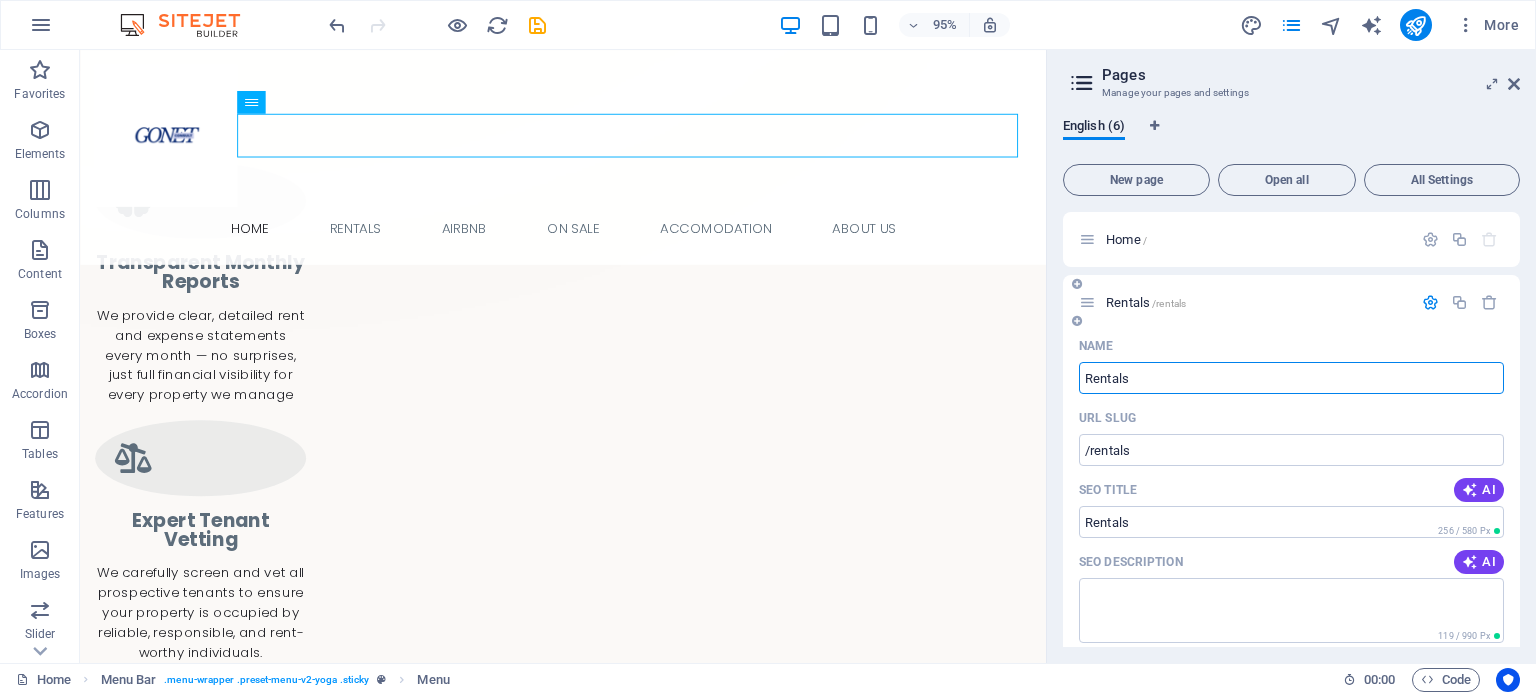 click on "SEO Title AI" at bounding box center [1291, 490] 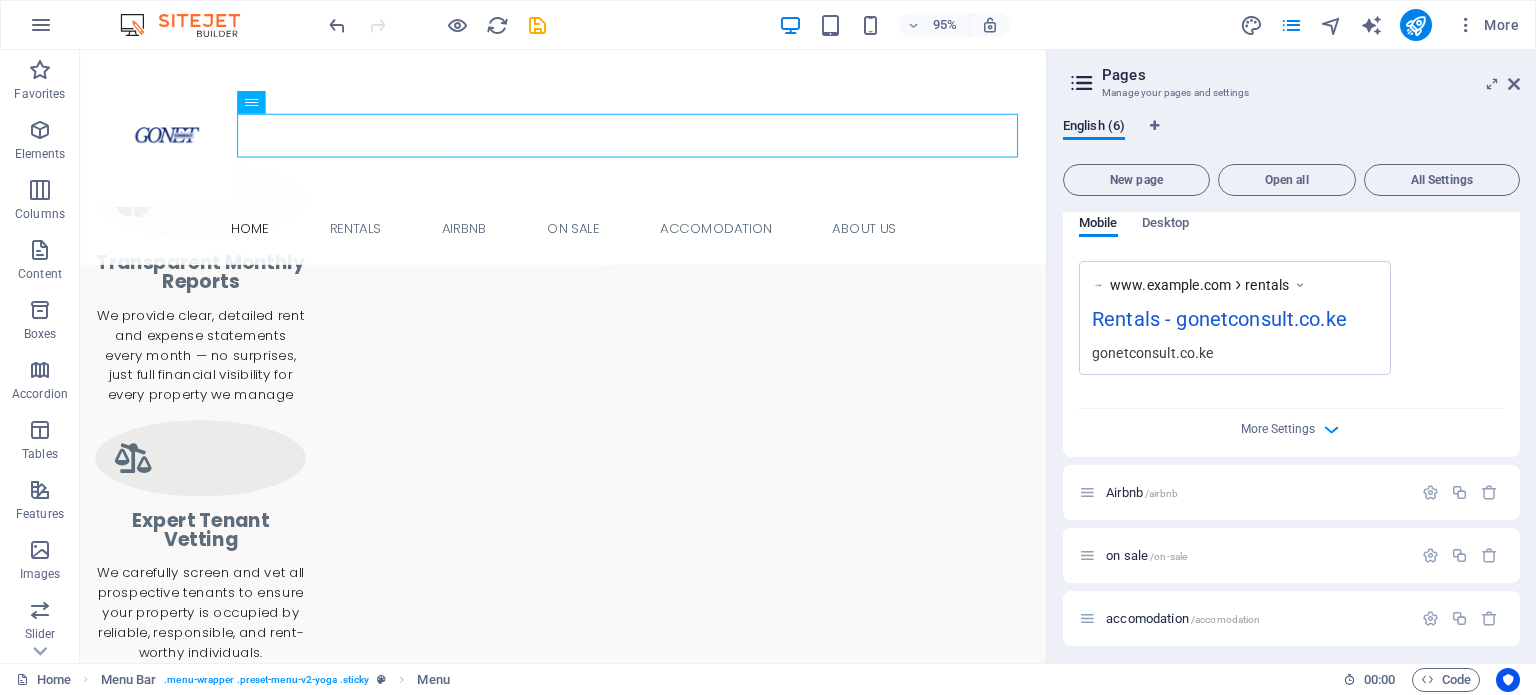 scroll, scrollTop: 619, scrollLeft: 0, axis: vertical 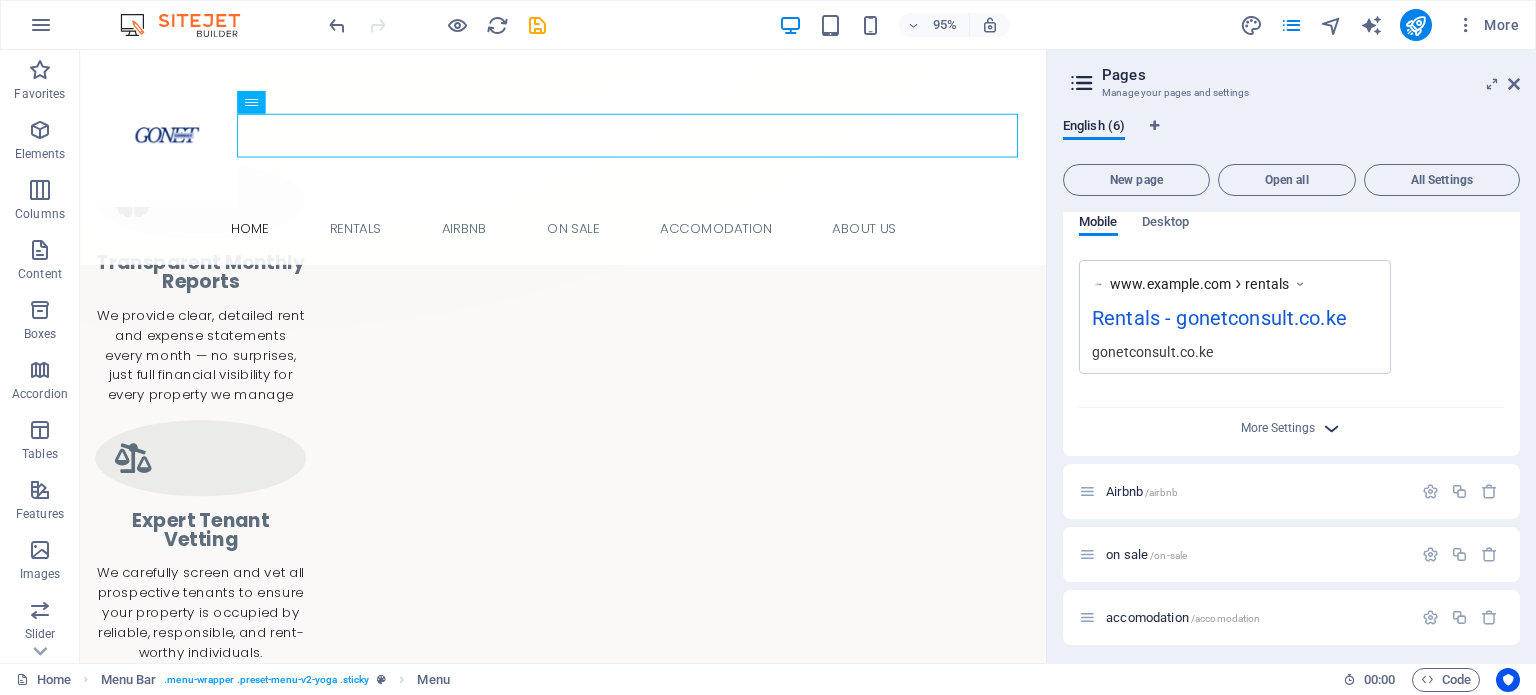 click on "More Settings" at bounding box center (1292, 428) 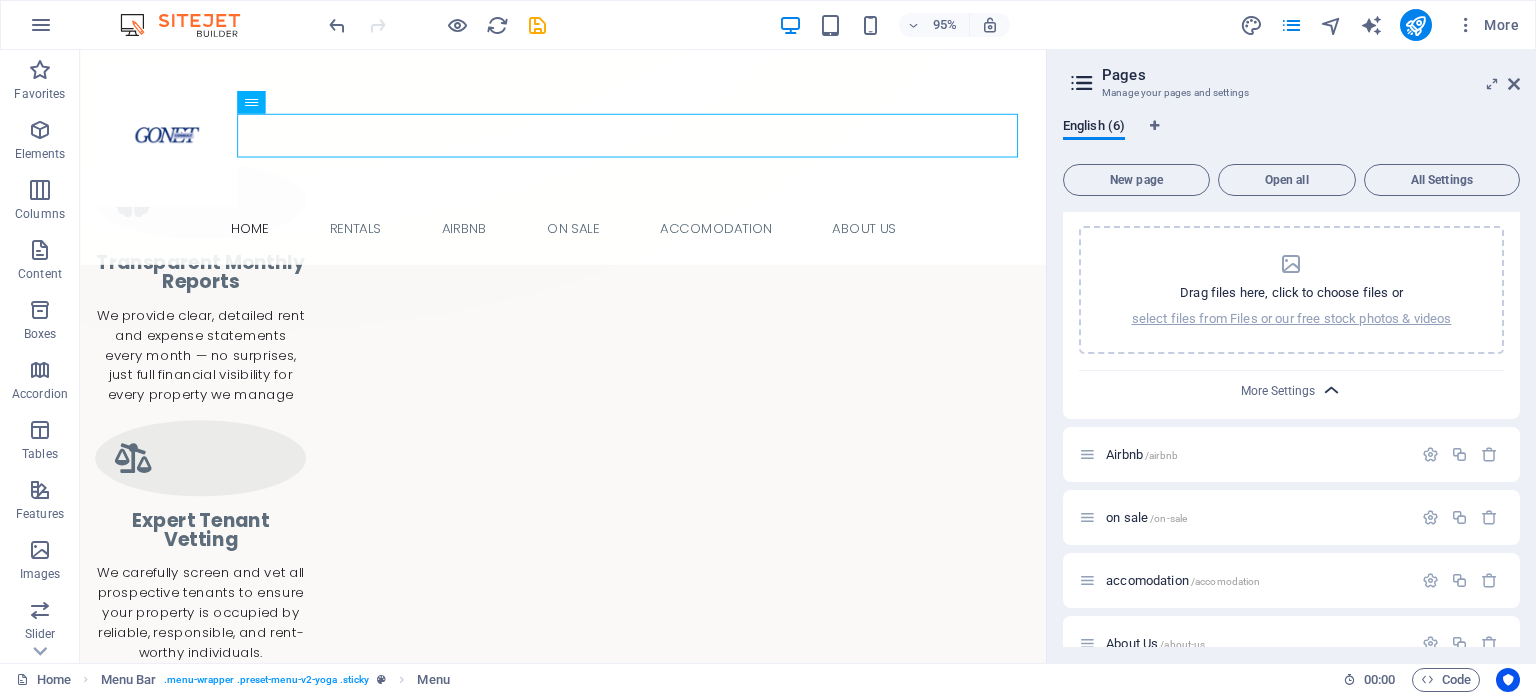 scroll, scrollTop: 974, scrollLeft: 0, axis: vertical 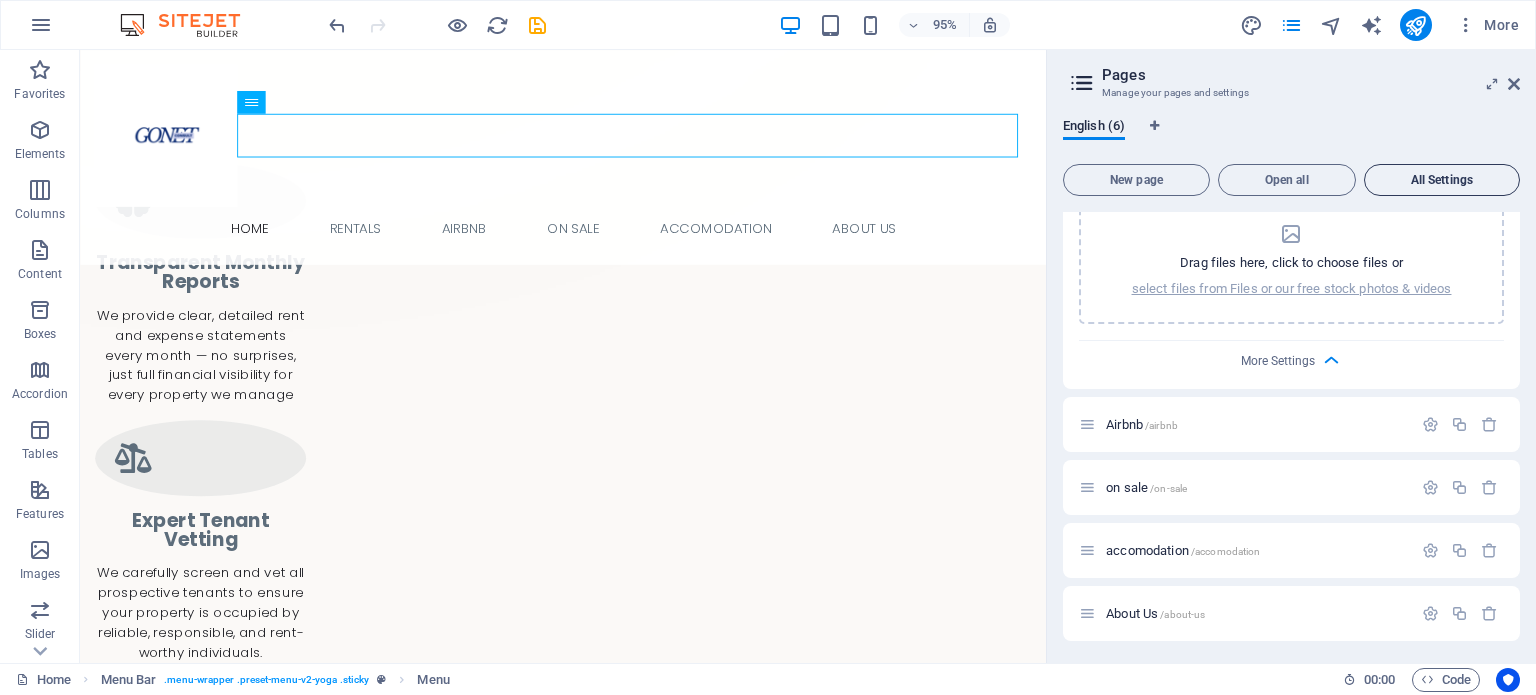 click on "All Settings" at bounding box center [1442, 180] 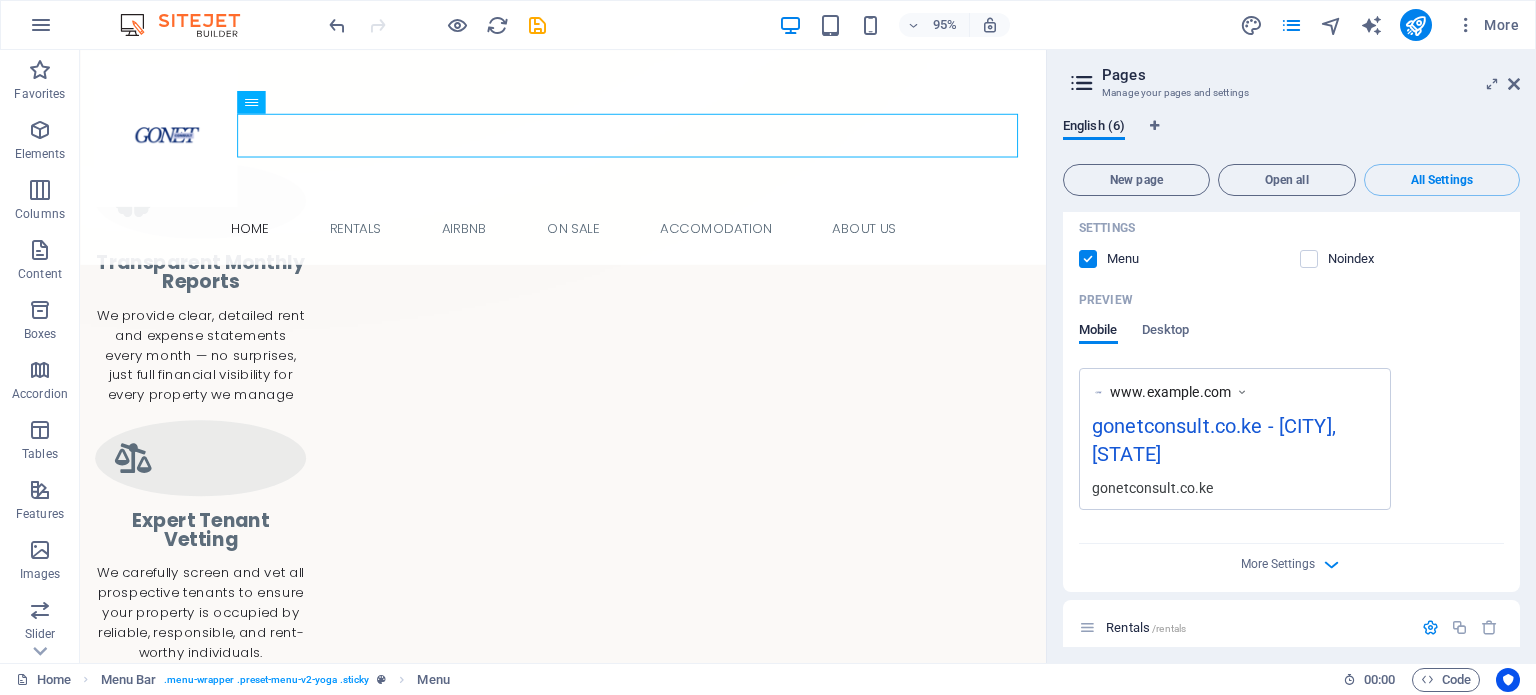 scroll, scrollTop: 399, scrollLeft: 0, axis: vertical 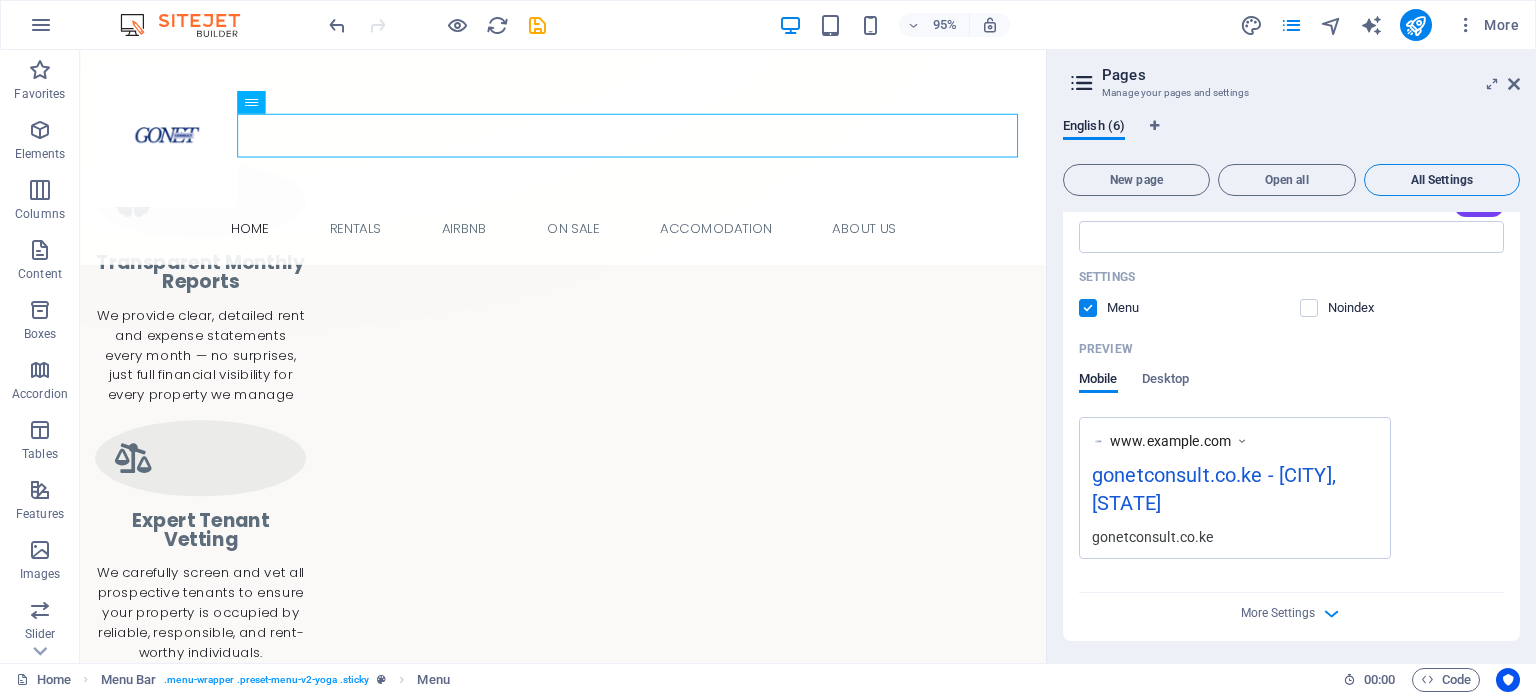 click on "All Settings" at bounding box center (1442, 180) 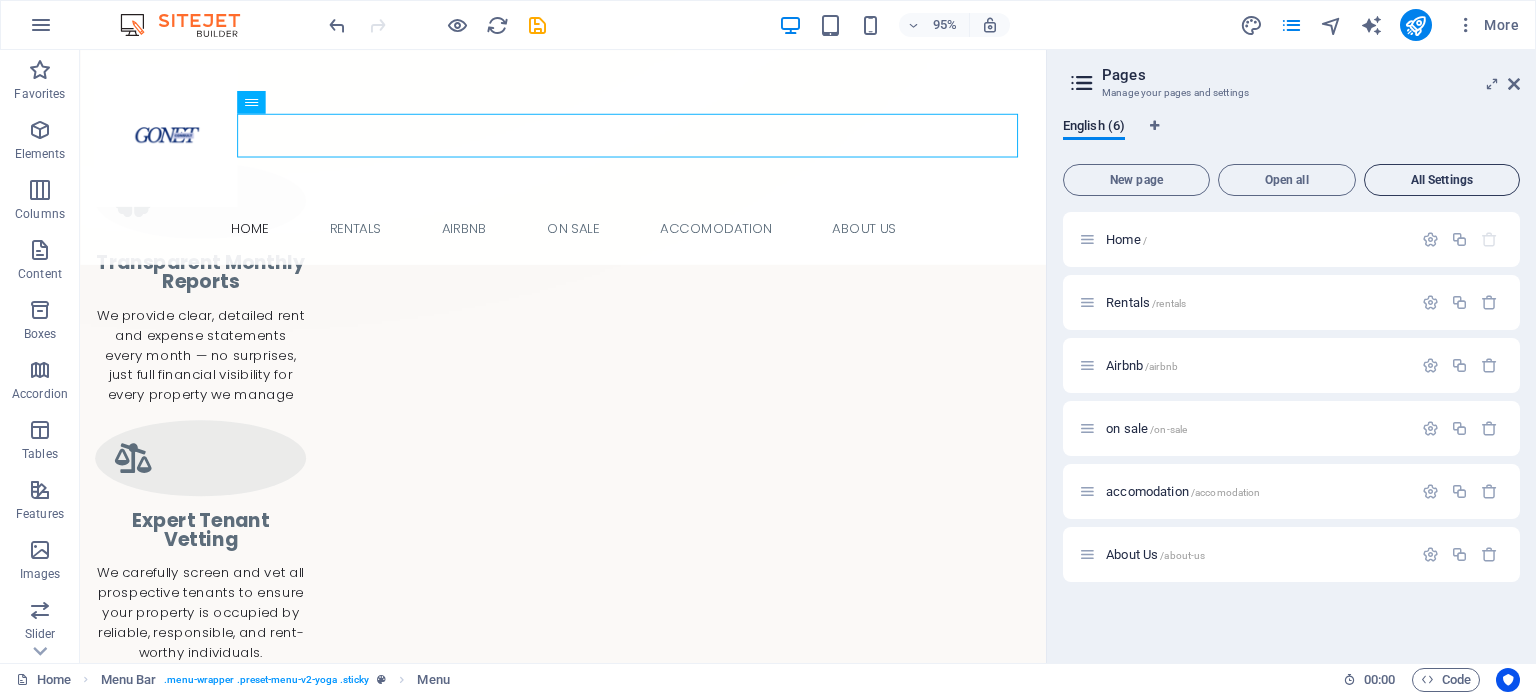 scroll, scrollTop: 0, scrollLeft: 0, axis: both 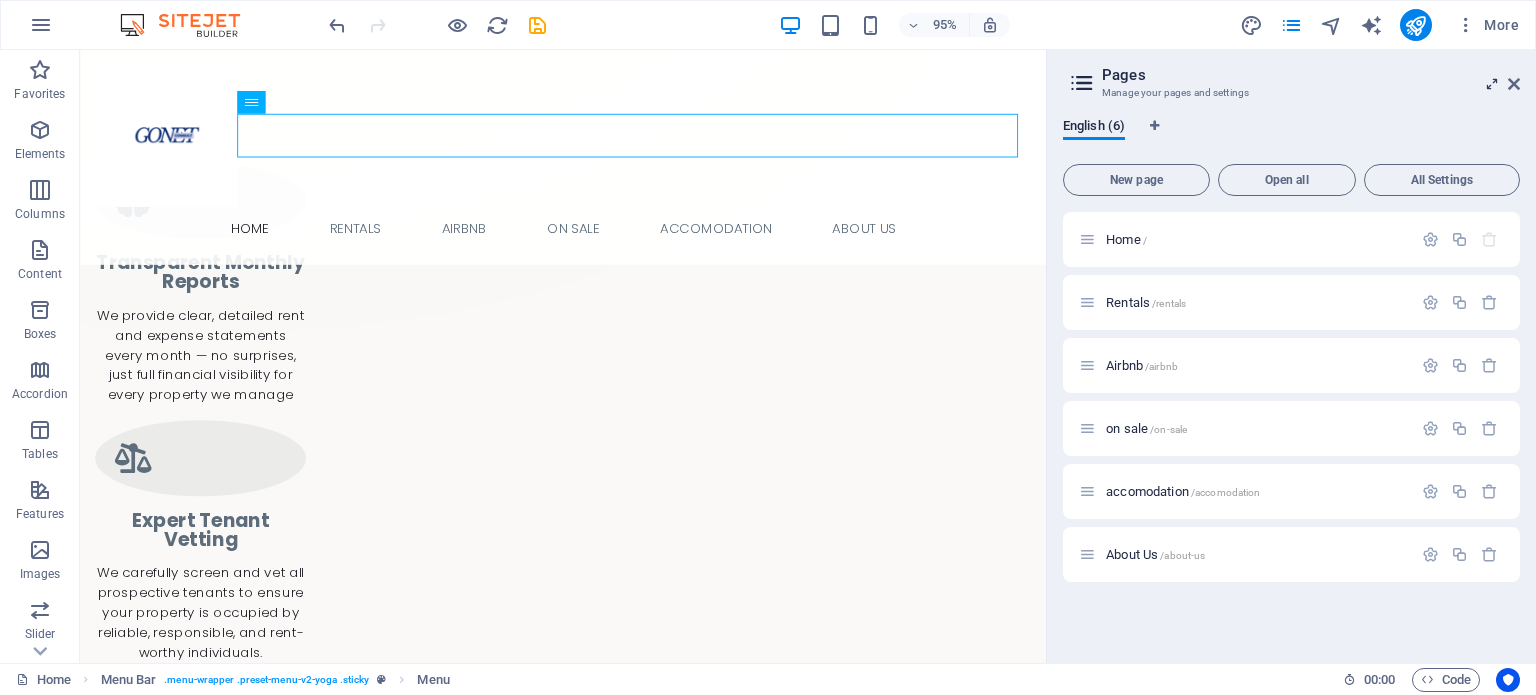 click at bounding box center (1492, 84) 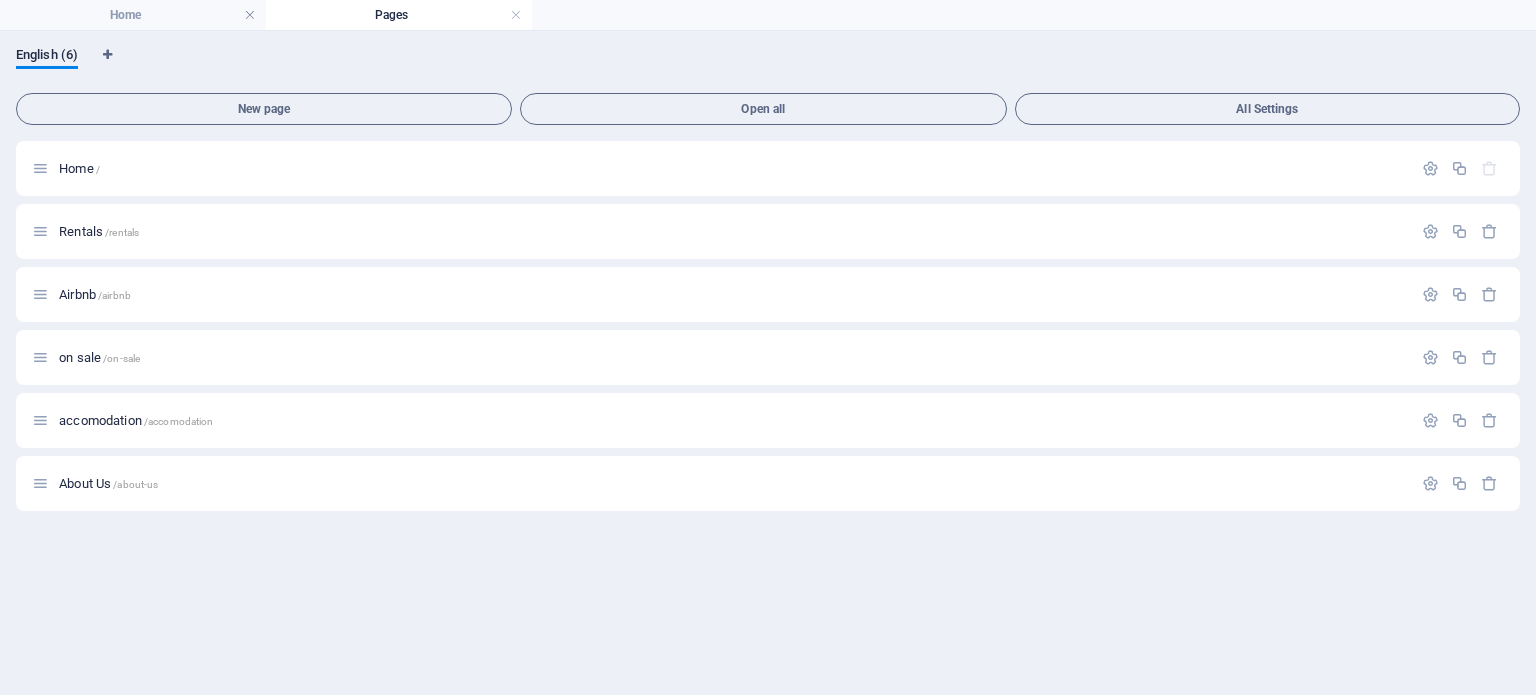 scroll, scrollTop: 0, scrollLeft: 0, axis: both 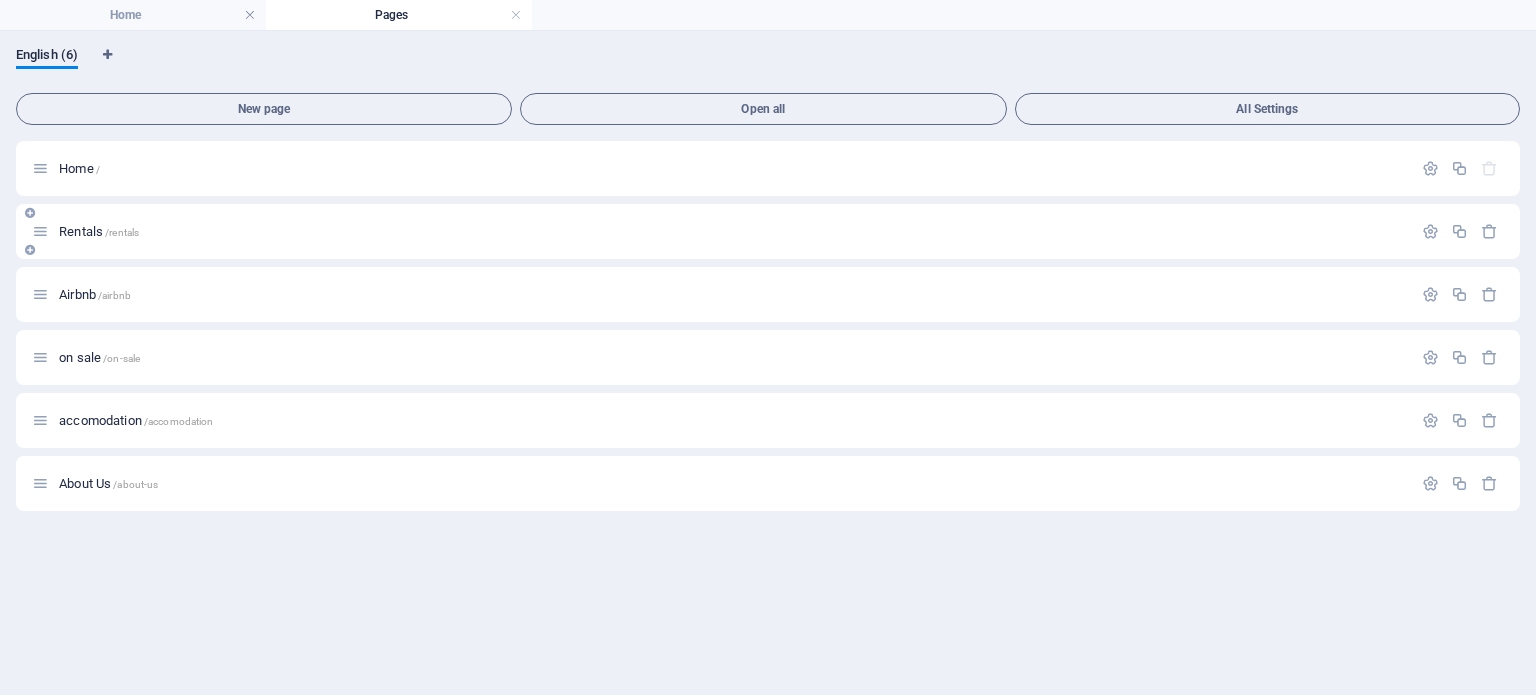 click at bounding box center (30, 213) 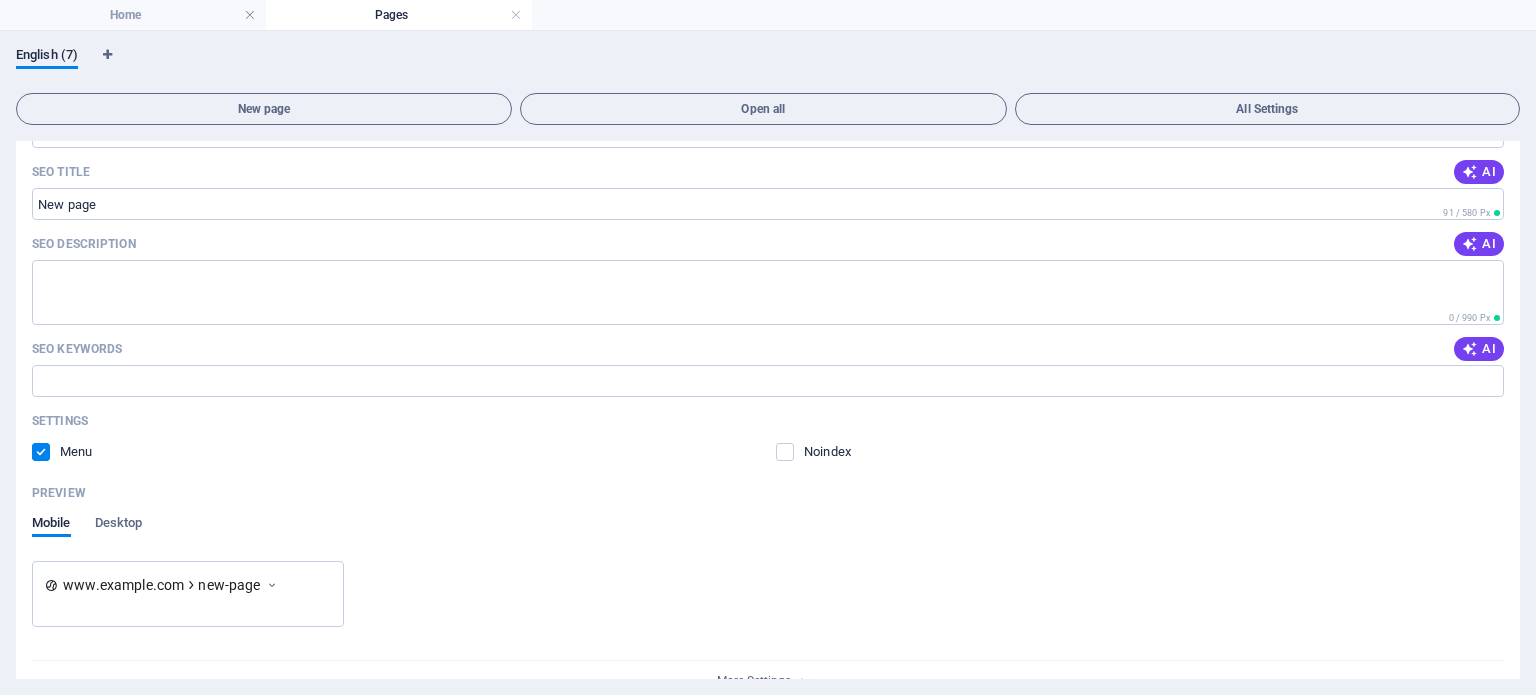 scroll, scrollTop: 0, scrollLeft: 0, axis: both 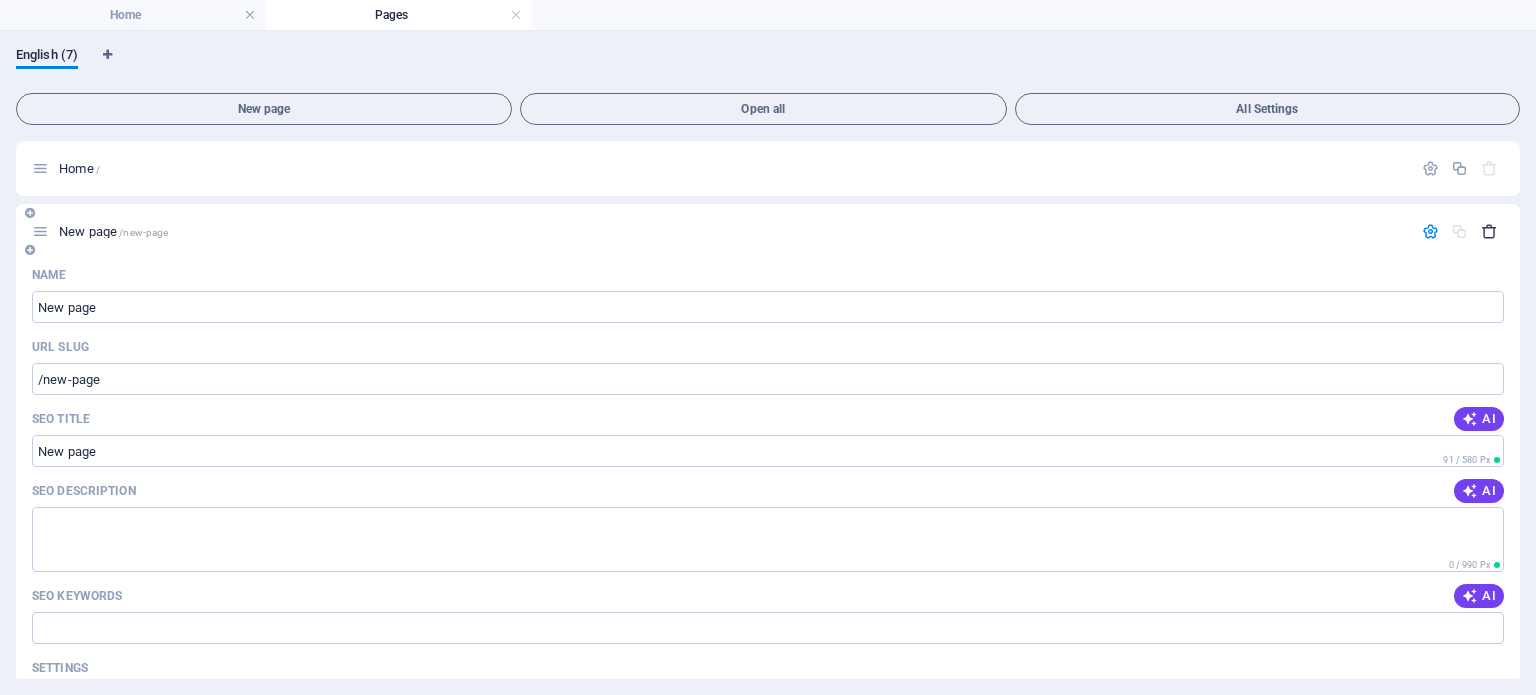 click at bounding box center [1489, 231] 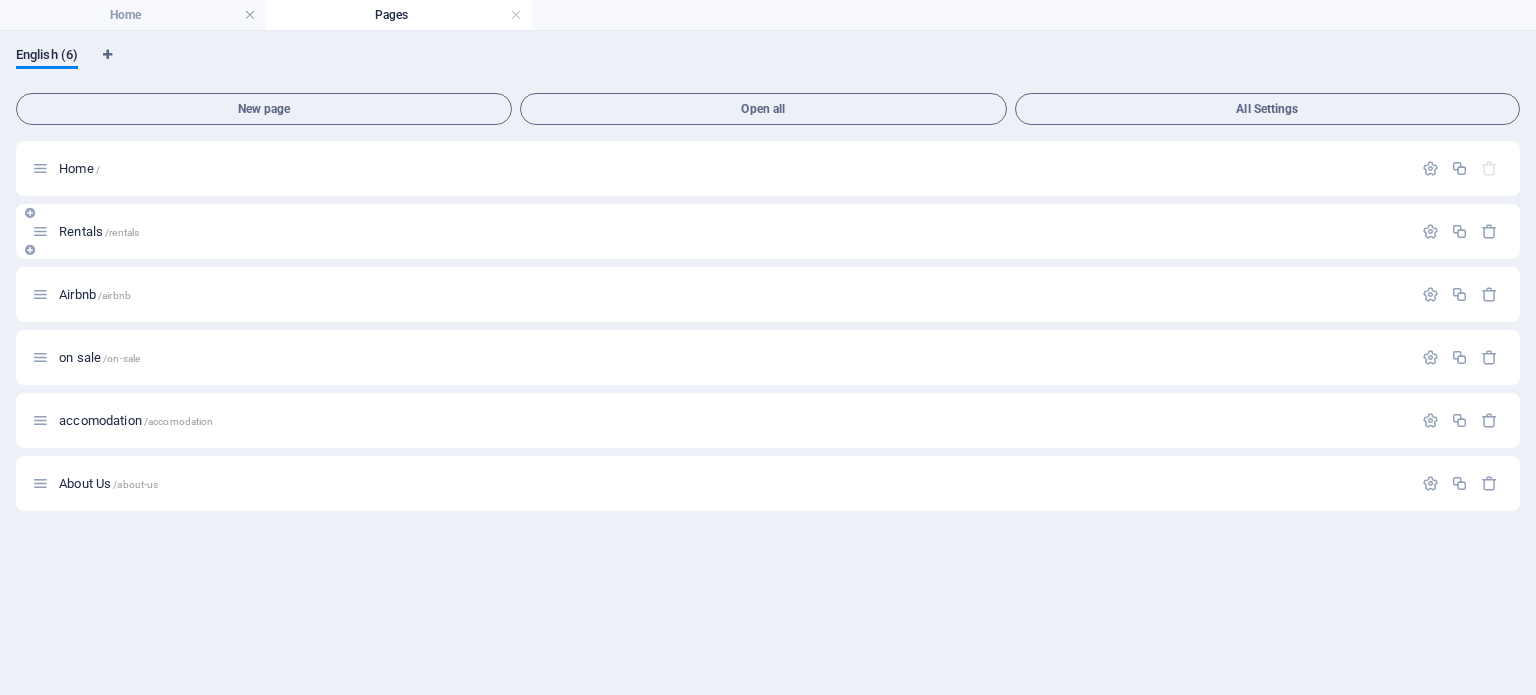 click on "Rentals /rentals" at bounding box center (722, 231) 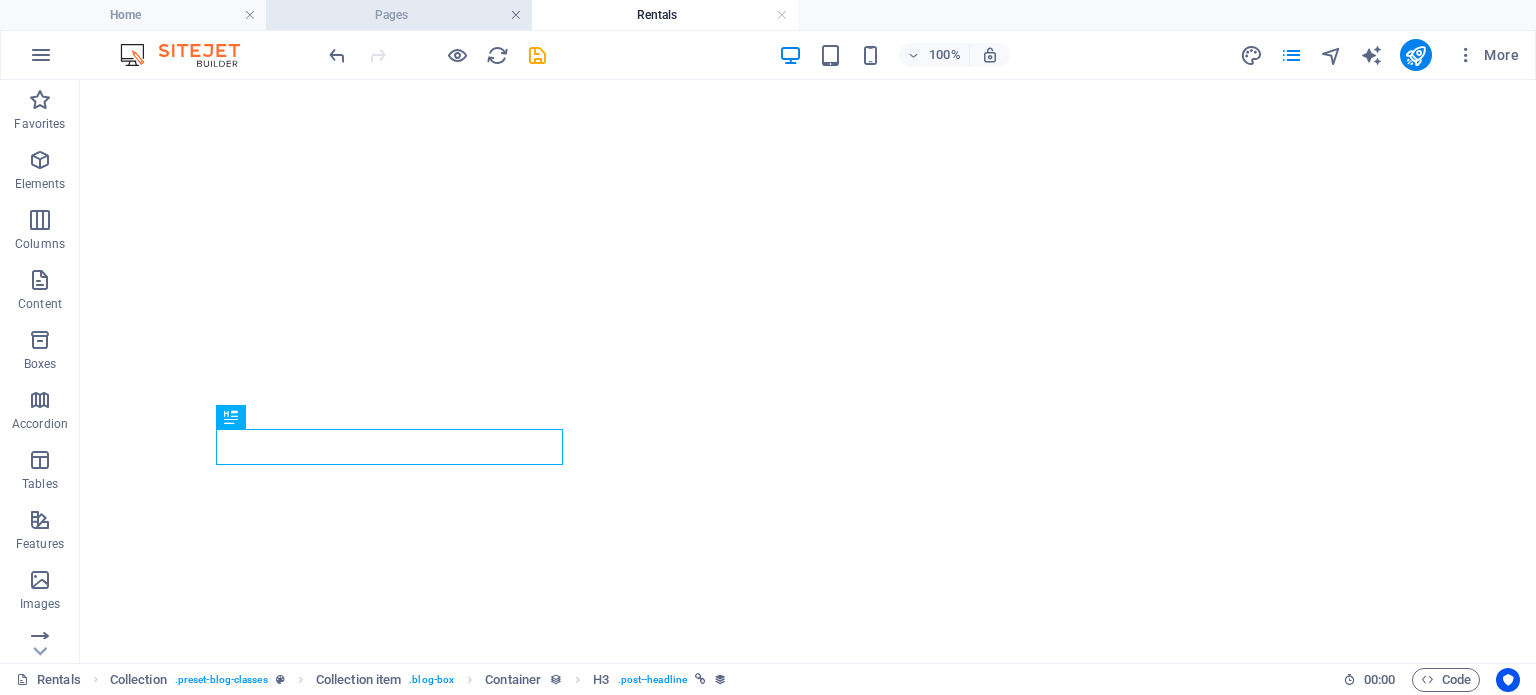 click at bounding box center (516, 15) 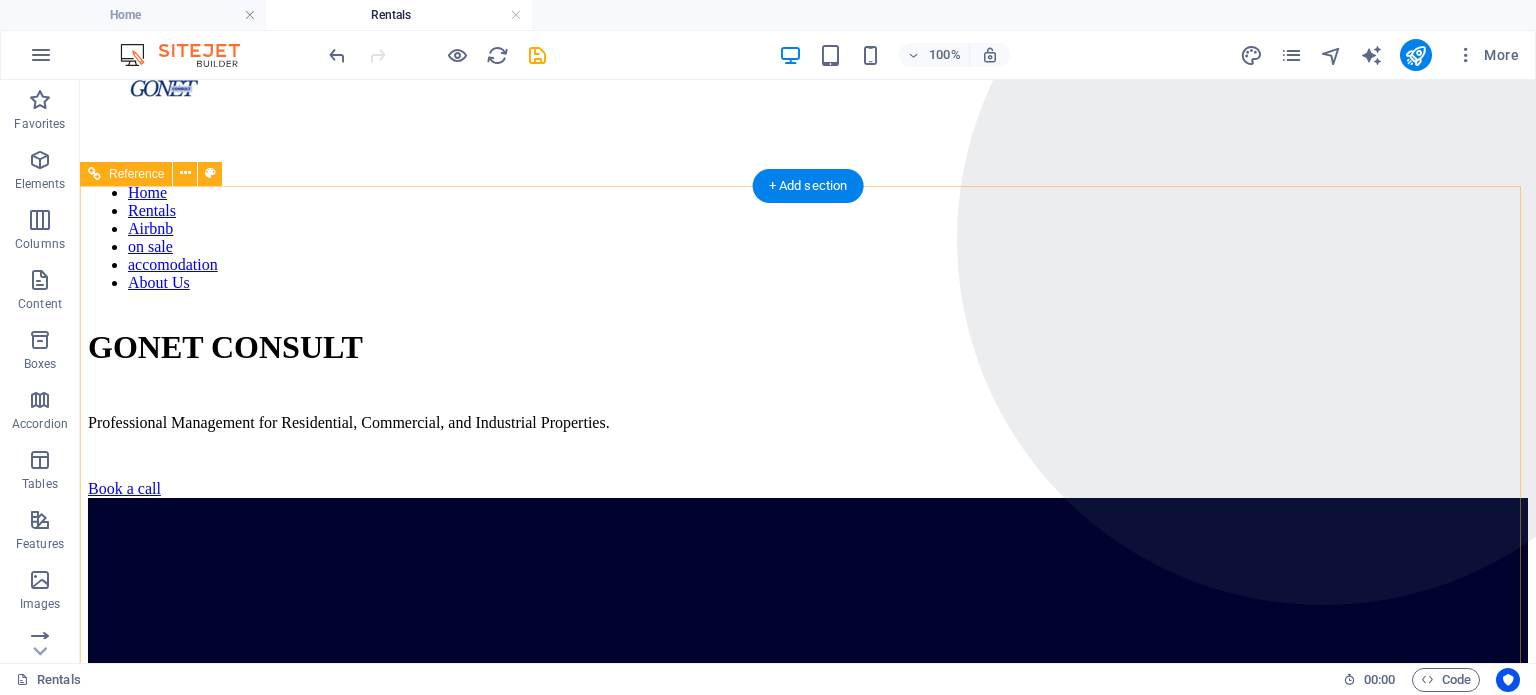 scroll, scrollTop: 0, scrollLeft: 0, axis: both 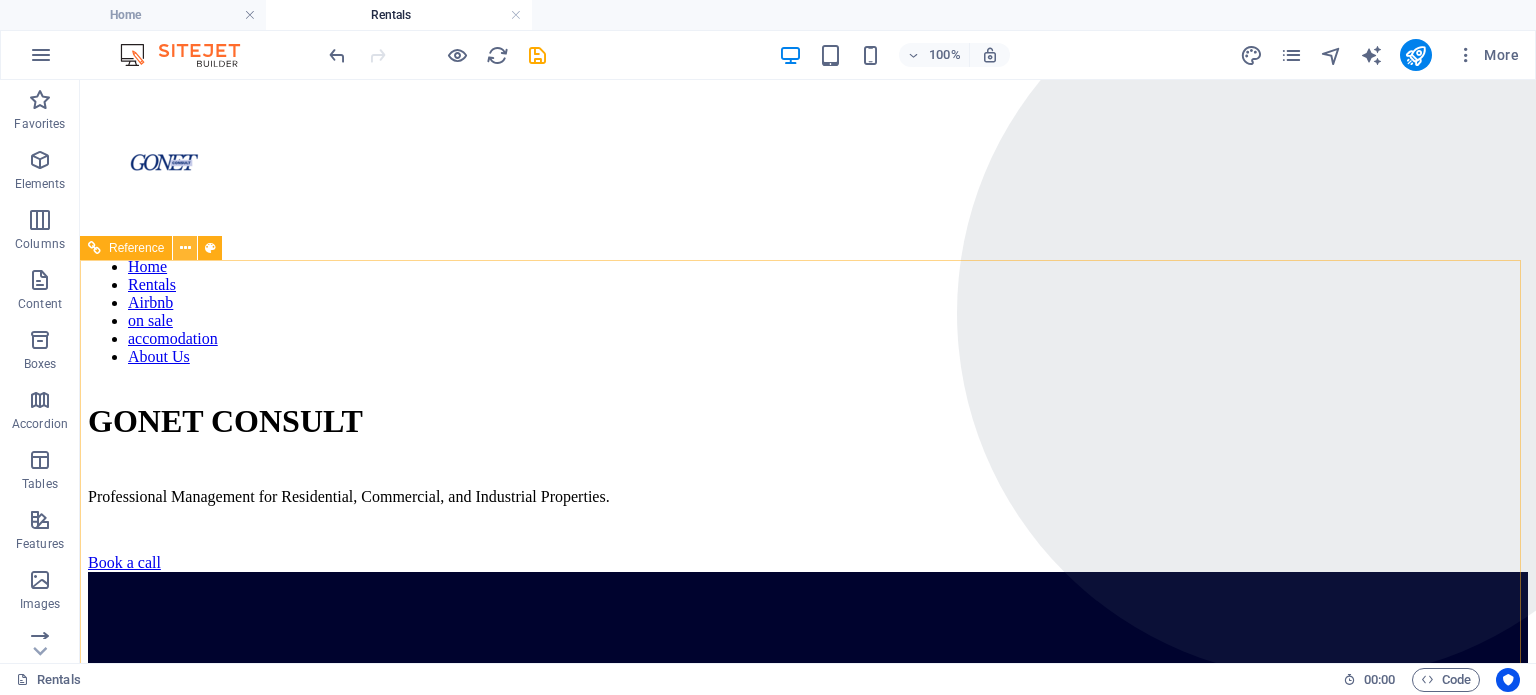 click at bounding box center (185, 248) 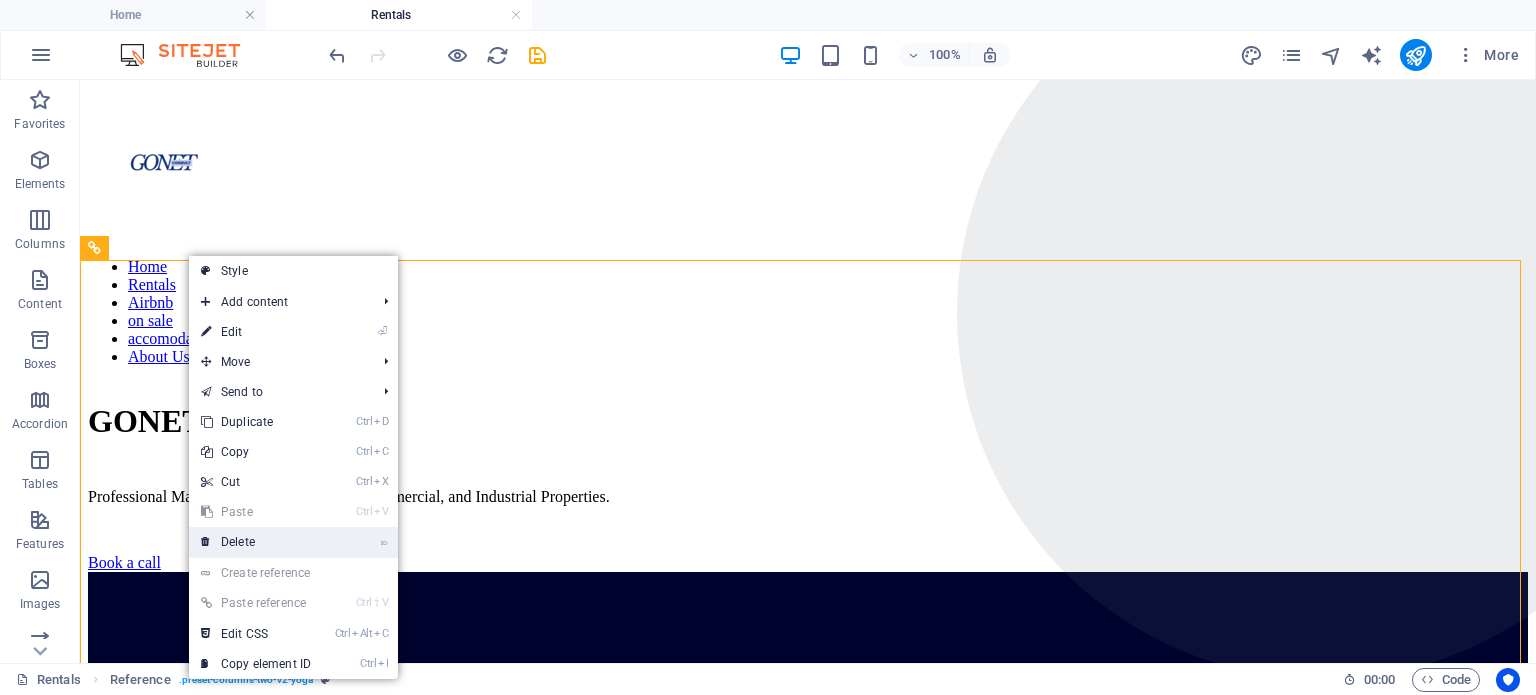 click on "⌦  Delete" at bounding box center (256, 542) 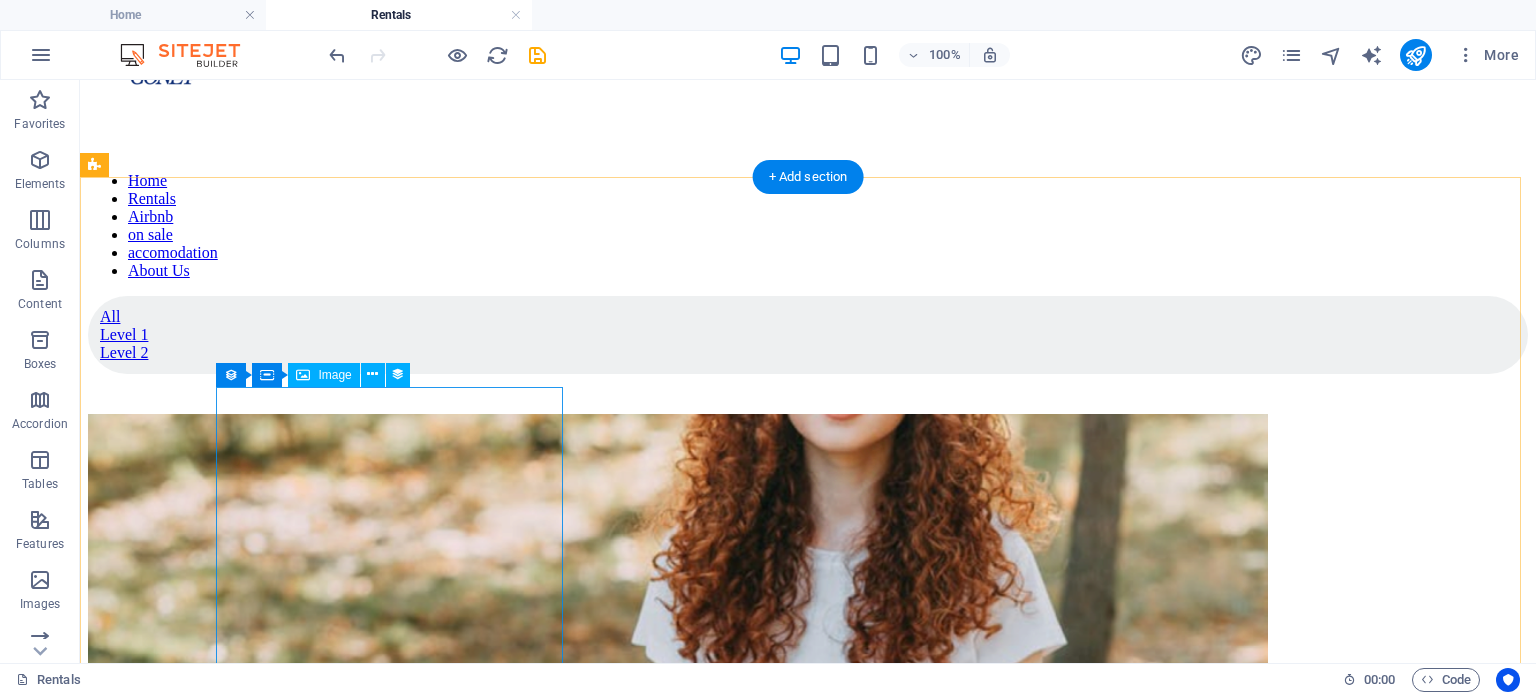 scroll, scrollTop: 87, scrollLeft: 0, axis: vertical 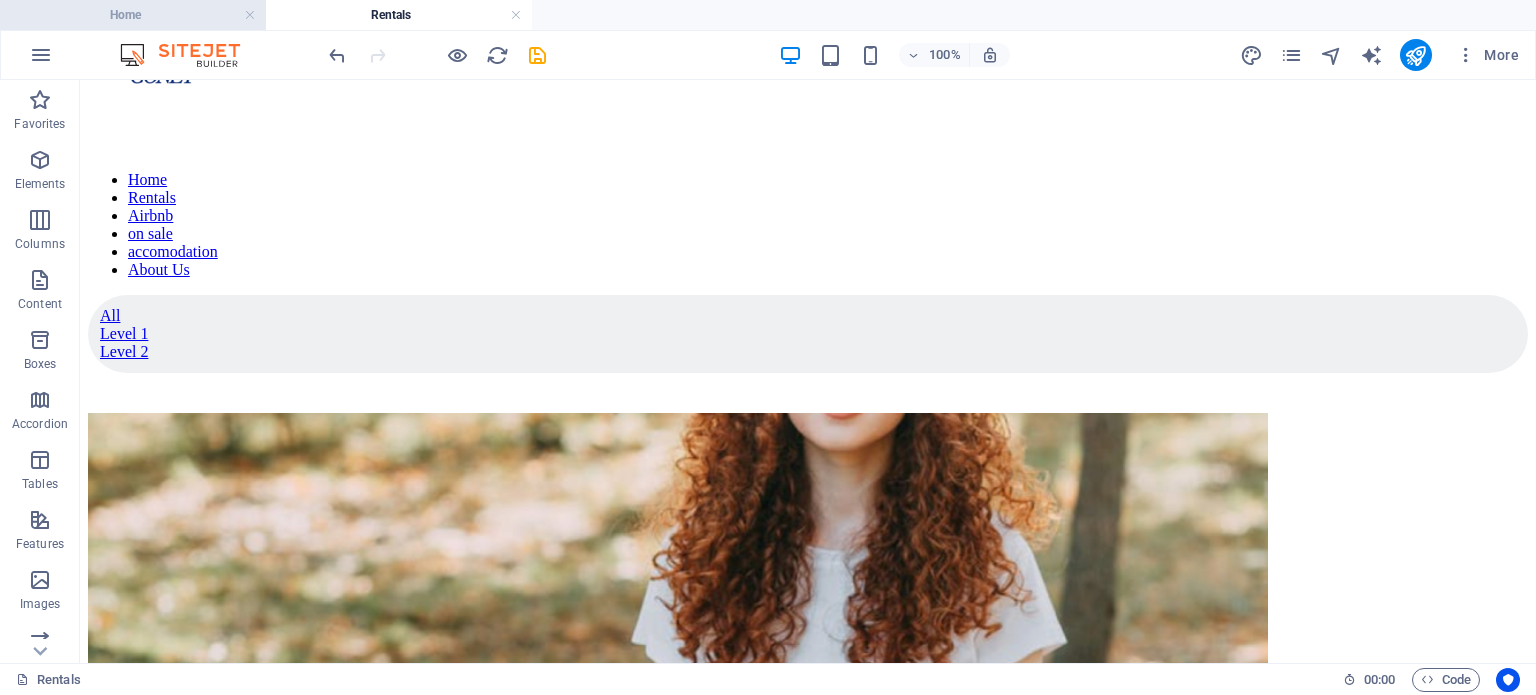 click on "Home" at bounding box center (133, 15) 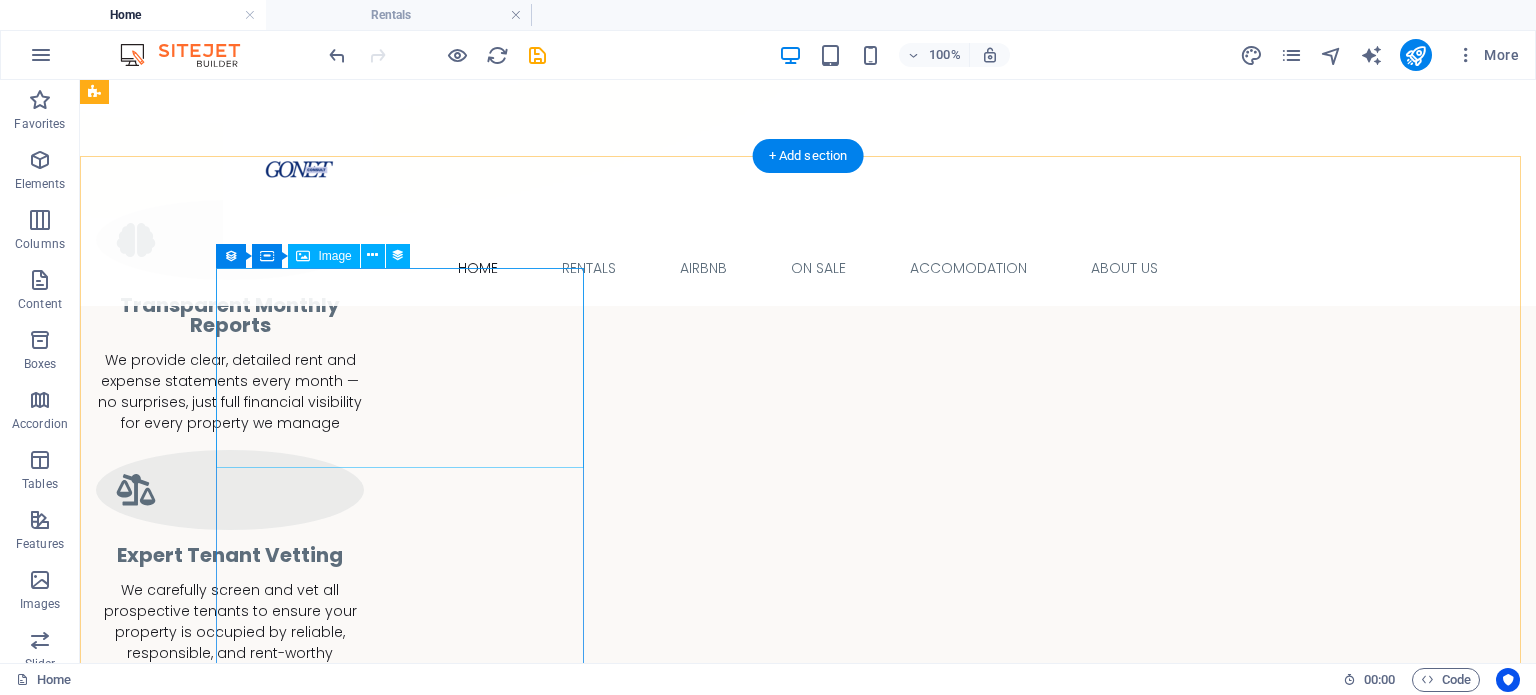 scroll, scrollTop: 1304, scrollLeft: 0, axis: vertical 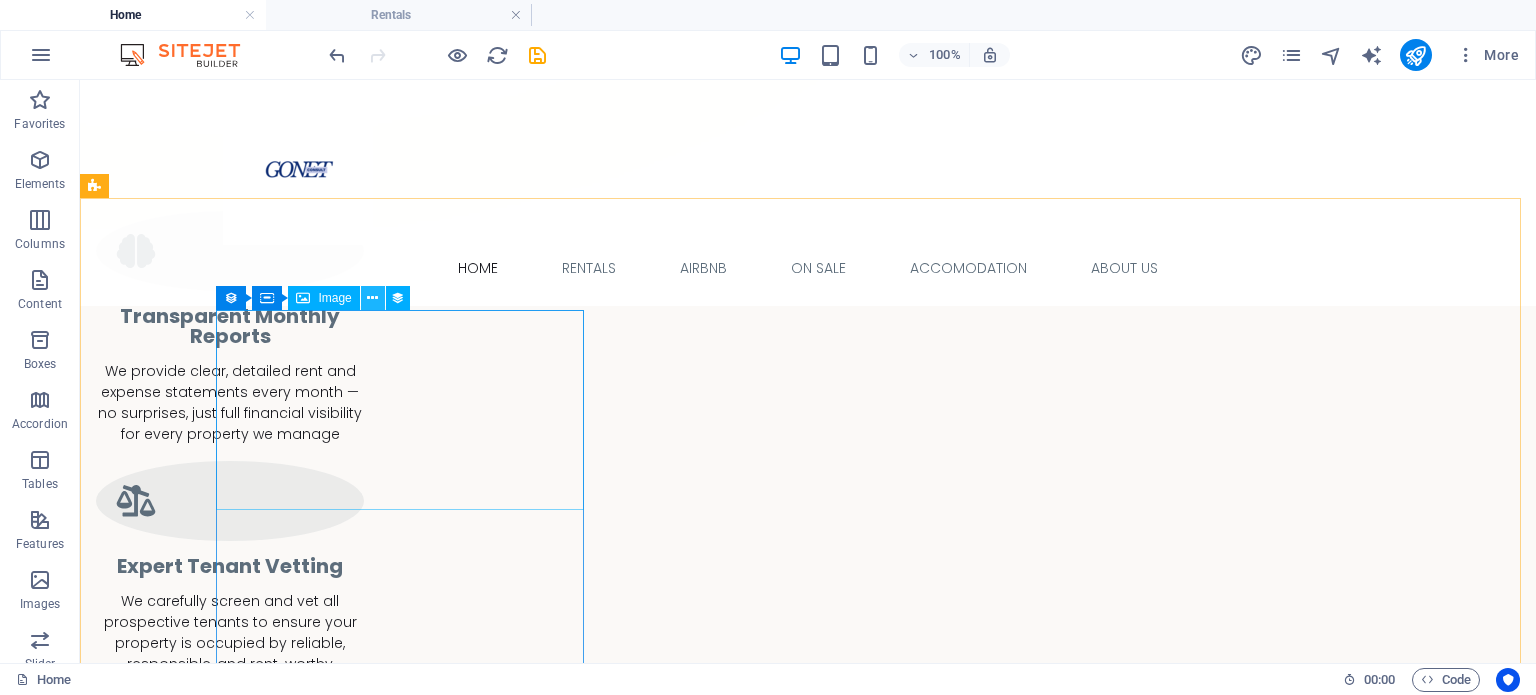 click at bounding box center (372, 298) 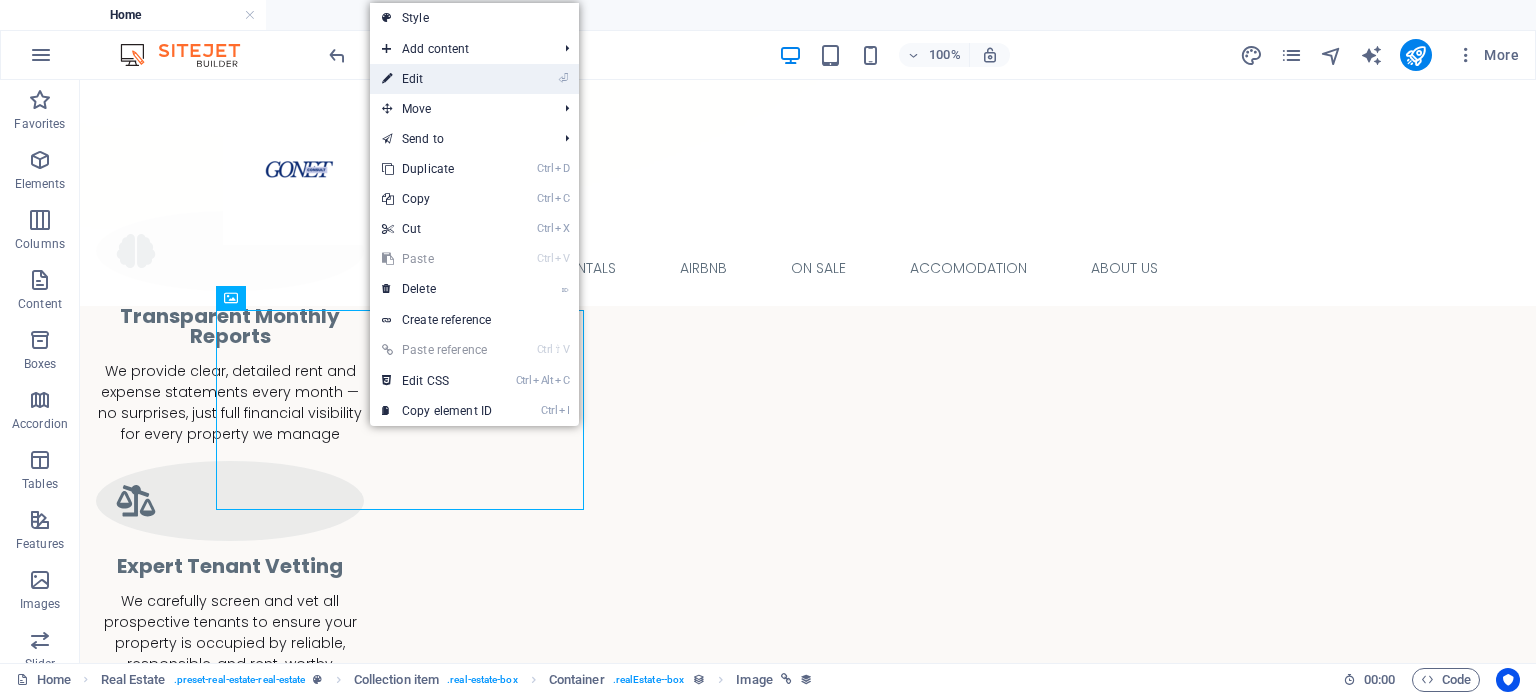 click on "⏎  Edit" at bounding box center [437, 79] 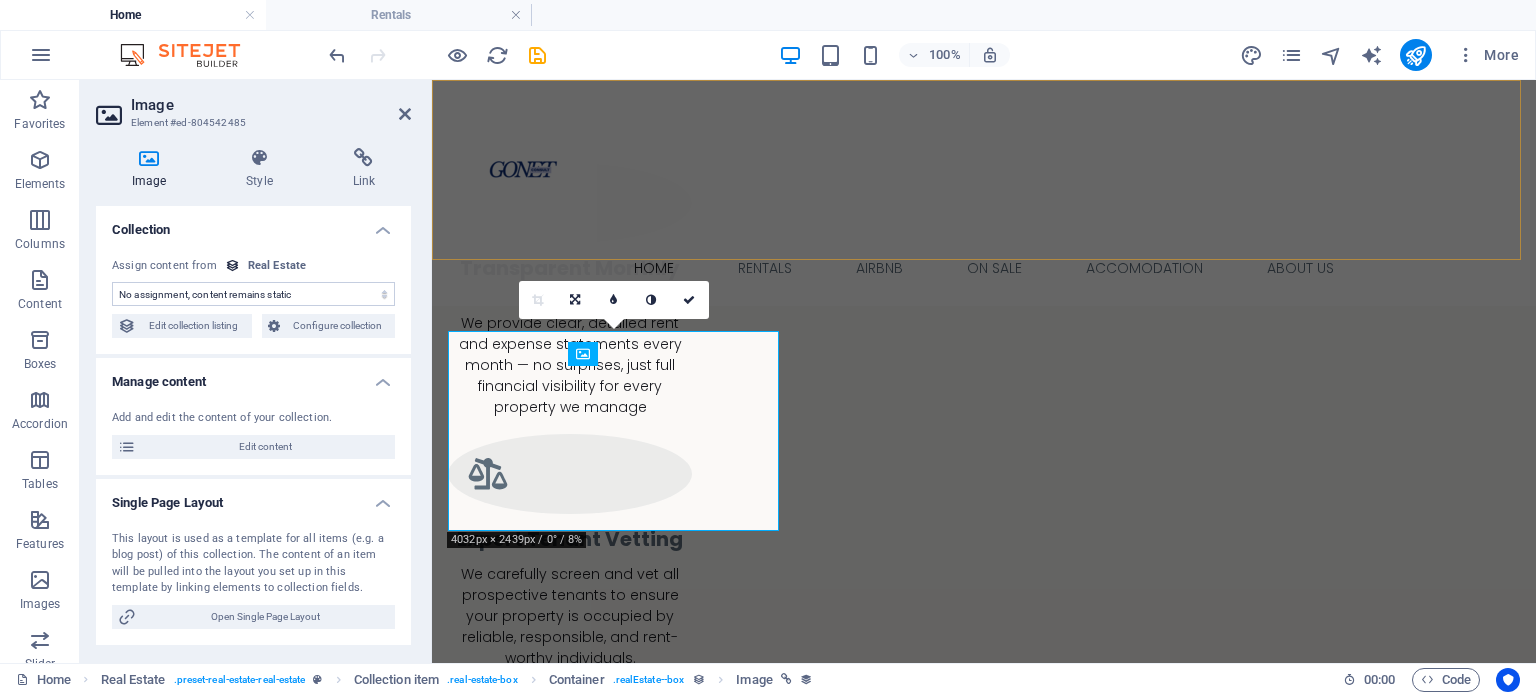 scroll, scrollTop: 1248, scrollLeft: 0, axis: vertical 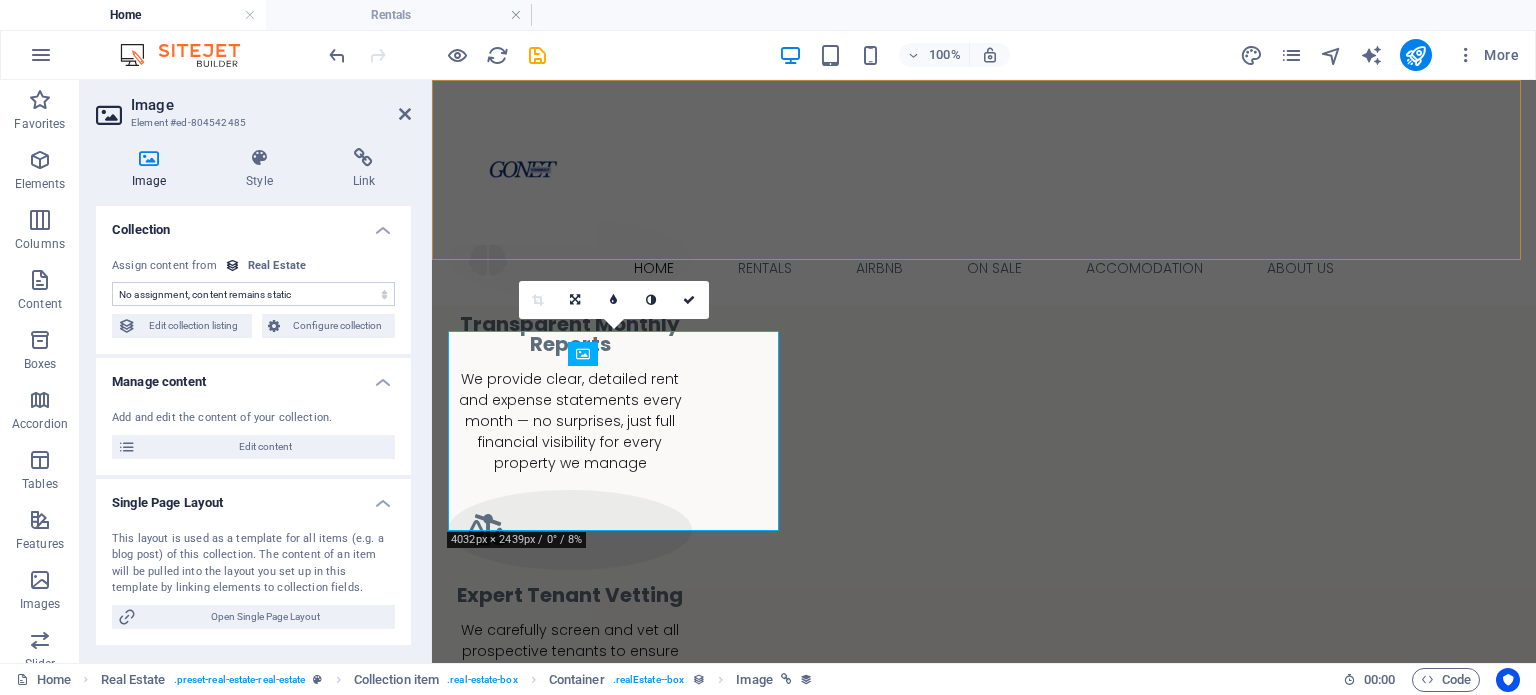select on "image" 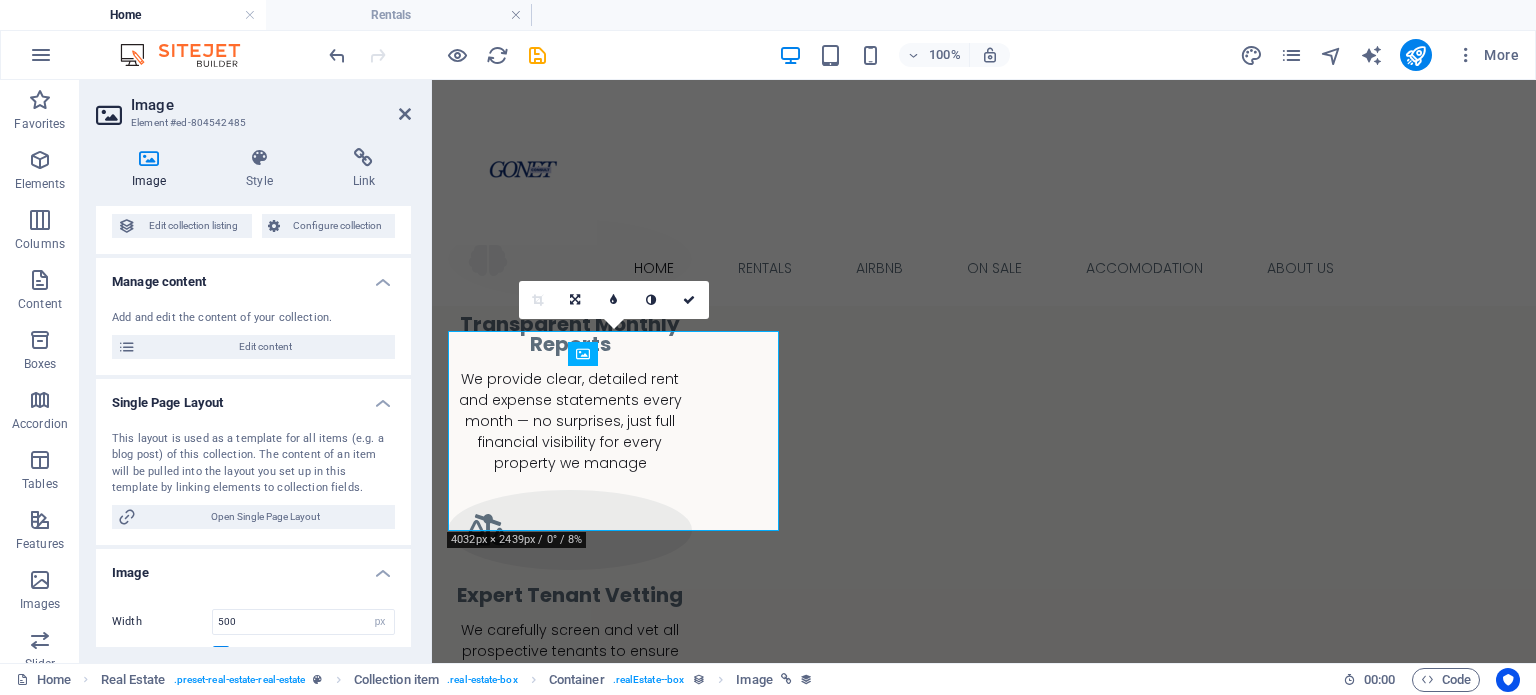 scroll, scrollTop: 0, scrollLeft: 0, axis: both 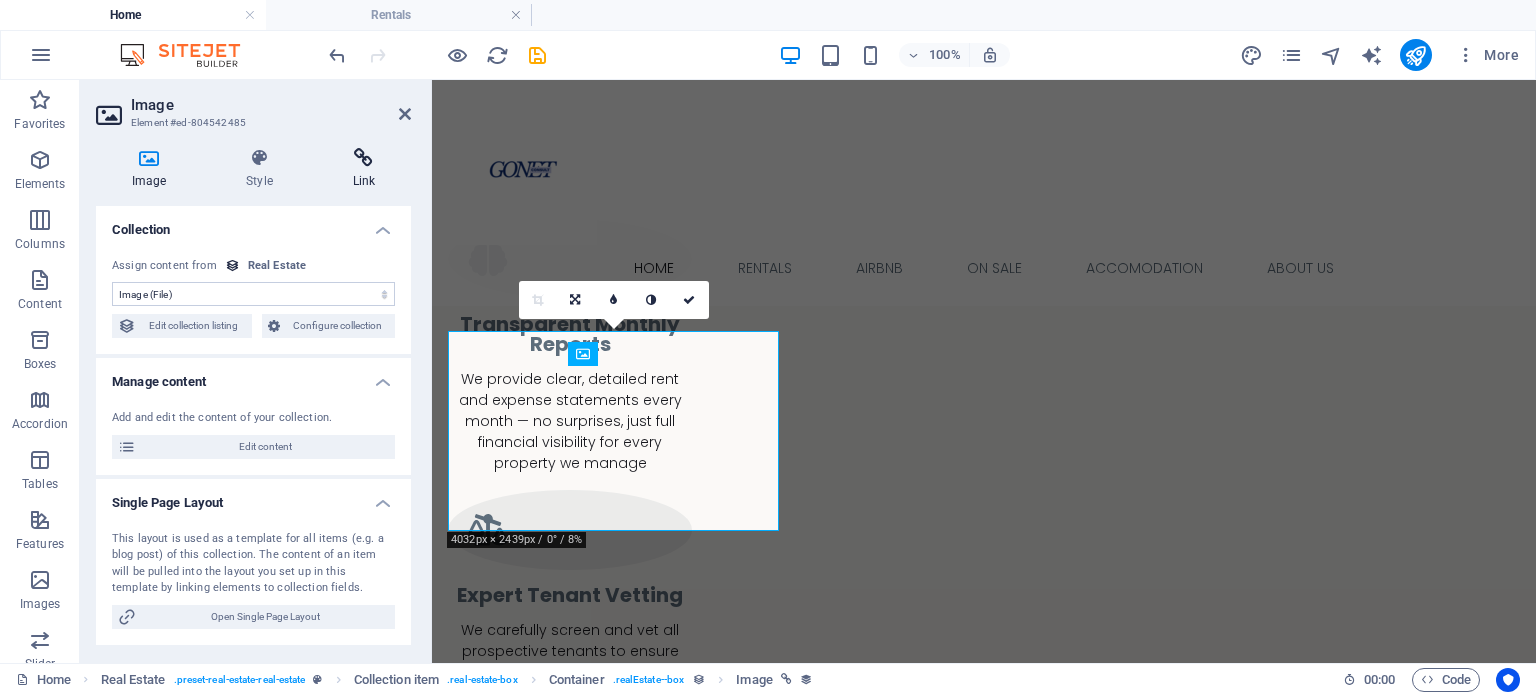 click on "Link" at bounding box center (364, 169) 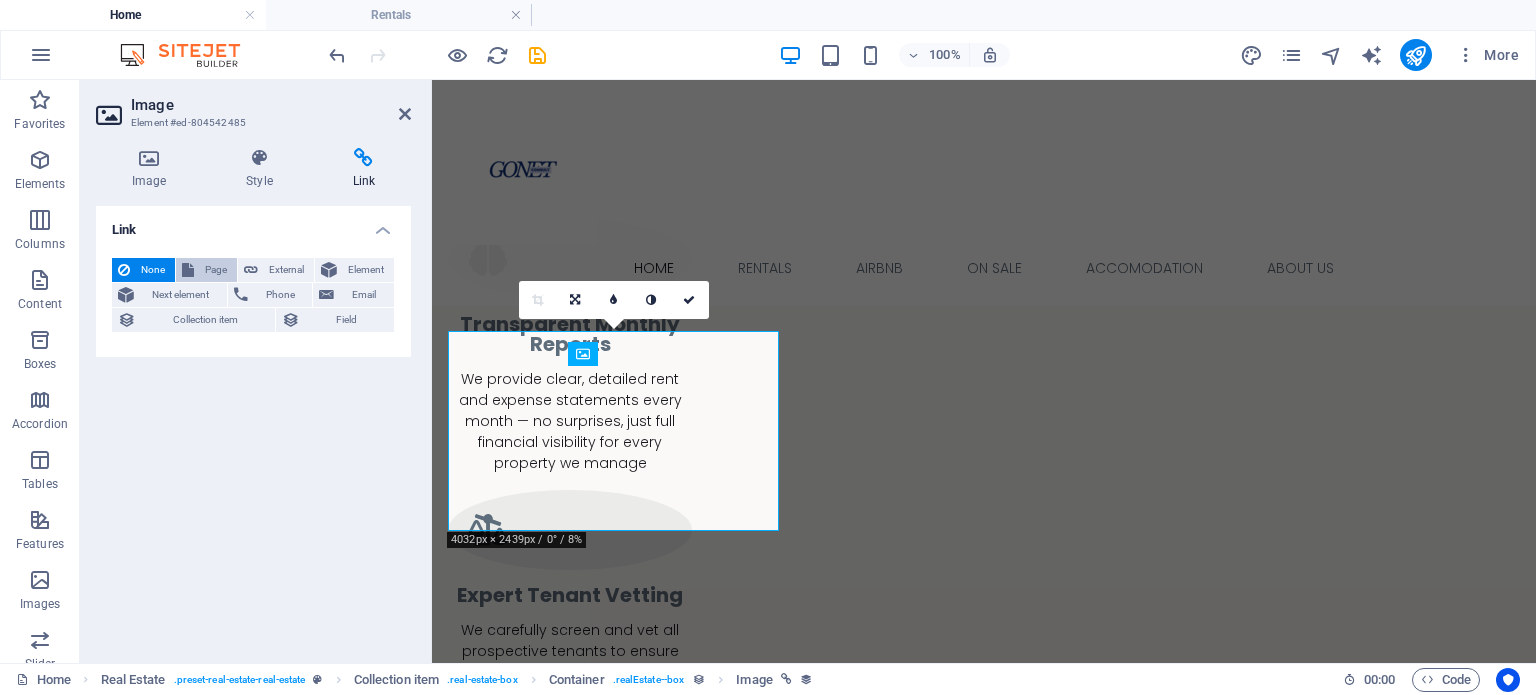 click on "Page" at bounding box center (215, 270) 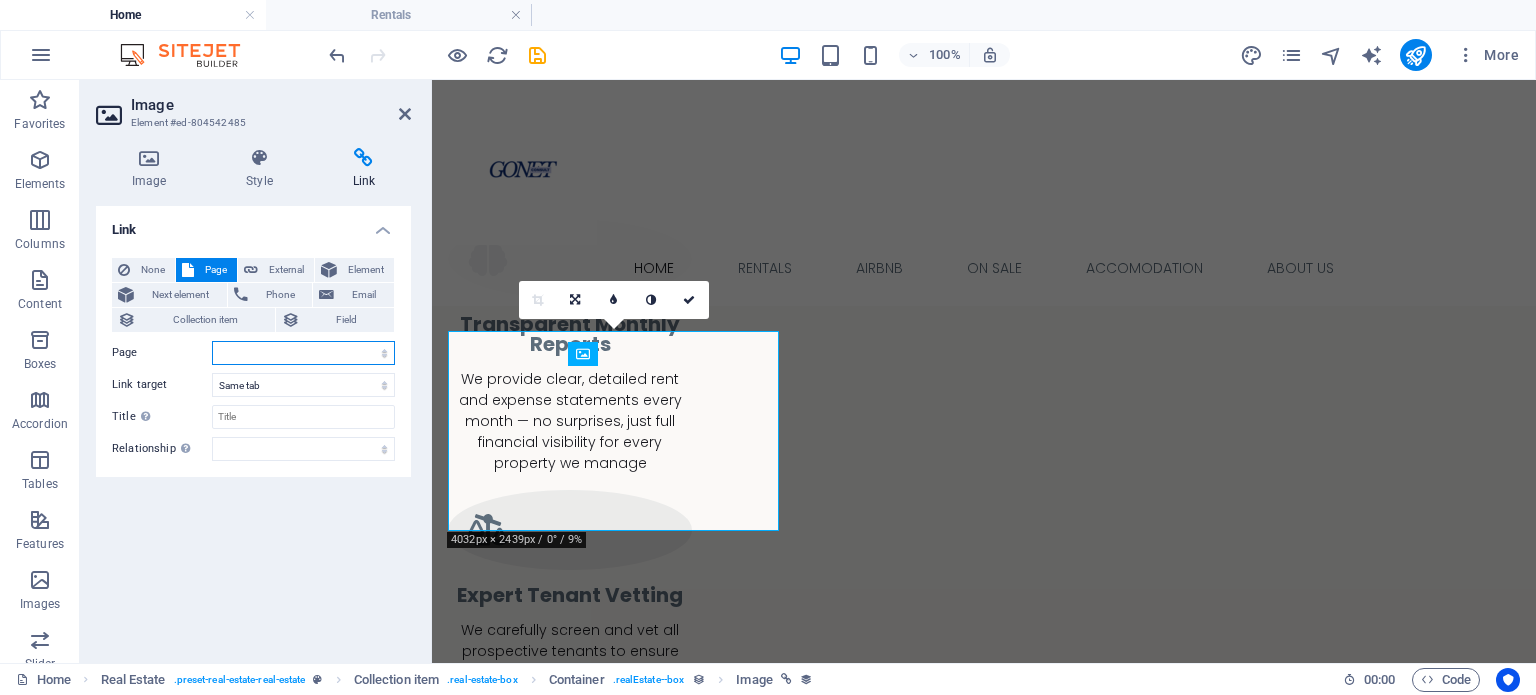 click on "Home Rentals Airbnb on sale accomodation About Us" at bounding box center [303, 353] 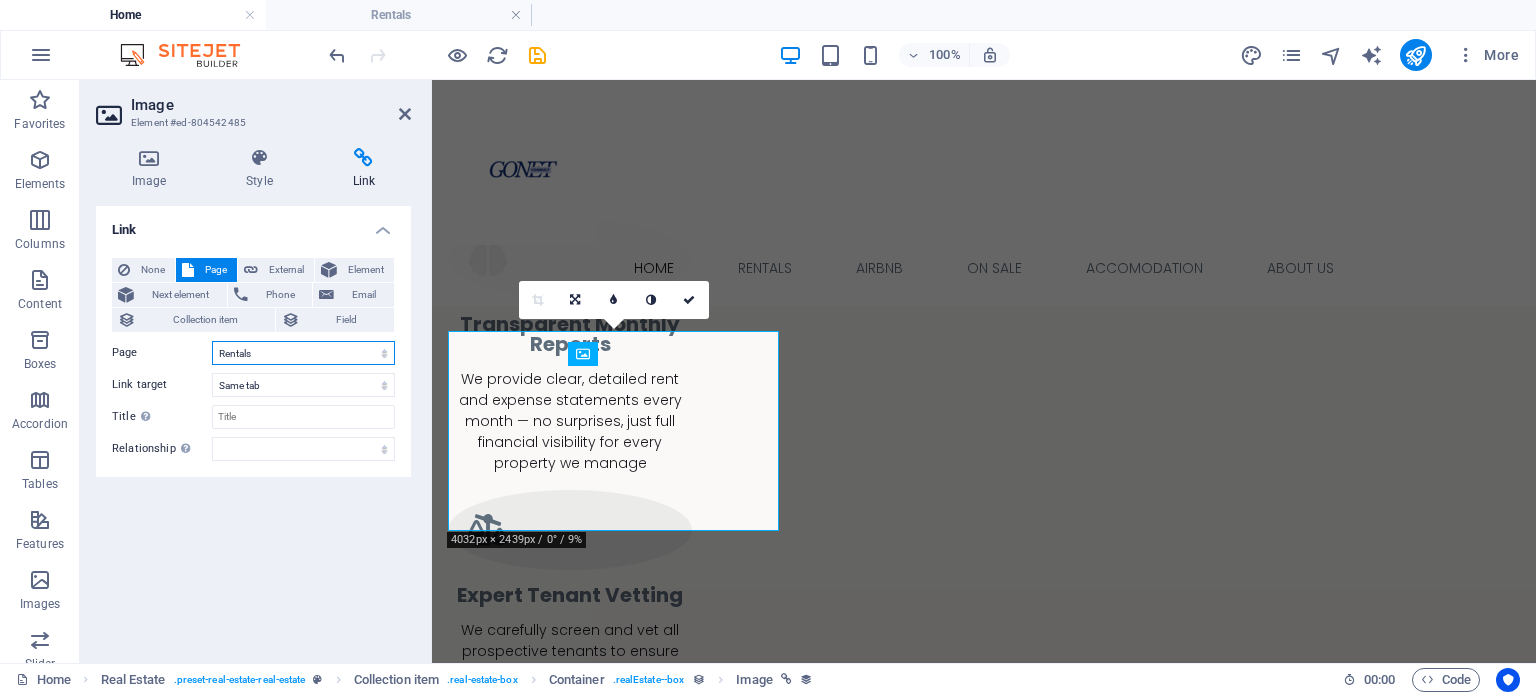 click on "Home Rentals Airbnb on sale accomodation About Us" at bounding box center (303, 353) 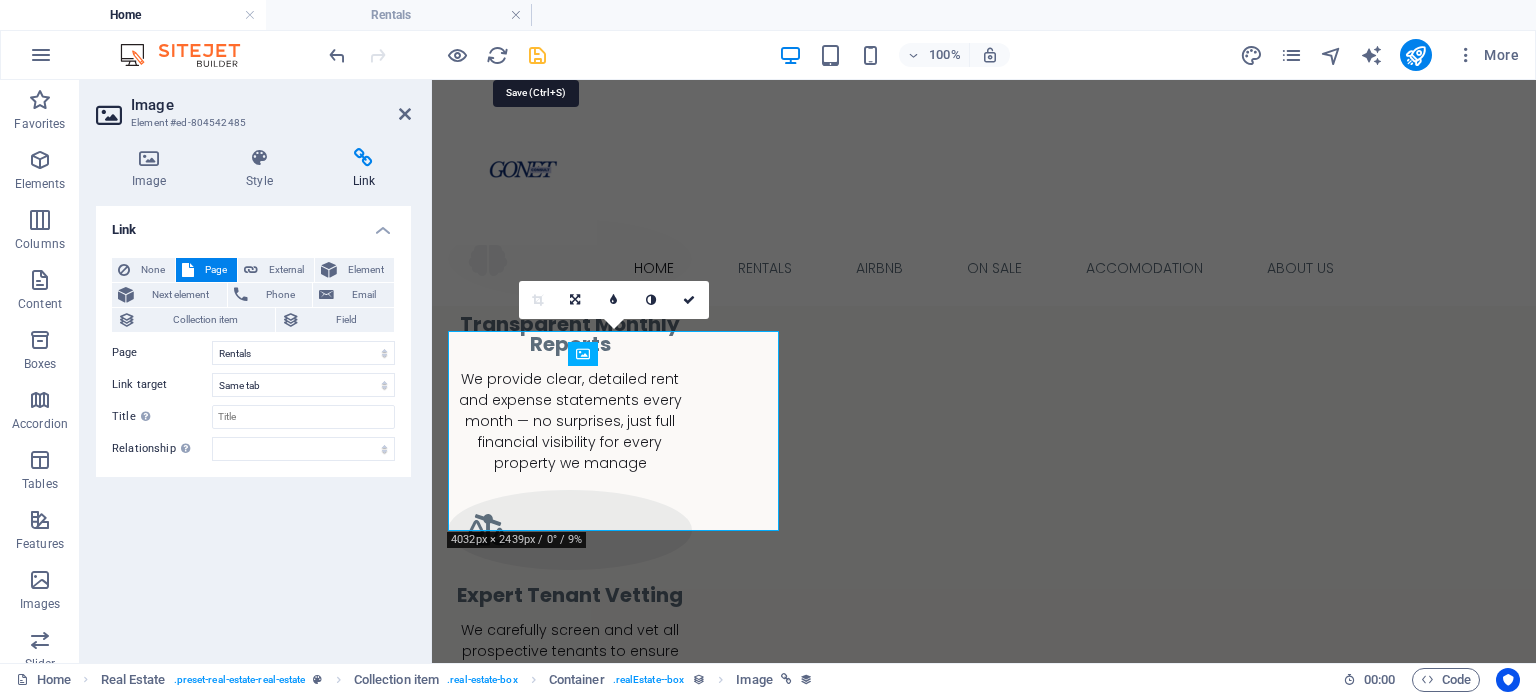 click at bounding box center [537, 55] 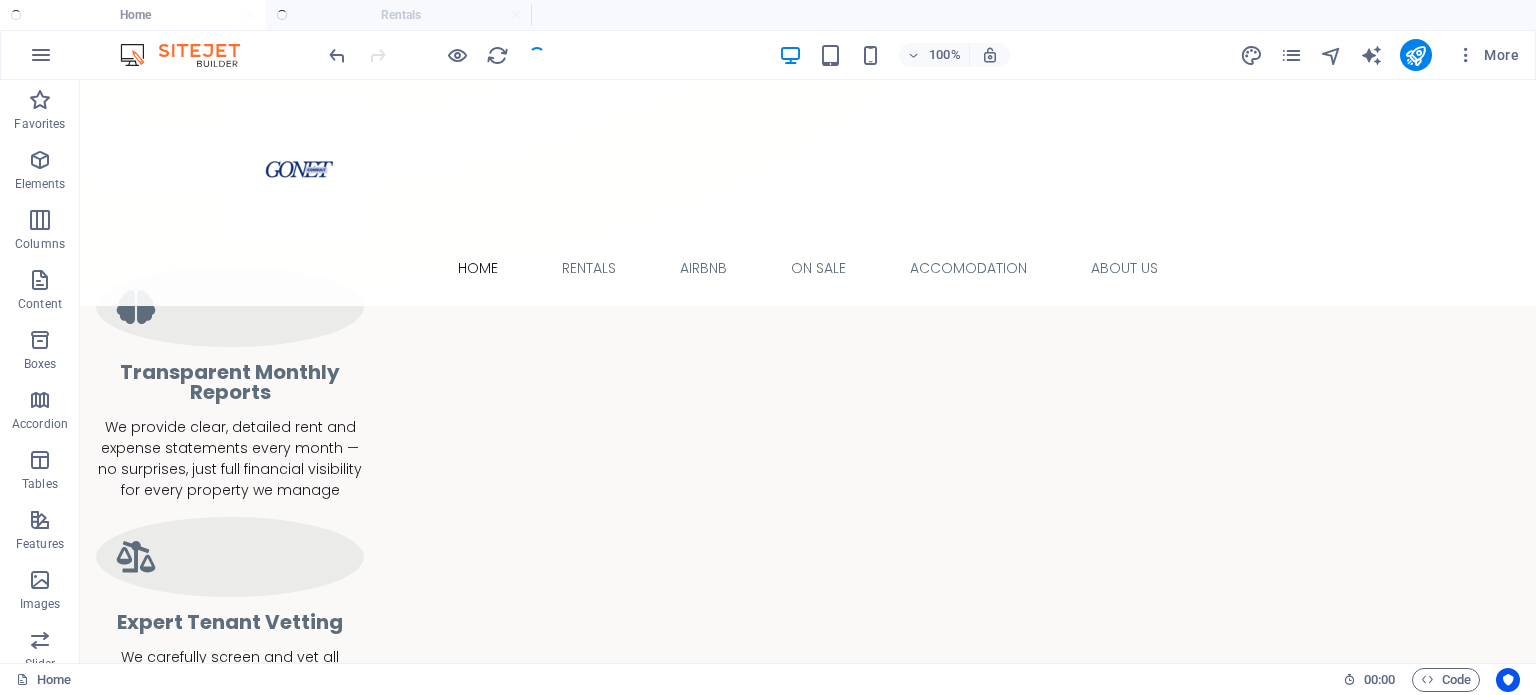 scroll, scrollTop: 1304, scrollLeft: 0, axis: vertical 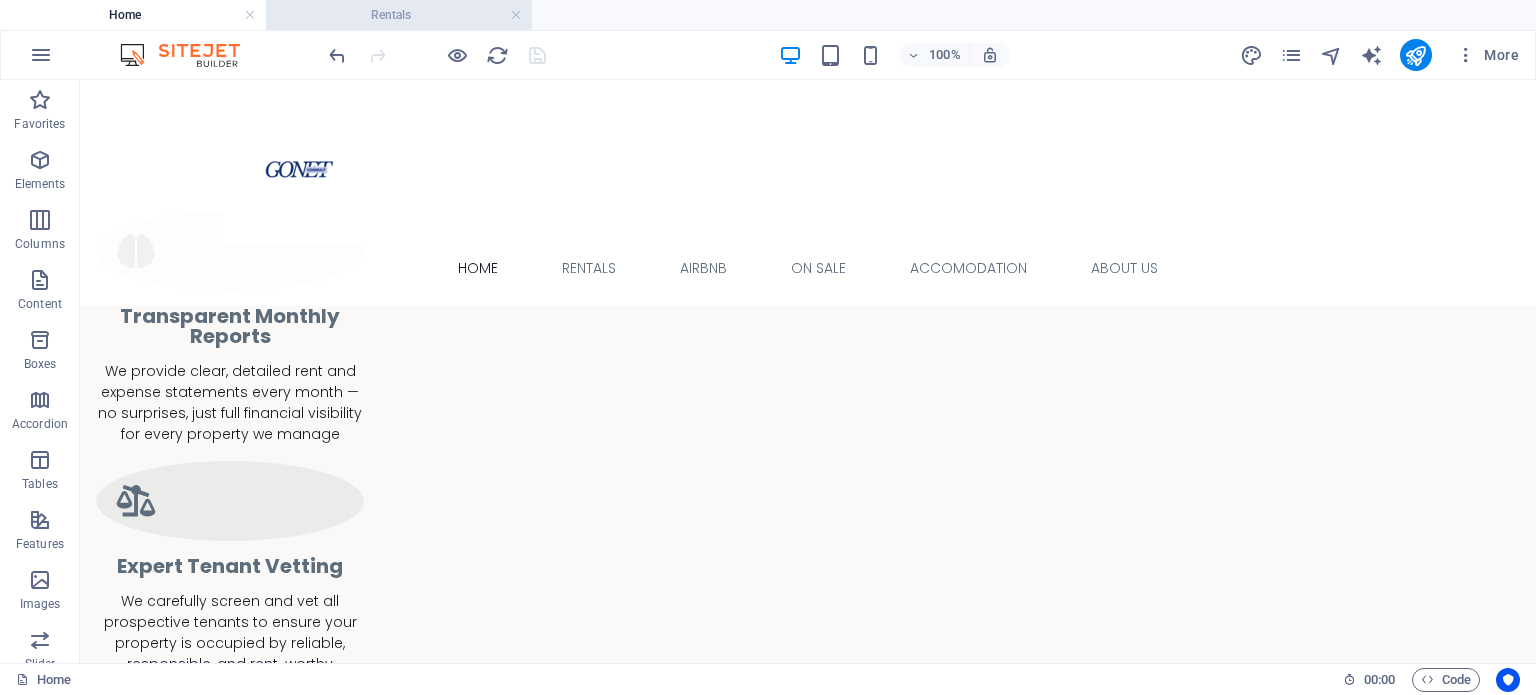 click on "Rentals" at bounding box center [399, 15] 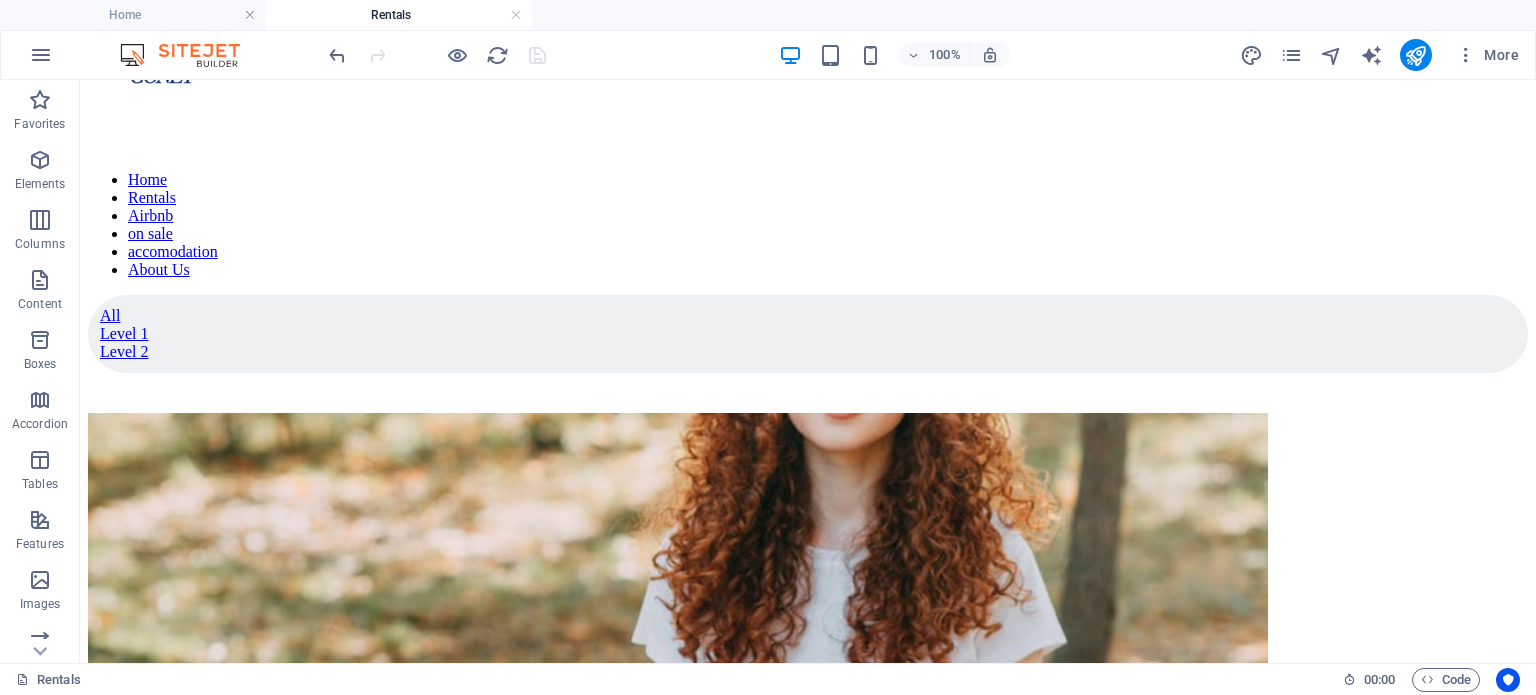 scroll, scrollTop: 0, scrollLeft: 0, axis: both 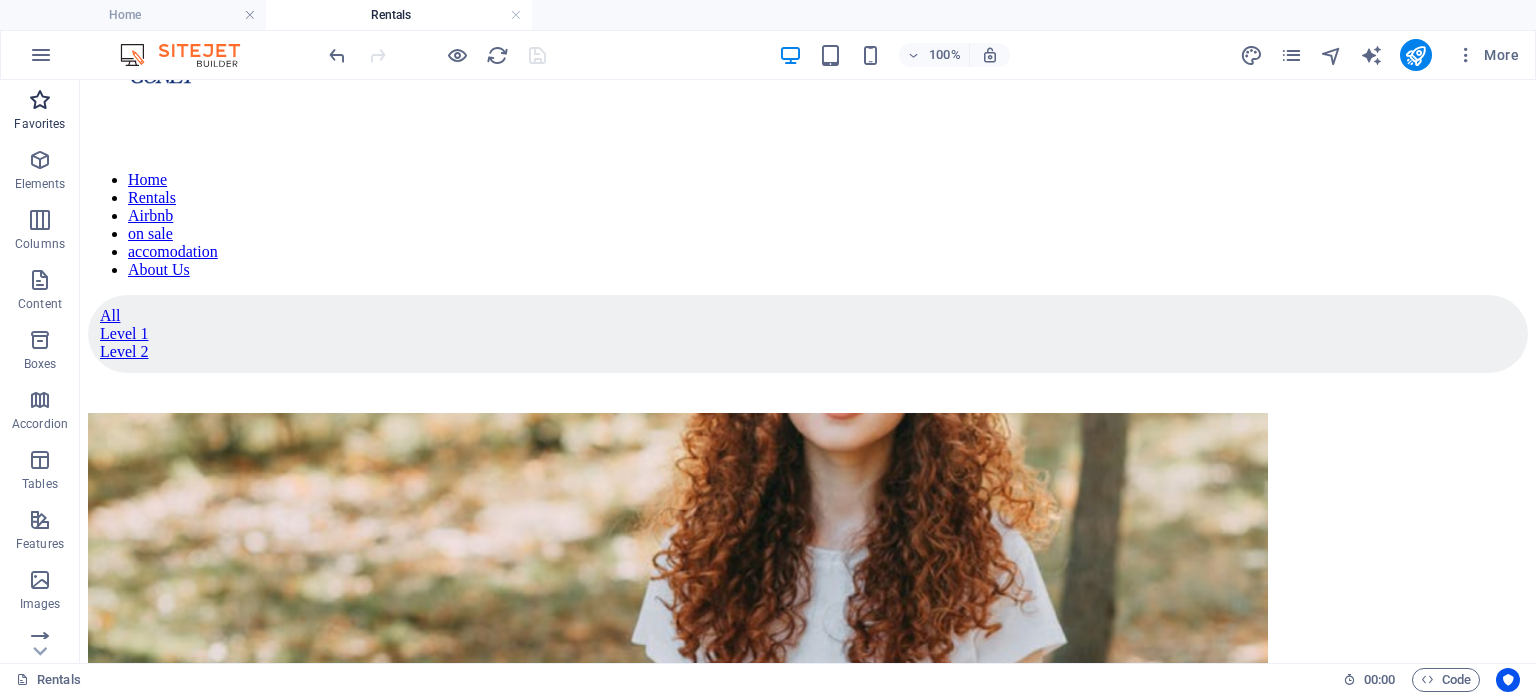 click at bounding box center (40, 100) 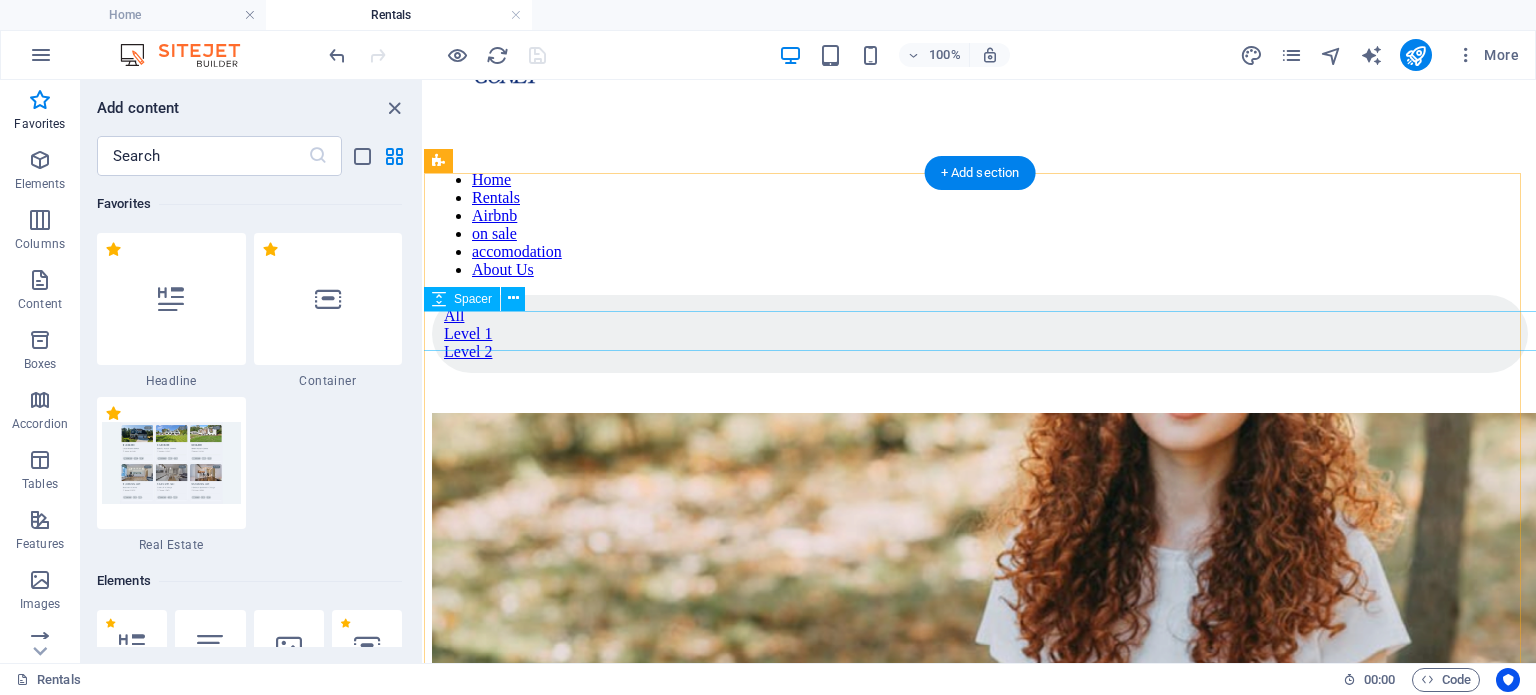click at bounding box center [980, 393] 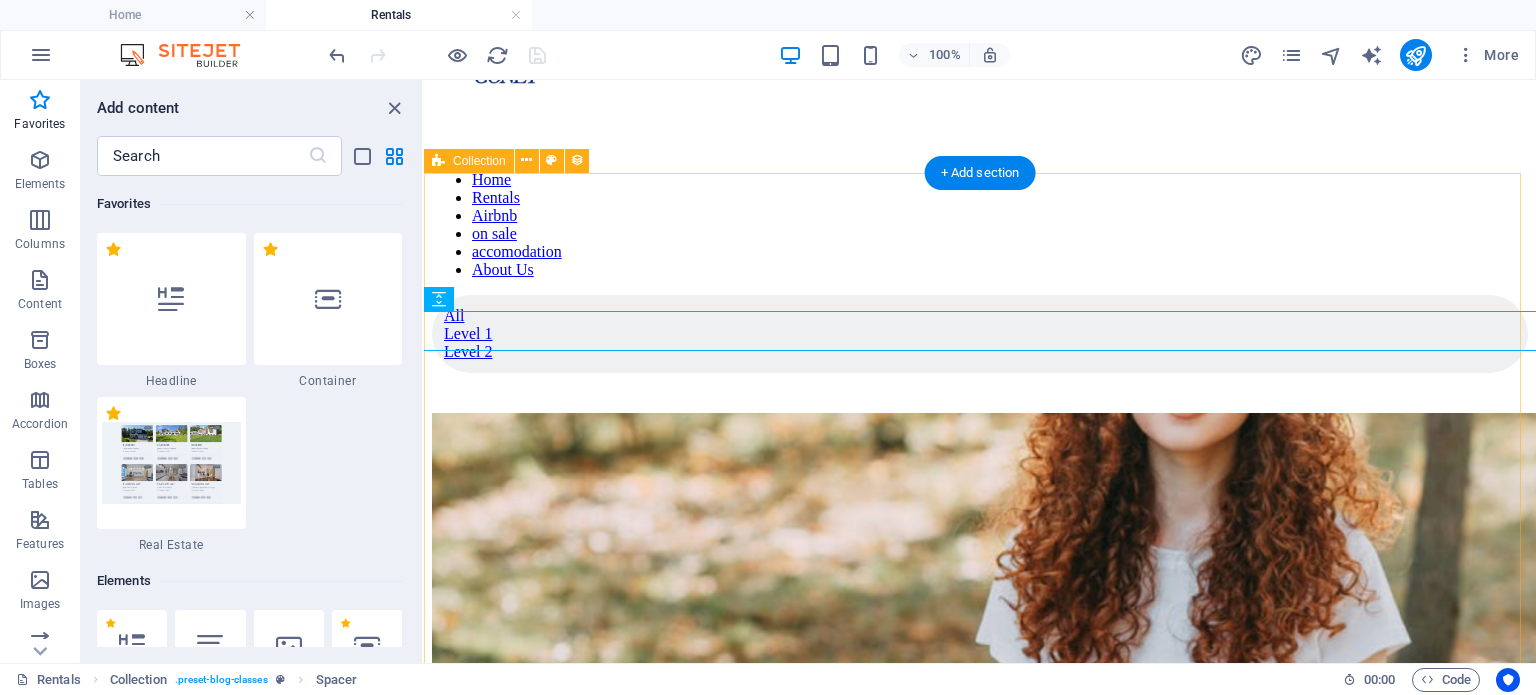 click on "All Level 1 Level 2 Ashtanga Yoga Elementum blandi elementum tristique cras nulla ornare! Hac fringilla etiam sollicitudin. Level 2 Iyengar Yoga Elementum blandit nunc quis feugiat conubia, fringilla etiam sollicitudin. Level 1 Kundalini Yoga Elementum tristique cras nulla ornare! Hac fringilla etiam sollicitudin. Level 1 Yin Yoga Elementum blandit nunc quis feugiat conubia. Level 1 Vinyasa Flow Elementum tristique cras nulla ornare! Hac fringilla etiam sollicitudin. Level 2 Hatha Yoga Elementum blandit nunc quis feugiat conubia. Level 1  Previous Next" at bounding box center (980, 2063) 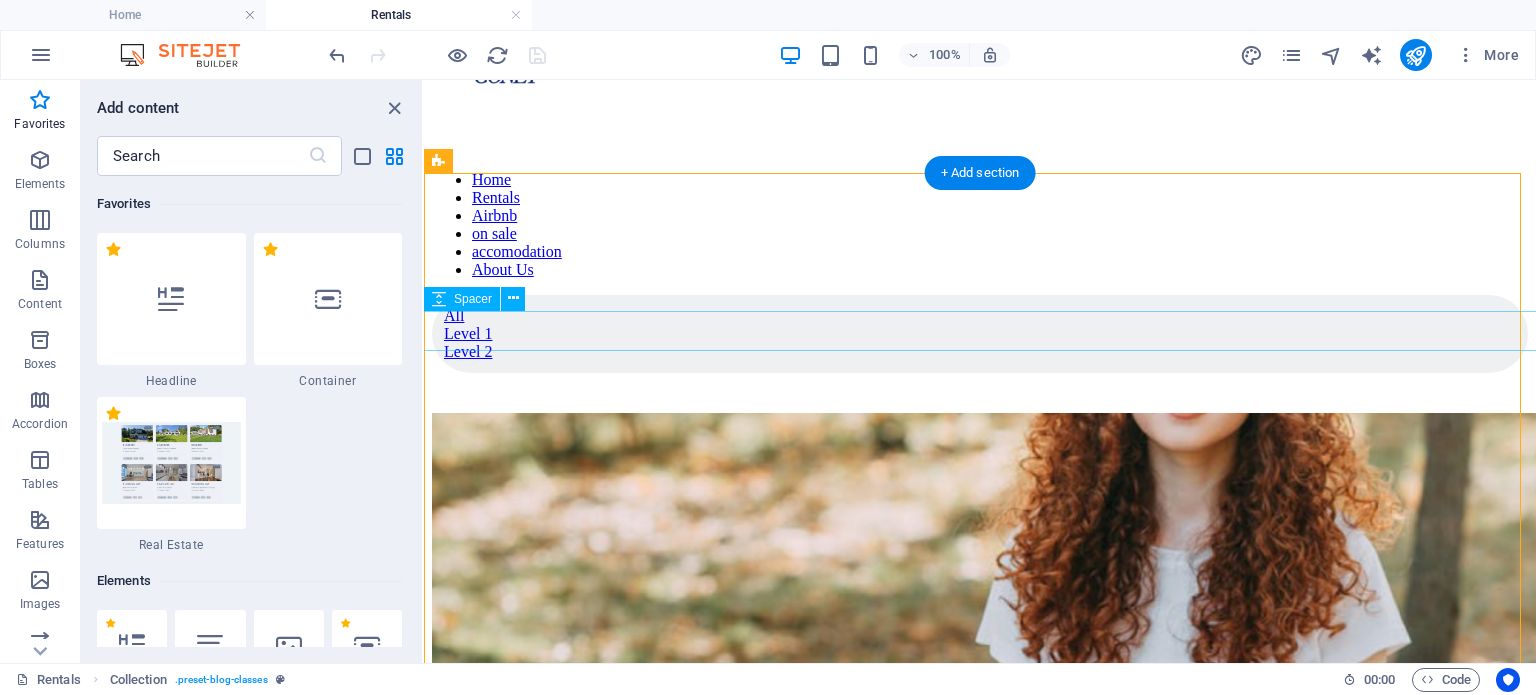 click at bounding box center [980, 393] 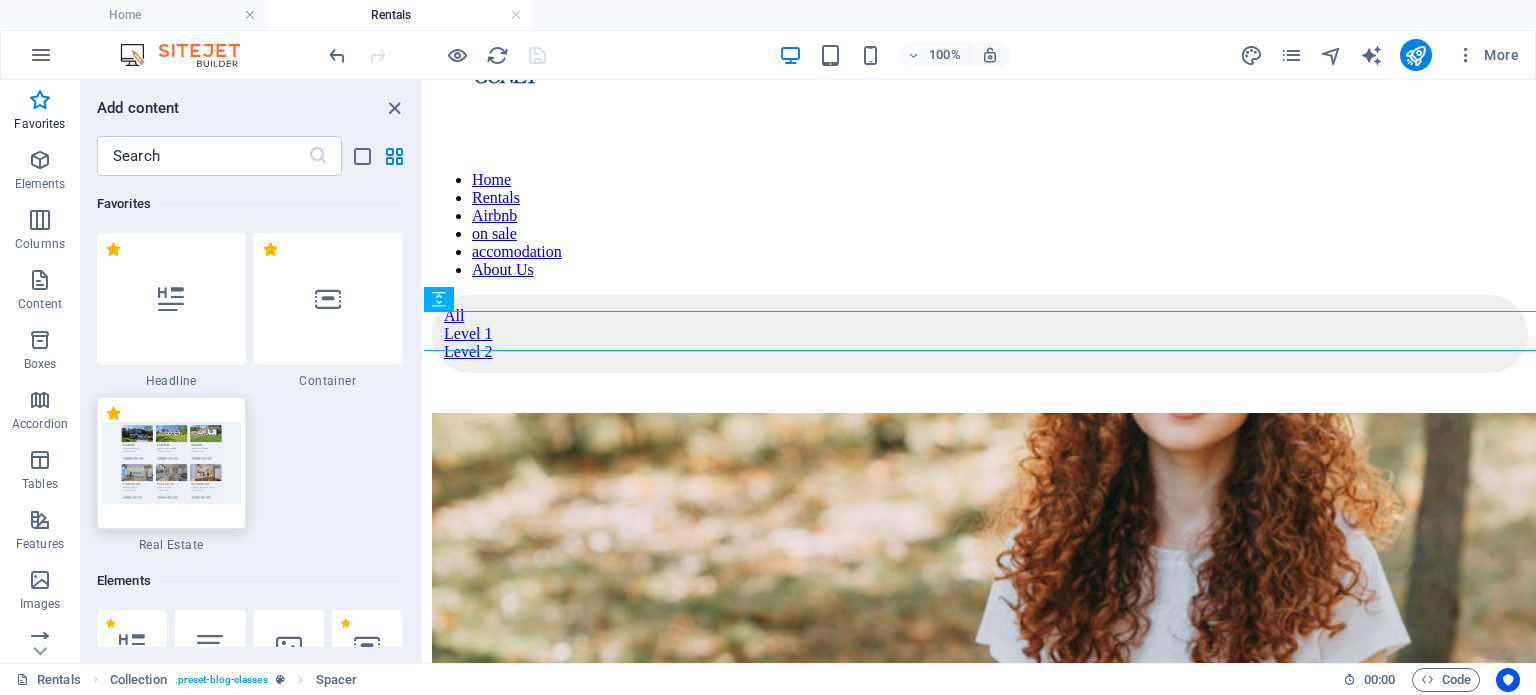 click at bounding box center [171, 462] 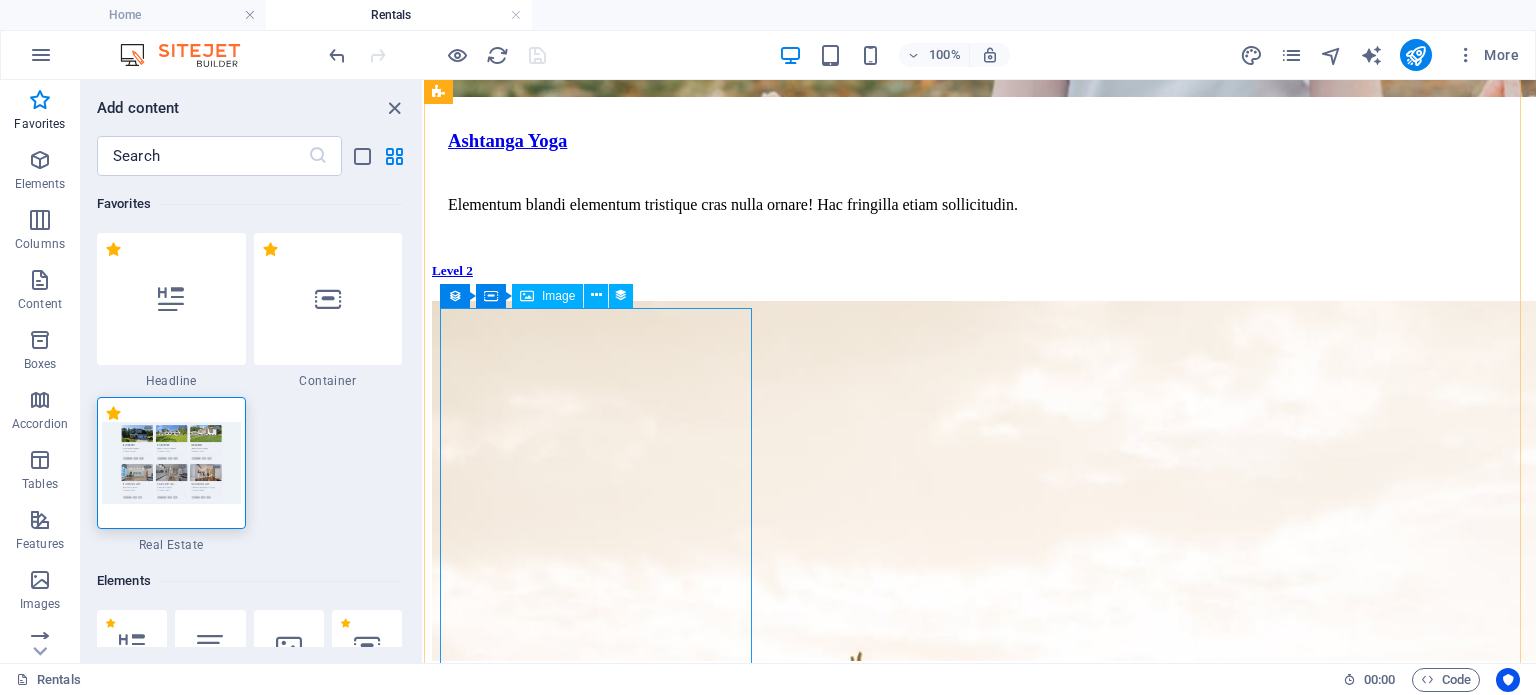 scroll, scrollTop: 762, scrollLeft: 0, axis: vertical 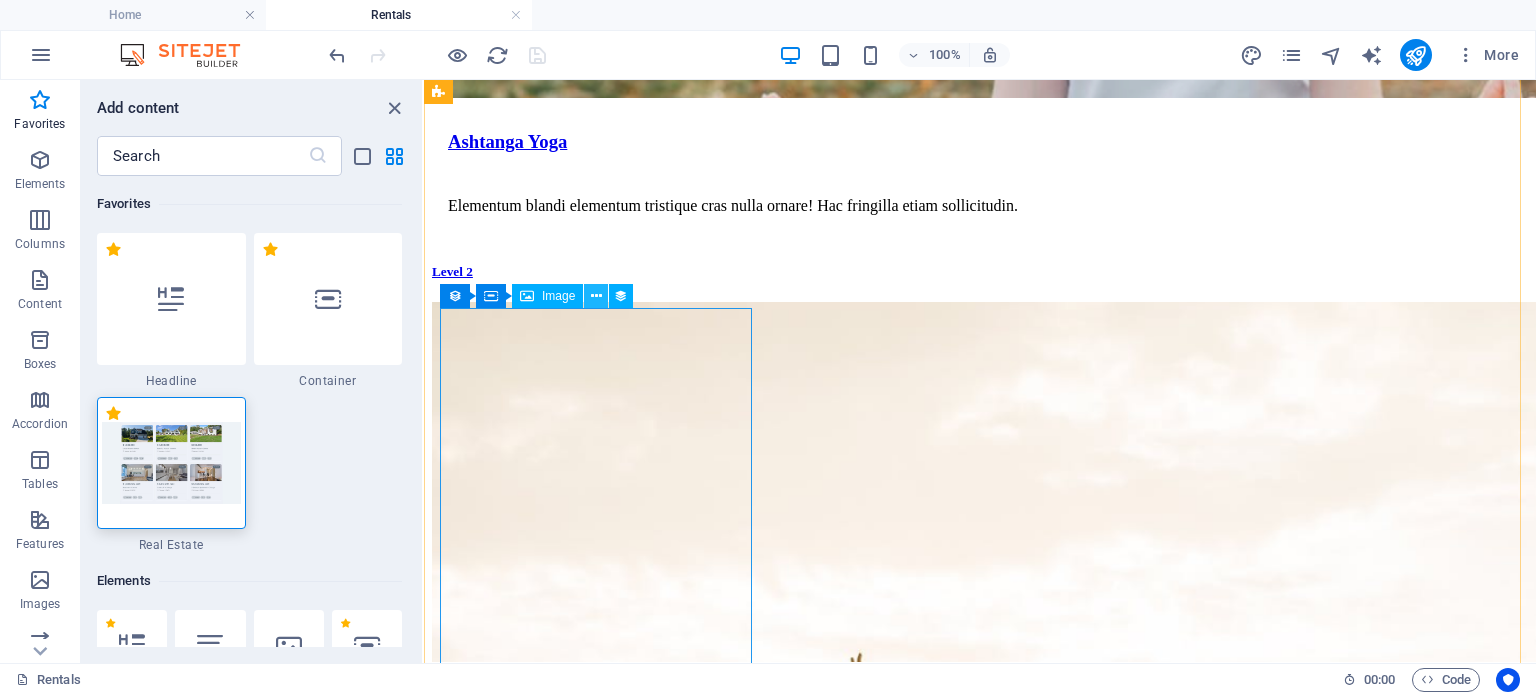 click at bounding box center [596, 296] 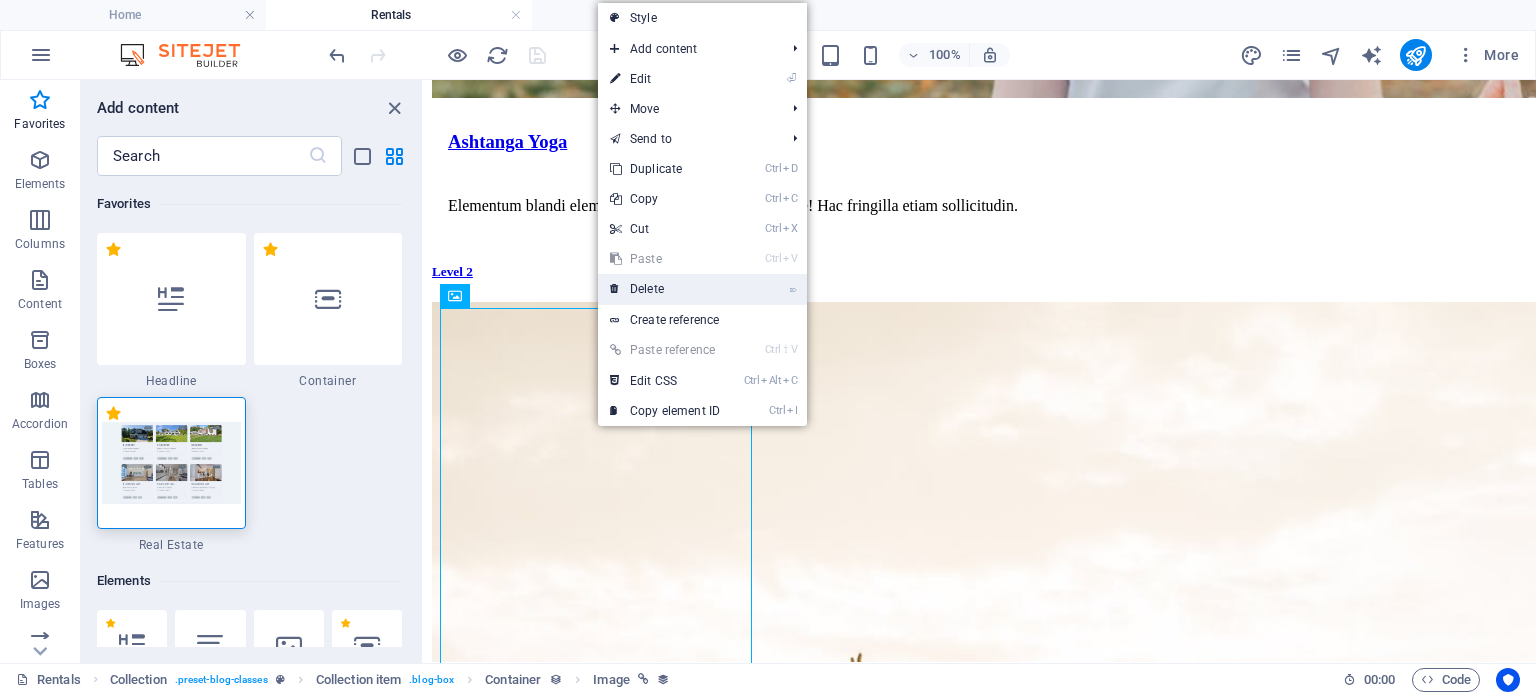 click on "⌦  Delete" at bounding box center [665, 289] 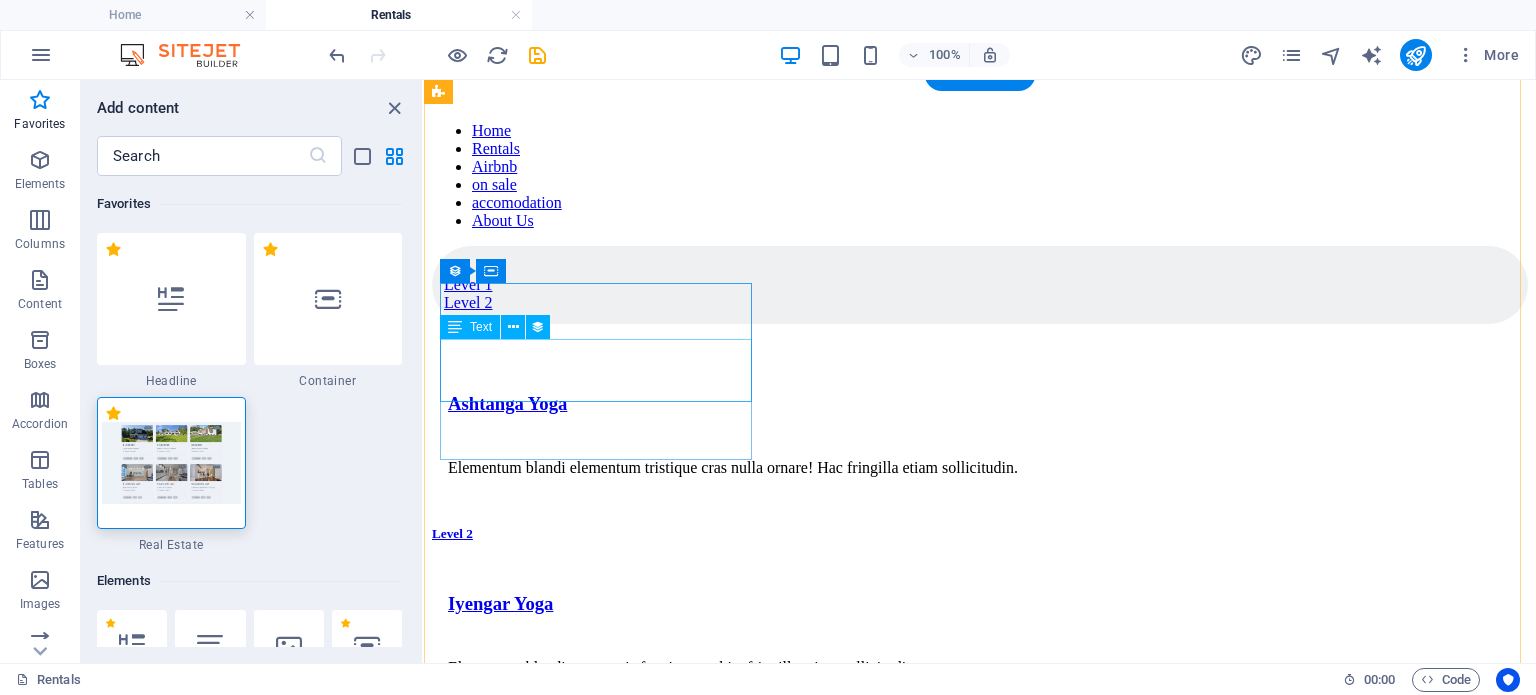 scroll, scrollTop: 132, scrollLeft: 0, axis: vertical 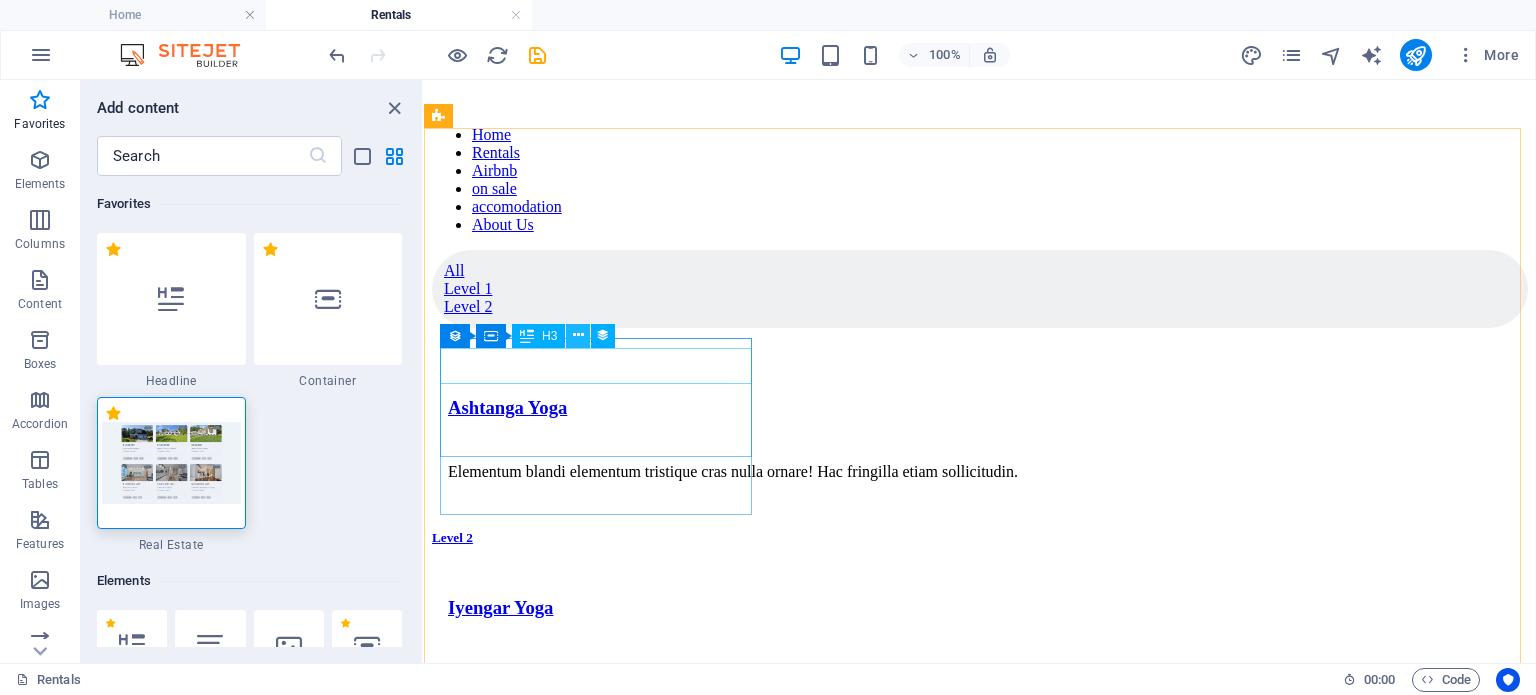 click at bounding box center (578, 335) 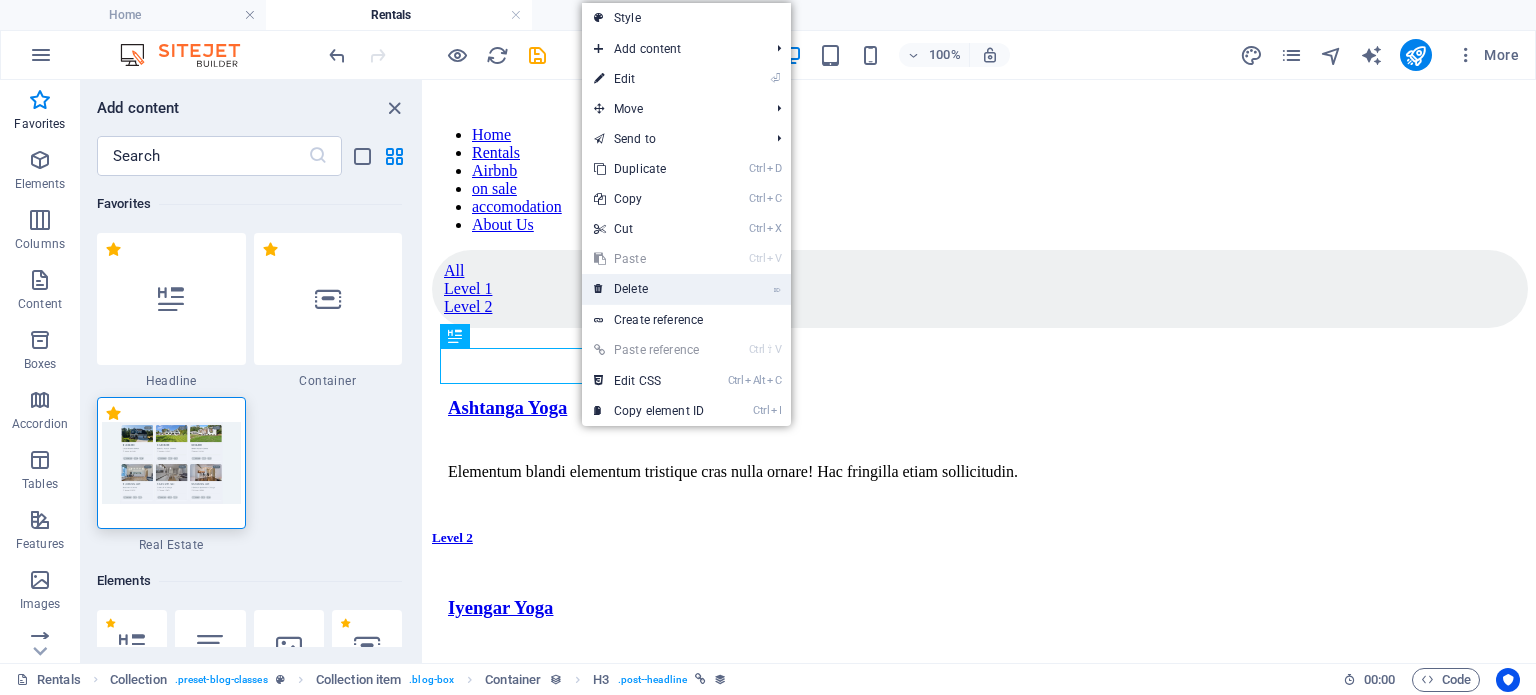click on "⌦  Delete" at bounding box center (649, 289) 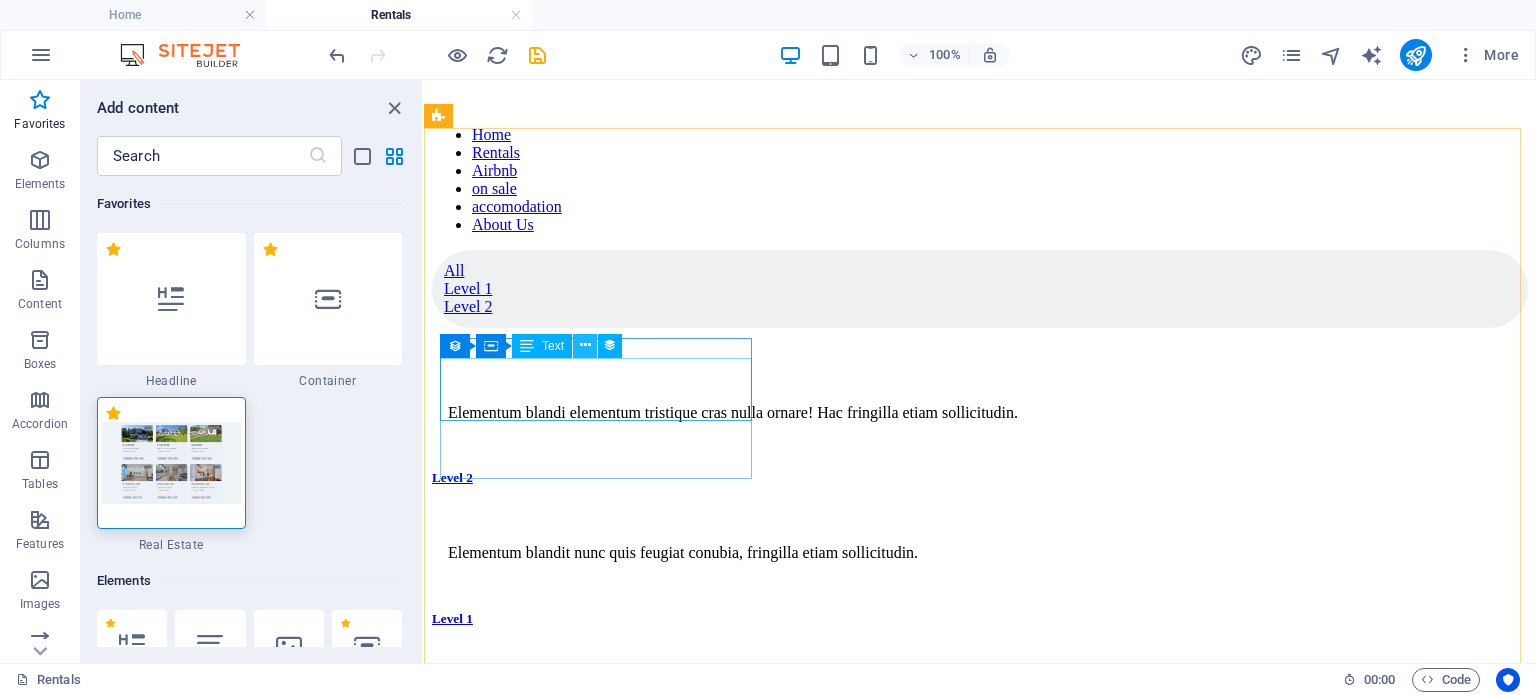 click at bounding box center [585, 345] 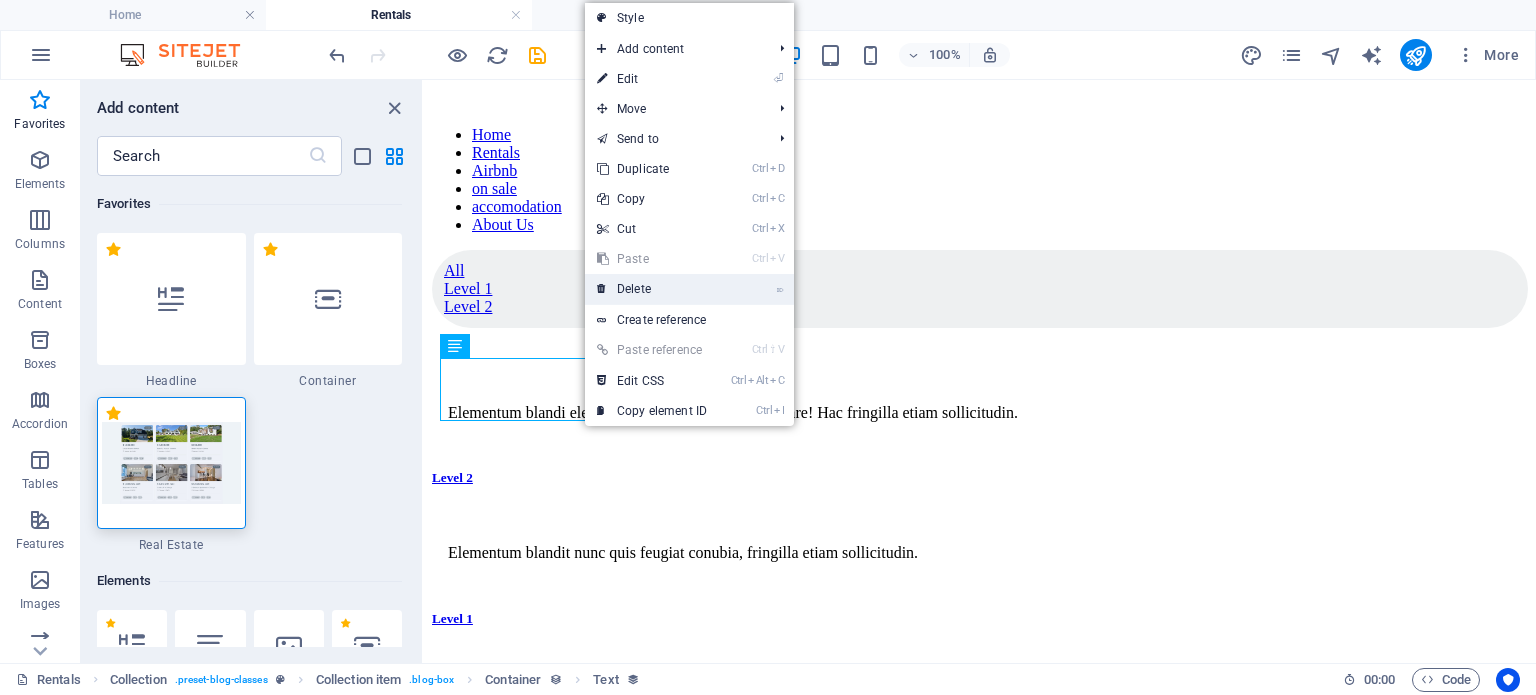 click on "⌦  Delete" at bounding box center (652, 289) 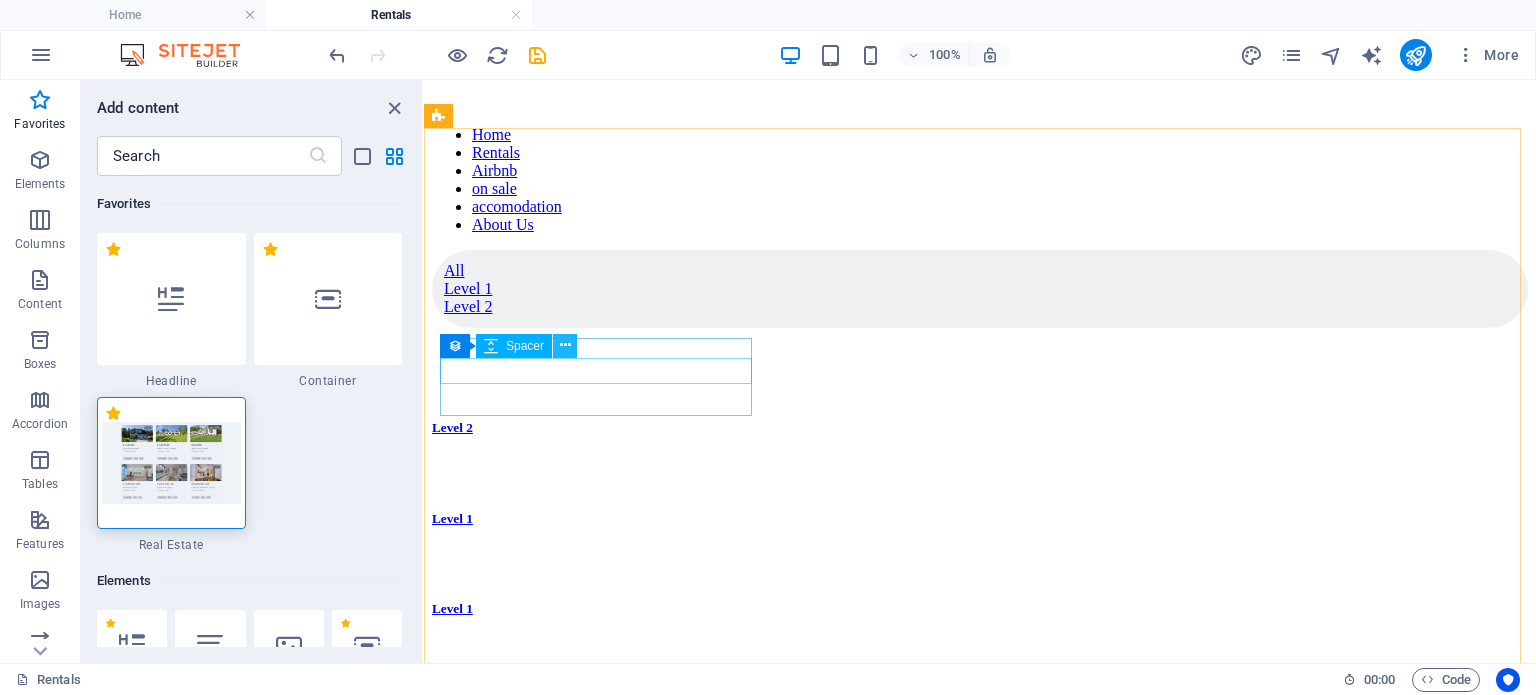 click at bounding box center (565, 345) 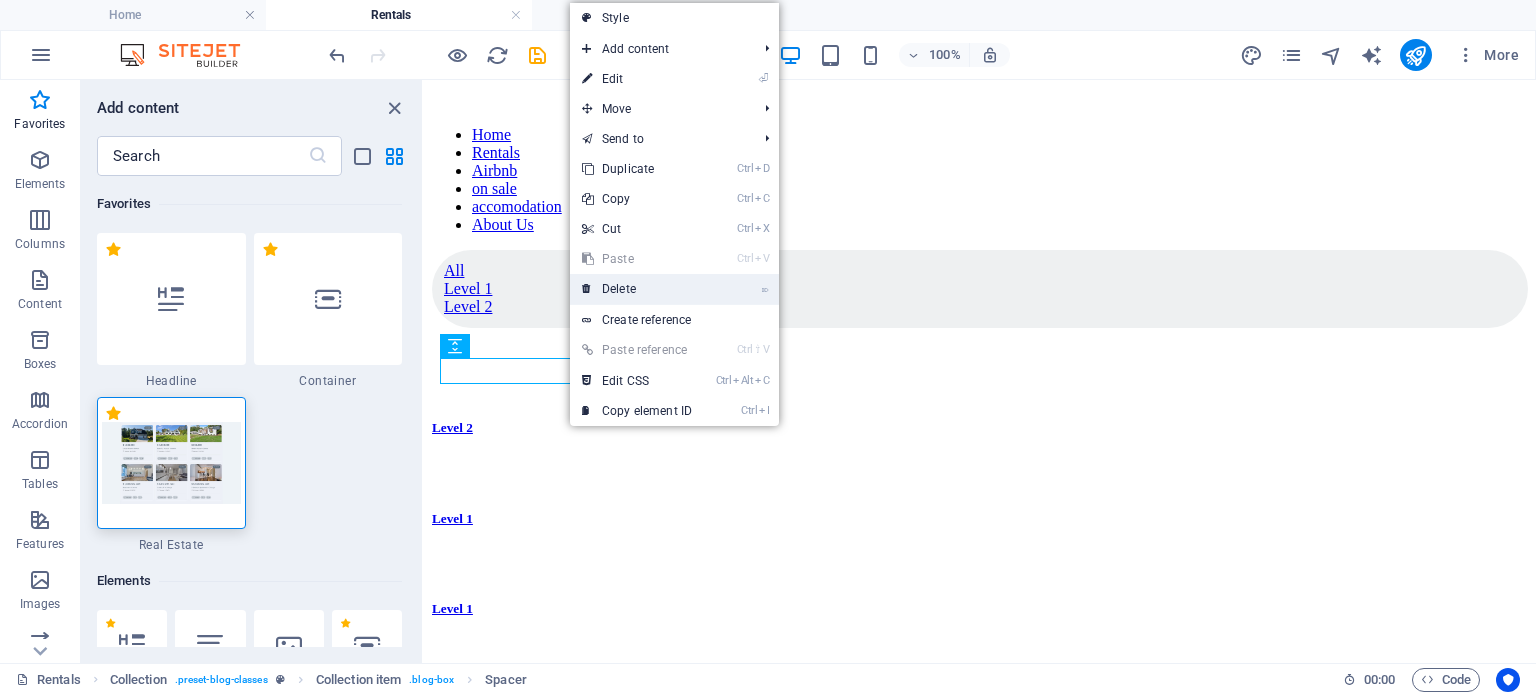 click on "⌦  Delete" at bounding box center [637, 289] 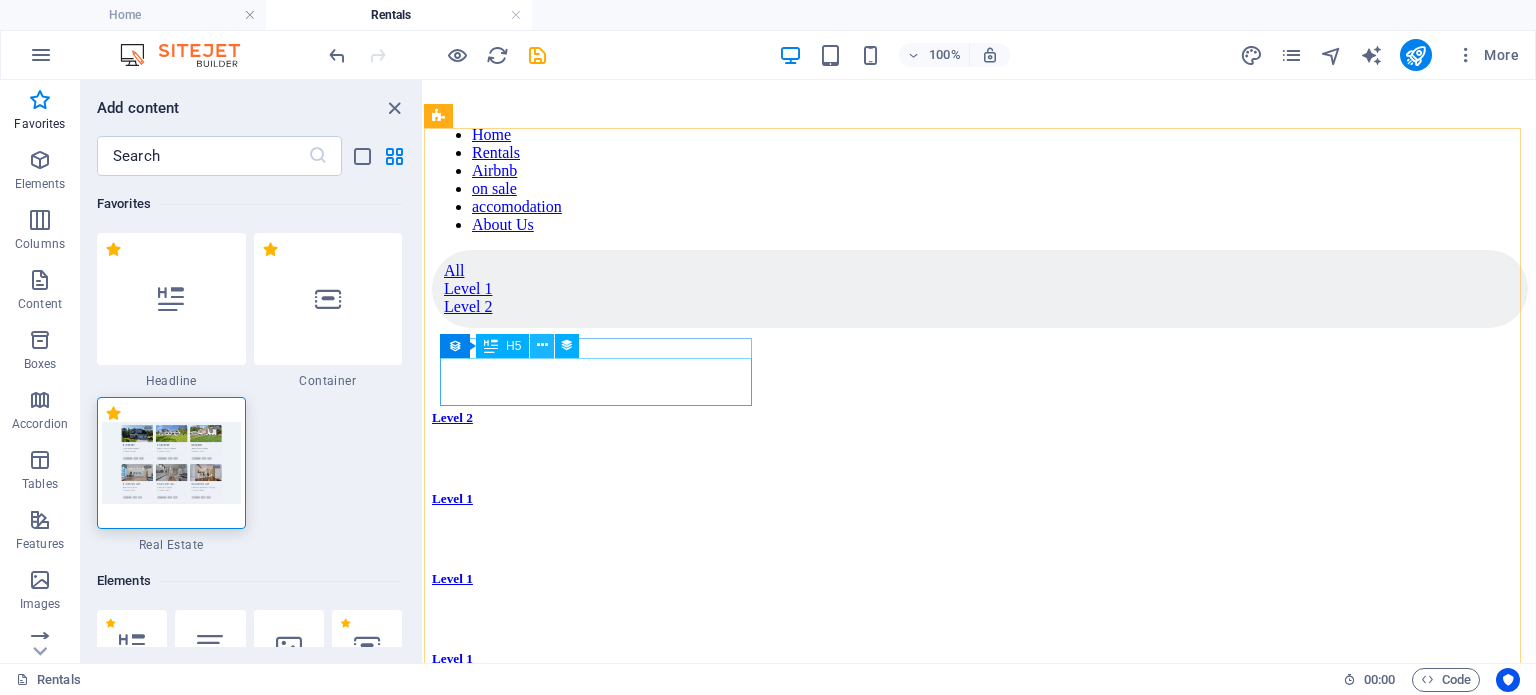 click at bounding box center (542, 345) 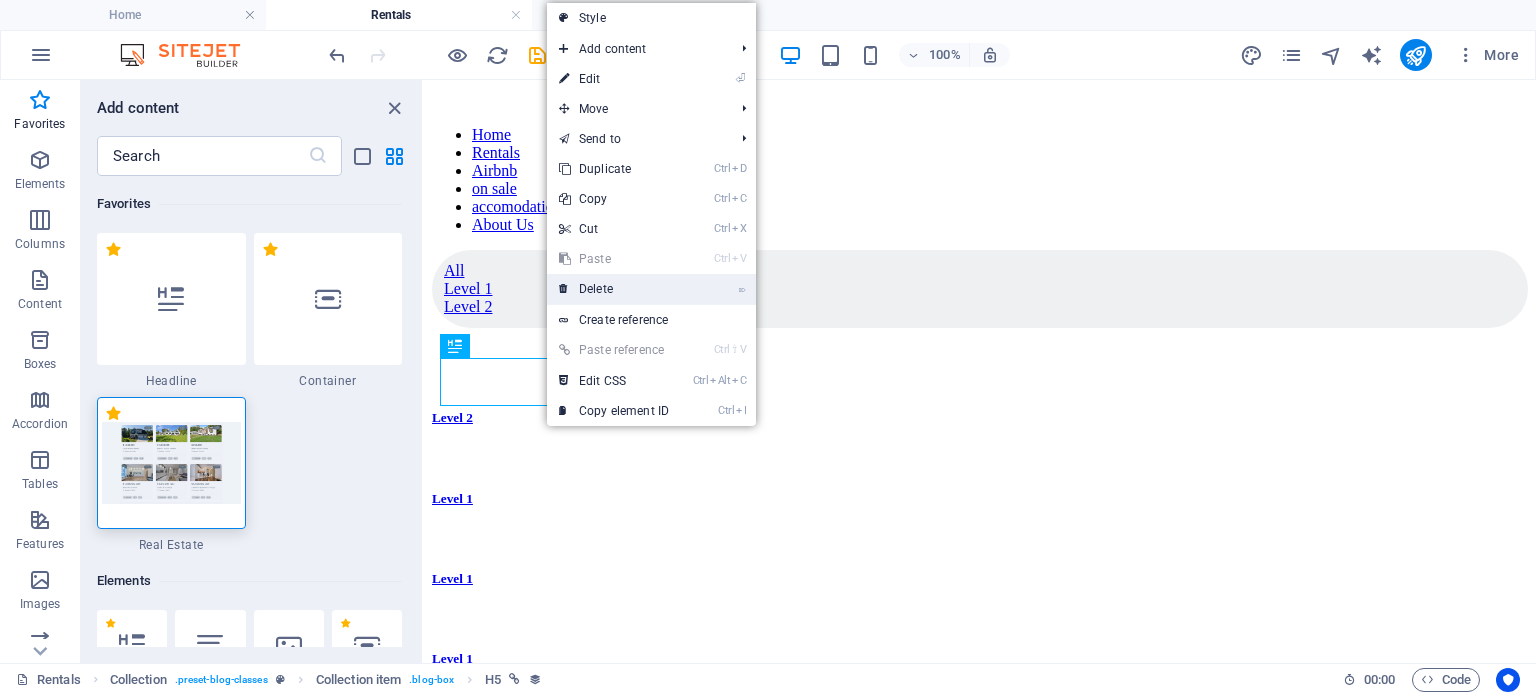 click on "⌦  Delete" at bounding box center (614, 289) 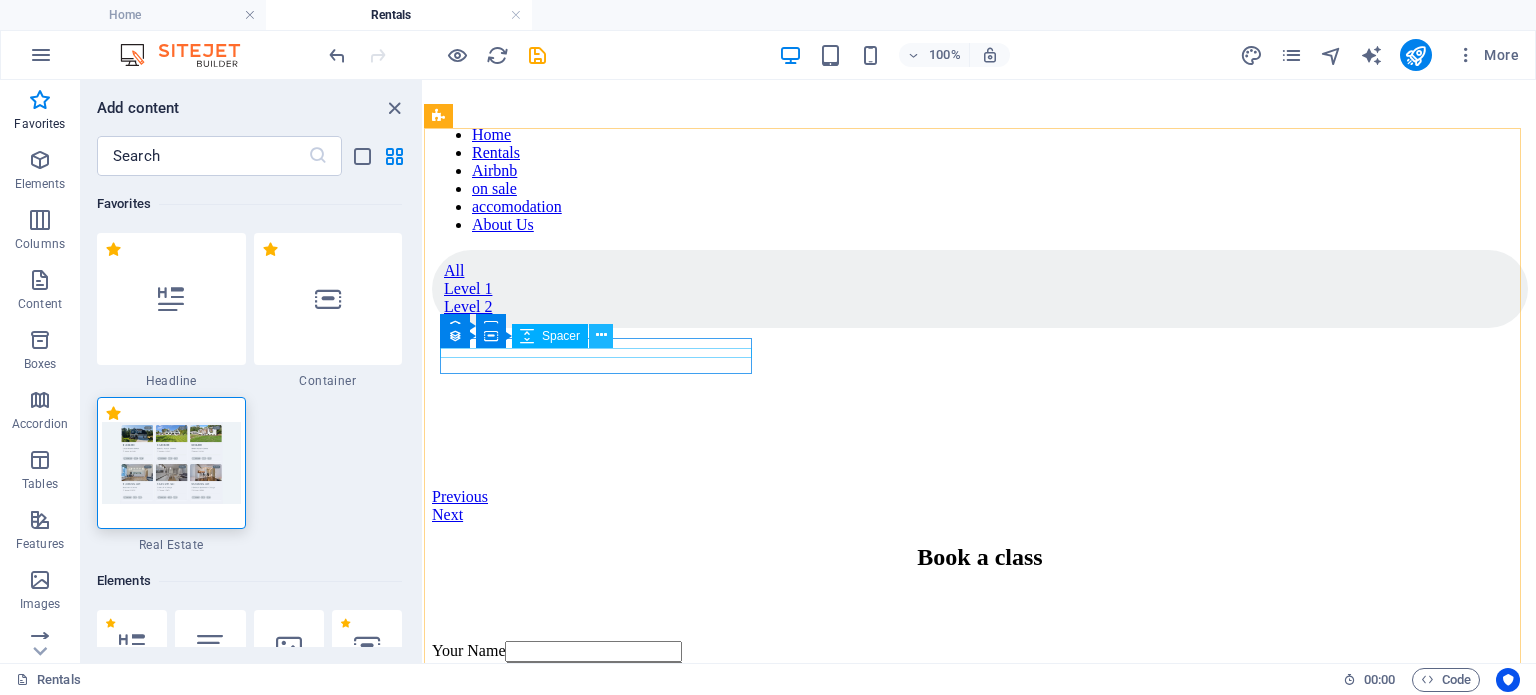 click at bounding box center (601, 335) 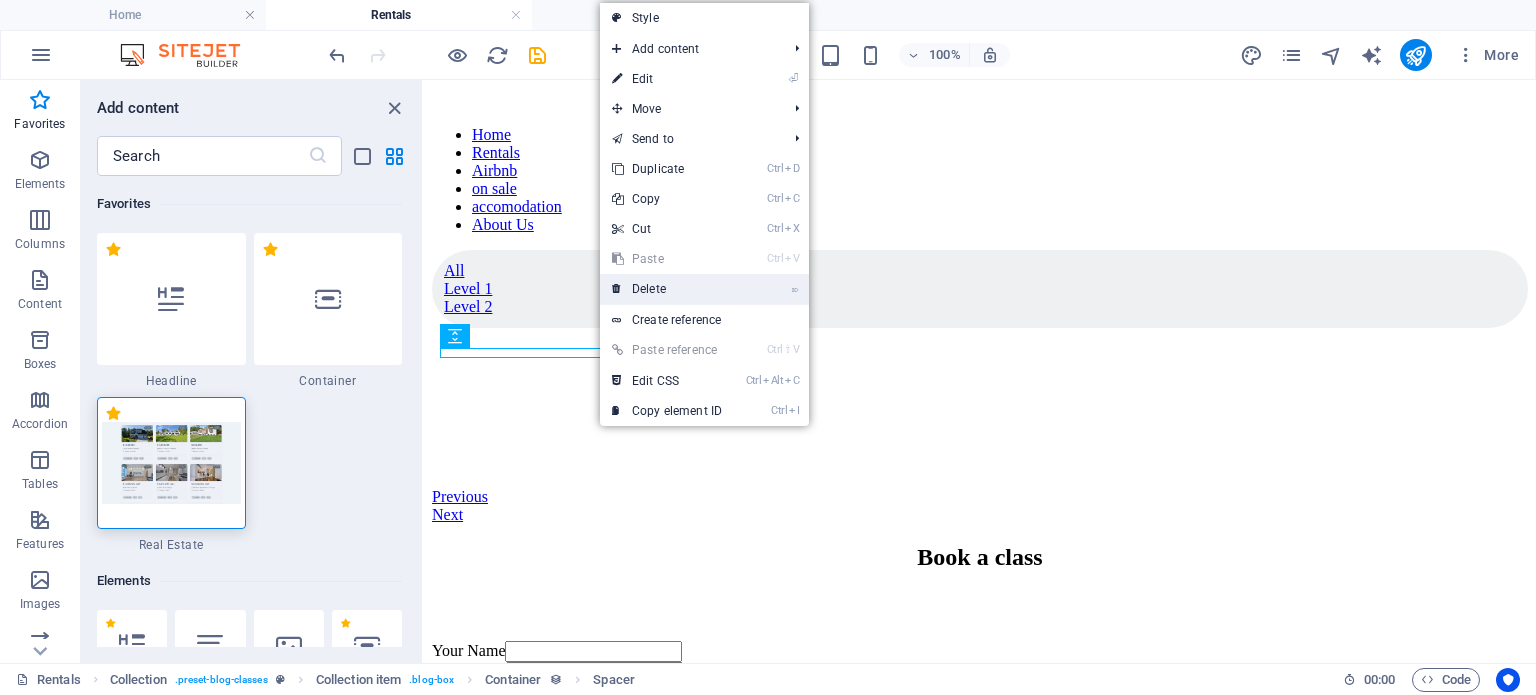click on "⌦  Delete" at bounding box center (667, 289) 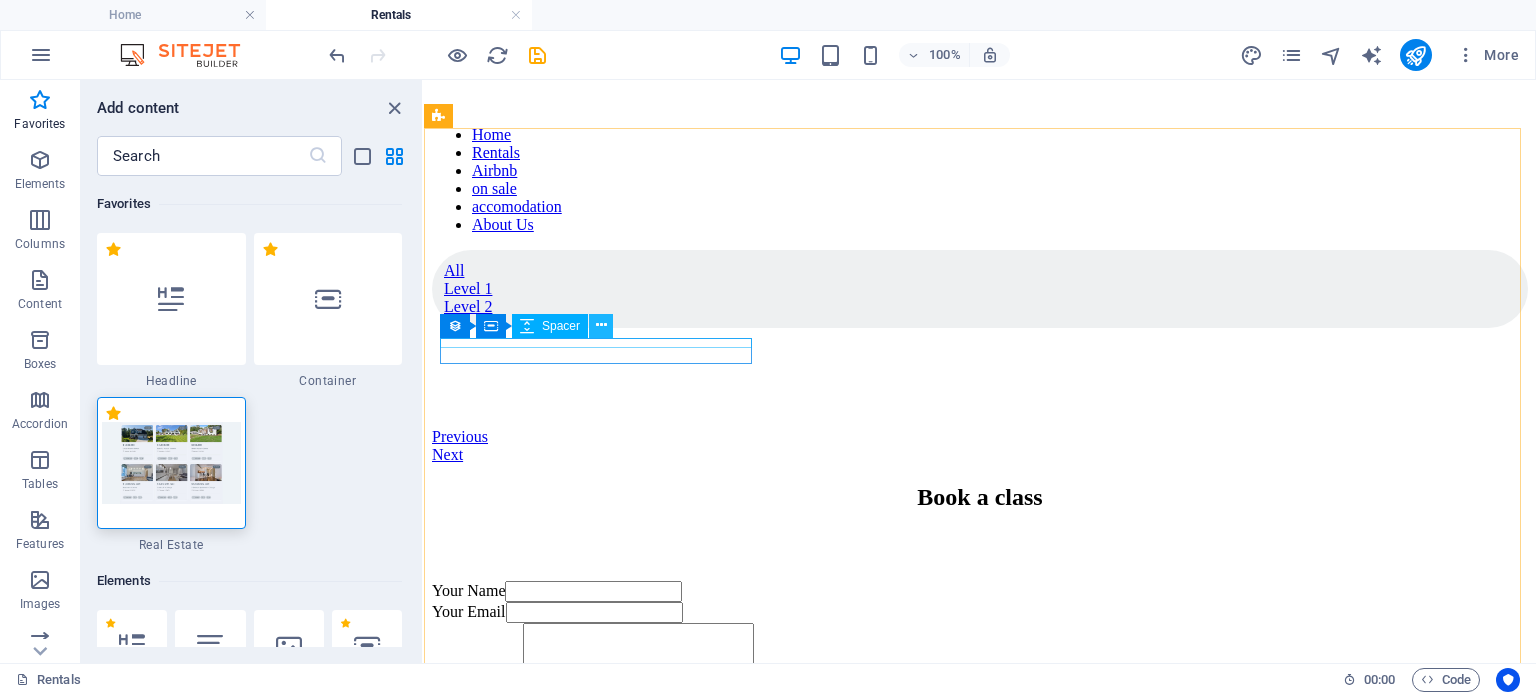click at bounding box center [601, 325] 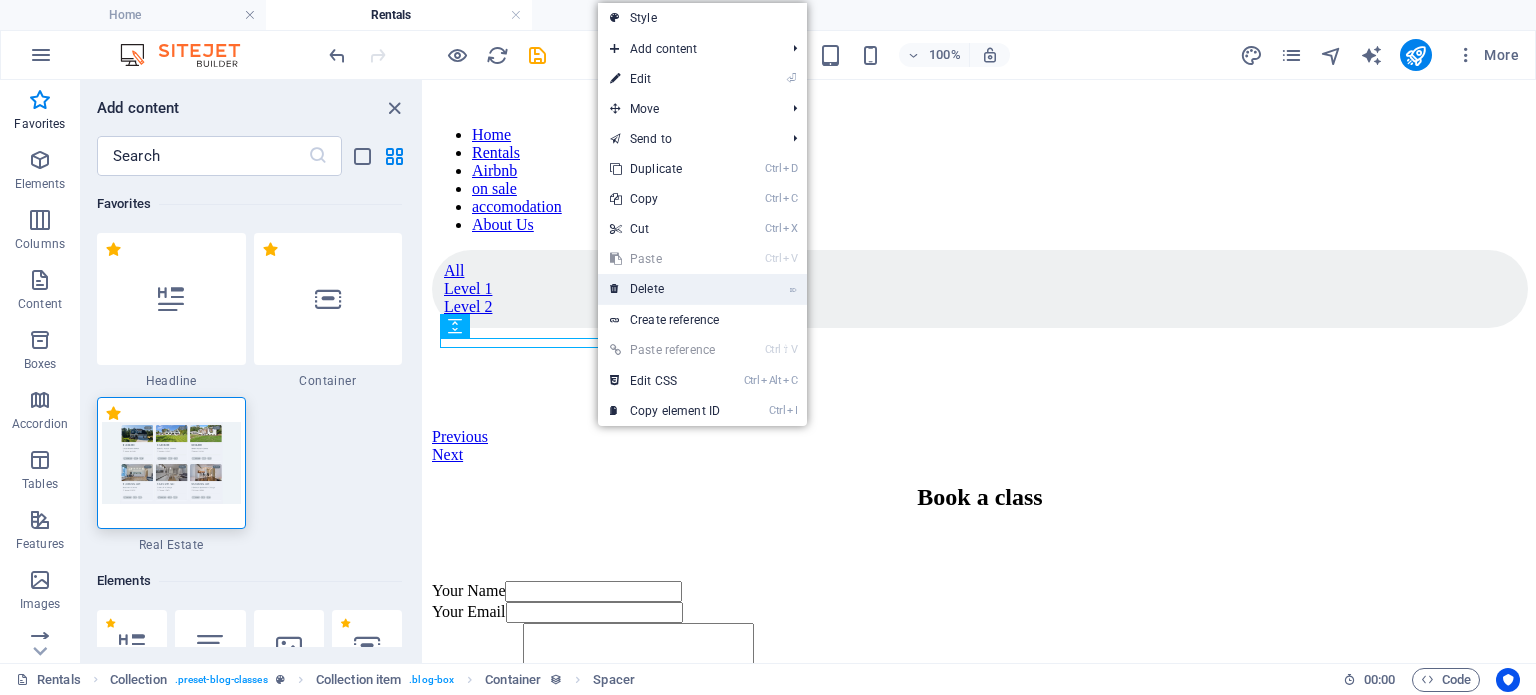 click on "⌦  Delete" at bounding box center [665, 289] 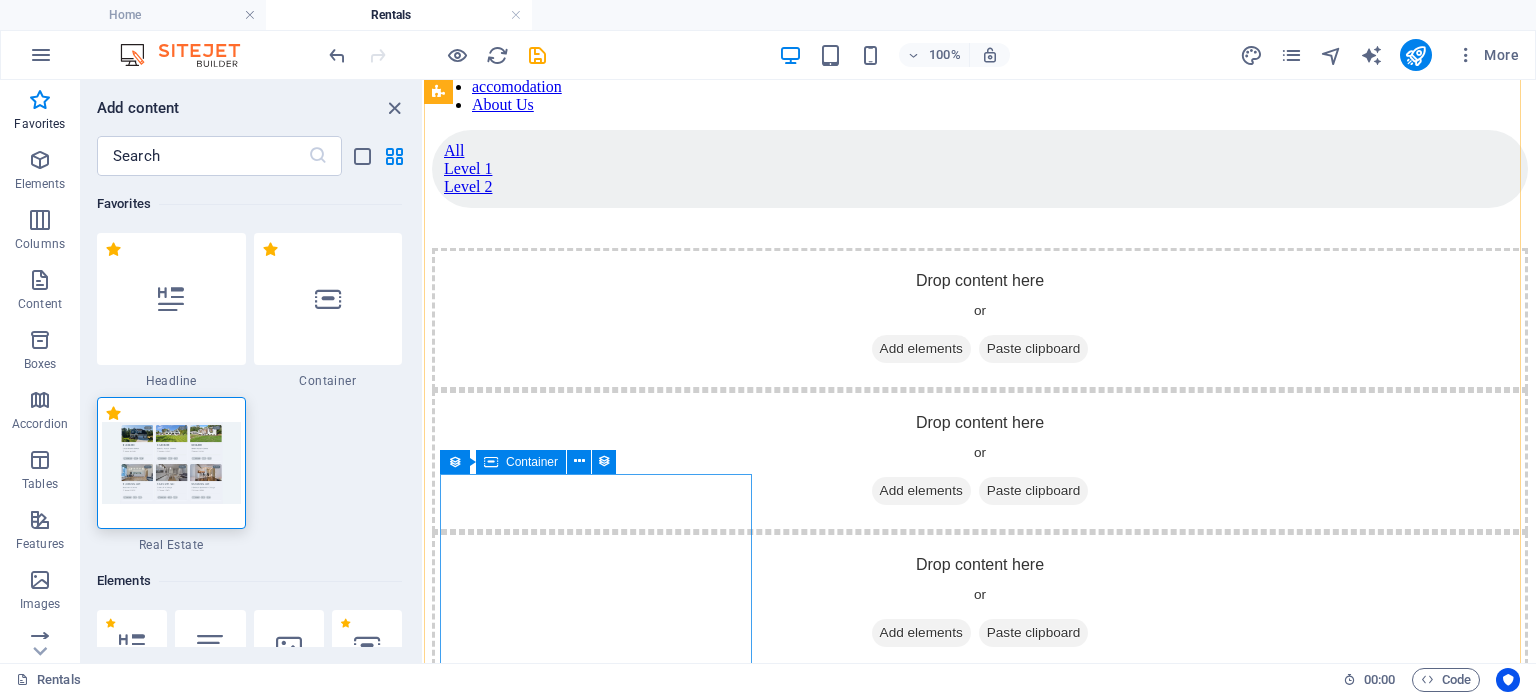 scroll, scrollTop: 299, scrollLeft: 0, axis: vertical 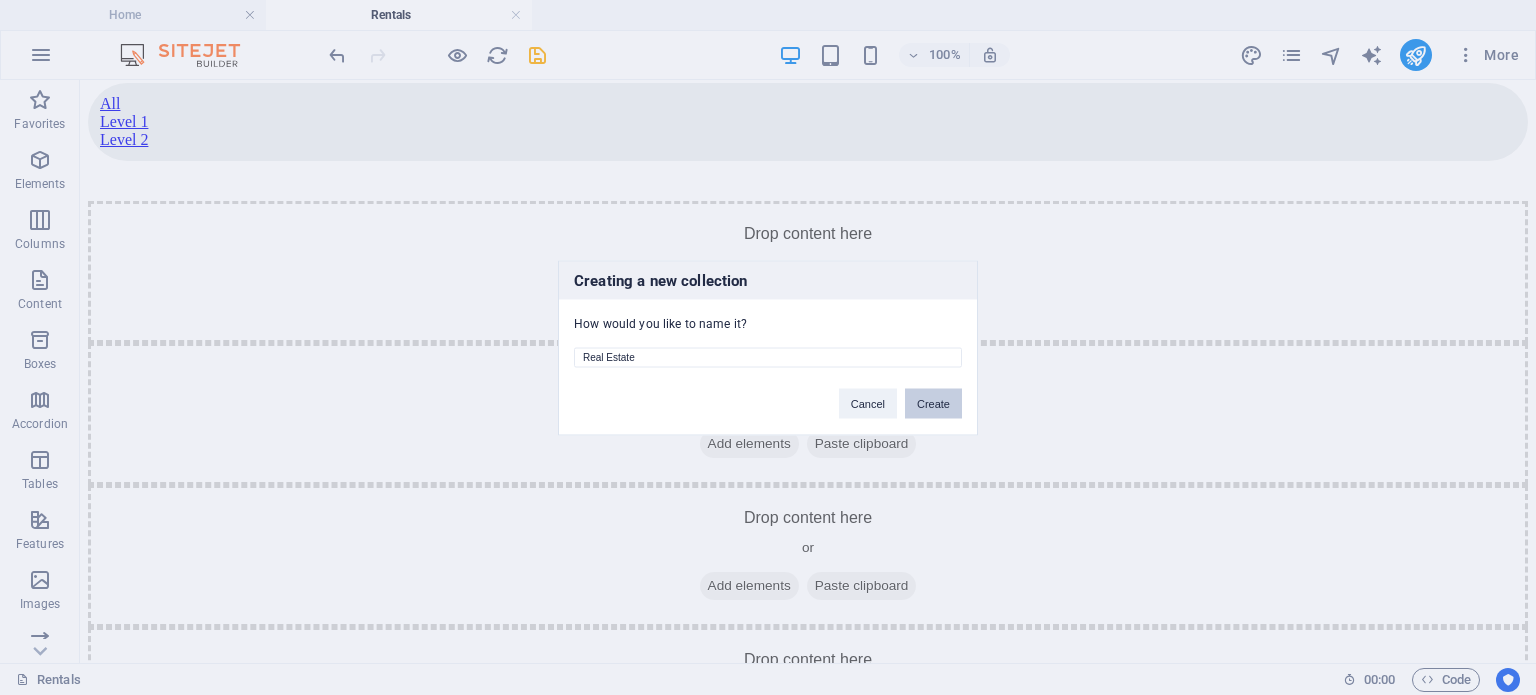 click on "Create" at bounding box center [933, 403] 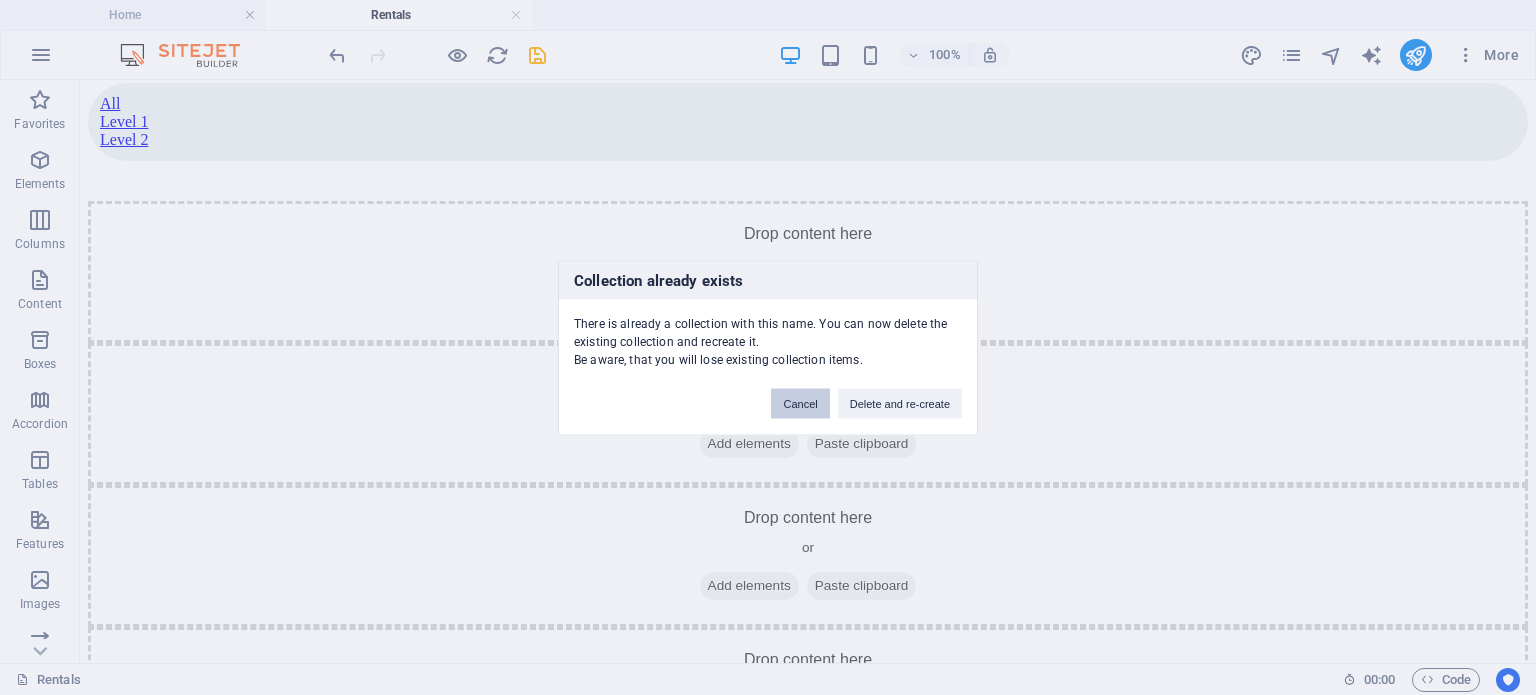 click on "Cancel" at bounding box center [800, 403] 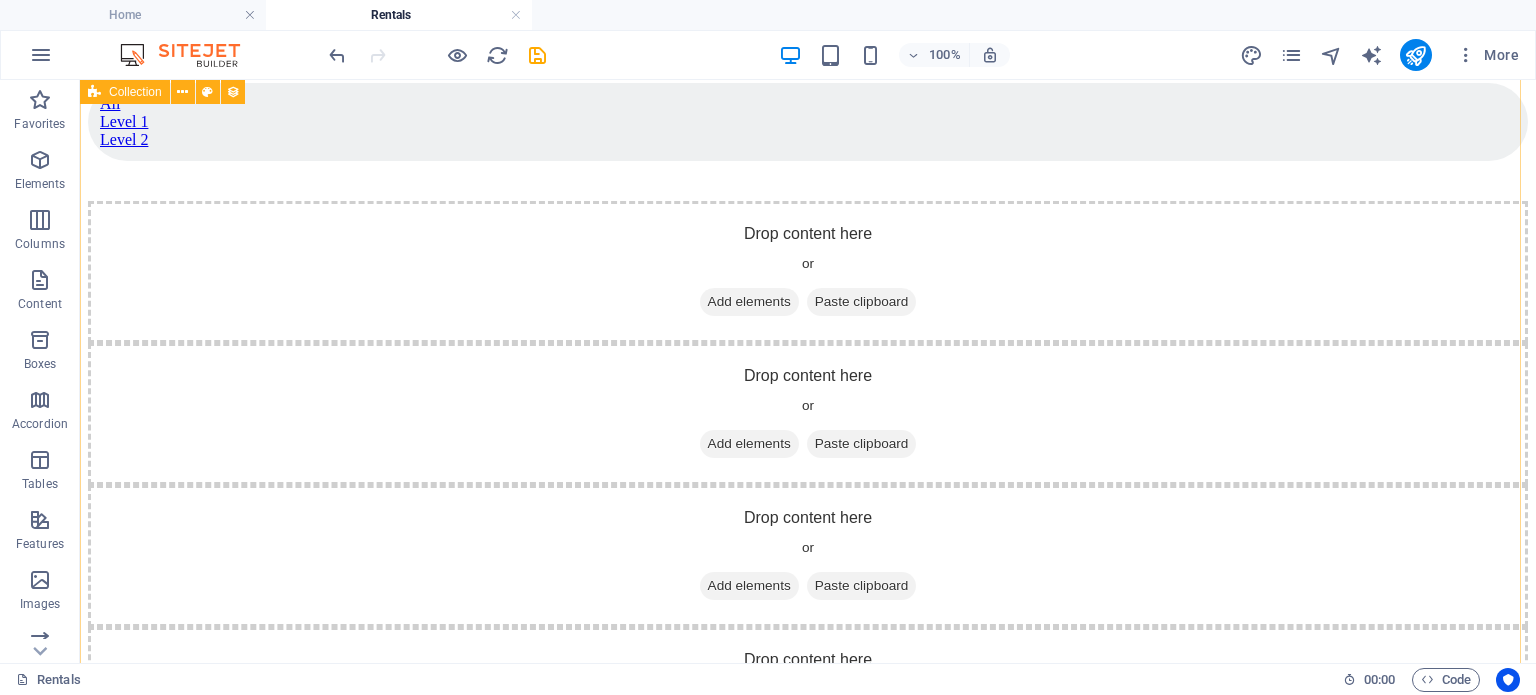 drag, startPoint x: 116, startPoint y: 194, endPoint x: 364, endPoint y: 347, distance: 291.39835 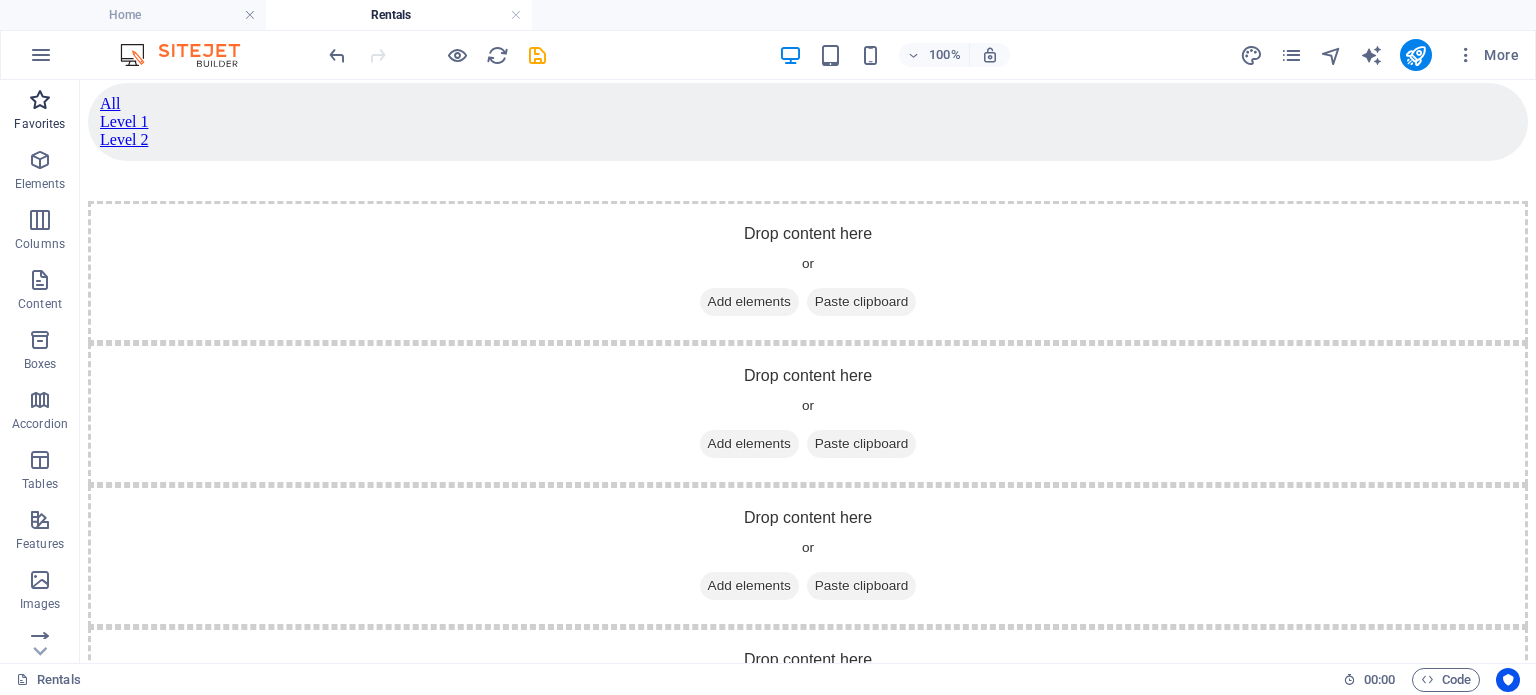click on "Favorites" at bounding box center [40, 112] 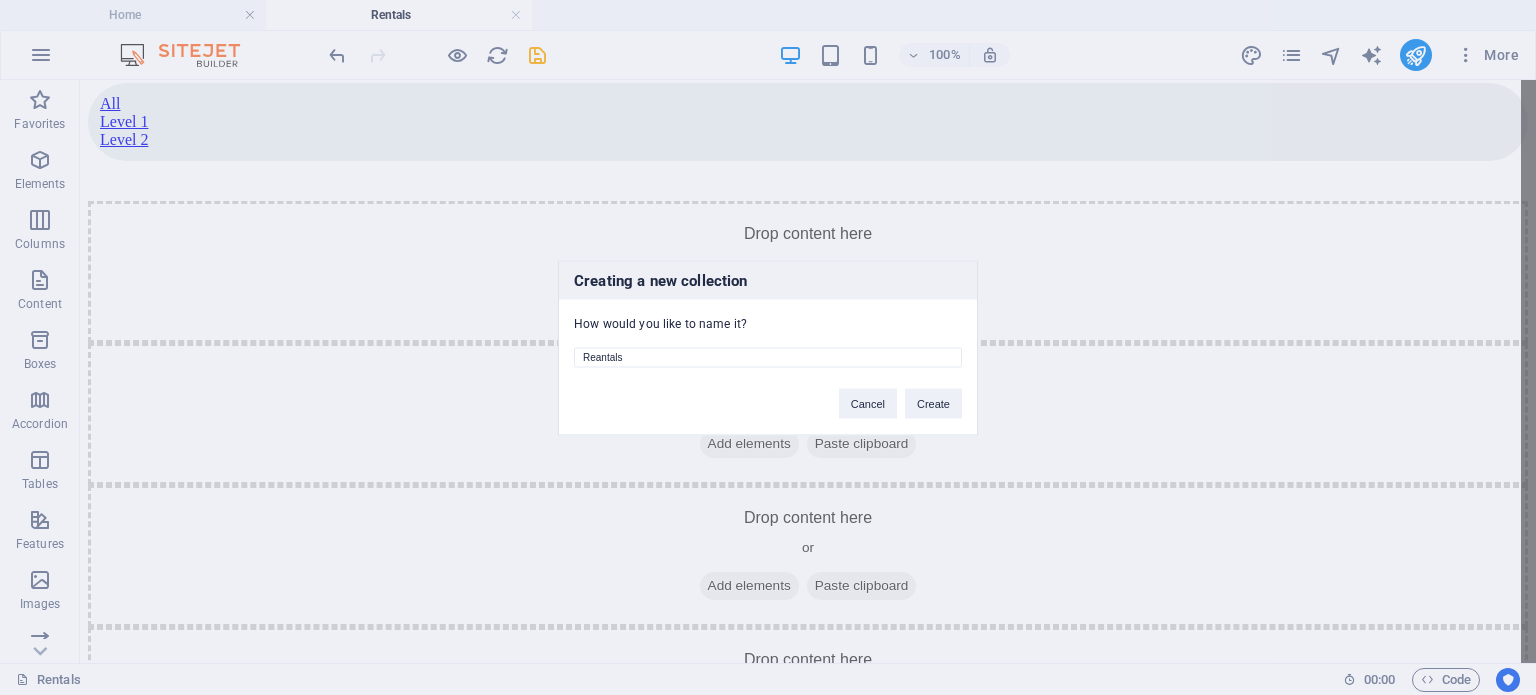 type on "Reantals" 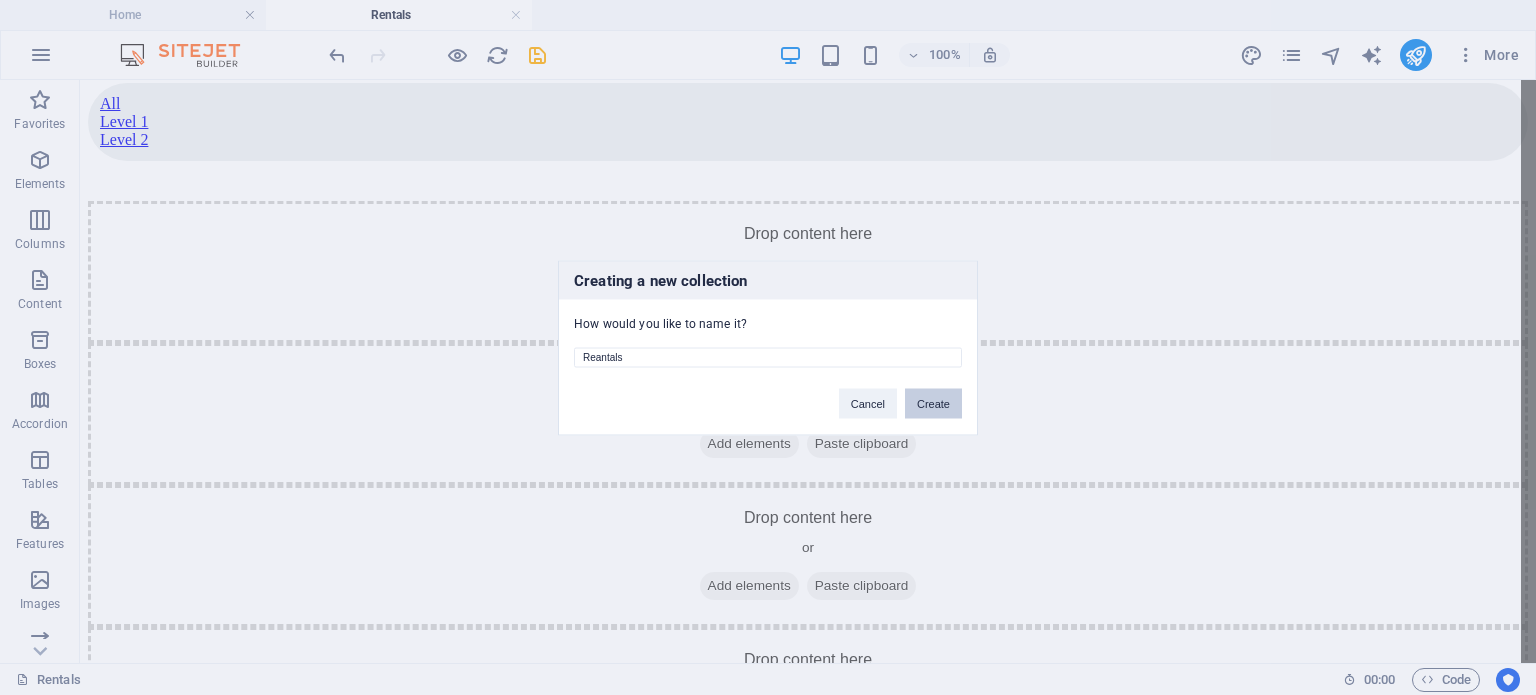 click on "Create" at bounding box center [933, 403] 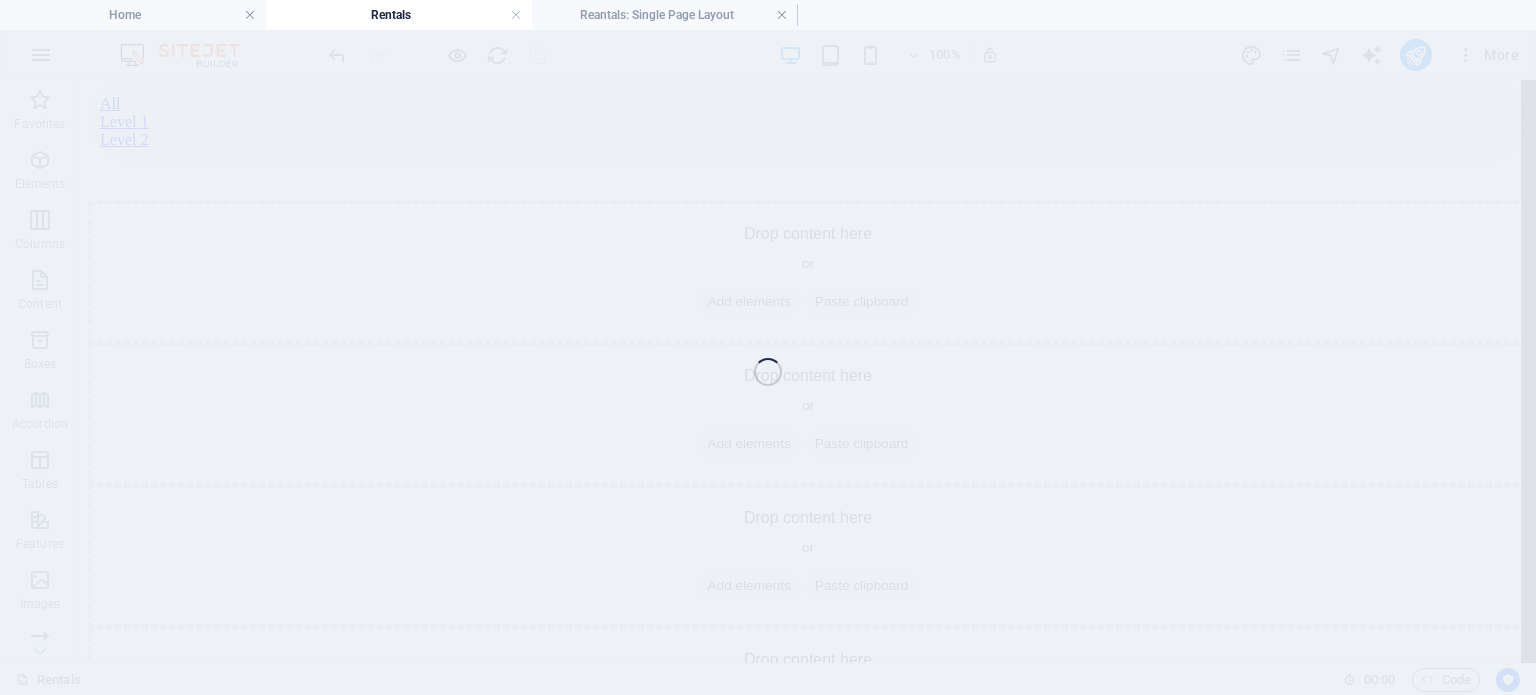 select on "6891ccf6c25ac6b8880edd4e" 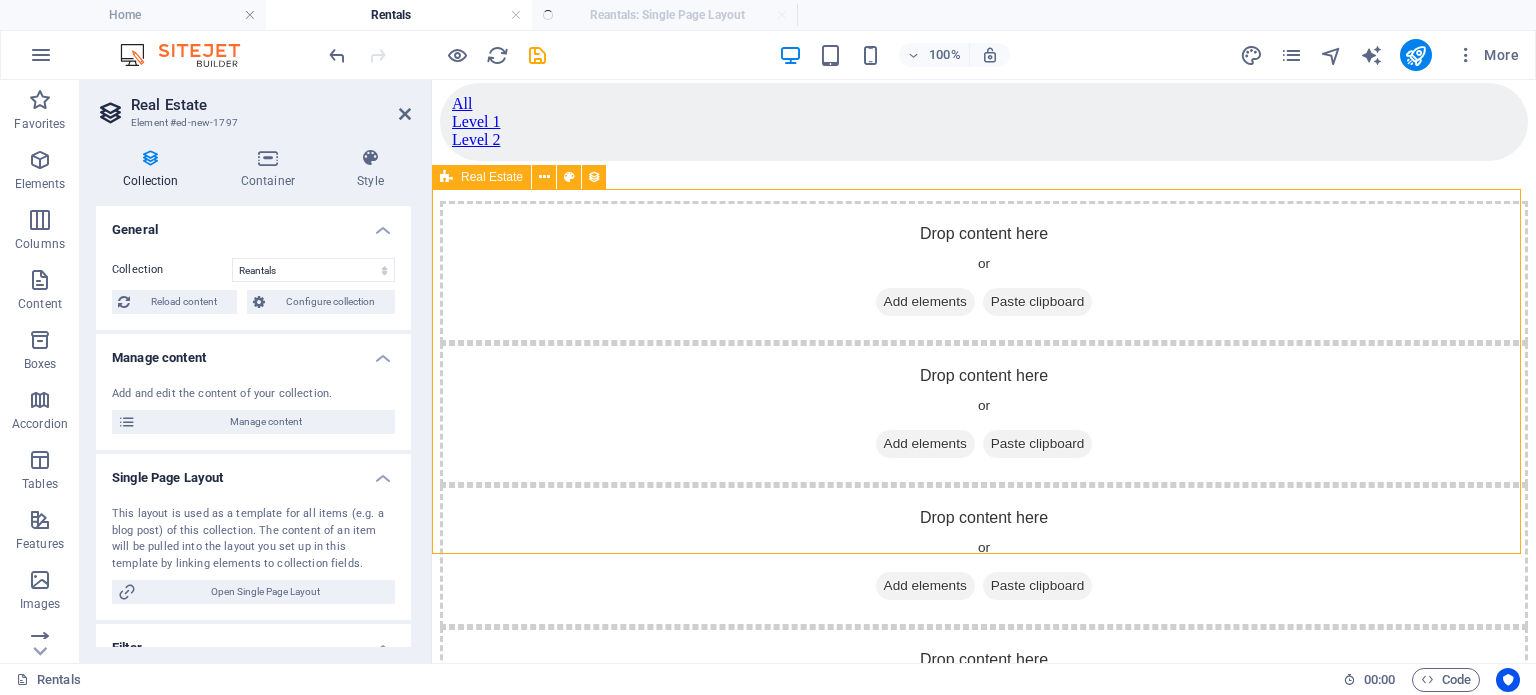 scroll, scrollTop: 955, scrollLeft: 0, axis: vertical 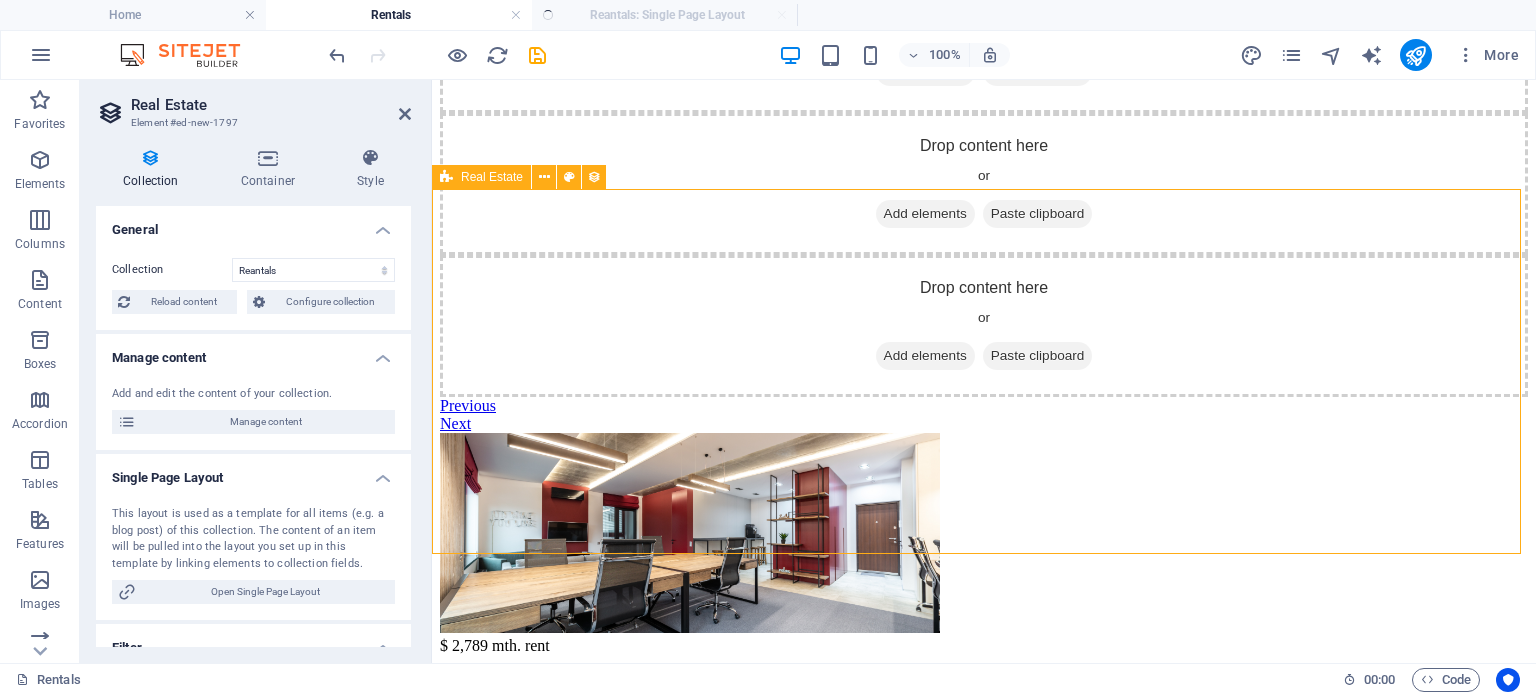 select on "createdAt_DESC" 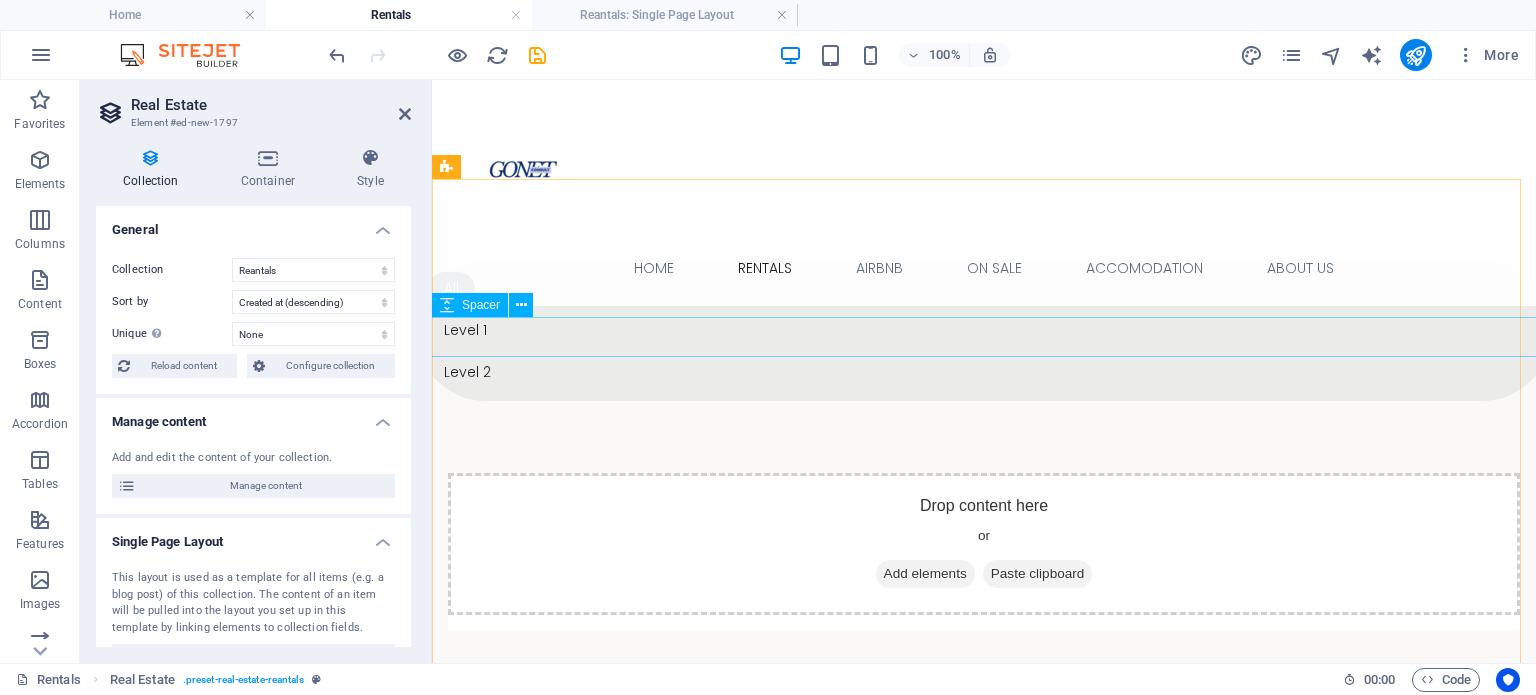 scroll, scrollTop: 78, scrollLeft: 0, axis: vertical 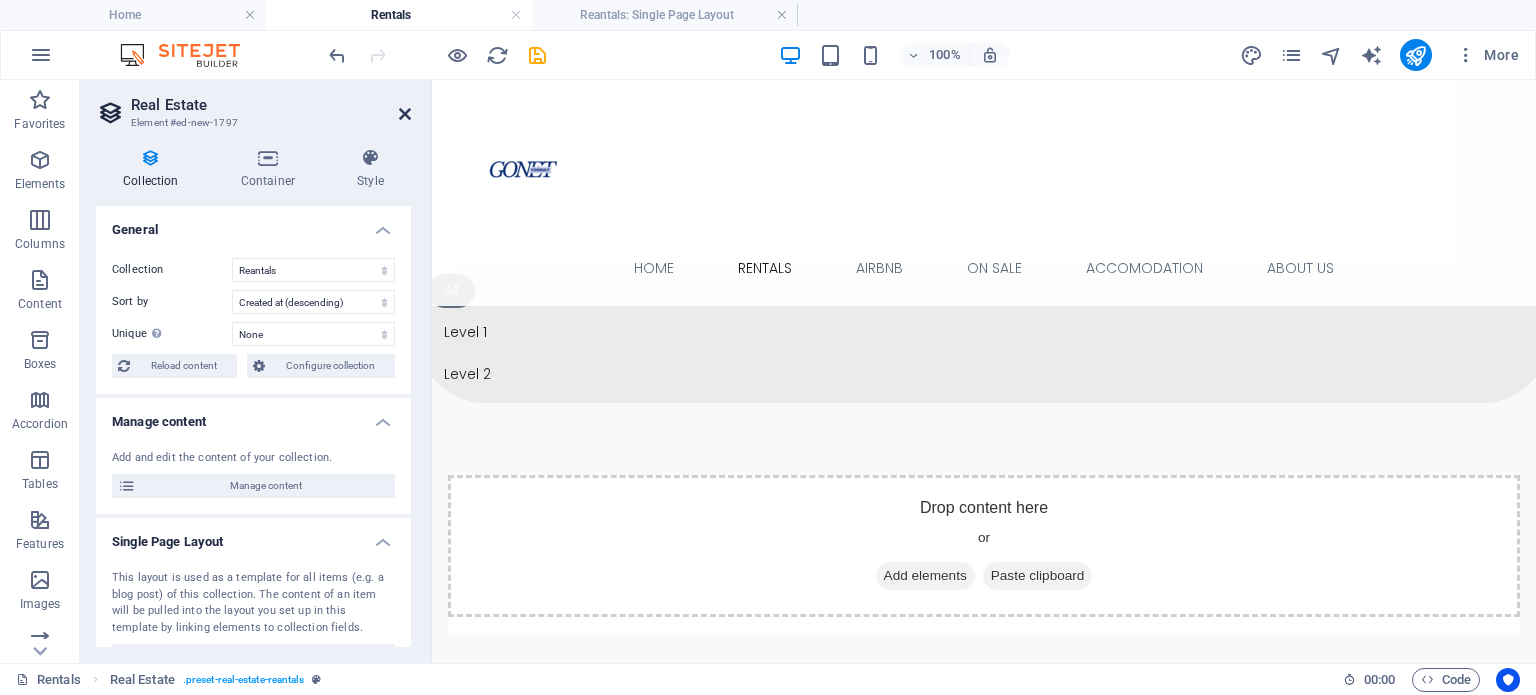 click at bounding box center (405, 114) 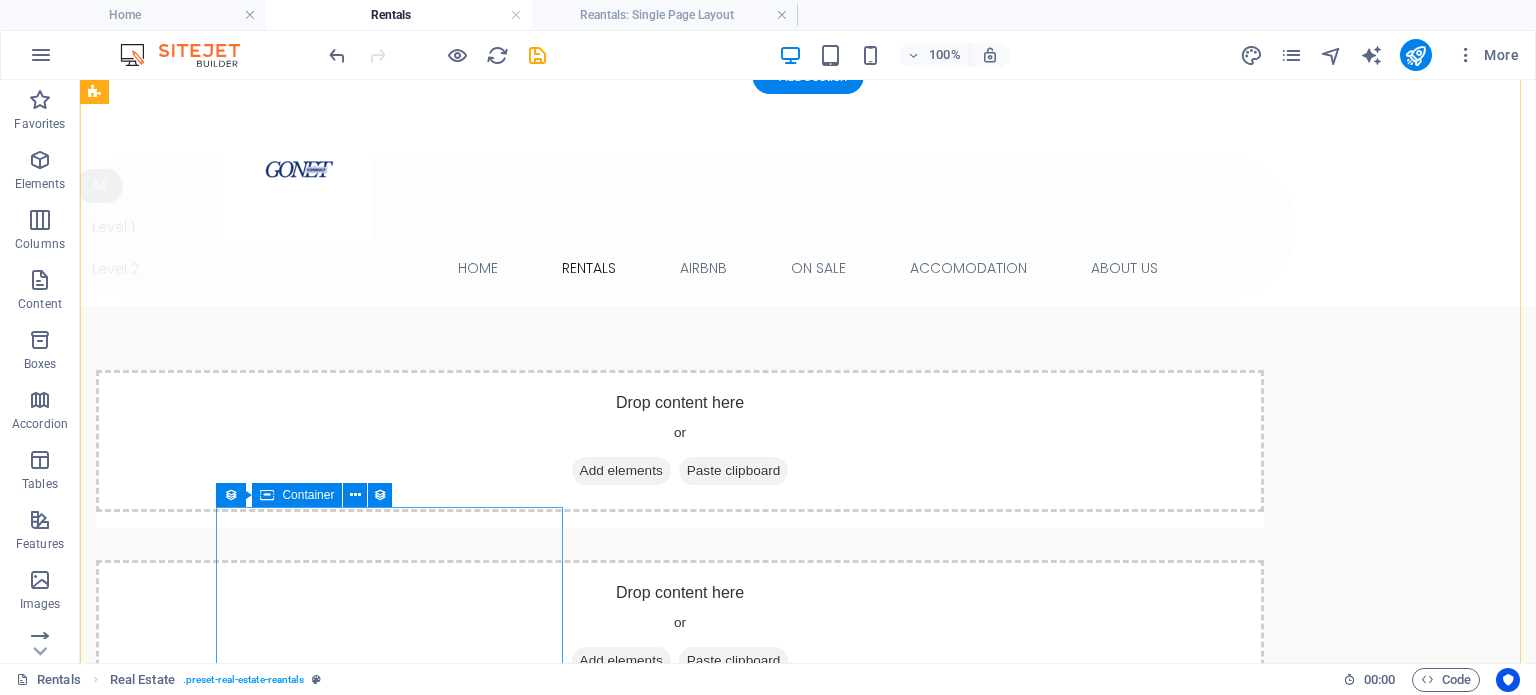 scroll, scrollTop: 0, scrollLeft: 0, axis: both 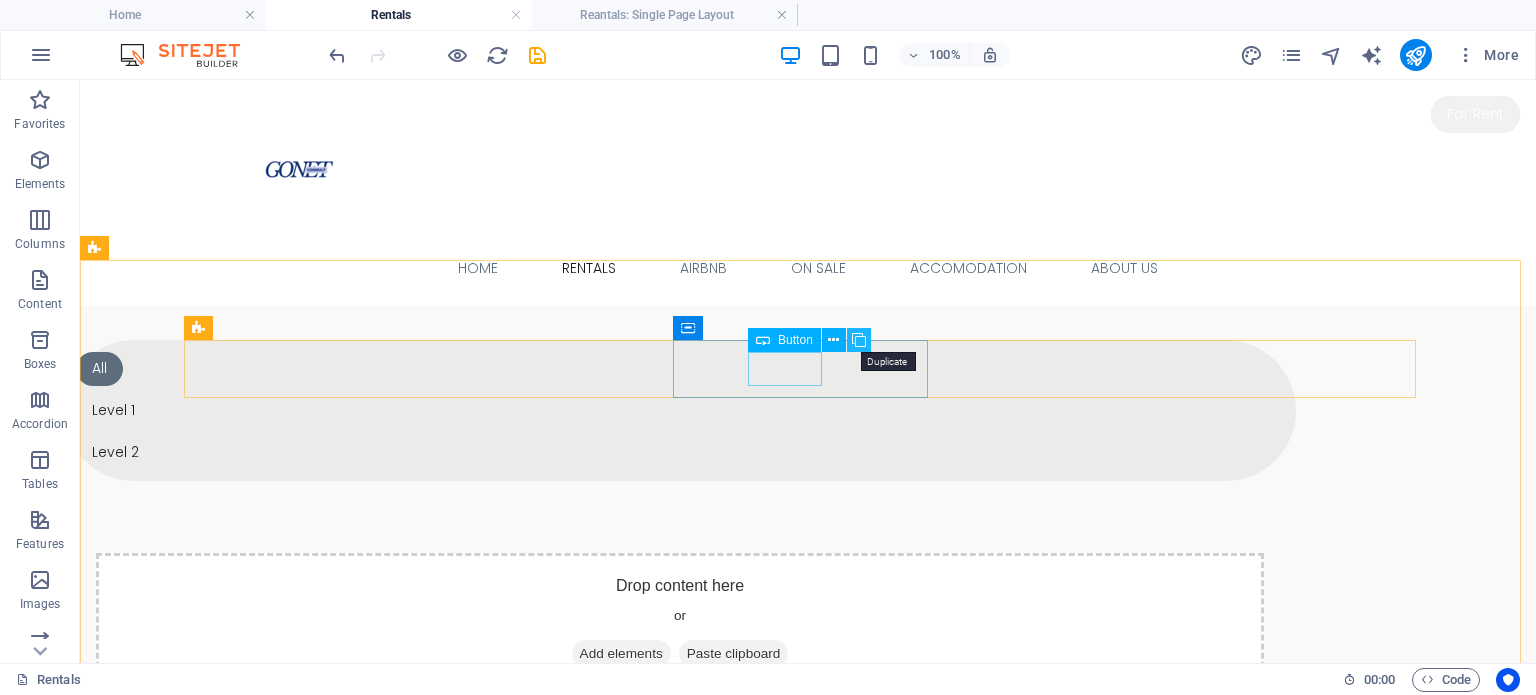 click at bounding box center (859, 340) 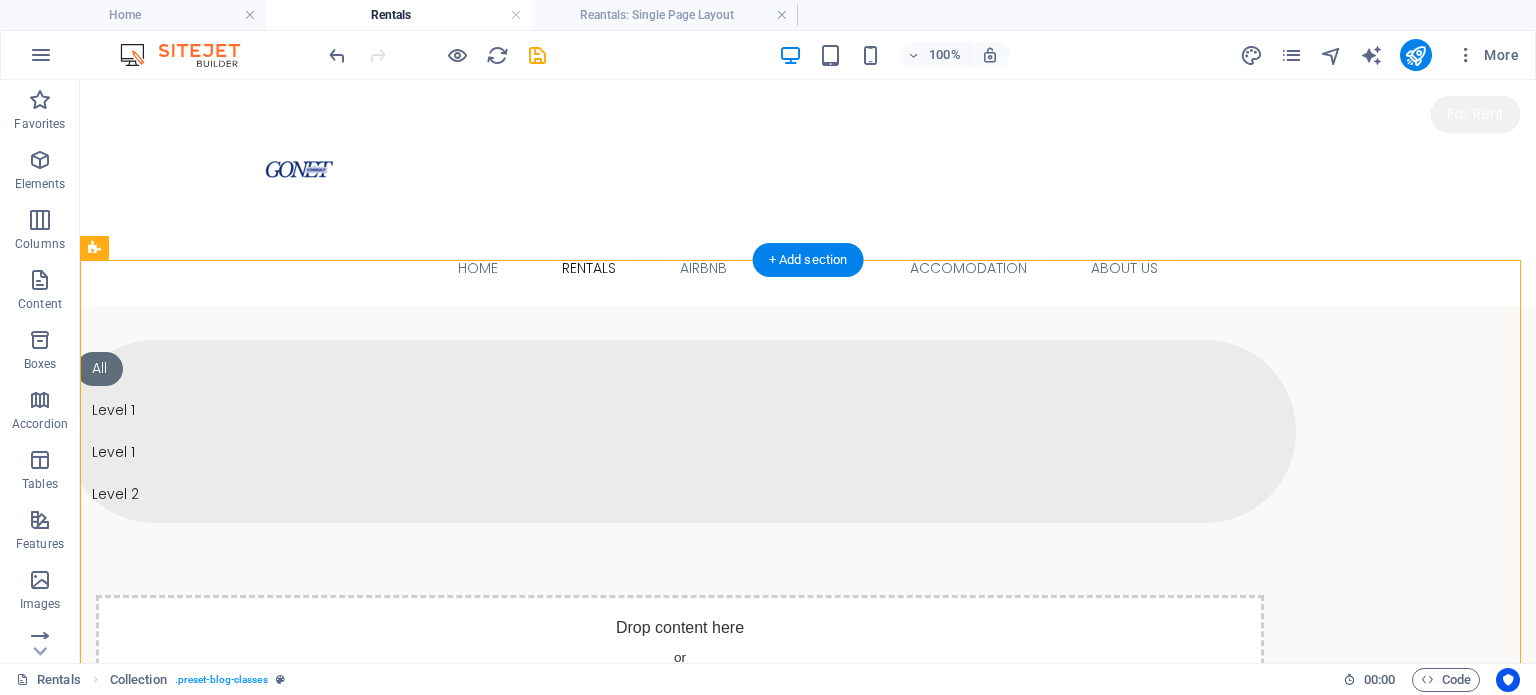 drag, startPoint x: 963, startPoint y: 382, endPoint x: 919, endPoint y: 439, distance: 72.00694 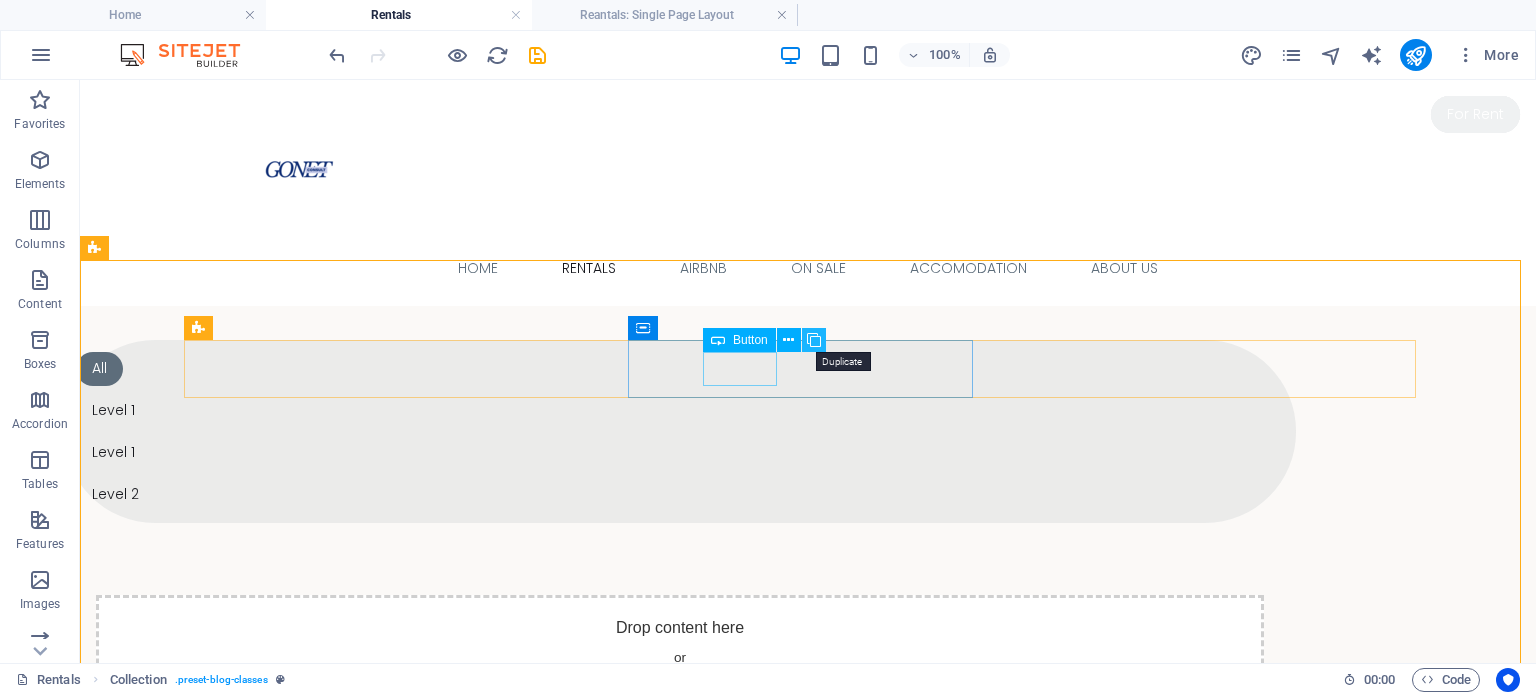 click at bounding box center (814, 340) 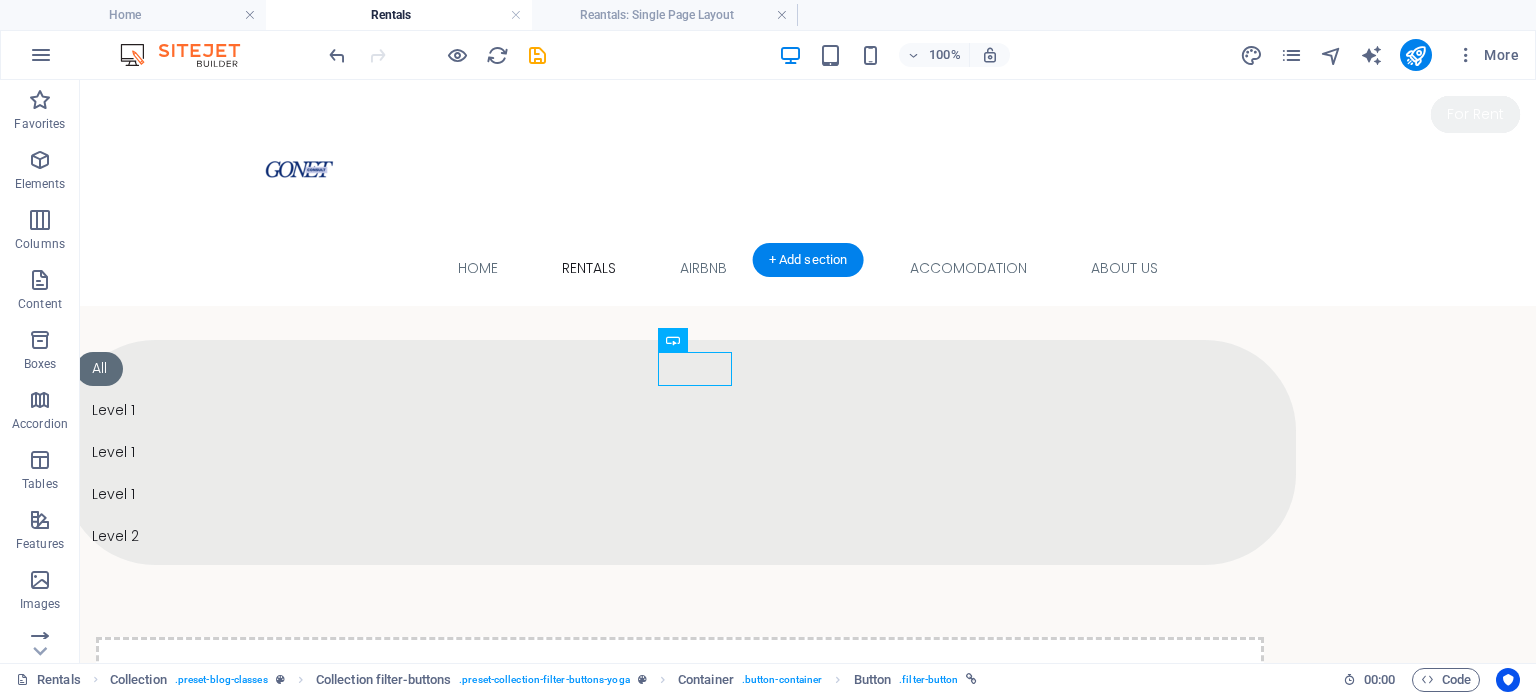drag, startPoint x: 803, startPoint y: 422, endPoint x: 729, endPoint y: 361, distance: 95.90099 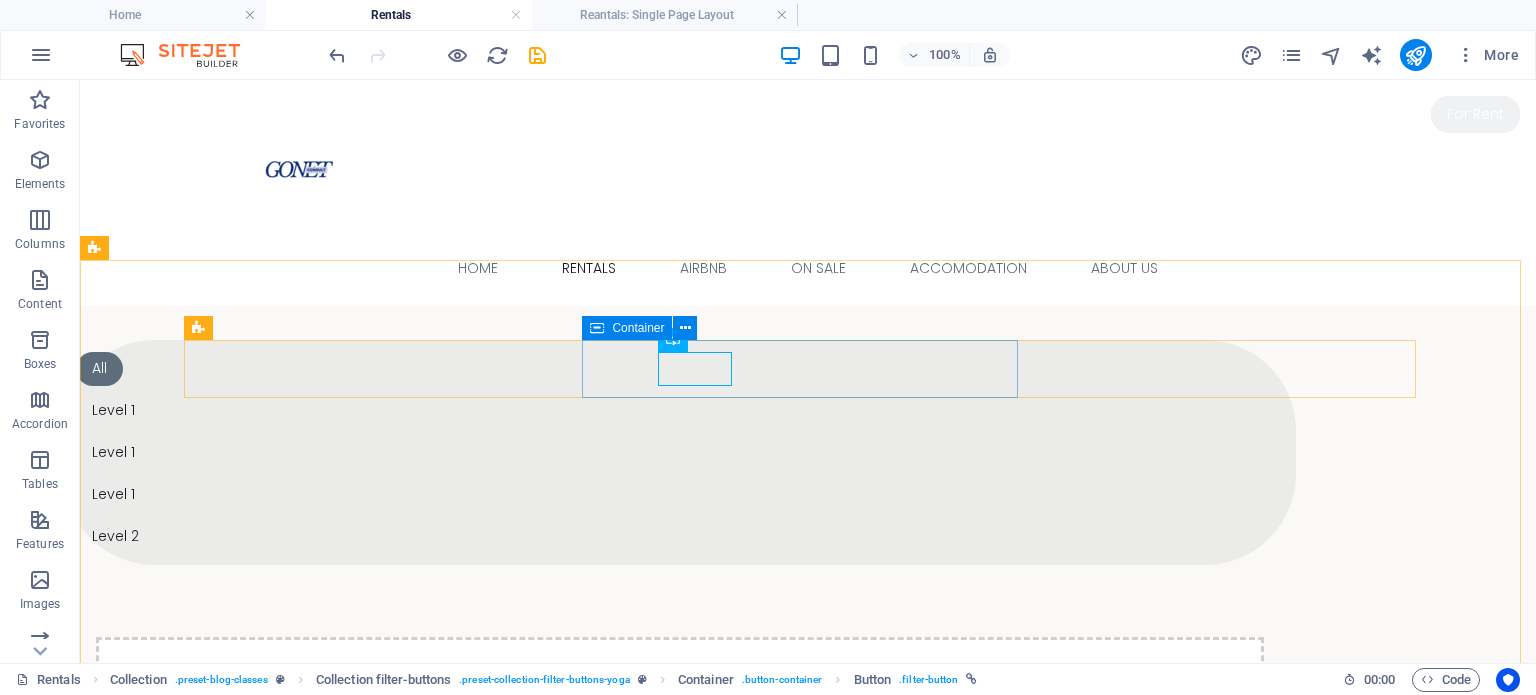 click on "Container" at bounding box center [638, 328] 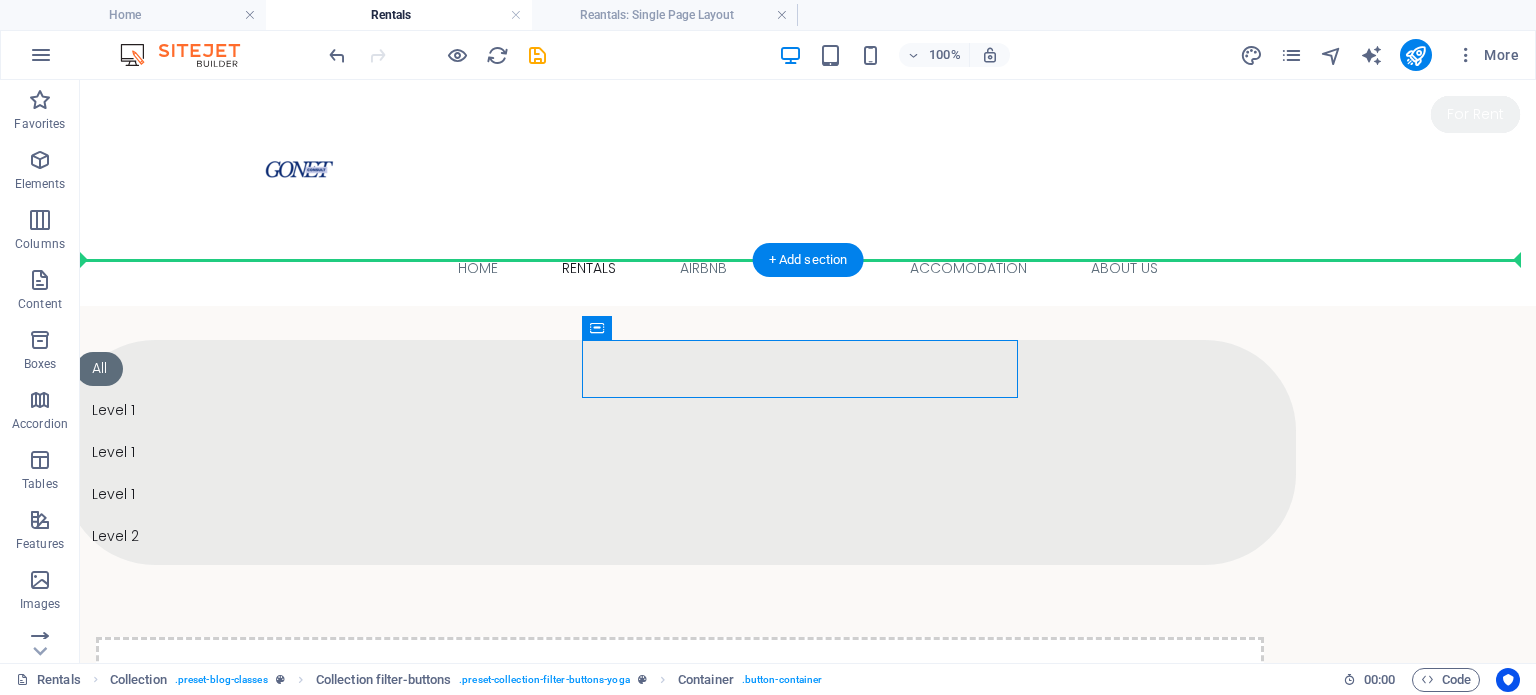drag, startPoint x: 695, startPoint y: 411, endPoint x: 515, endPoint y: 267, distance: 230.51247 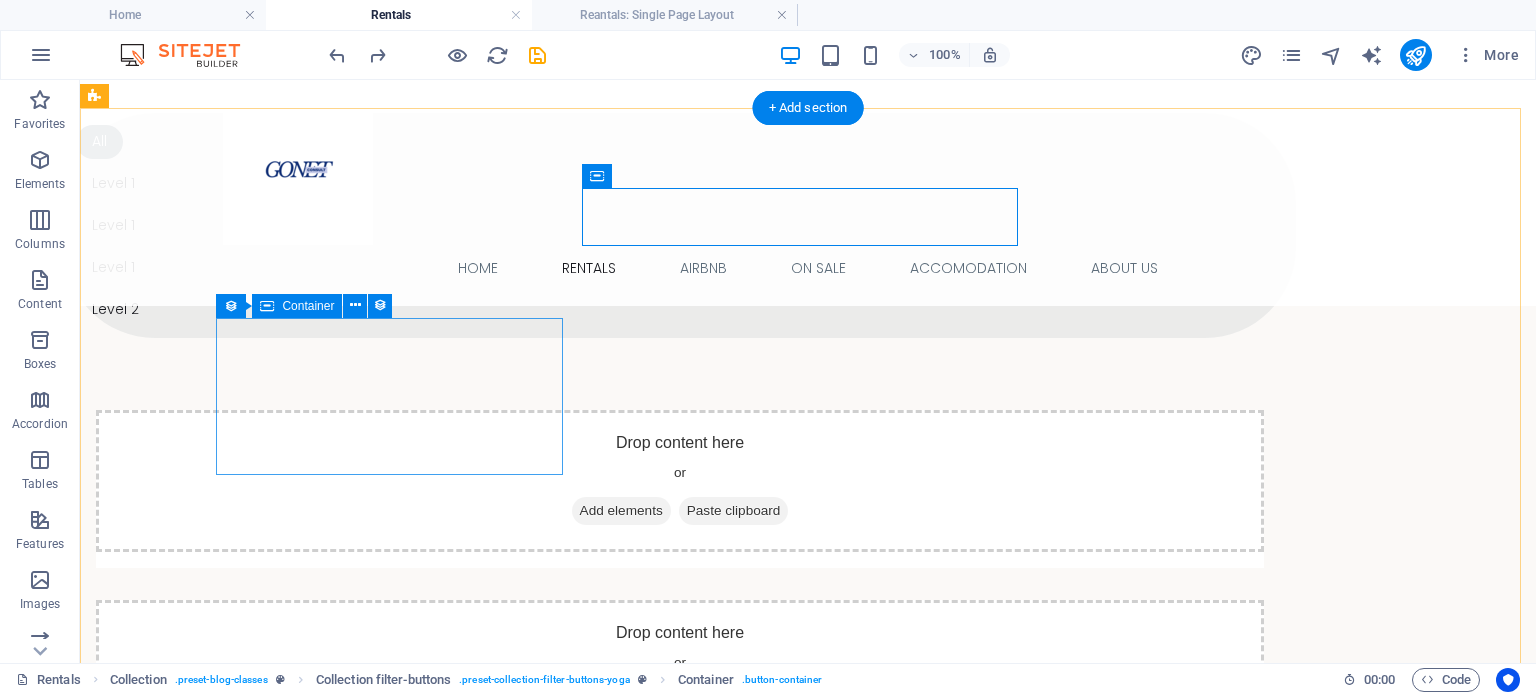 scroll, scrollTop: 110, scrollLeft: 0, axis: vertical 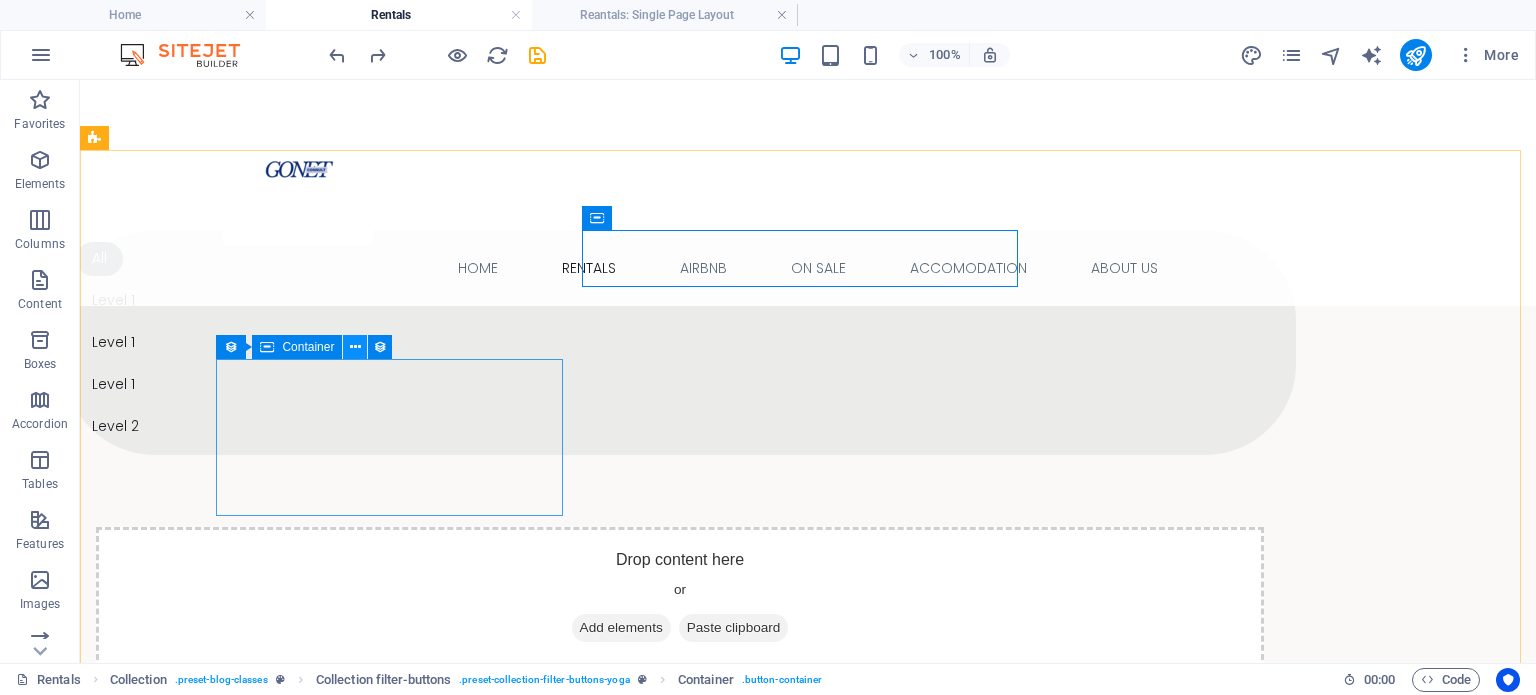 click at bounding box center [355, 347] 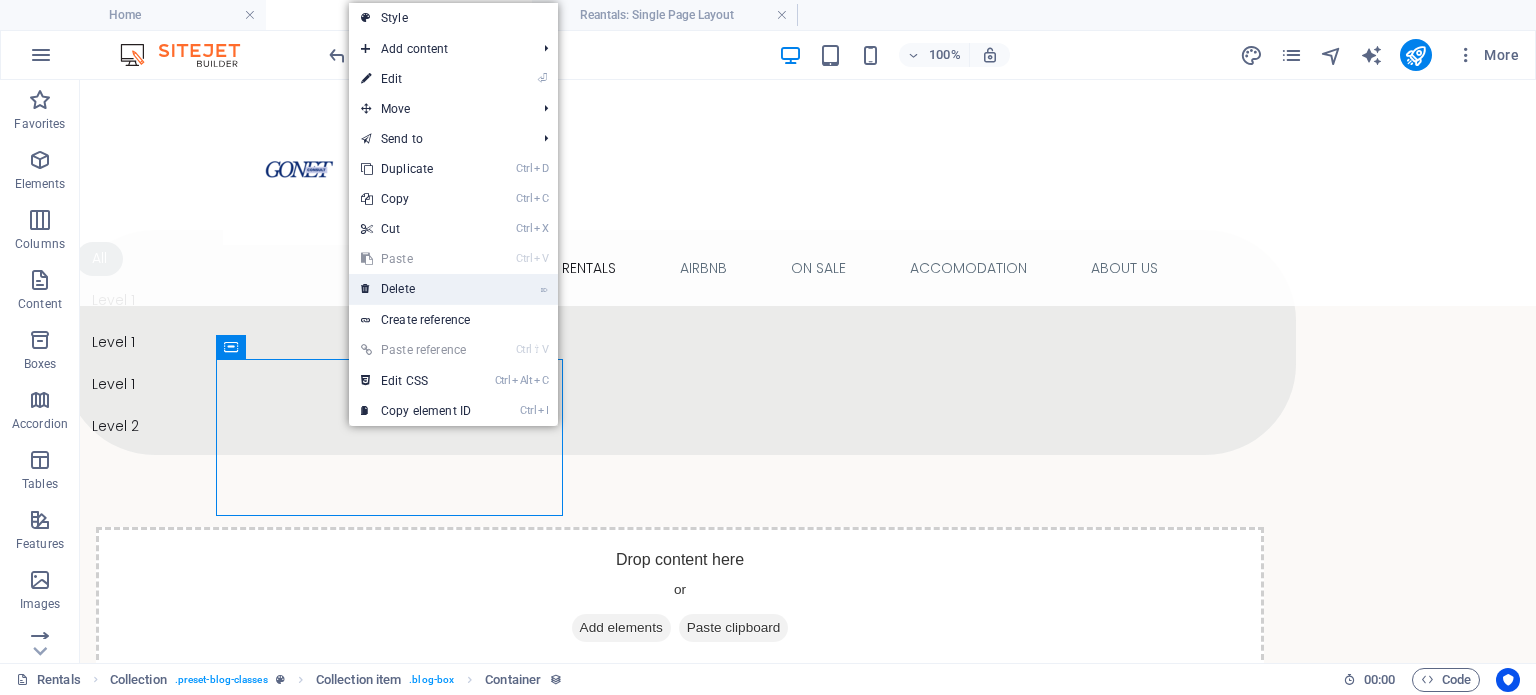 click on "⌦  Delete" at bounding box center (416, 289) 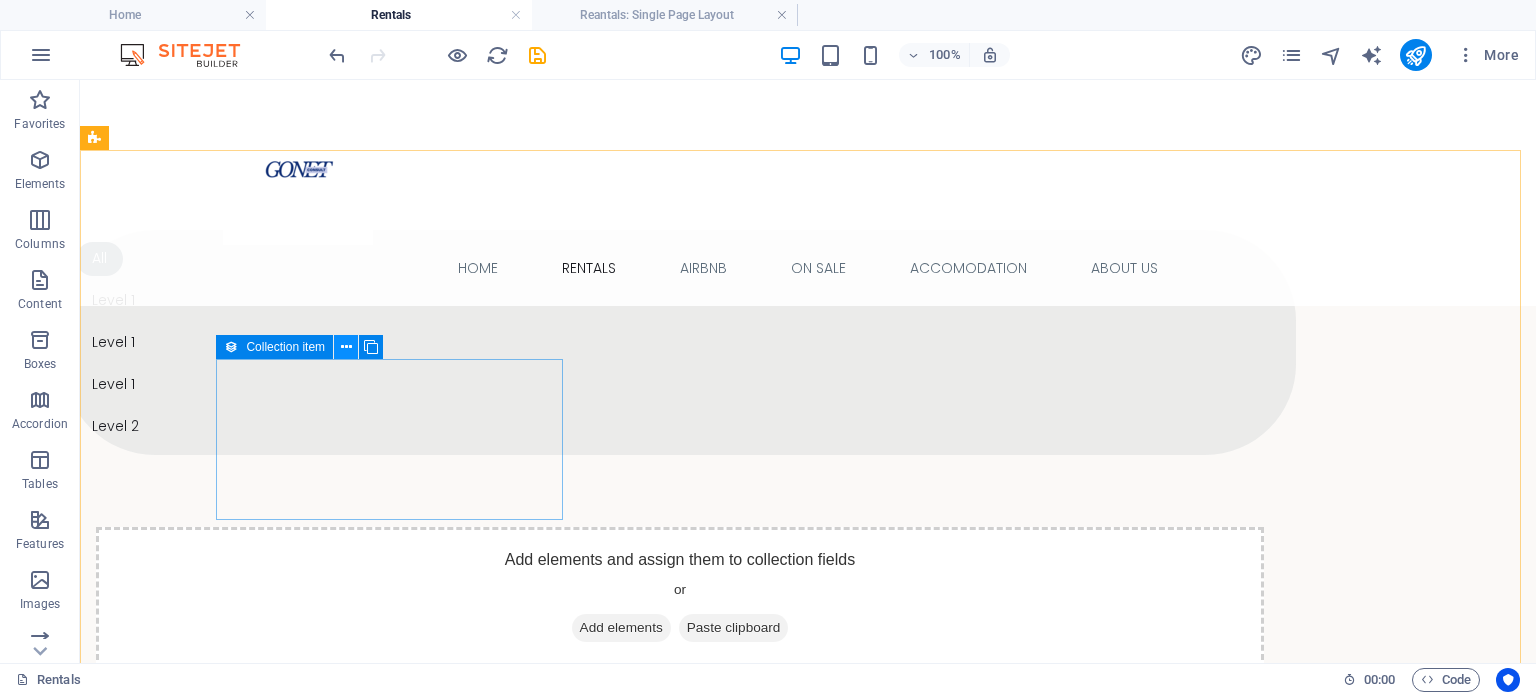 click at bounding box center [346, 347] 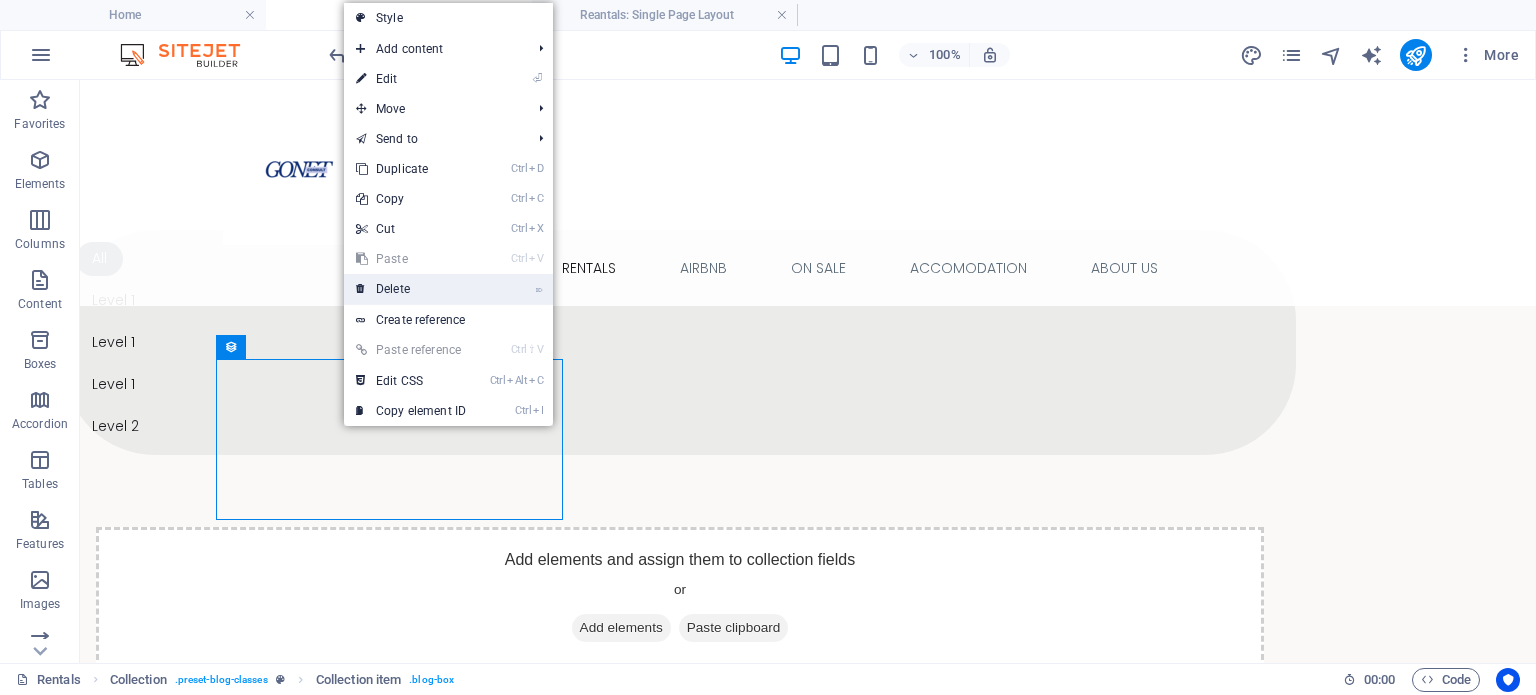 click on "⌦  Delete" at bounding box center (411, 289) 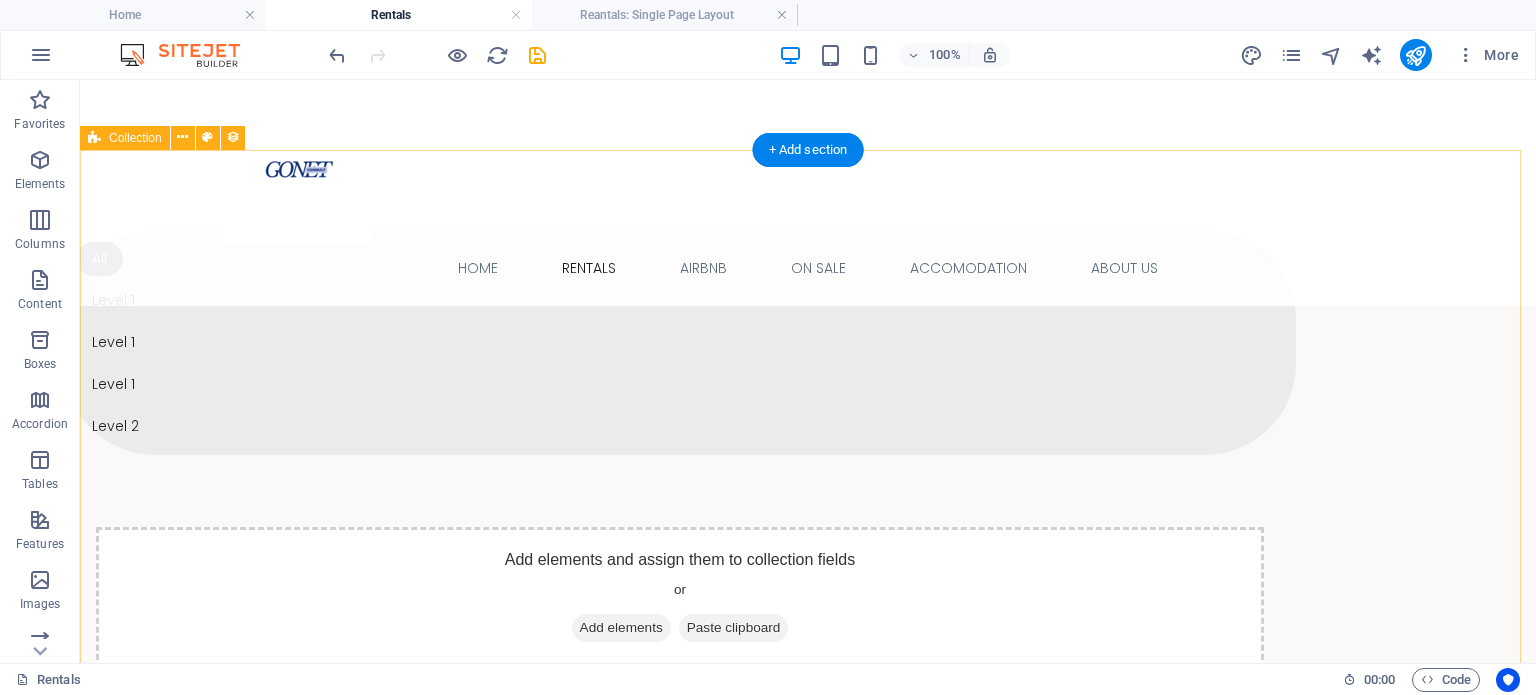 scroll, scrollTop: 0, scrollLeft: 0, axis: both 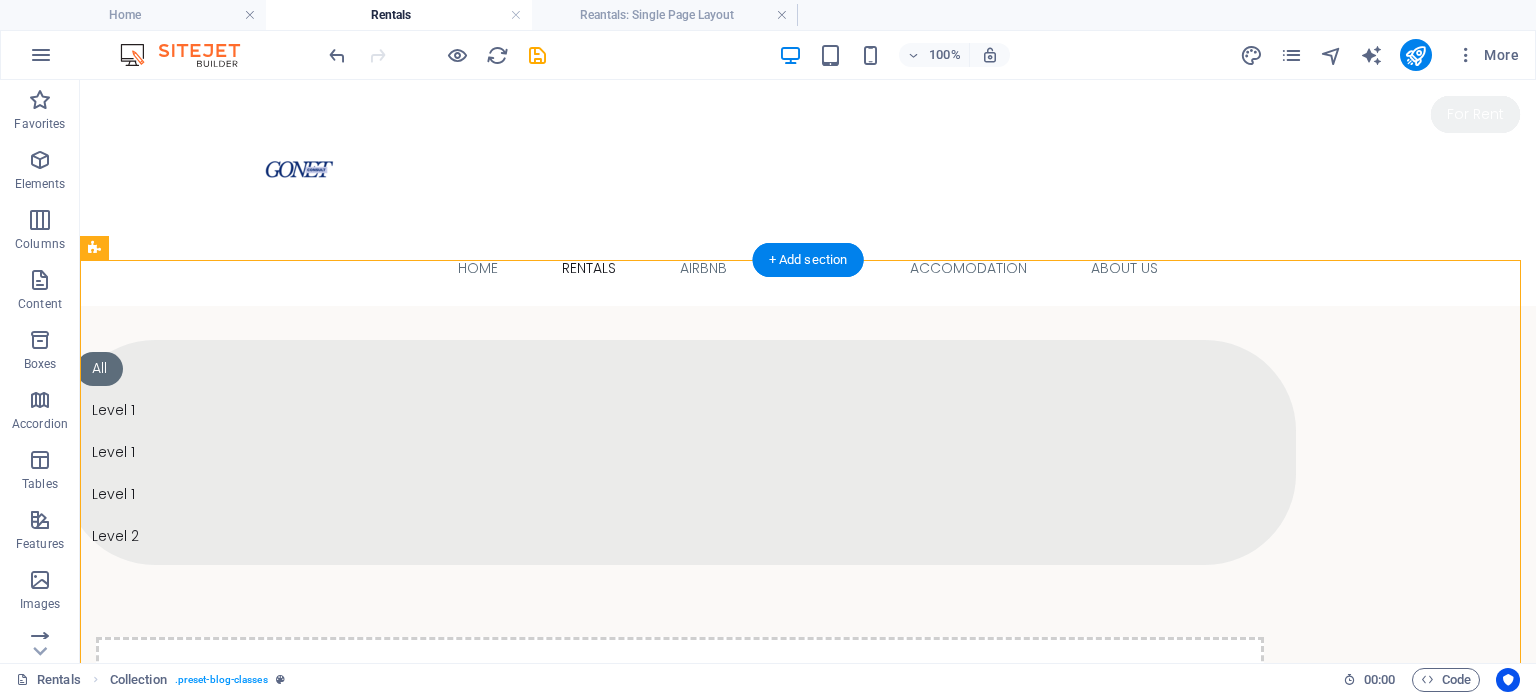 drag, startPoint x: 397, startPoint y: 413, endPoint x: 274, endPoint y: 347, distance: 139.58868 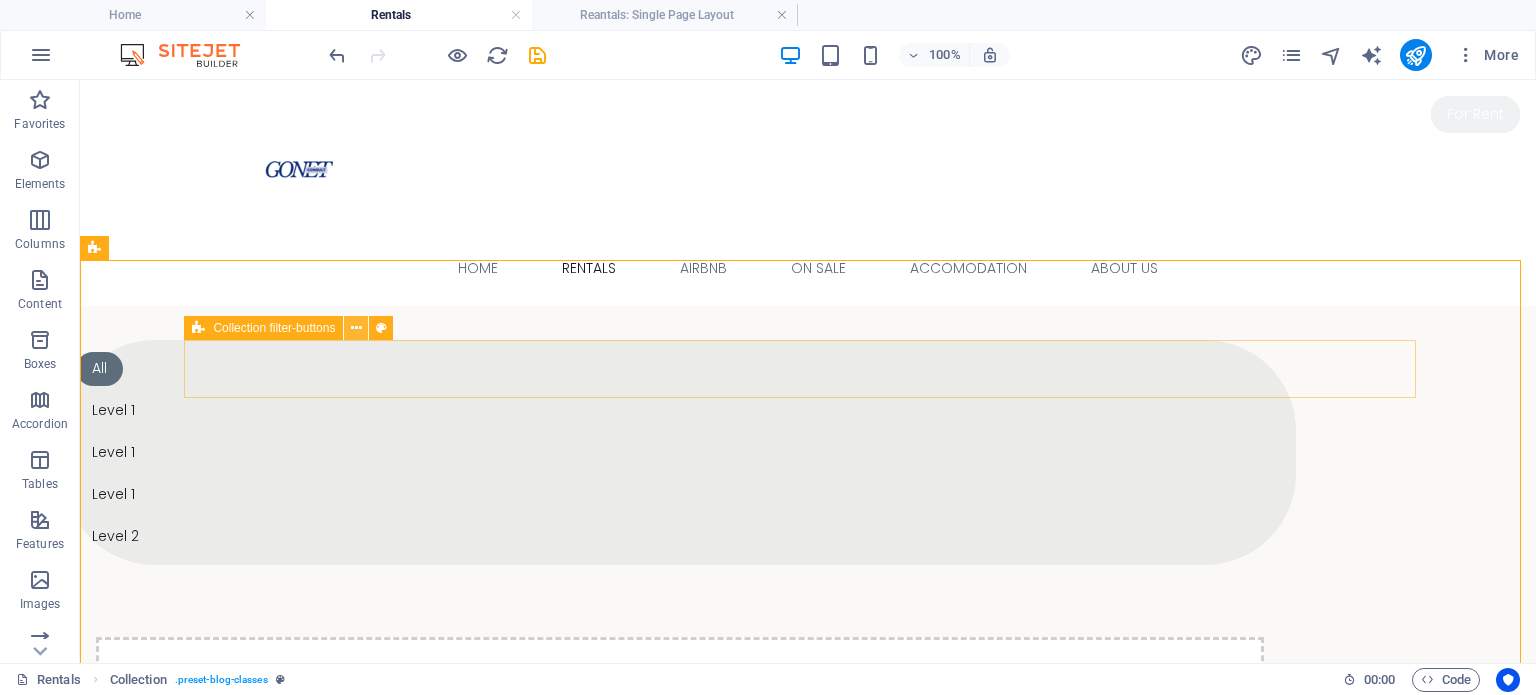 click at bounding box center [356, 328] 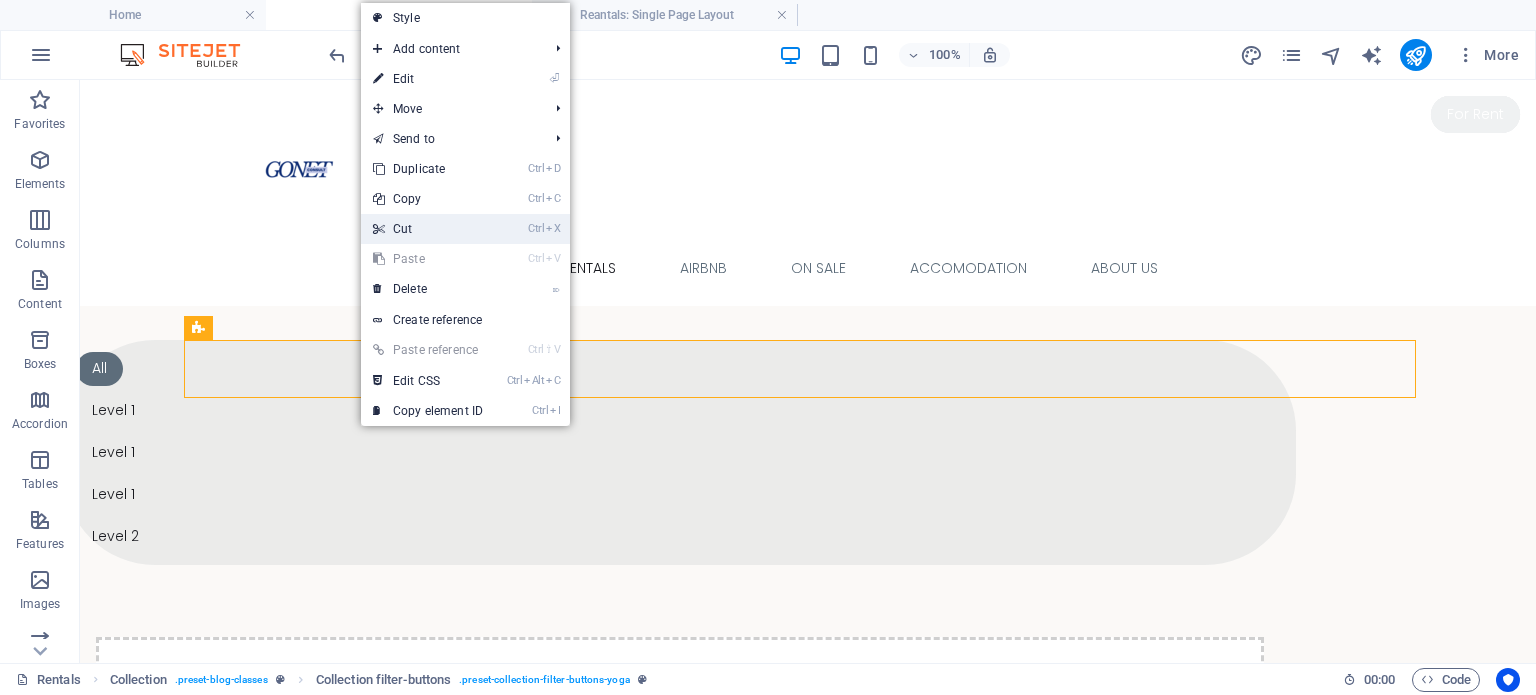 click on "Ctrl X  Cut" at bounding box center (428, 229) 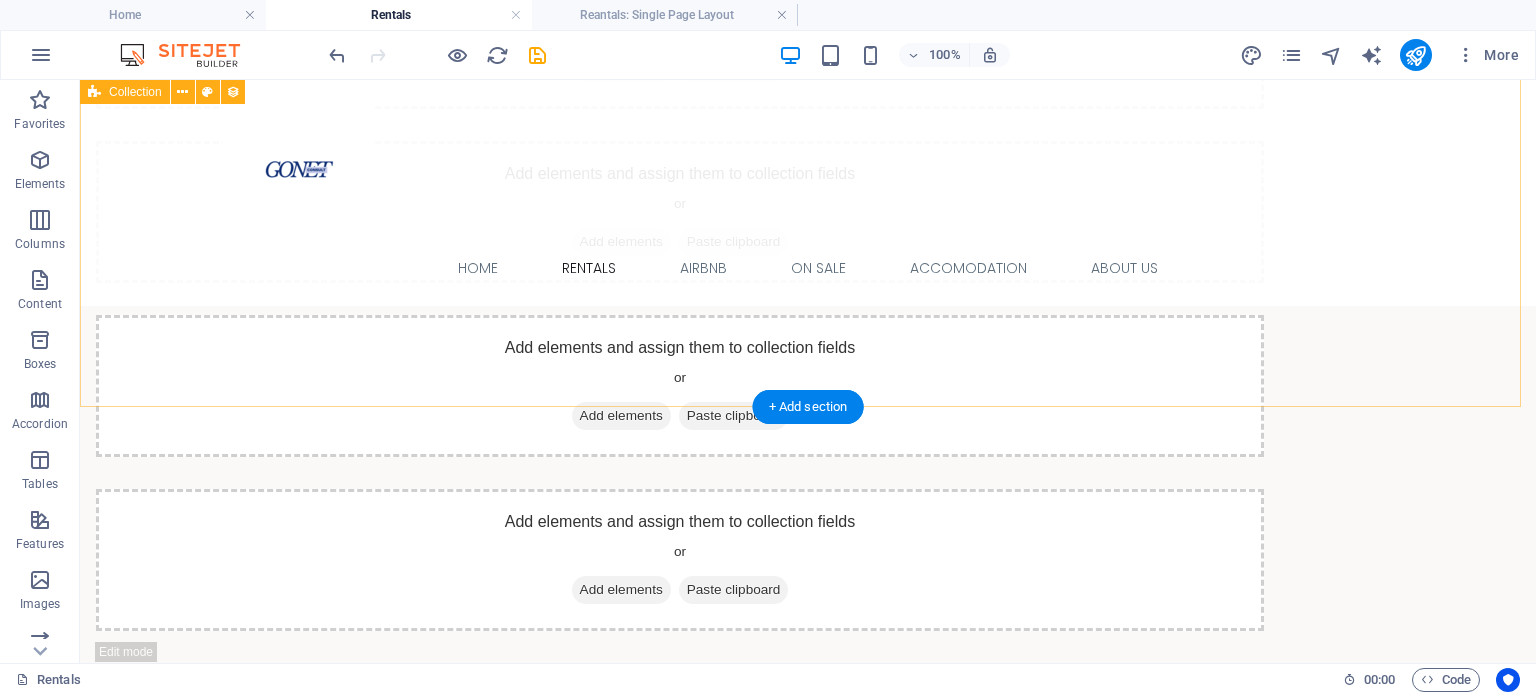 scroll, scrollTop: 620, scrollLeft: 0, axis: vertical 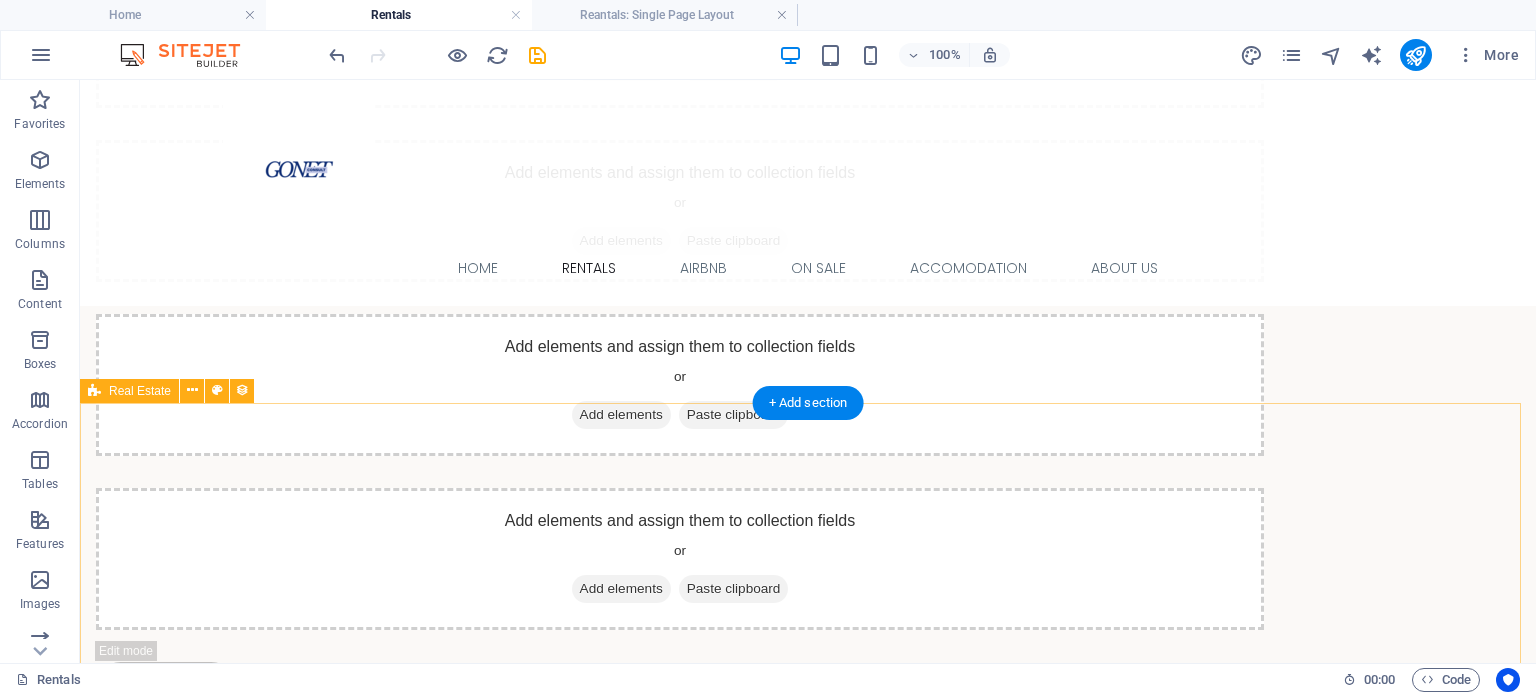 click on "For Rent $ 2,789 mth. rent Office Space in [CITY] [CITY], [STATE] [POSTAL_CODE] 672 sqft 0 2 For Rent $ 2,018 mth. rent Executive Office in [CITY] [CITY], [STATE] [POSTAL_CODE] 517 sqft 0 2 For Rent $ 4,123 mth. rent Serviced Office in [CITY] [CITY], [STATE] [POSTAL_CODE] 1010 sqft 0 10 For Sale $ 1,949,000 Luxury House in [CITY] [CITY], [STATE] [POSTAL_CODE] 3,354 sqft 4 4 For Sale $ 4,900,000 Beautiful House in [CITY] [CITY], [STATE] [POSTAL_CODE] 7,860 sqft 6 6 For Sale $ 695,000 Modern House in [CITY] [CITY], [STATE] [POSTAL_CODE] 2,136 sqft 3 2 For Rent $ 1,690 mth. rent Apartment in [CITY] [CITY], [STATE] [POSTAL_CODE] 560 sqft 1 1 For Rent $ 4,617 mth. rent Studio Loft in [CITY] [CITY], [STATE] [POSTAL_CODE] 1,830 sqft 3 3 For Rent $ 2,560 mth. rent 2-Bedroom Apartment in [CITY] [CITY], [STATE] [POSTAL_CODE] 751 sqft 2 2  Previous Next" at bounding box center (808, 3764) 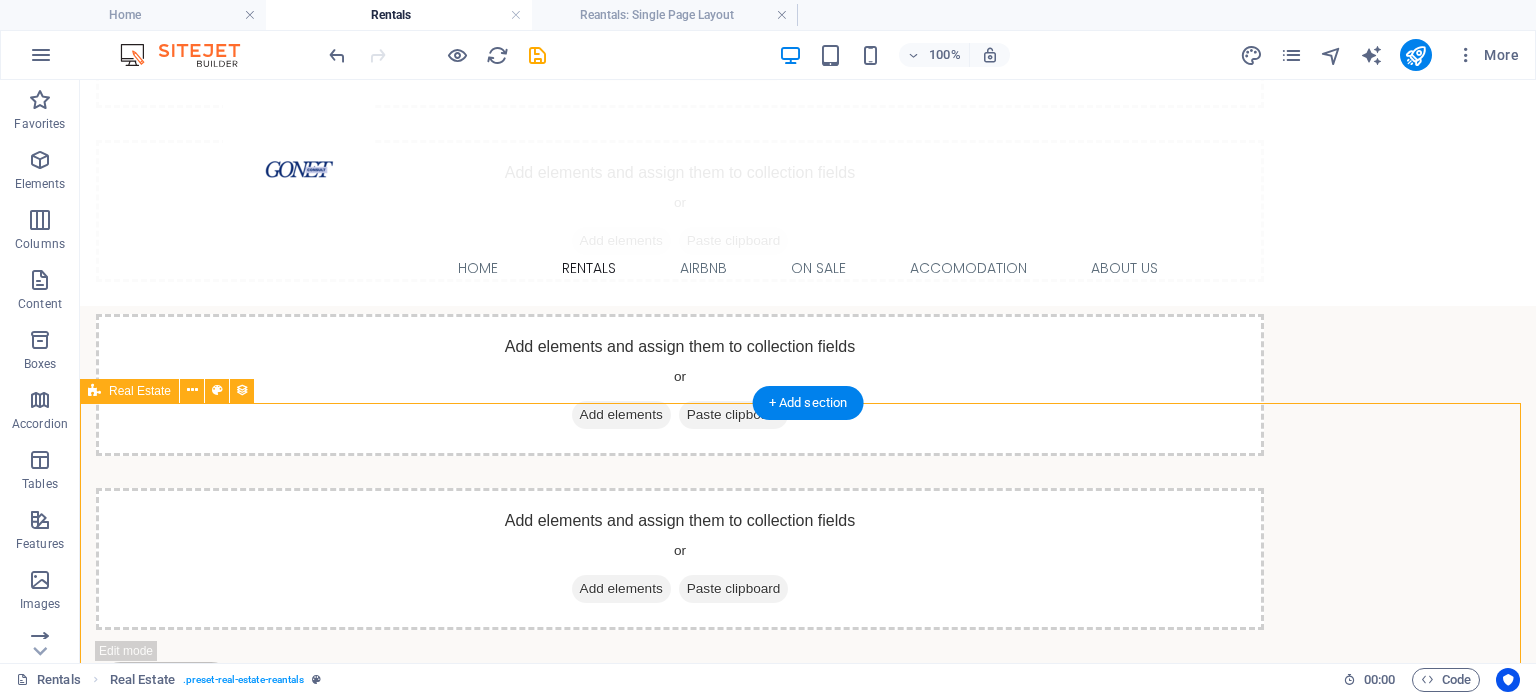 click on "For Rent $ 2,789 mth. rent Office Space in [CITY] [CITY], [STATE] [POSTAL_CODE] 672 sqft 0 2 For Rent $ 2,018 mth. rent Executive Office in [CITY] [CITY], [STATE] [POSTAL_CODE] 517 sqft 0 2 For Rent $ 4,123 mth. rent Serviced Office in [CITY] [CITY], [STATE] [POSTAL_CODE] 1010 sqft 0 10 For Sale $ 1,949,000 Luxury House in [CITY] [CITY], [STATE] [POSTAL_CODE] 3,354 sqft 4 4 For Sale $ 4,900,000 Beautiful House in [CITY] [CITY], [STATE] [POSTAL_CODE] 7,860 sqft 6 6 For Sale $ 695,000 Modern House in [CITY] [CITY], [STATE] [POSTAL_CODE] 2,136 sqft 3 2 For Rent $ 1,690 mth. rent Apartment in [CITY] [CITY], [STATE] [POSTAL_CODE] 560 sqft 1 1 For Rent $ 4,617 mth. rent Studio Loft in [CITY] [CITY], [STATE] [POSTAL_CODE] 1,830 sqft 3 3 For Rent $ 2,560 mth. rent 2-Bedroom Apartment in [CITY] [CITY], [STATE] [POSTAL_CODE] 751 sqft 2 2  Previous Next" at bounding box center [808, 3764] 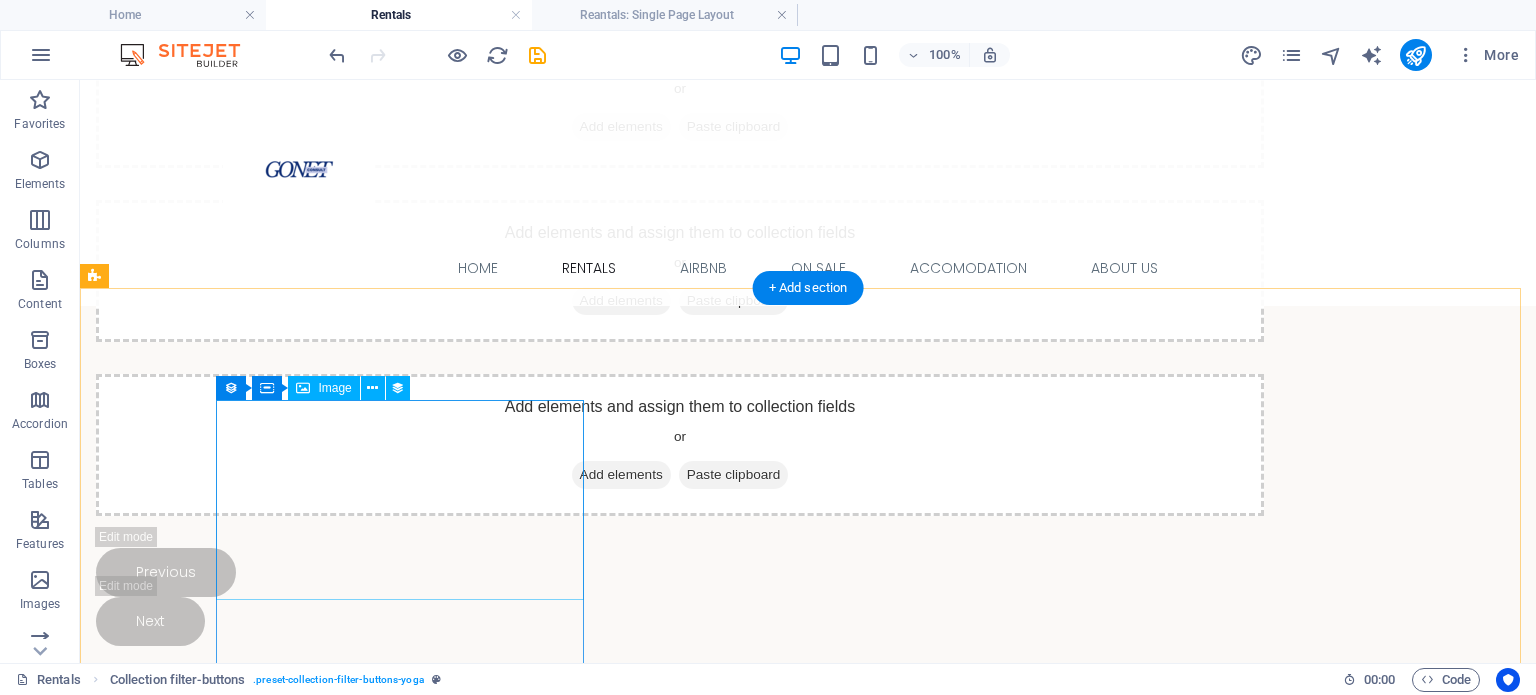 scroll, scrollTop: 672, scrollLeft: 0, axis: vertical 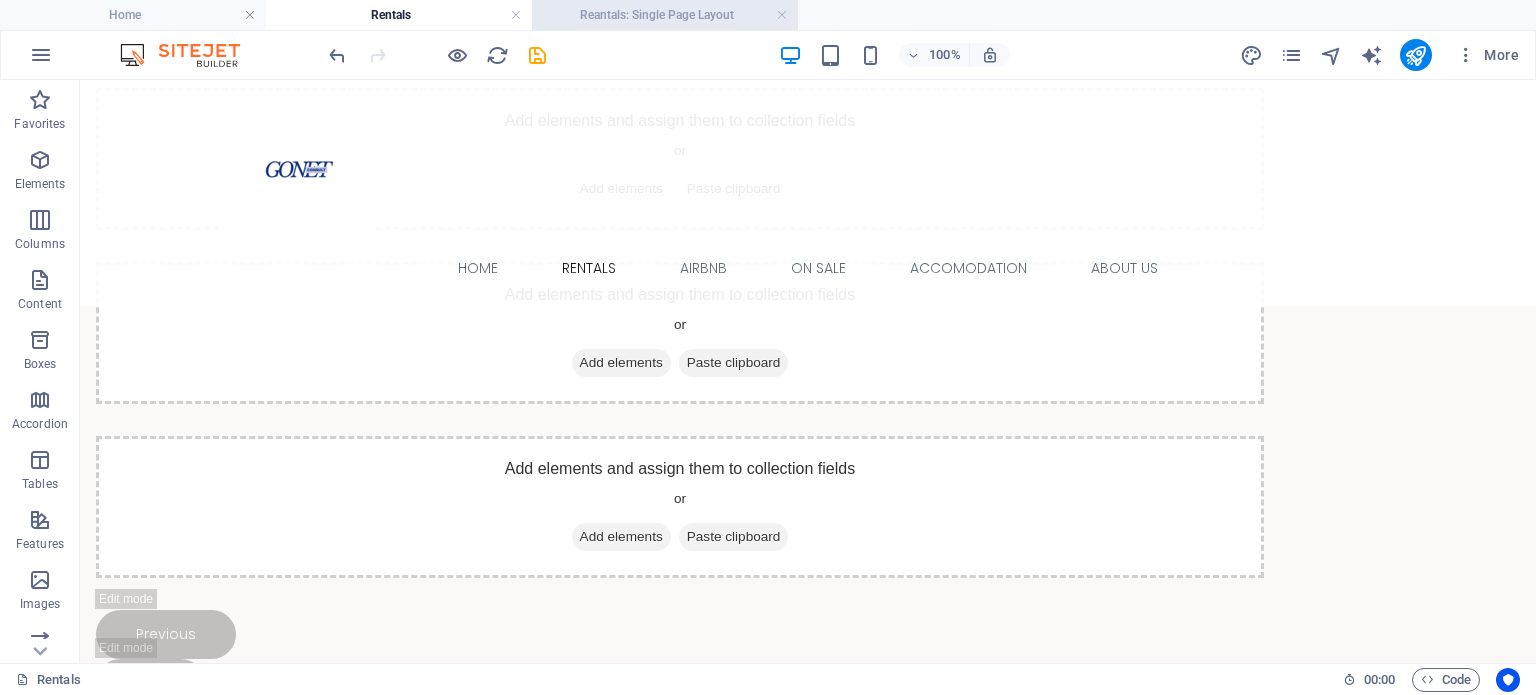 click on "Reantals: Single Page Layout" at bounding box center (665, 15) 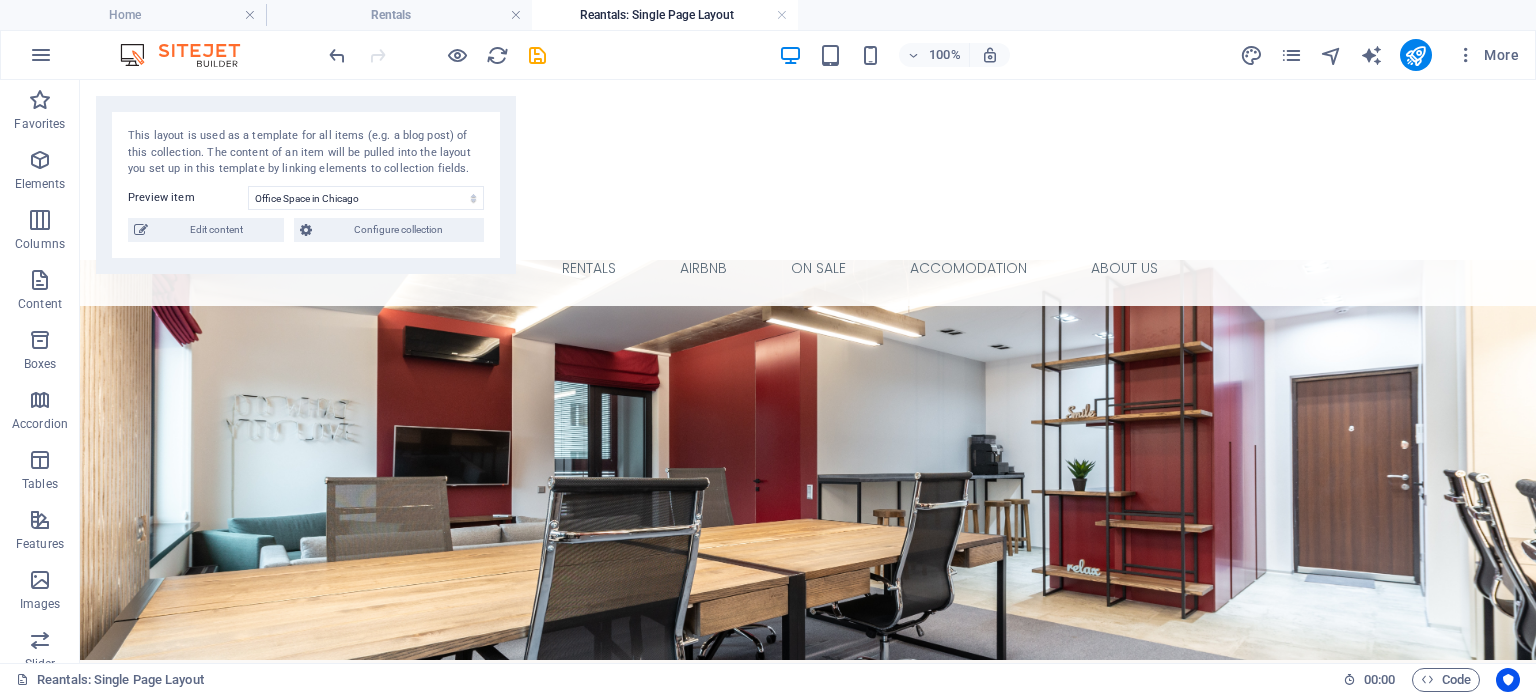 scroll, scrollTop: 0, scrollLeft: 0, axis: both 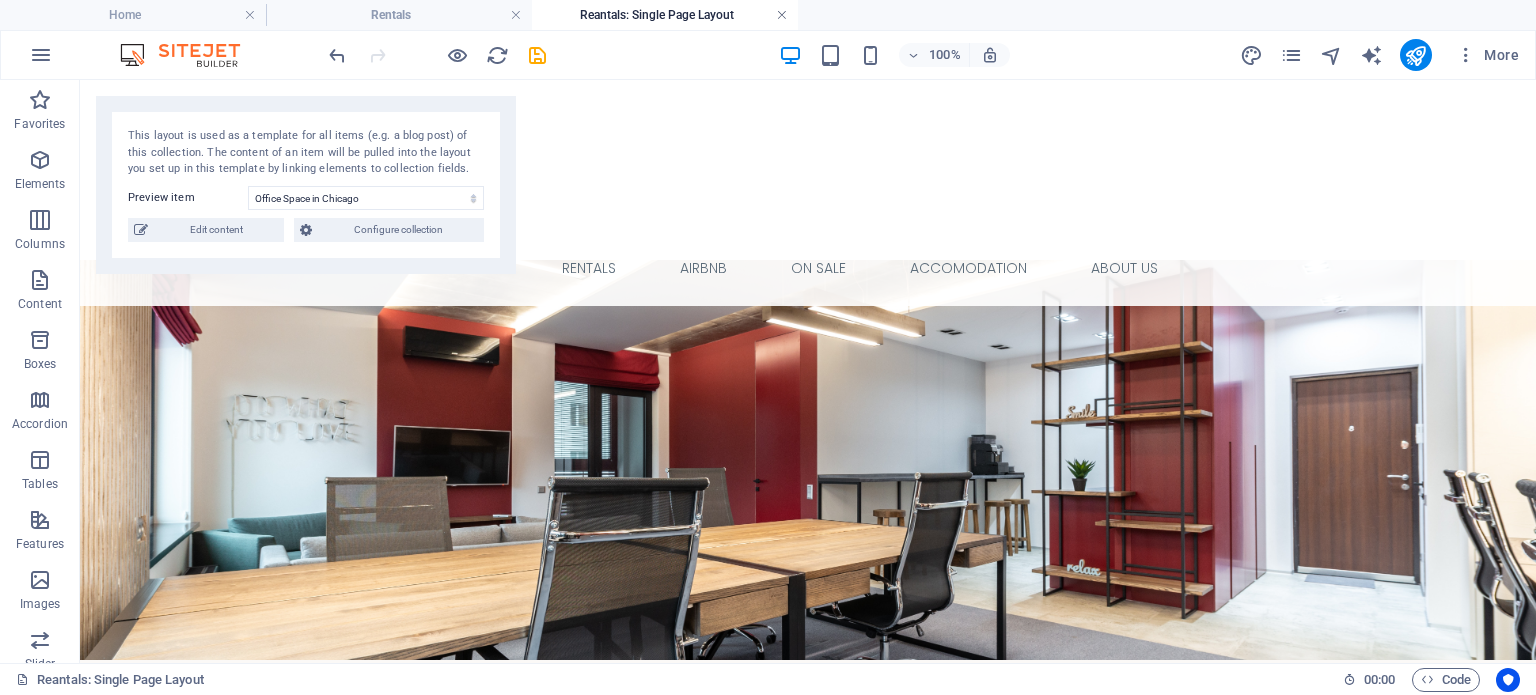 click at bounding box center (782, 15) 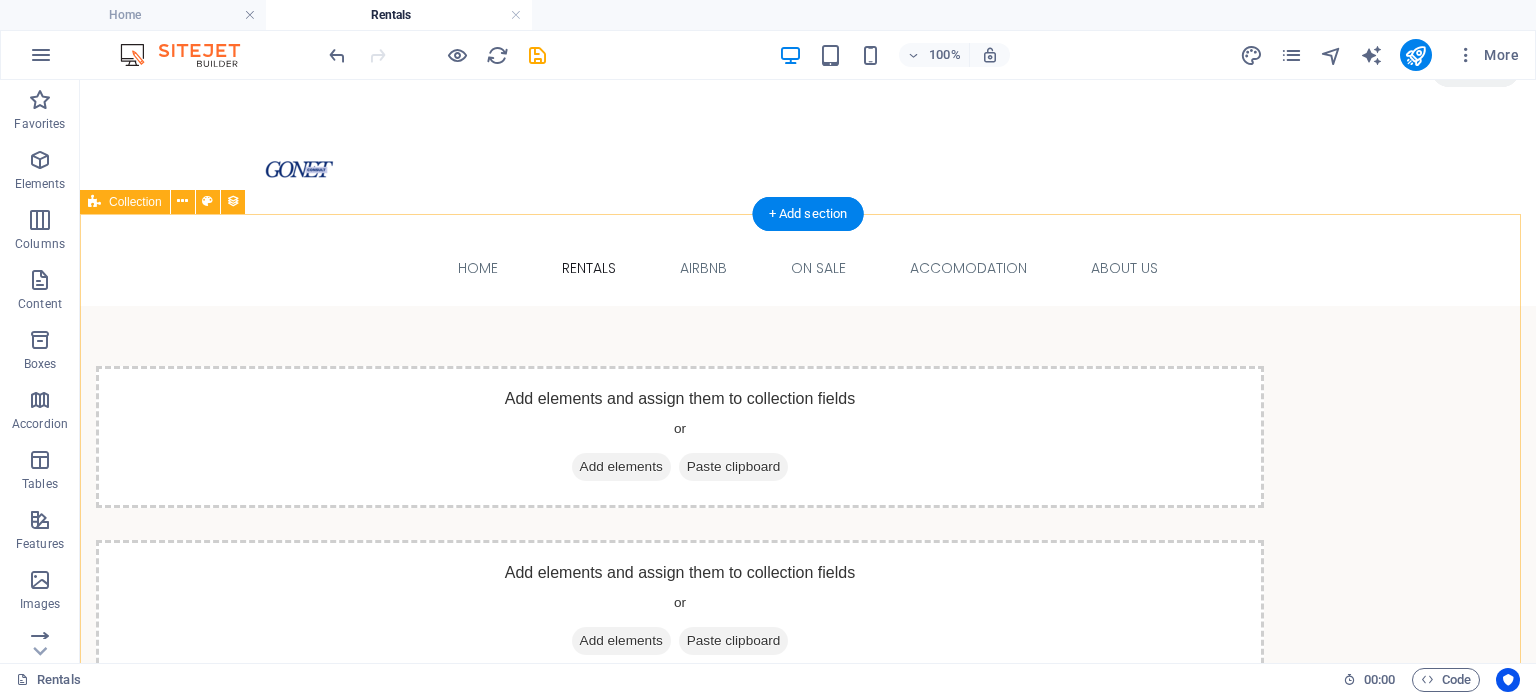 scroll, scrollTop: 0, scrollLeft: 0, axis: both 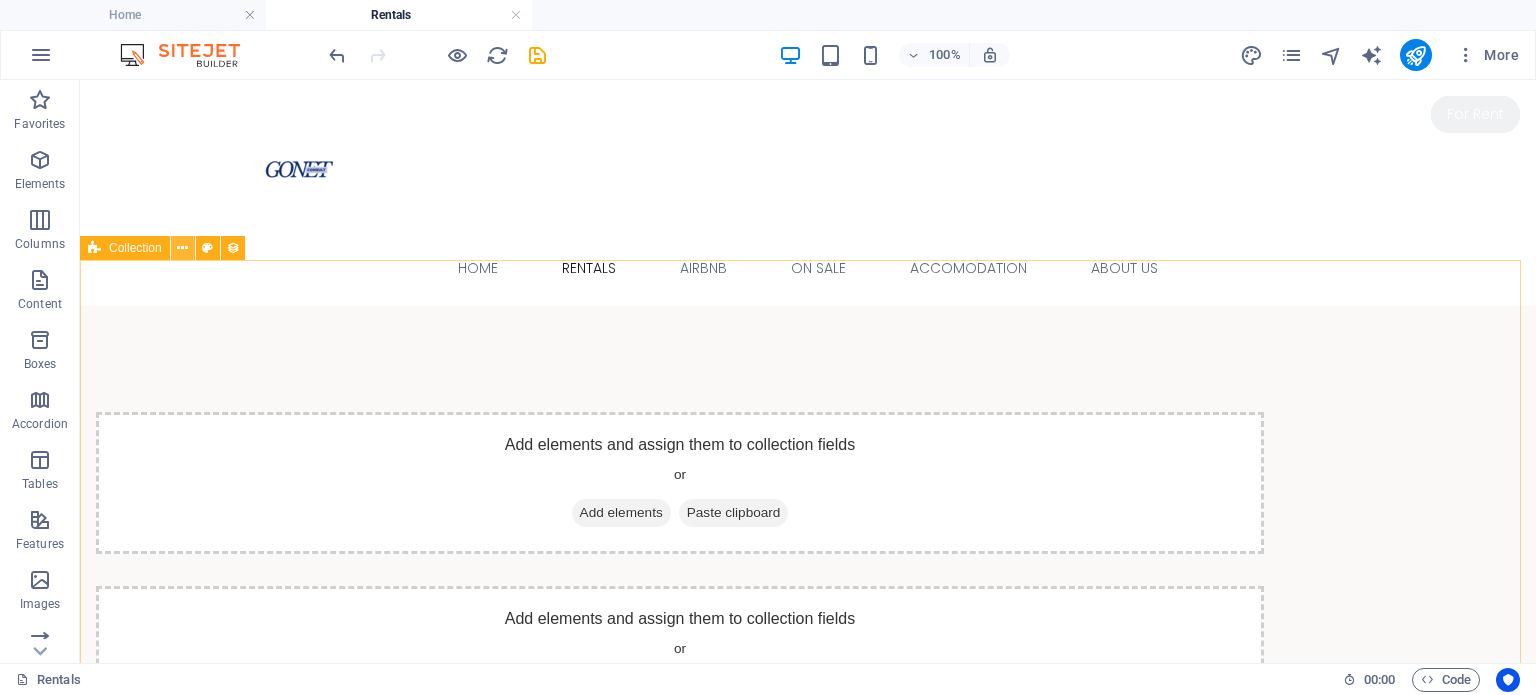 click at bounding box center (182, 248) 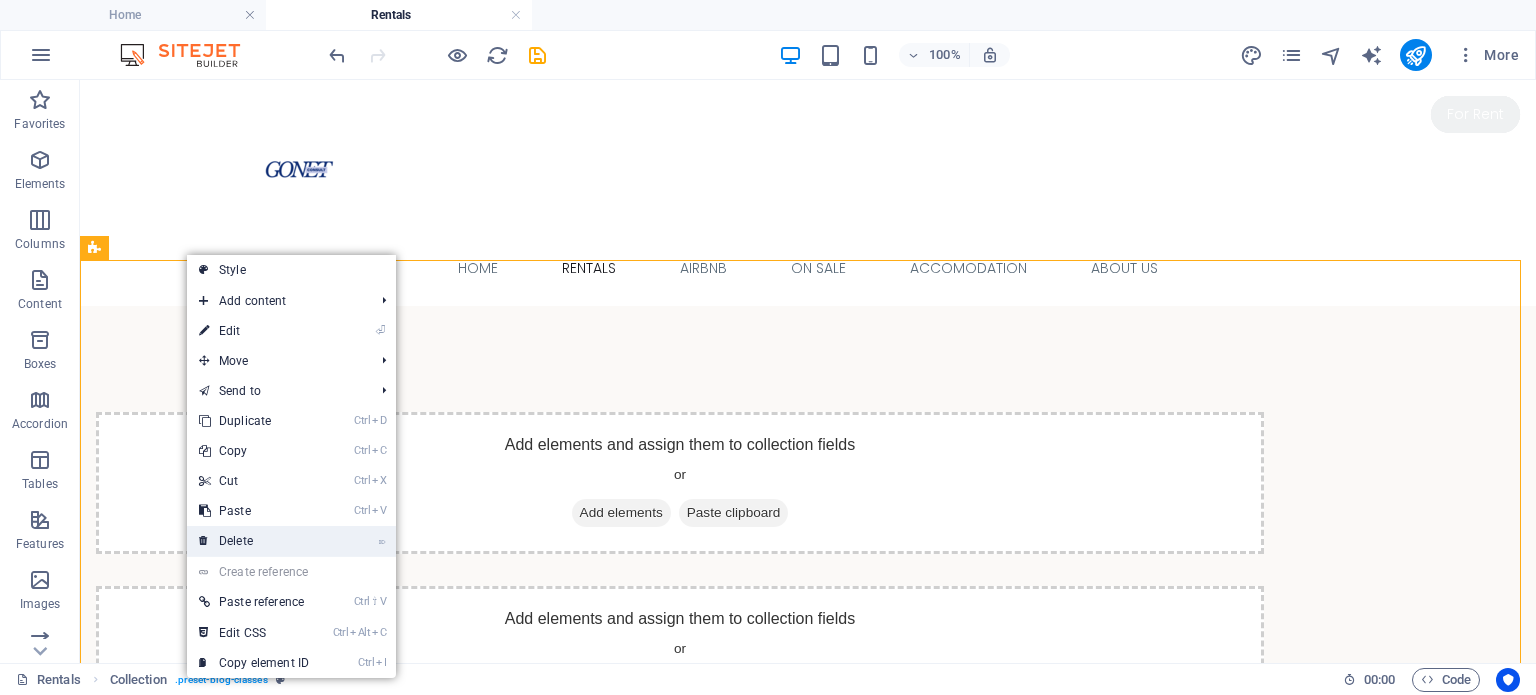 click on "⌦  Delete" at bounding box center (254, 541) 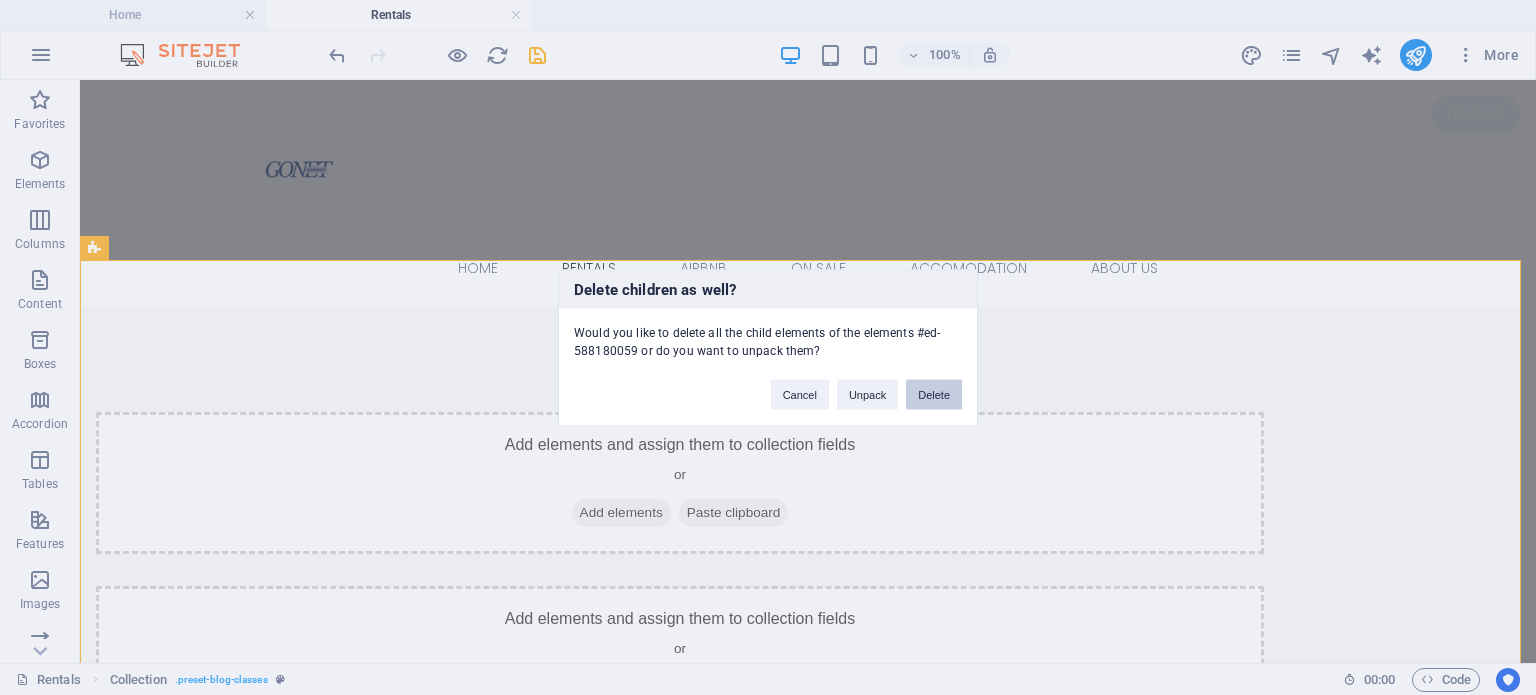 click on "Delete" at bounding box center (934, 394) 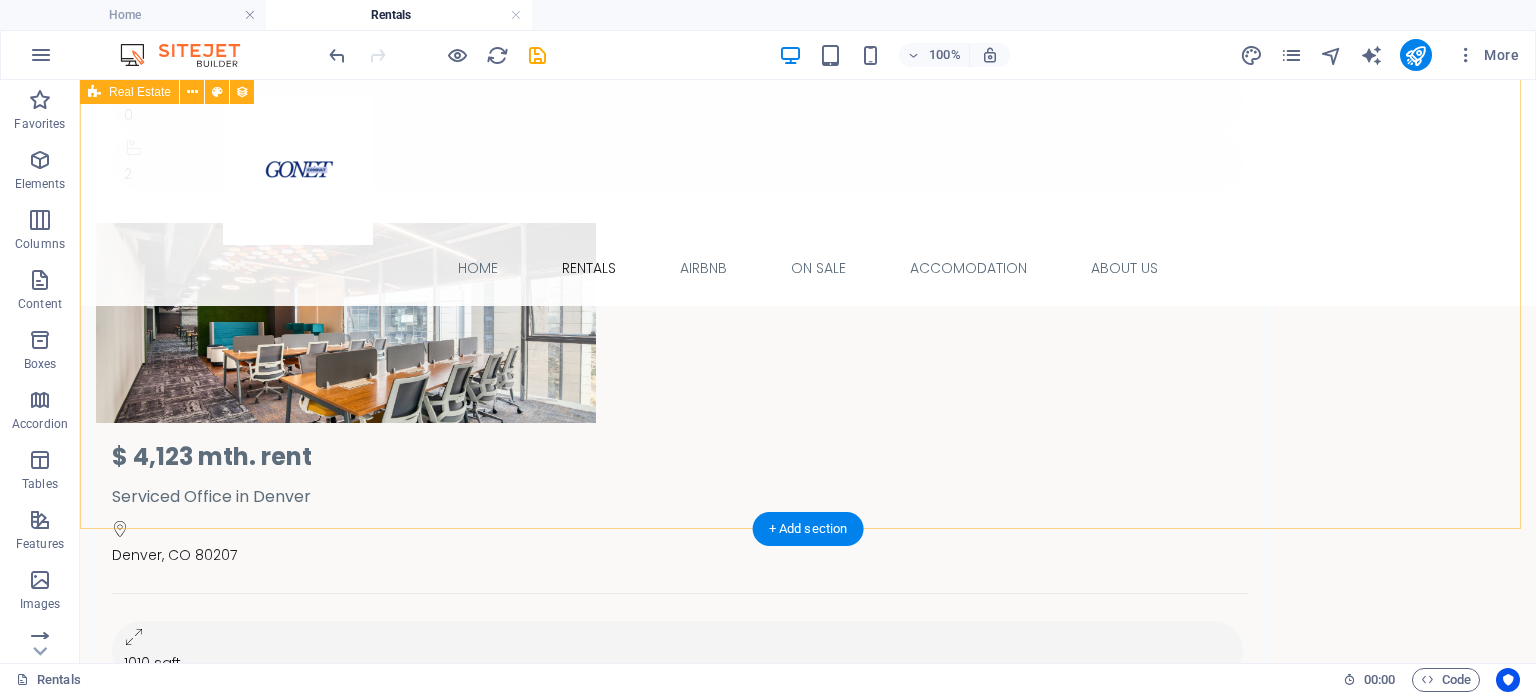 scroll, scrollTop: 1359, scrollLeft: 0, axis: vertical 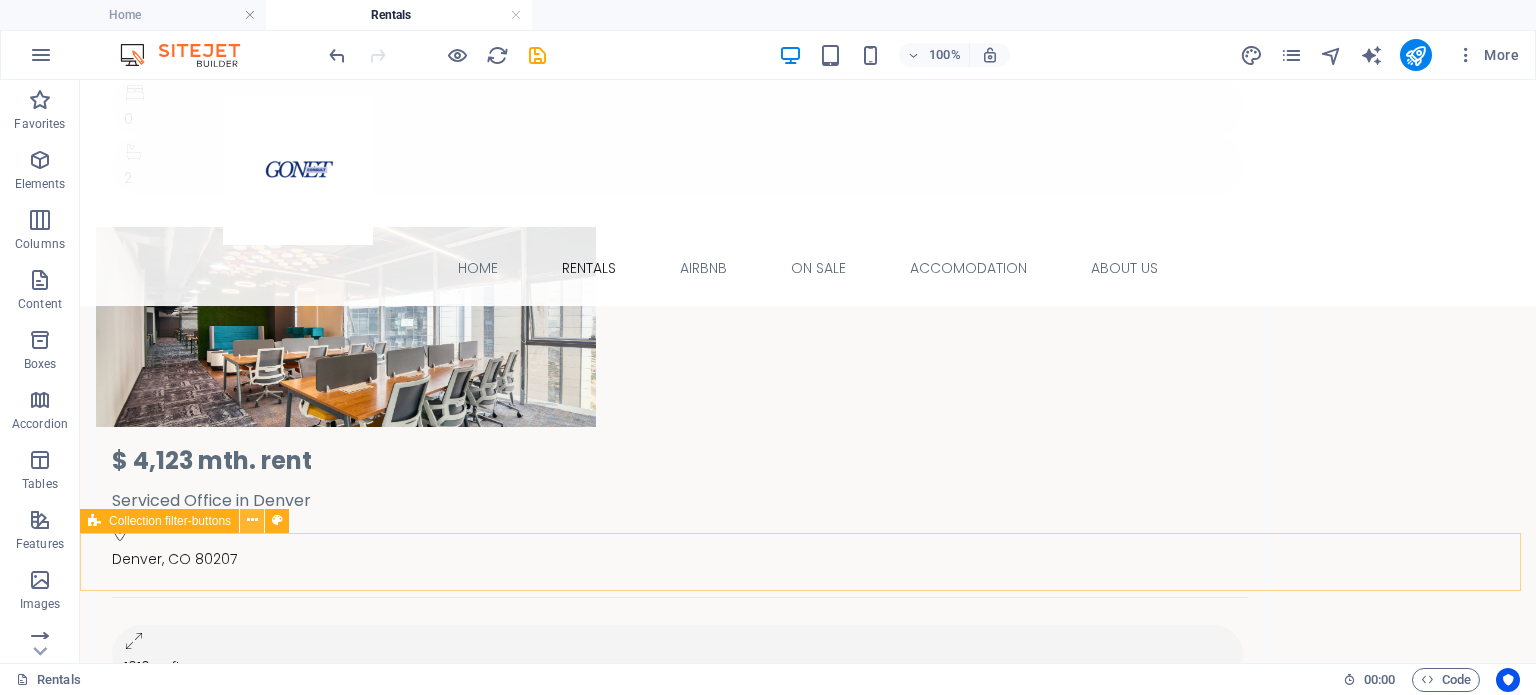 click at bounding box center [252, 520] 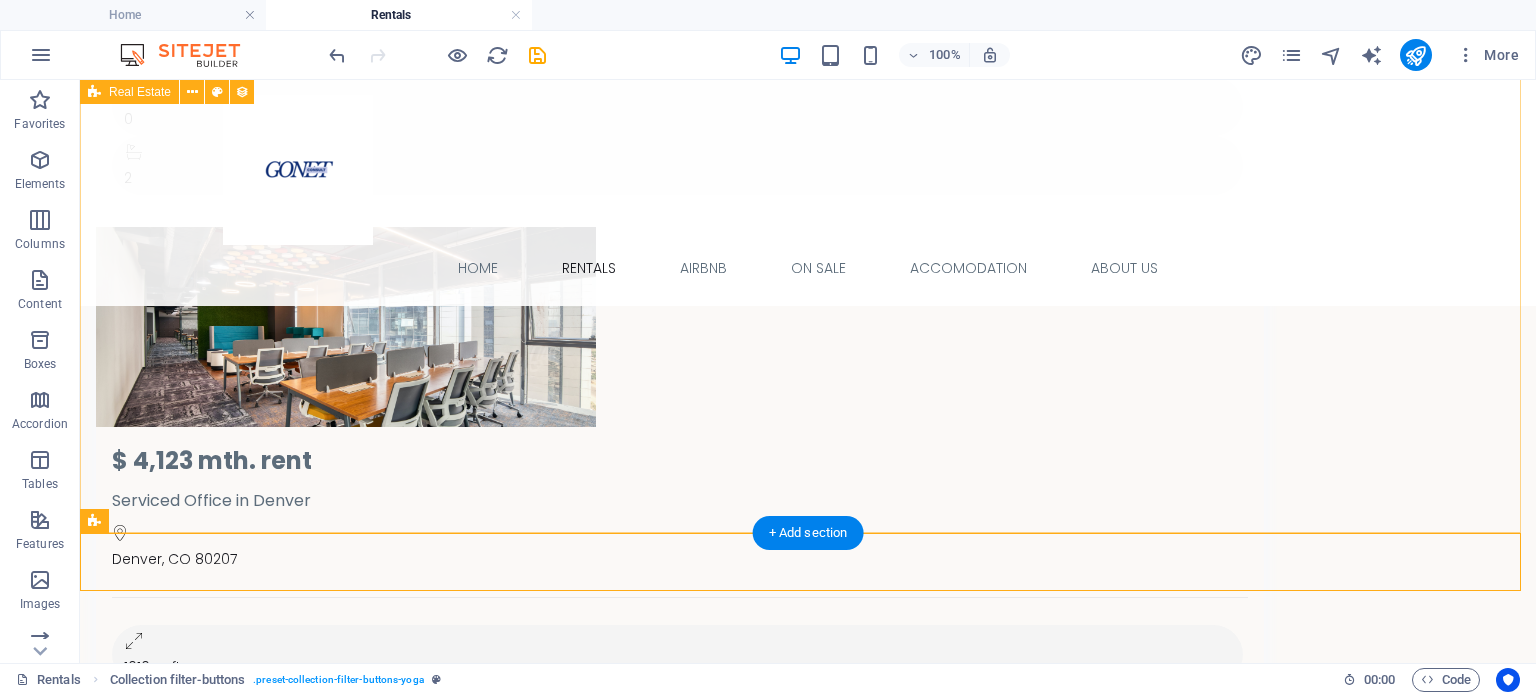 drag, startPoint x: 252, startPoint y: 605, endPoint x: 168, endPoint y: 446, distance: 179.82492 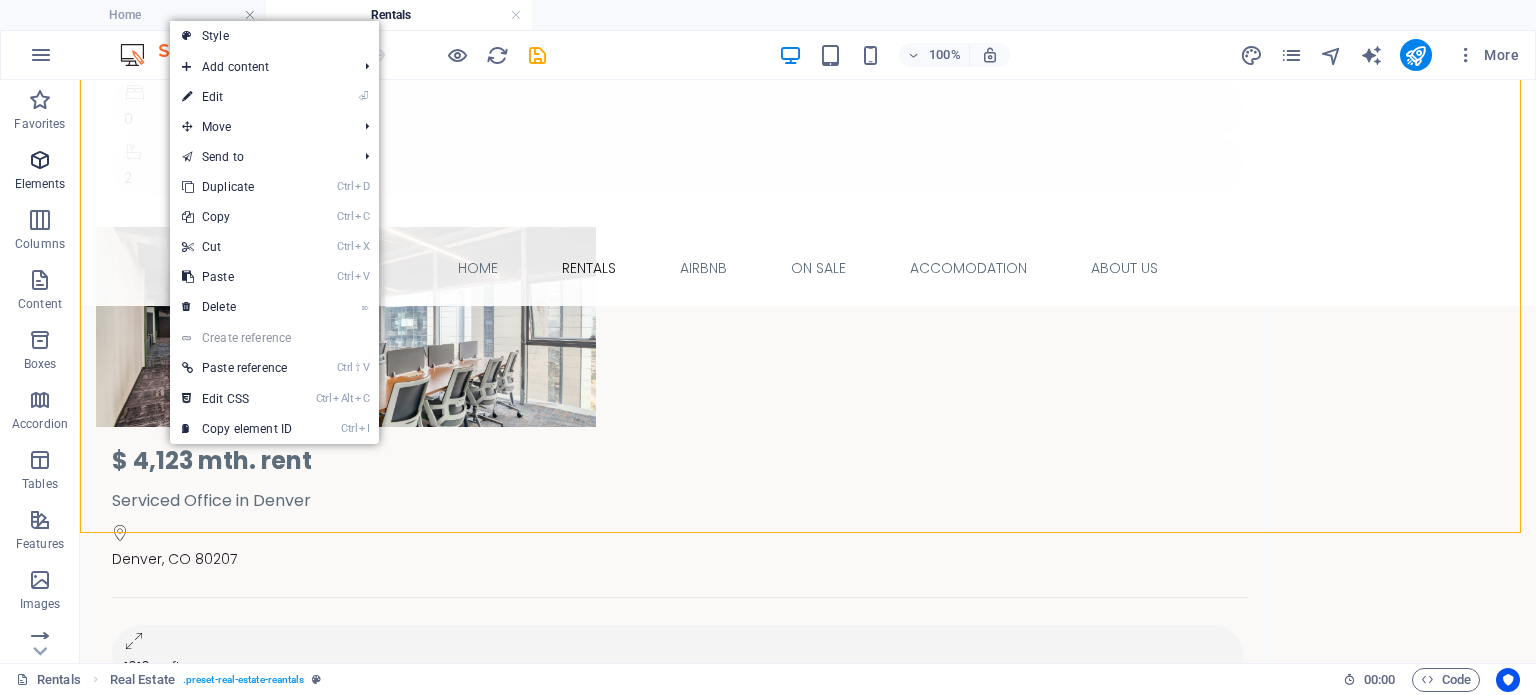 click at bounding box center (40, 160) 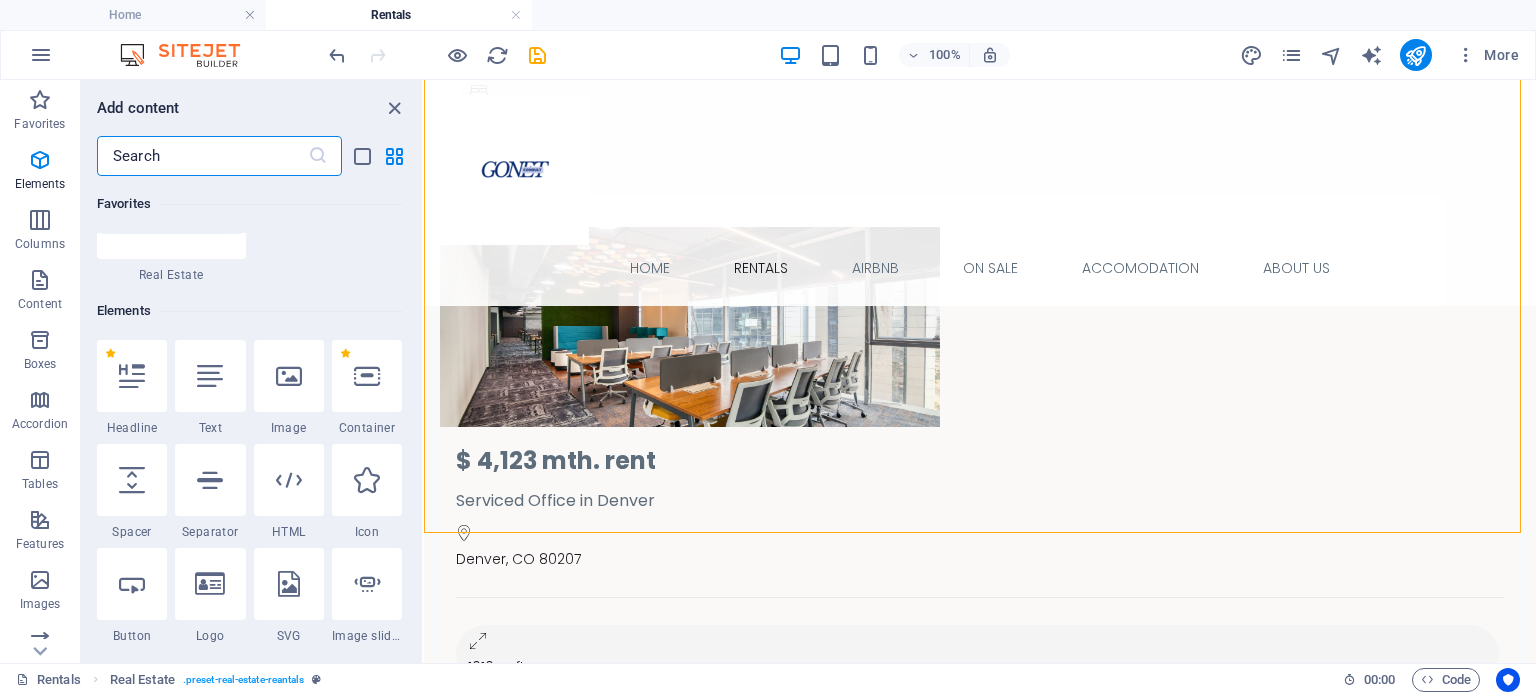 scroll, scrollTop: 376, scrollLeft: 0, axis: vertical 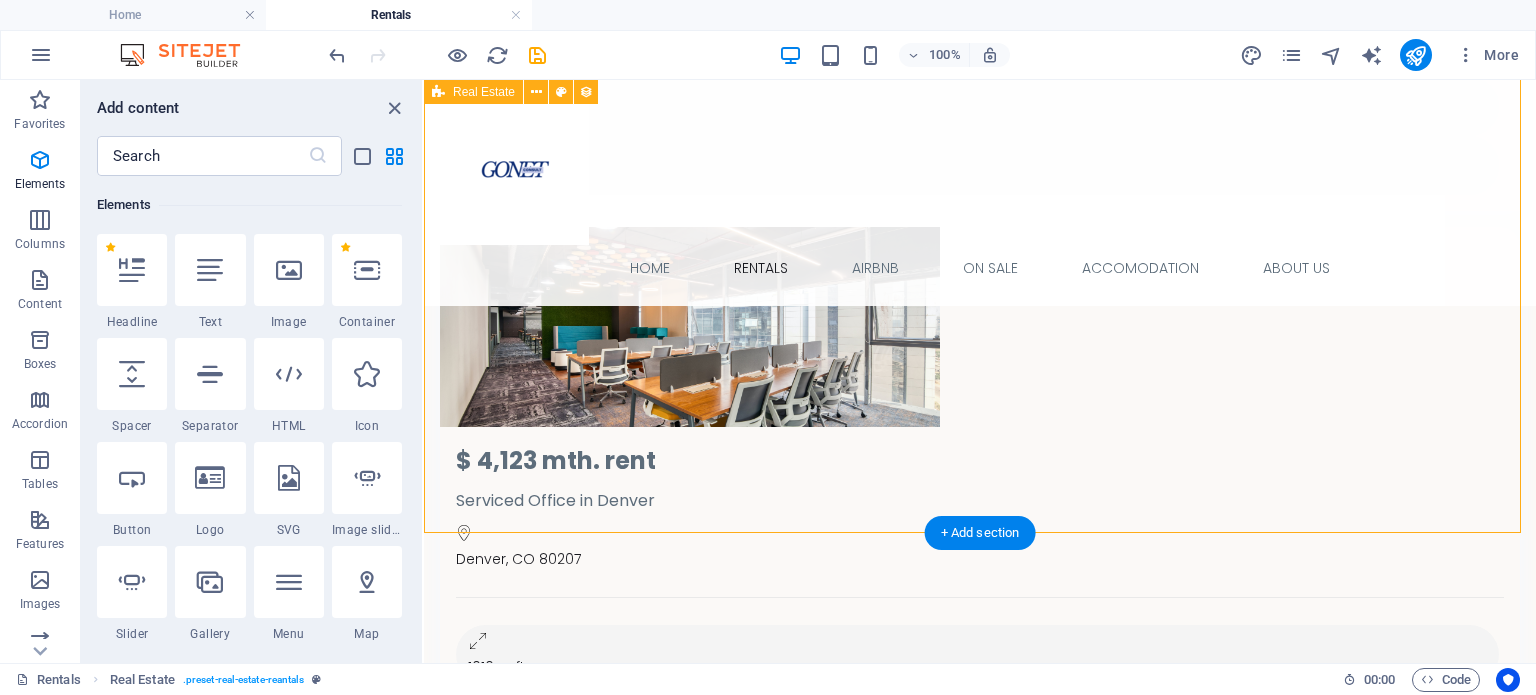 click on "For Rent $ 2,789 mth. rent Office Space in [CITY] [CITY], [STATE] [POSTAL_CODE] 672 sqft 0 2 For Rent $ 2,018 mth. rent Executive Office in [CITY] [CITY], [STATE] [POSTAL_CODE] 517 sqft 0 2 For Rent $ 4,123 mth. rent Serviced Office in [CITY] [CITY], [STATE] [POSTAL_CODE] 1010 sqft 0 10 For Sale $ 1,949,000 Luxury House in [CITY] [CITY], [STATE] [POSTAL_CODE] 3,354 sqft 4 4 For Sale $ 4,900,000 Beautiful House in [CITY] [CITY], [STATE] [POSTAL_CODE] 7,860 sqft 6 6 For Sale $ 695,000 Modern House in [CITY] [CITY], [STATE] [POSTAL_CODE] 2,136 sqft 3 2 For Rent $ 1,690 mth. rent Apartment in [CITY] [CITY], [STATE] [POSTAL_CODE] 560 sqft 1 1 For Rent $ 4,617 mth. rent Studio Loft in [CITY] [CITY], [STATE] [POSTAL_CODE] 1,830 sqft 3 3 For Rent $ 2,560 mth. rent 2-Bedroom Apartment in [CITY] [CITY], [STATE] [POSTAL_CODE] 751 sqft 2 2  Previous Next" at bounding box center (980, 1793) 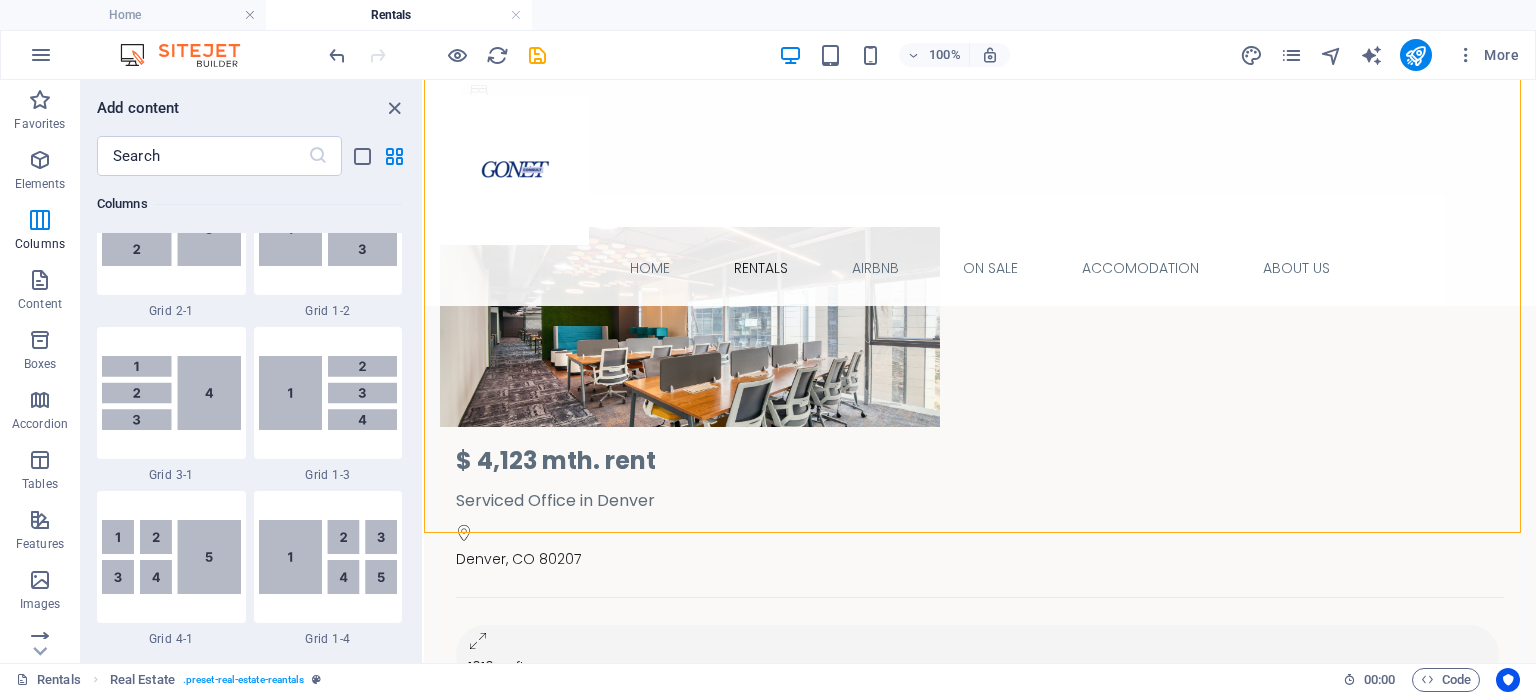 scroll, scrollTop: 2764, scrollLeft: 0, axis: vertical 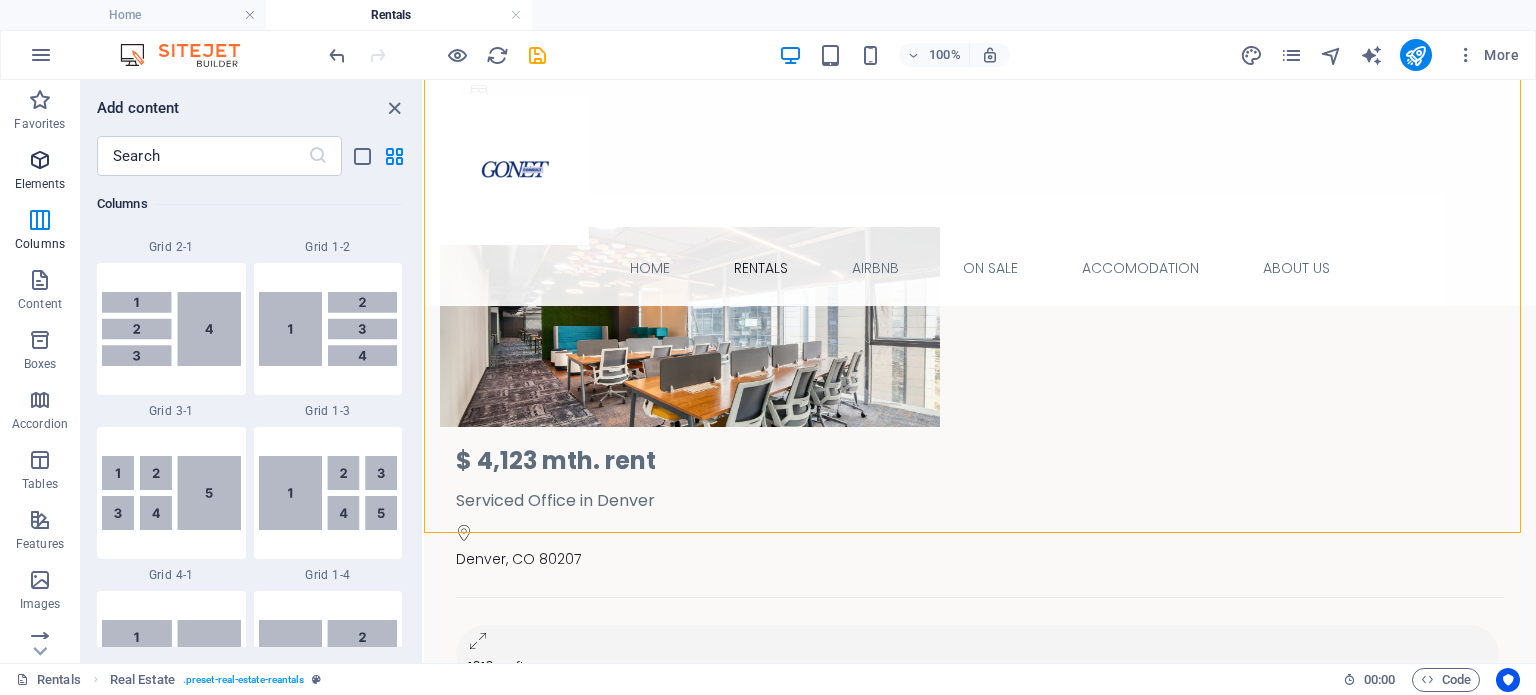 click at bounding box center (40, 160) 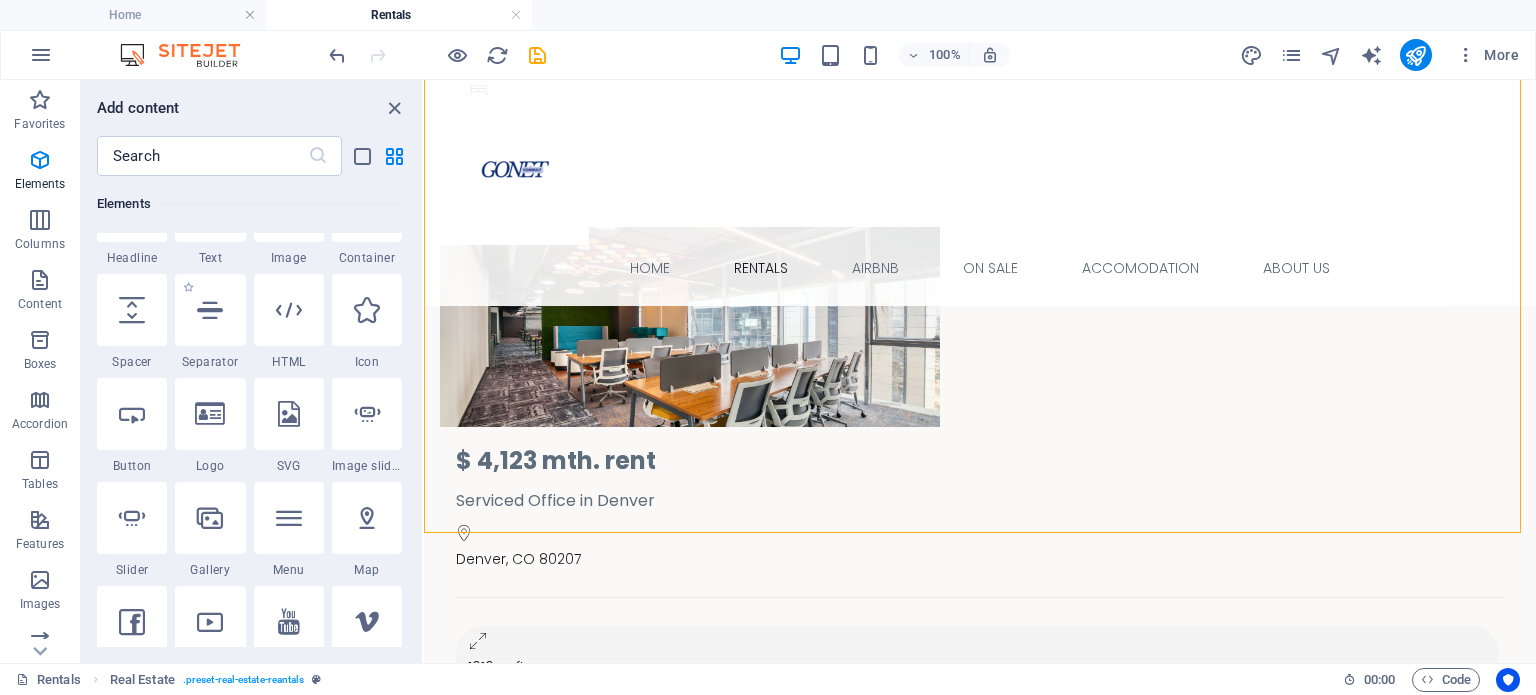 scroll, scrollTop: 540, scrollLeft: 0, axis: vertical 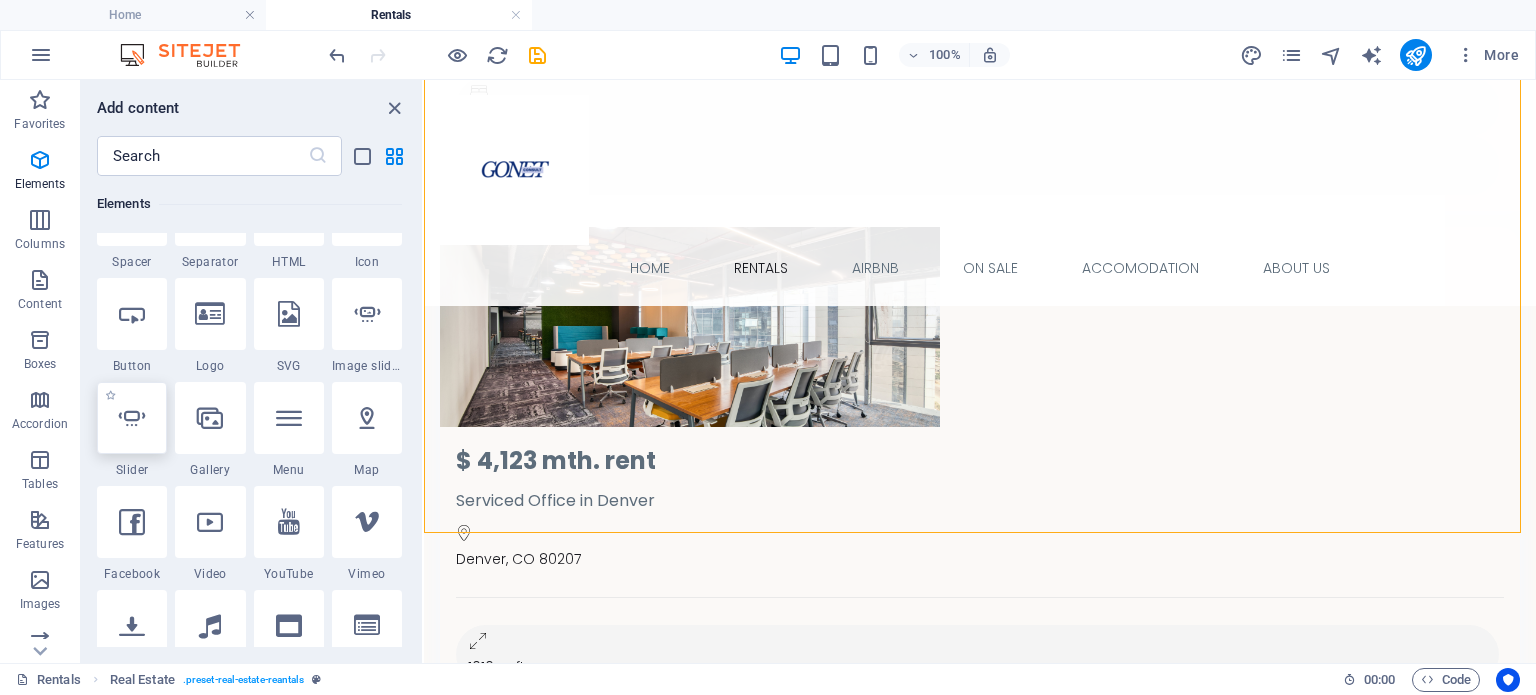 click at bounding box center [132, 418] 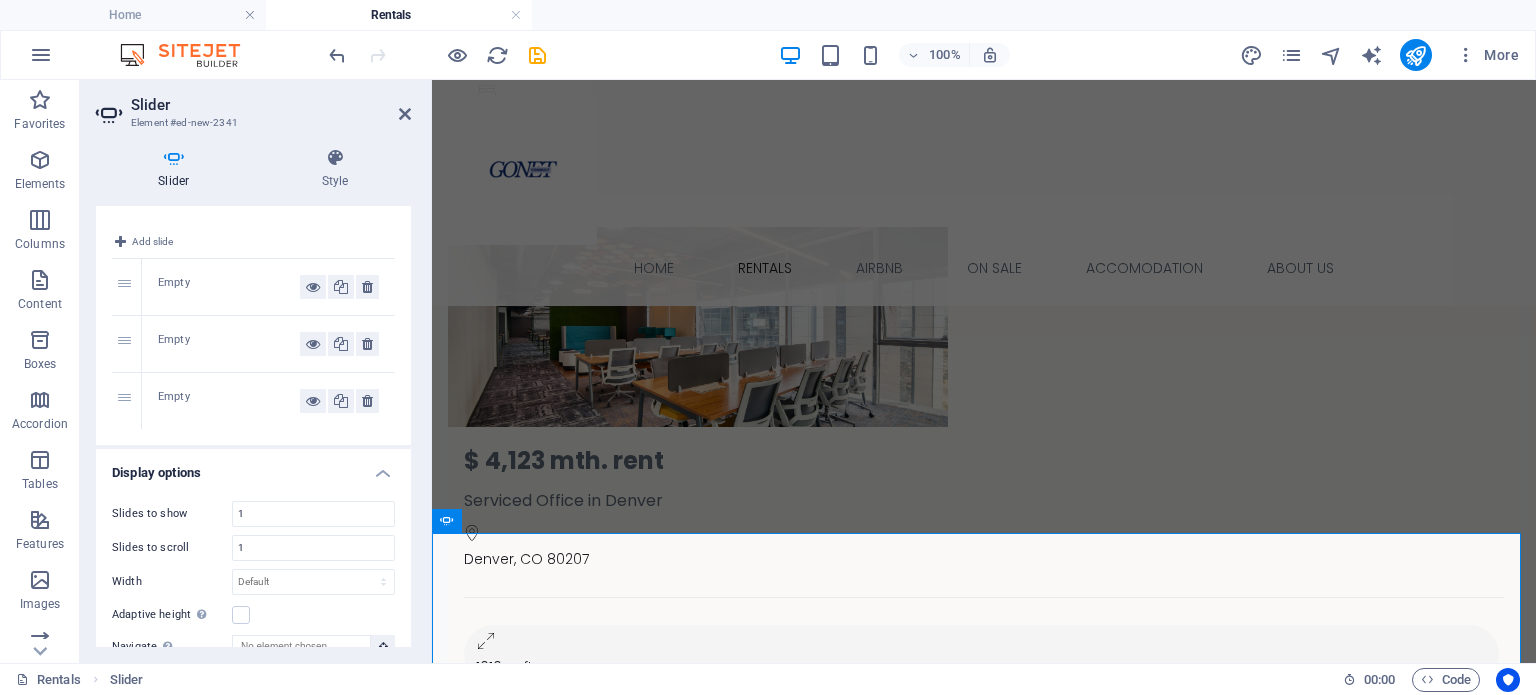 scroll, scrollTop: 0, scrollLeft: 0, axis: both 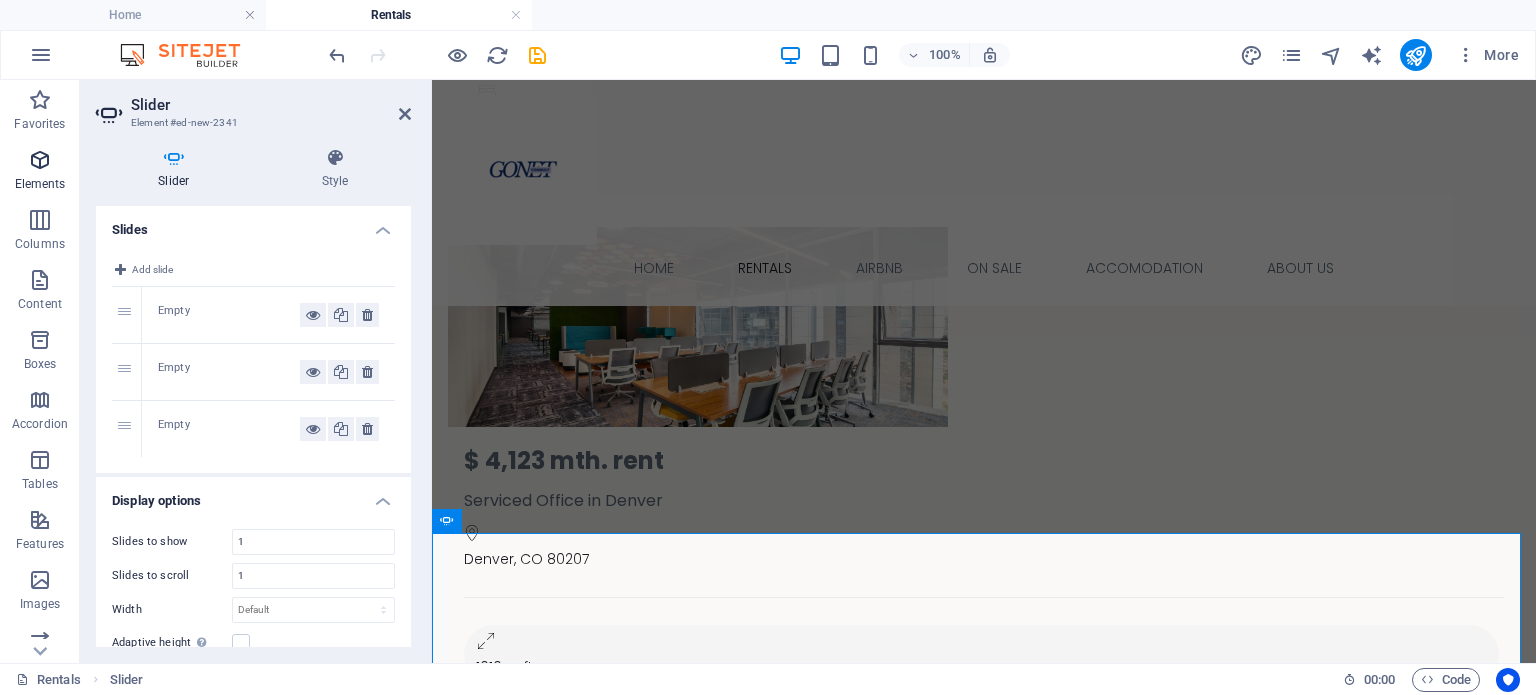 click at bounding box center (40, 160) 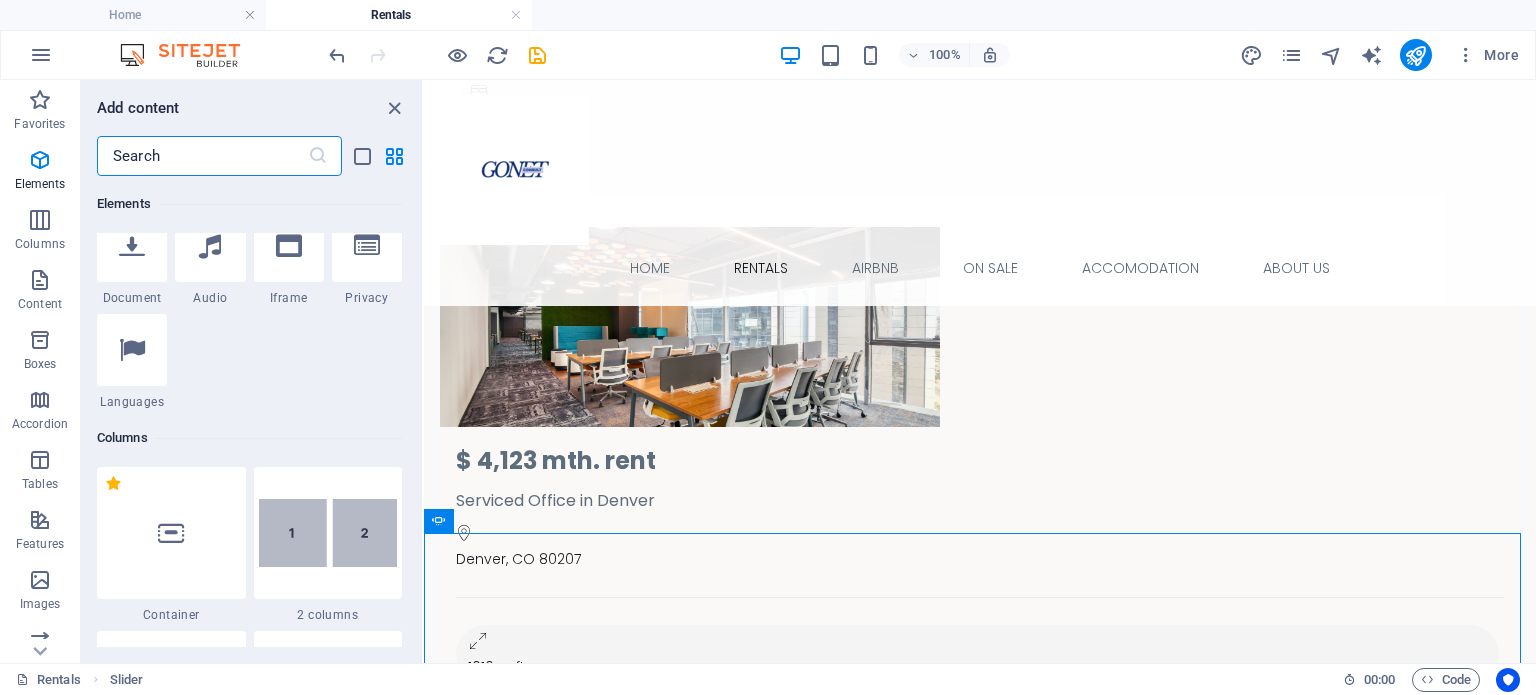 scroll, scrollTop: 922, scrollLeft: 0, axis: vertical 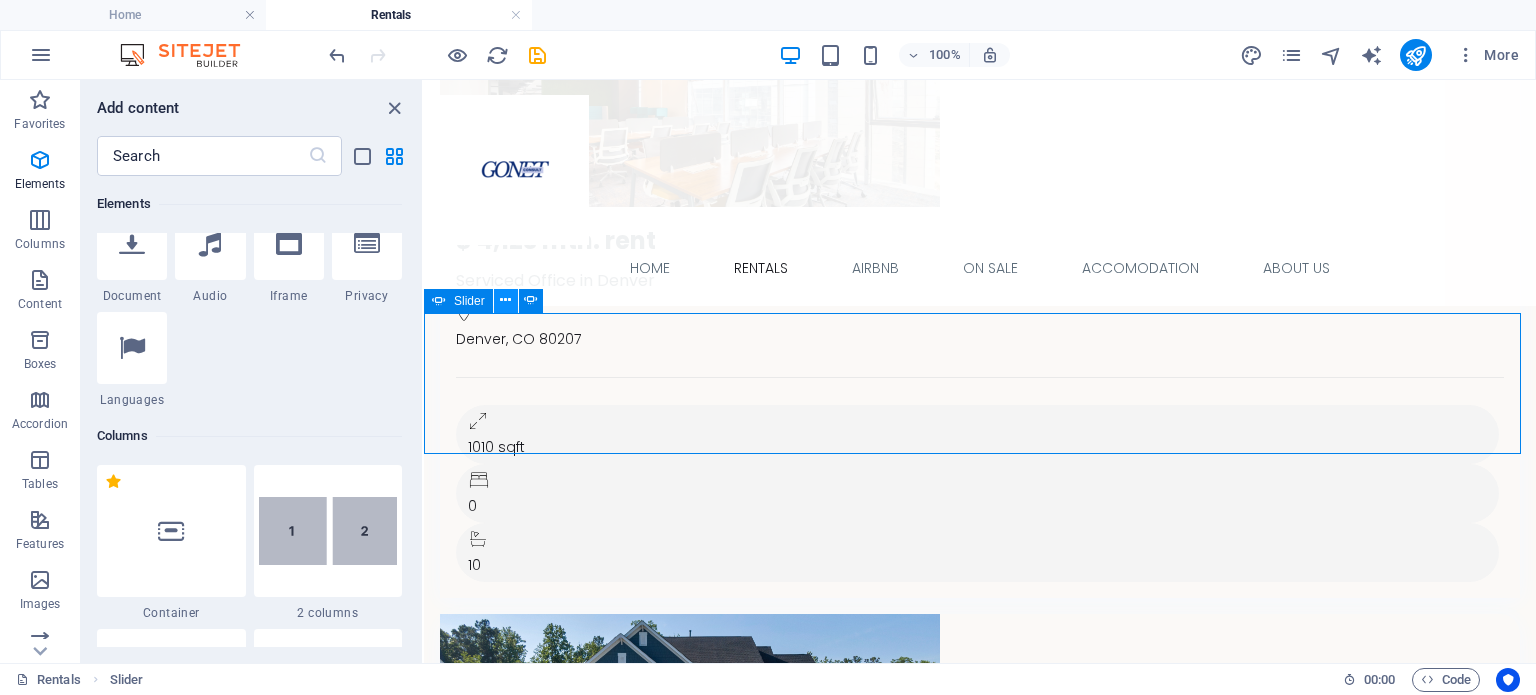 click at bounding box center [505, 300] 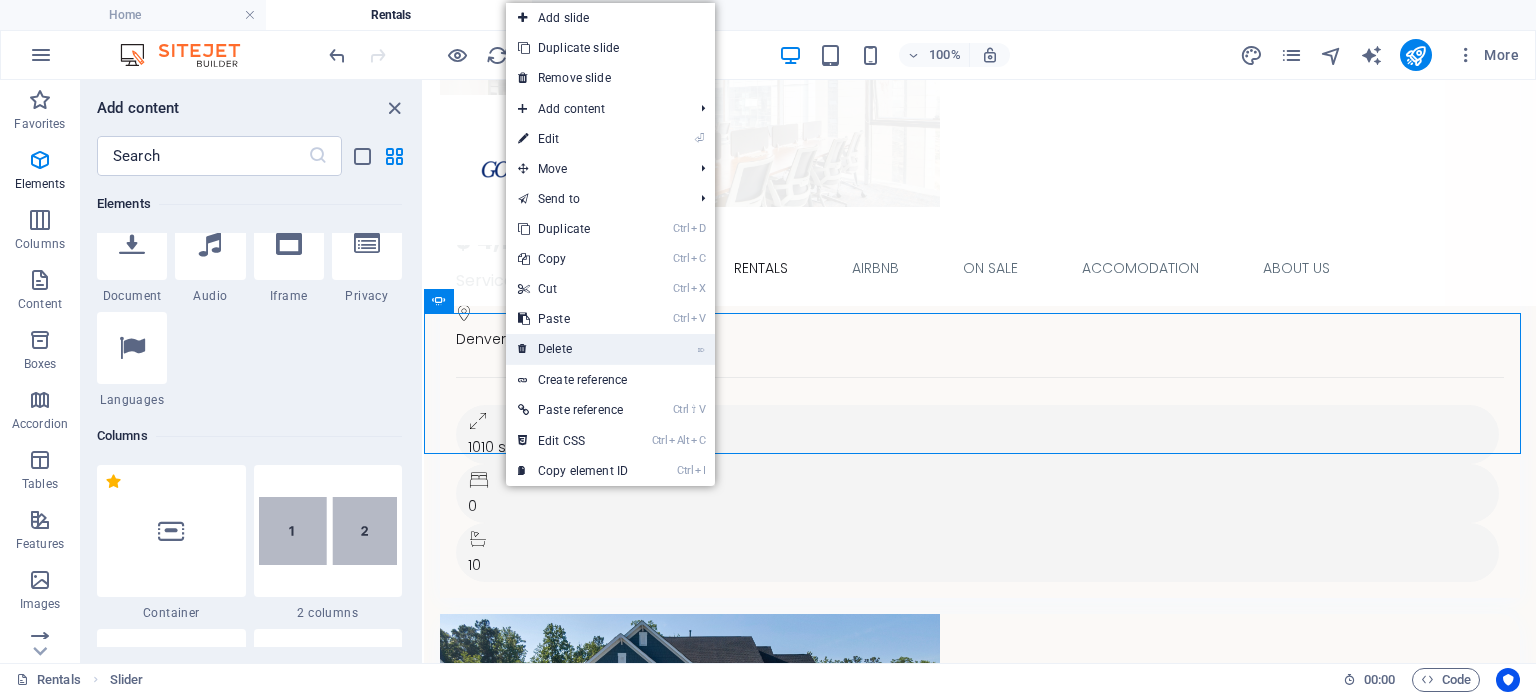 click on "⌦  Delete" at bounding box center (573, 349) 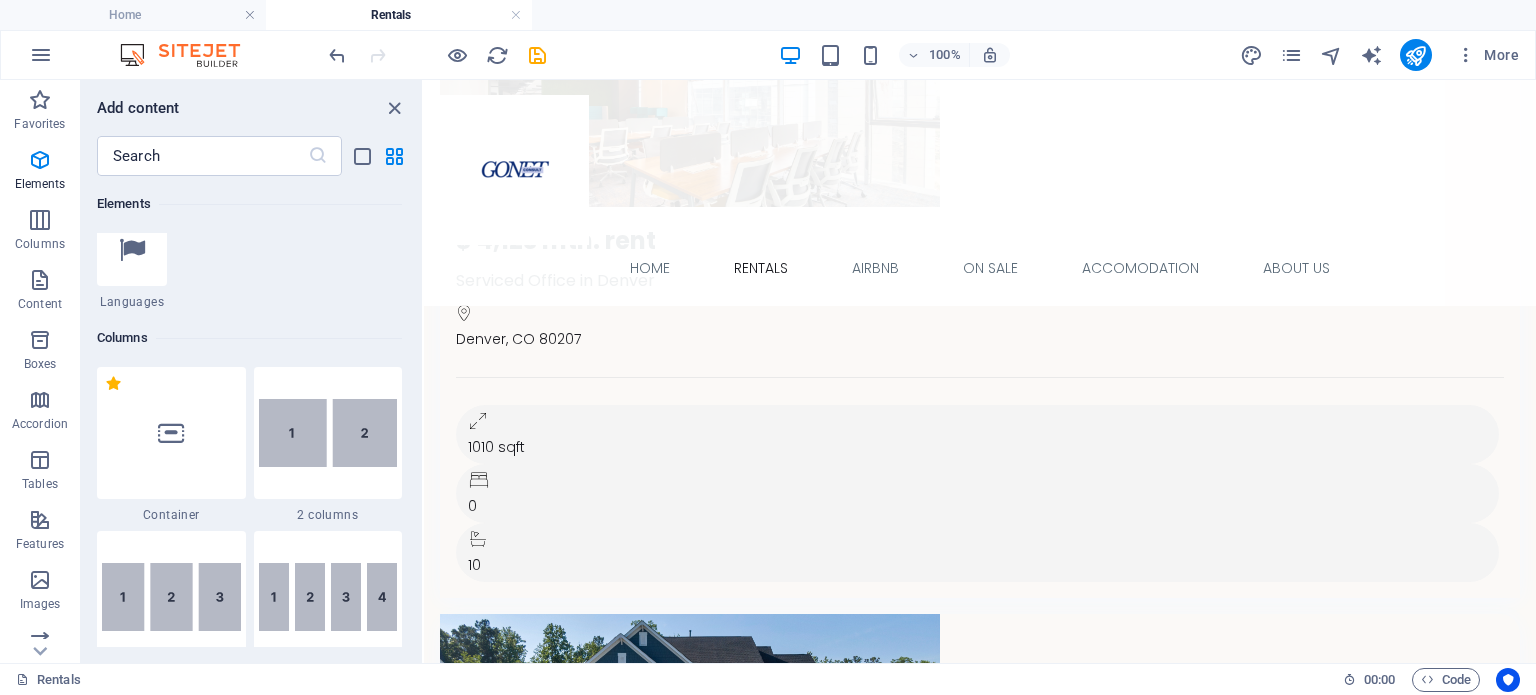 scroll, scrollTop: 1019, scrollLeft: 0, axis: vertical 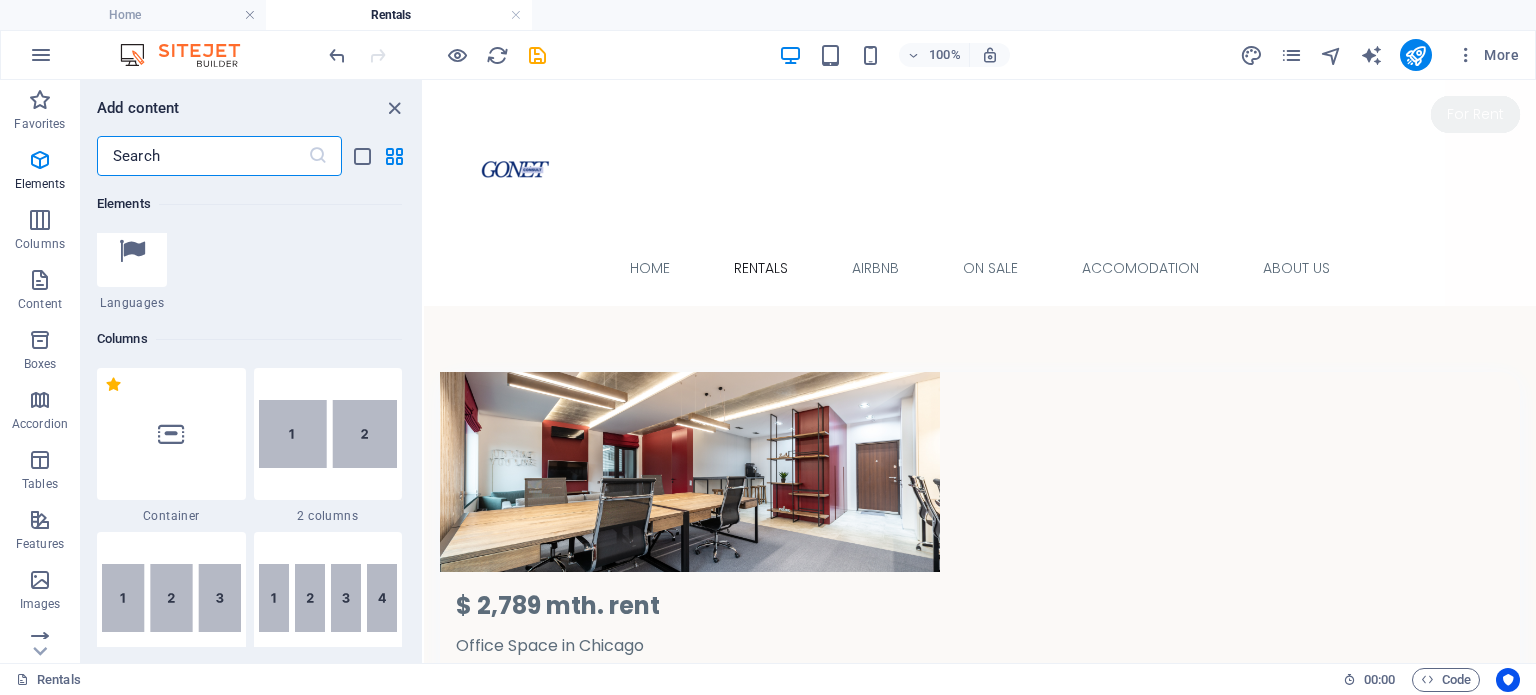 click at bounding box center [202, 156] 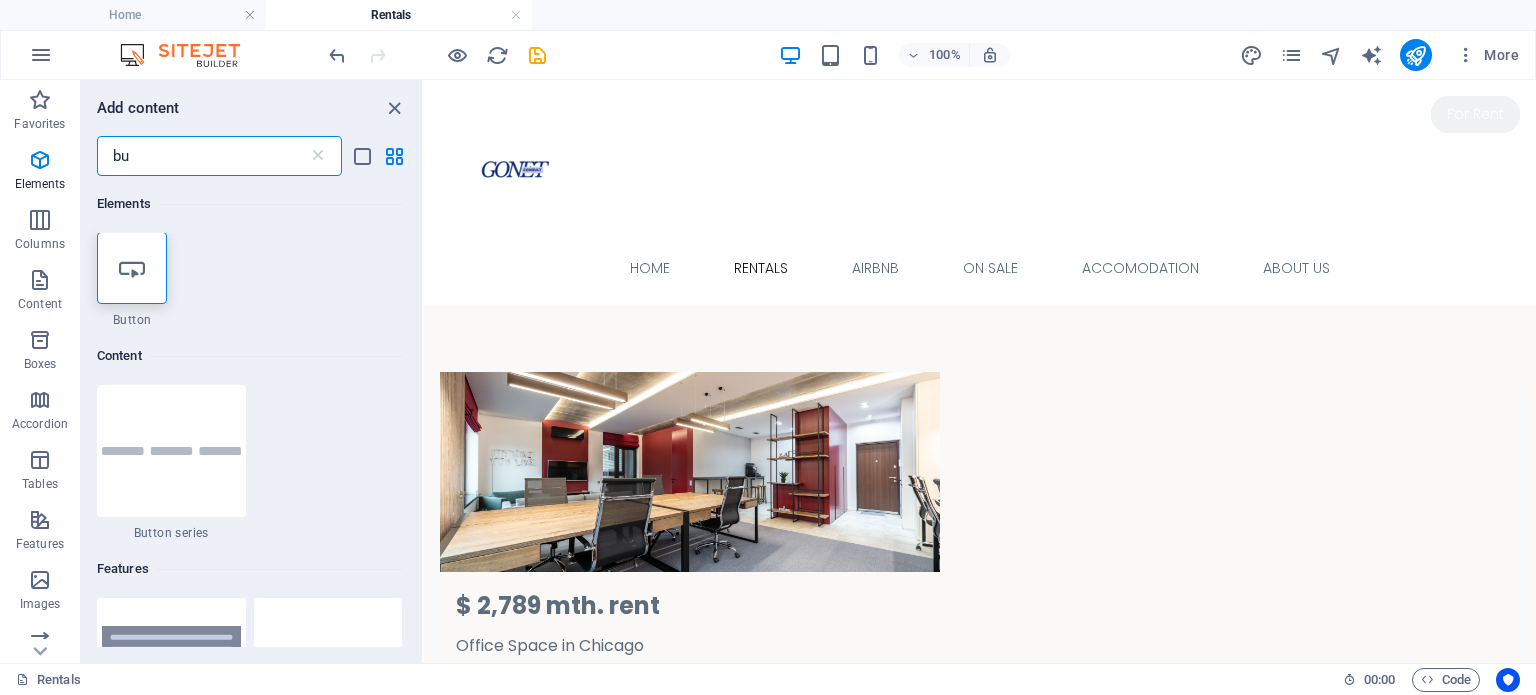 scroll, scrollTop: 0, scrollLeft: 0, axis: both 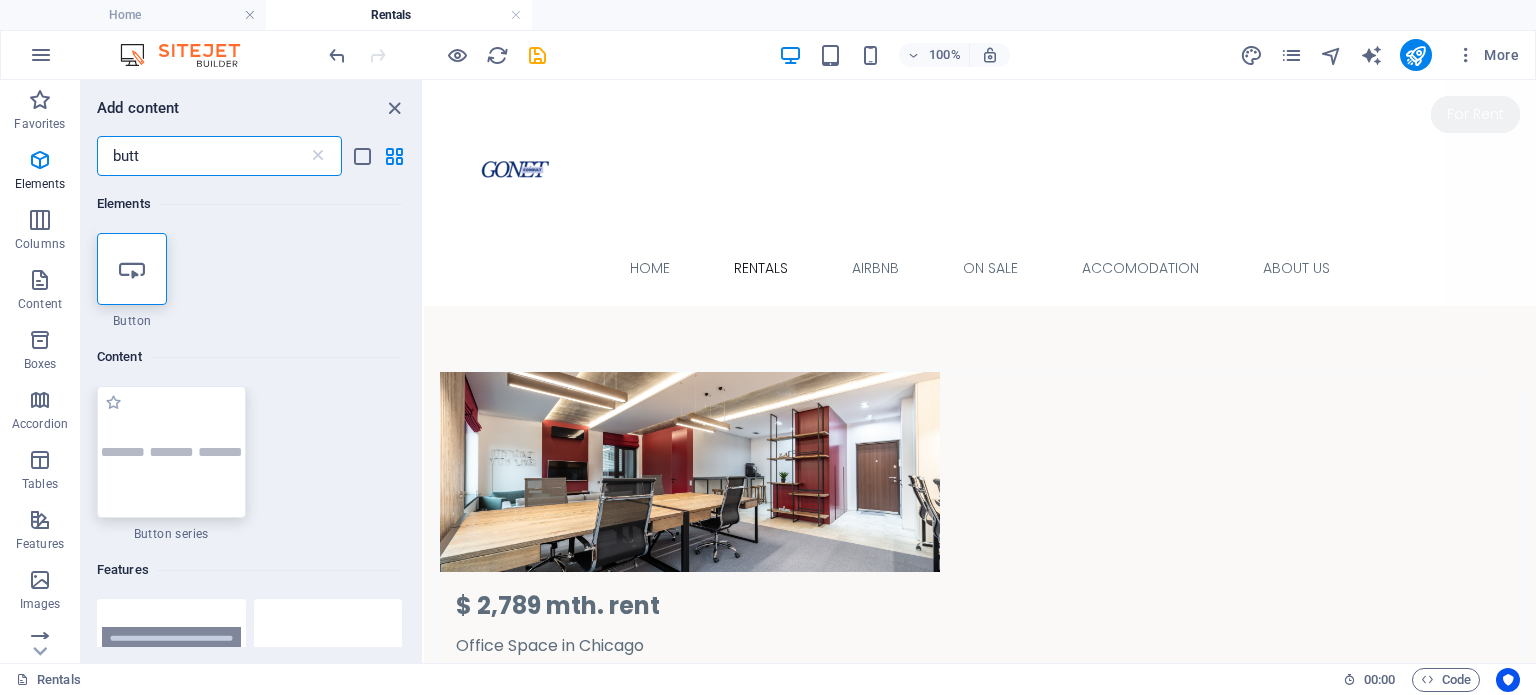 type on "butt" 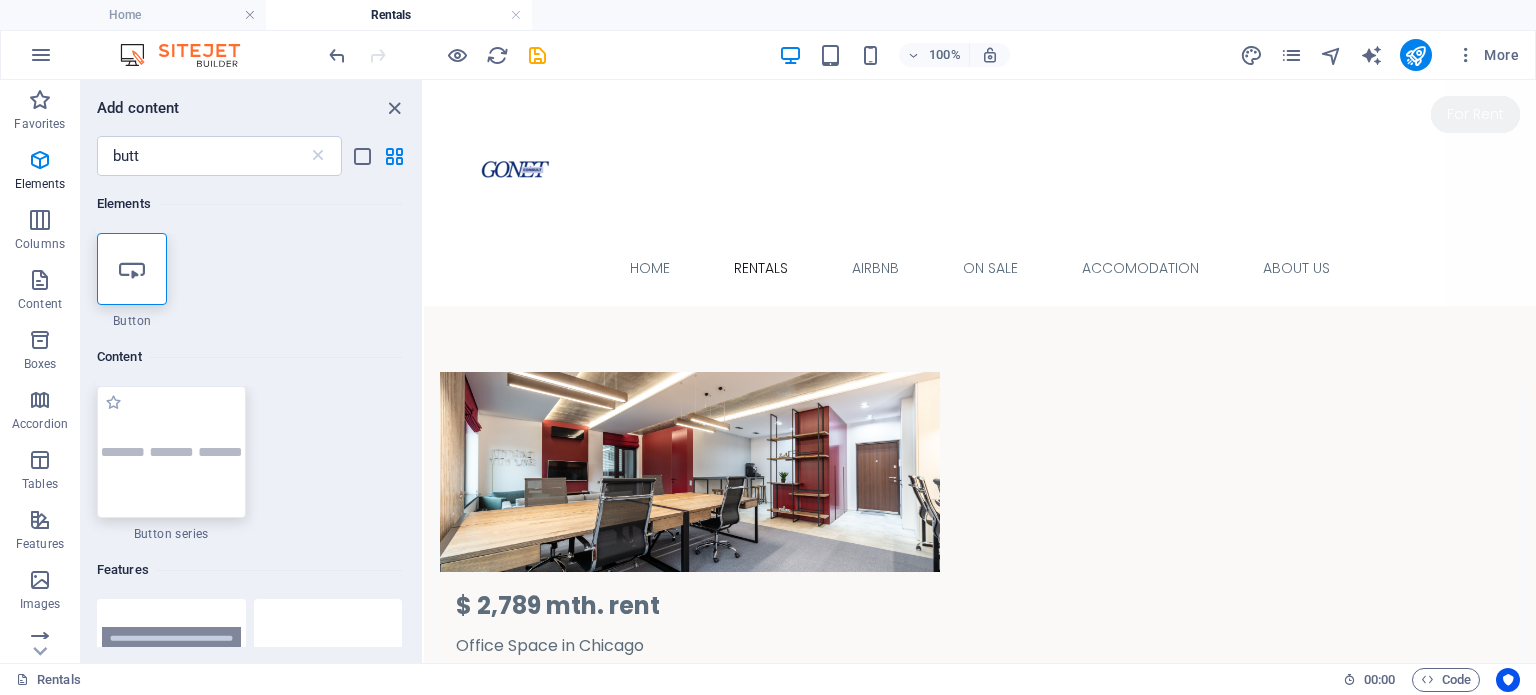 click at bounding box center [171, 452] 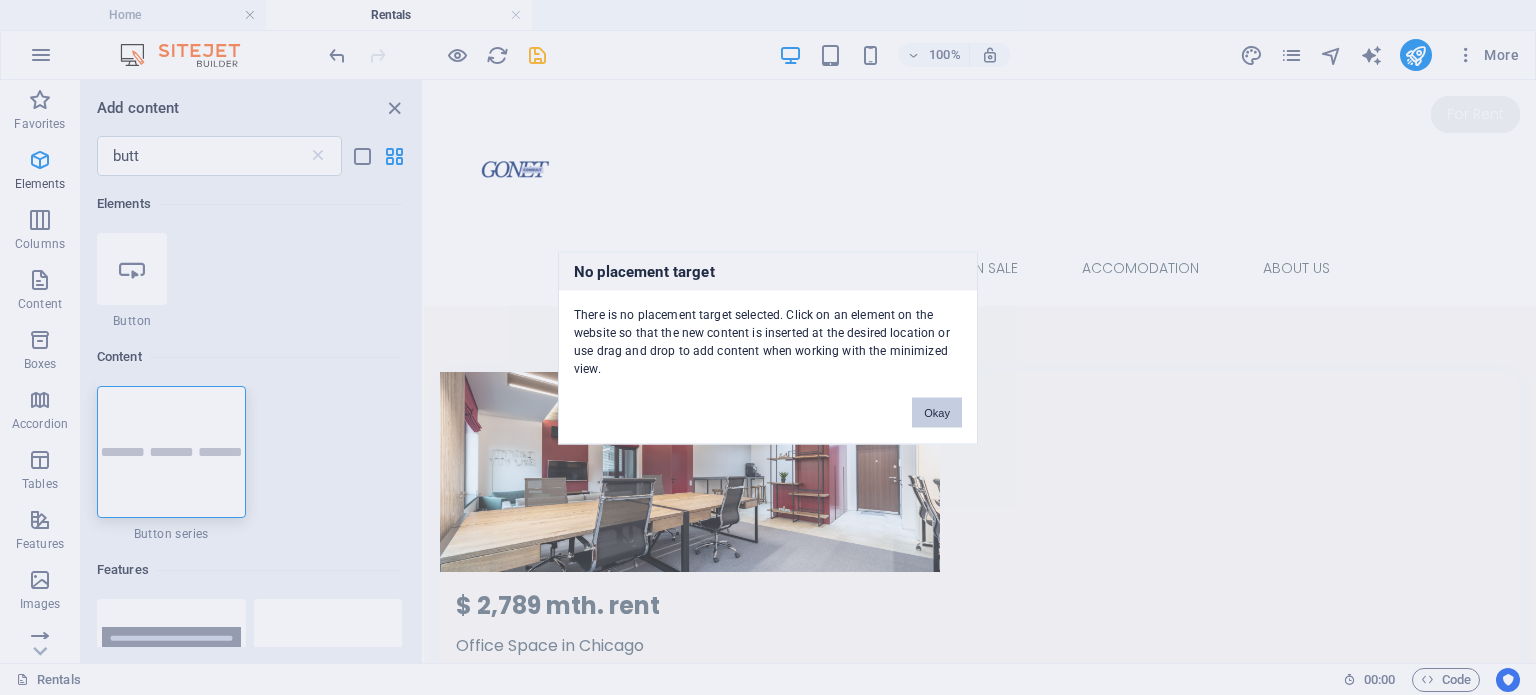 click on "Okay" at bounding box center (937, 412) 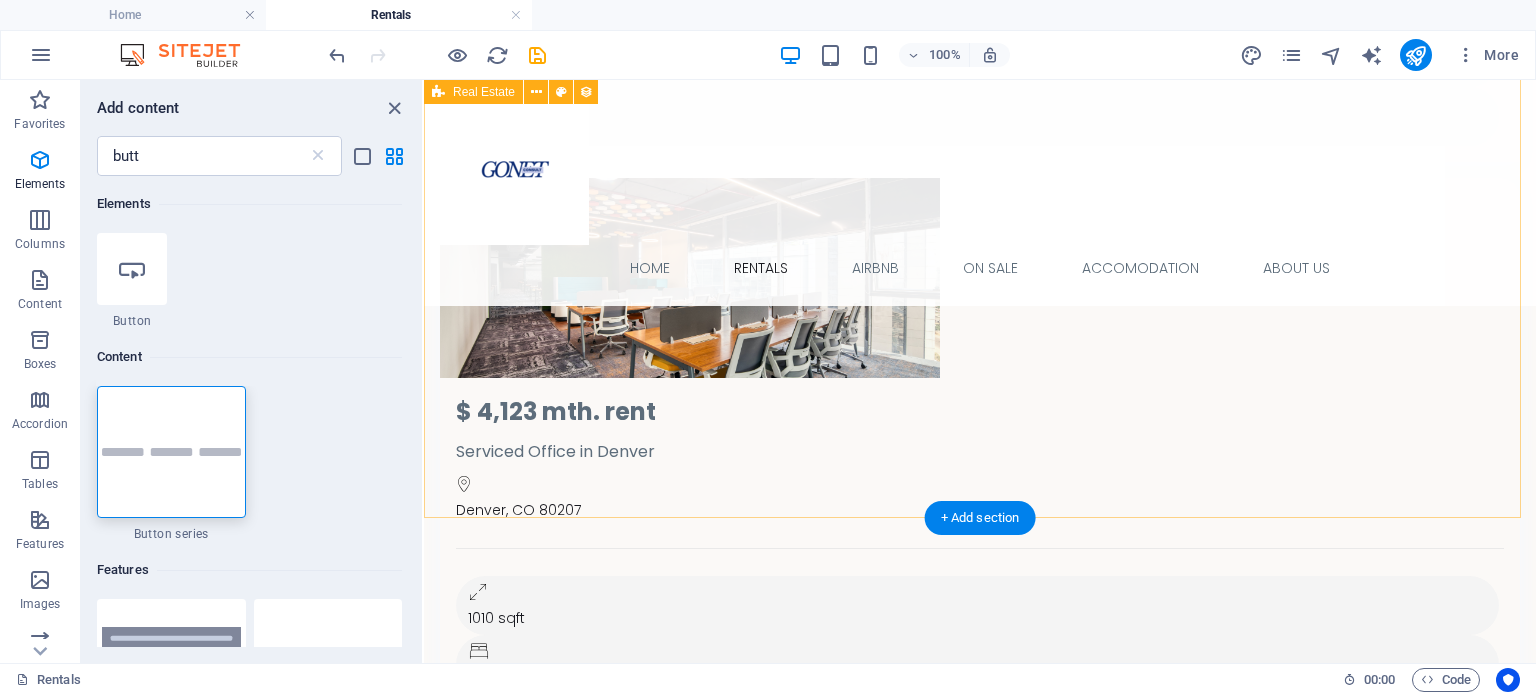 scroll, scrollTop: 1412, scrollLeft: 0, axis: vertical 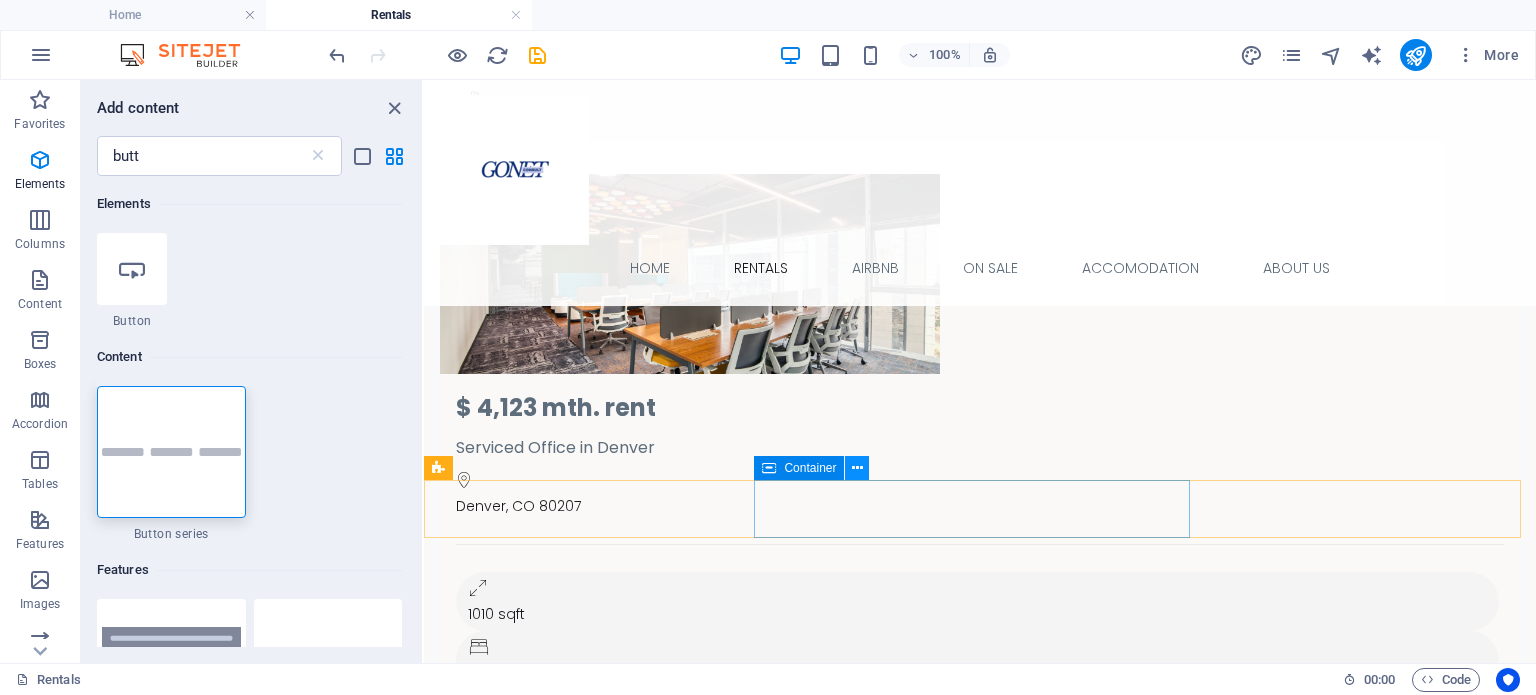 click at bounding box center [857, 468] 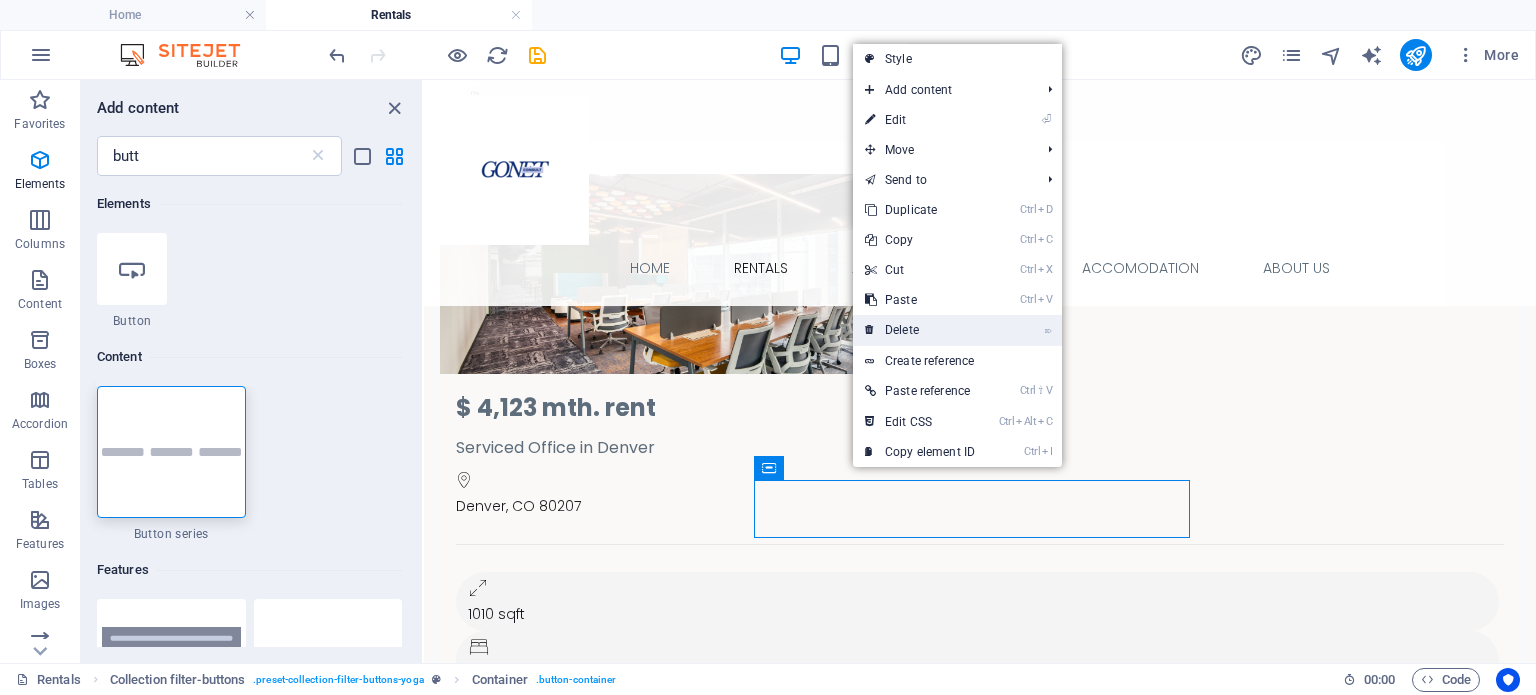 click on "⌦  Delete" at bounding box center [920, 330] 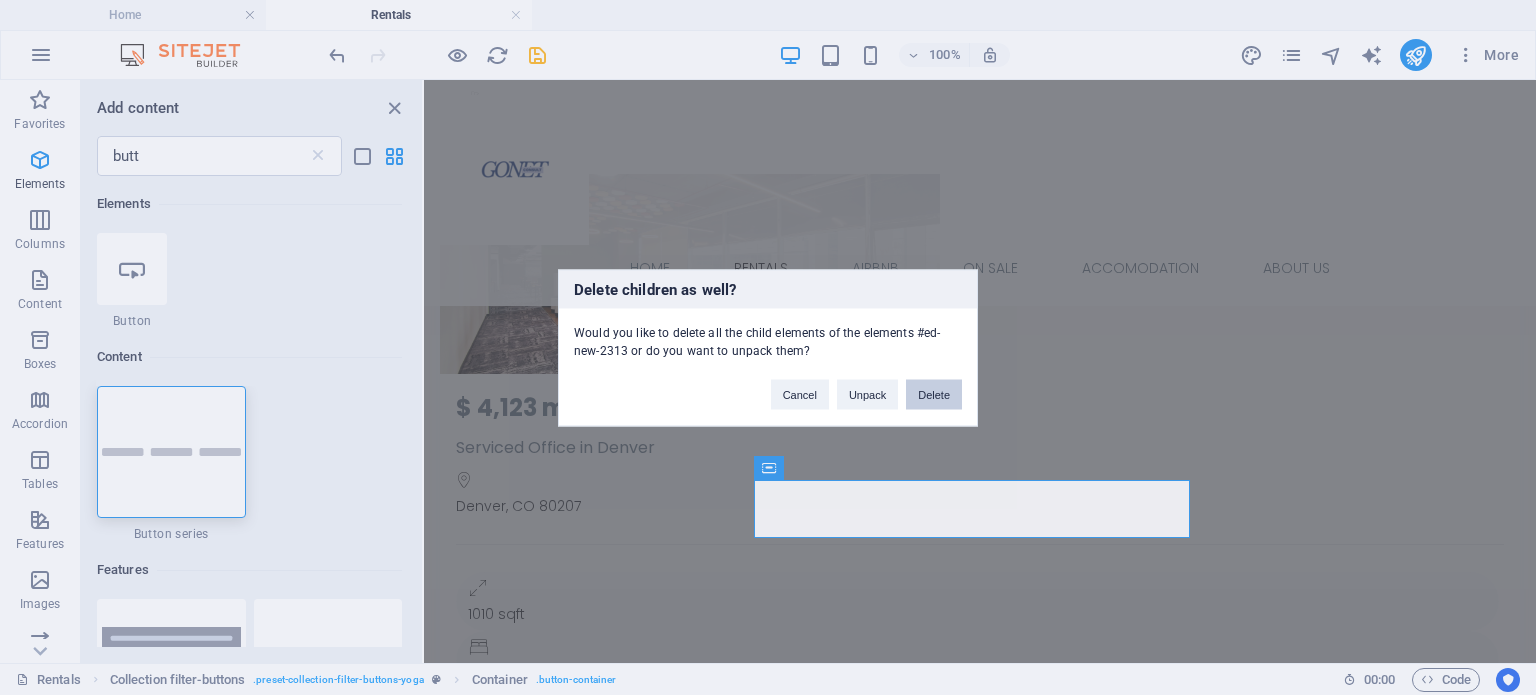 click on "Delete" at bounding box center (934, 394) 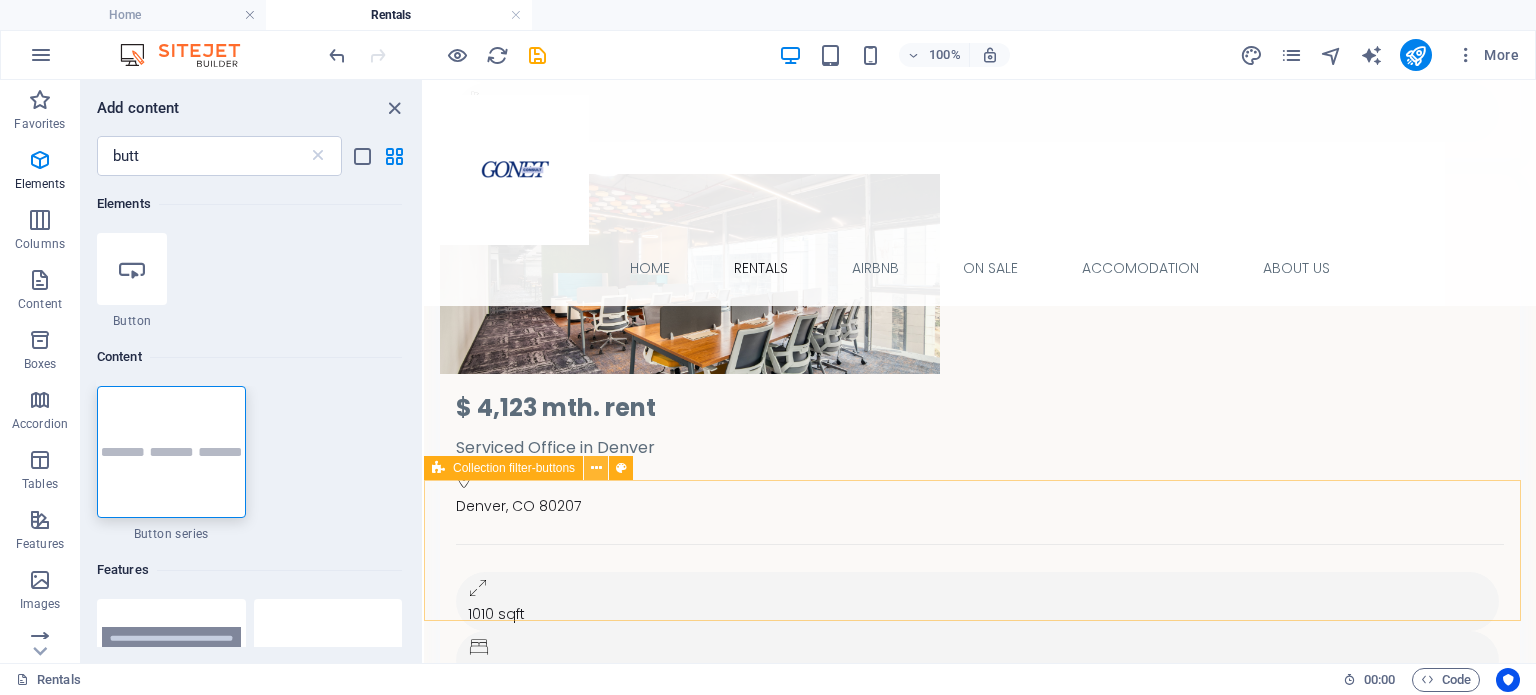 click at bounding box center (596, 468) 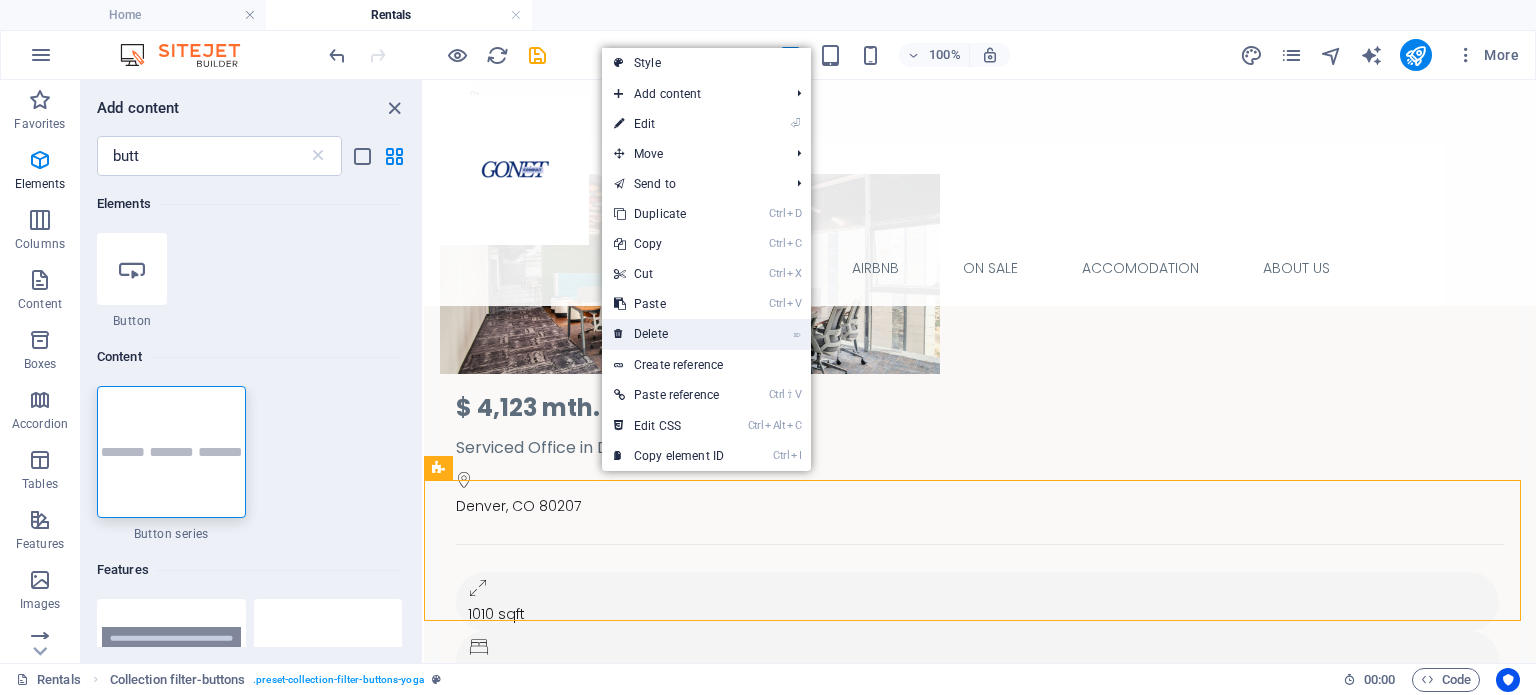 click on "⌦  Delete" at bounding box center [669, 334] 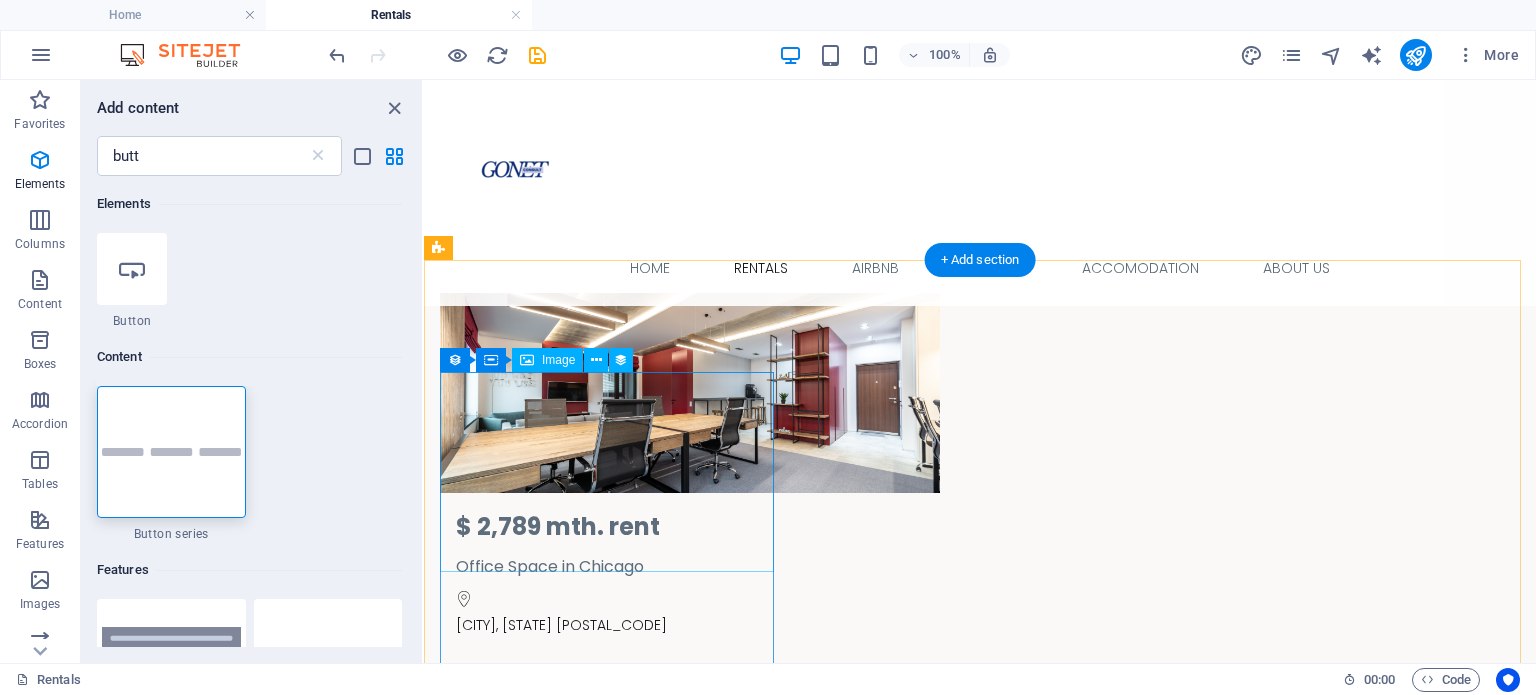 scroll, scrollTop: 0, scrollLeft: 0, axis: both 